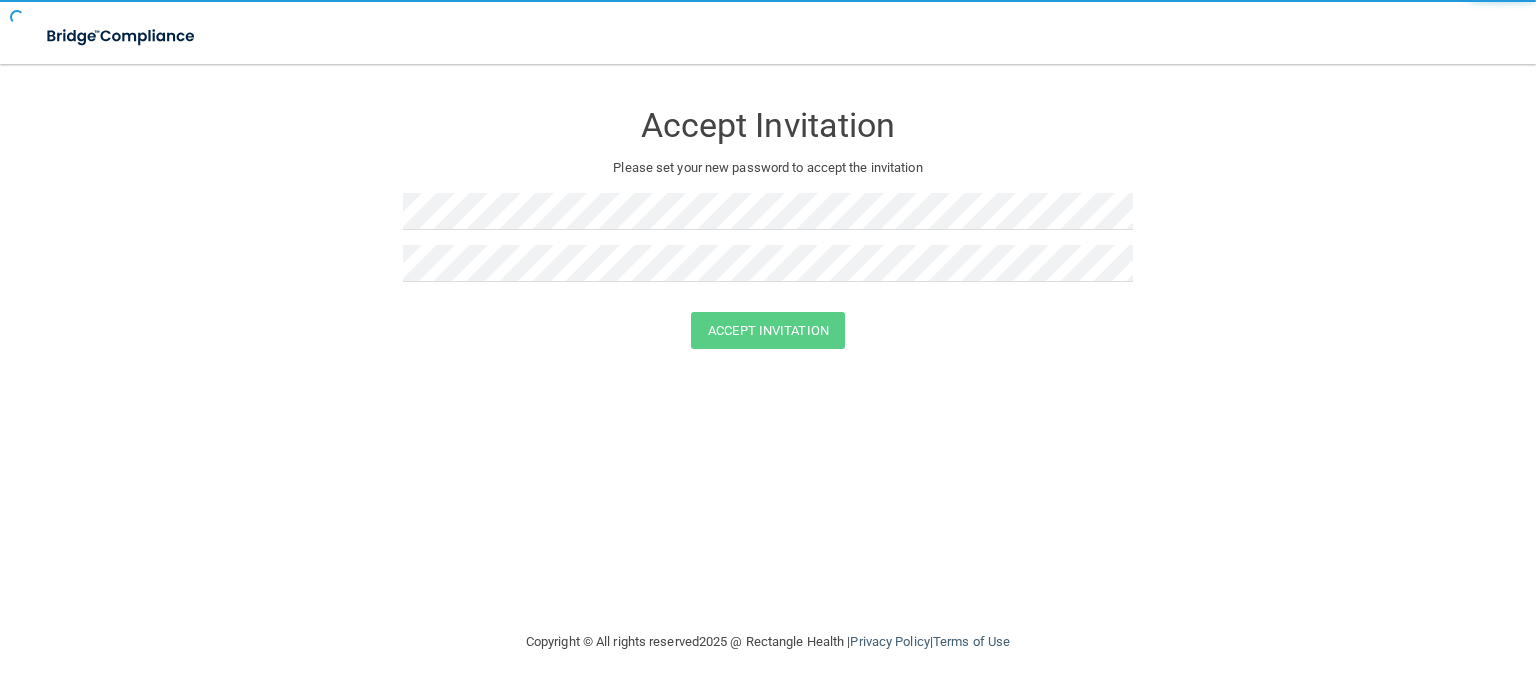 scroll, scrollTop: 0, scrollLeft: 0, axis: both 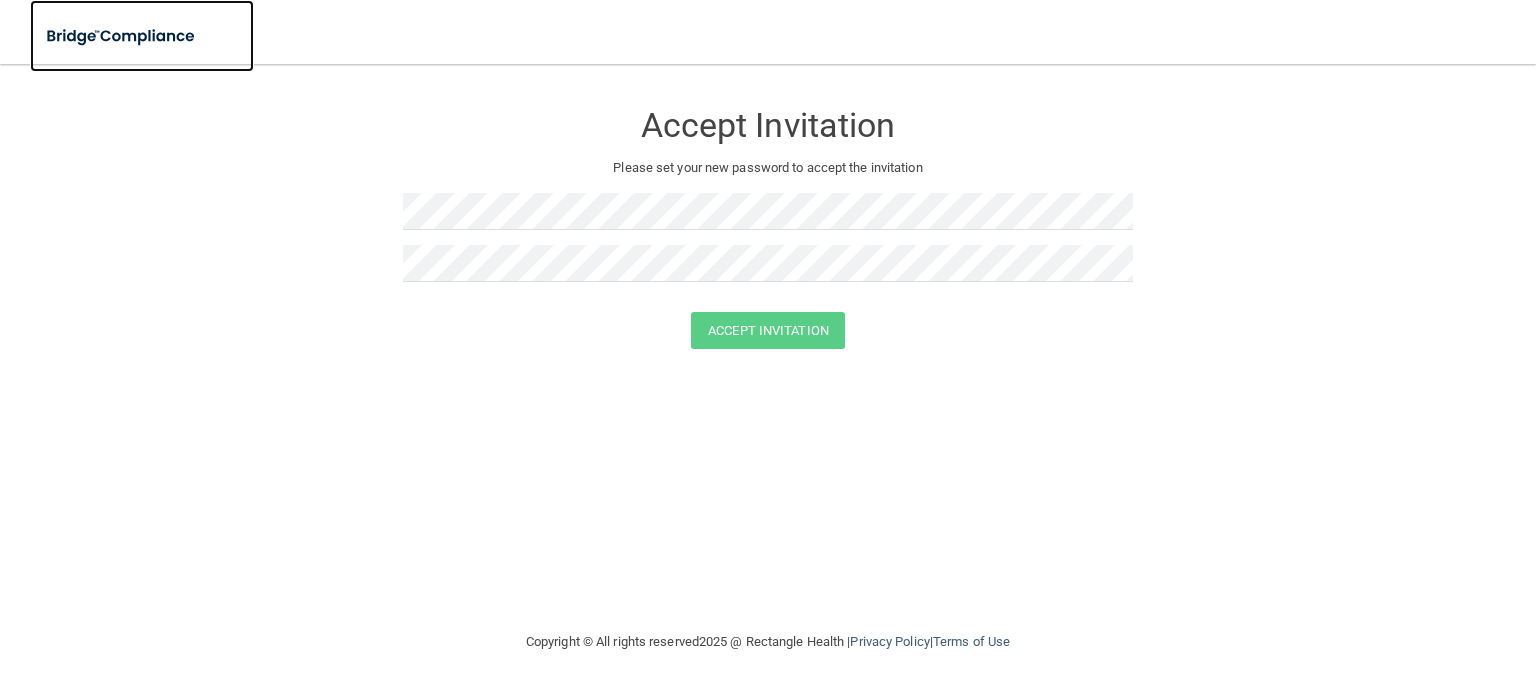 click at bounding box center [122, 36] 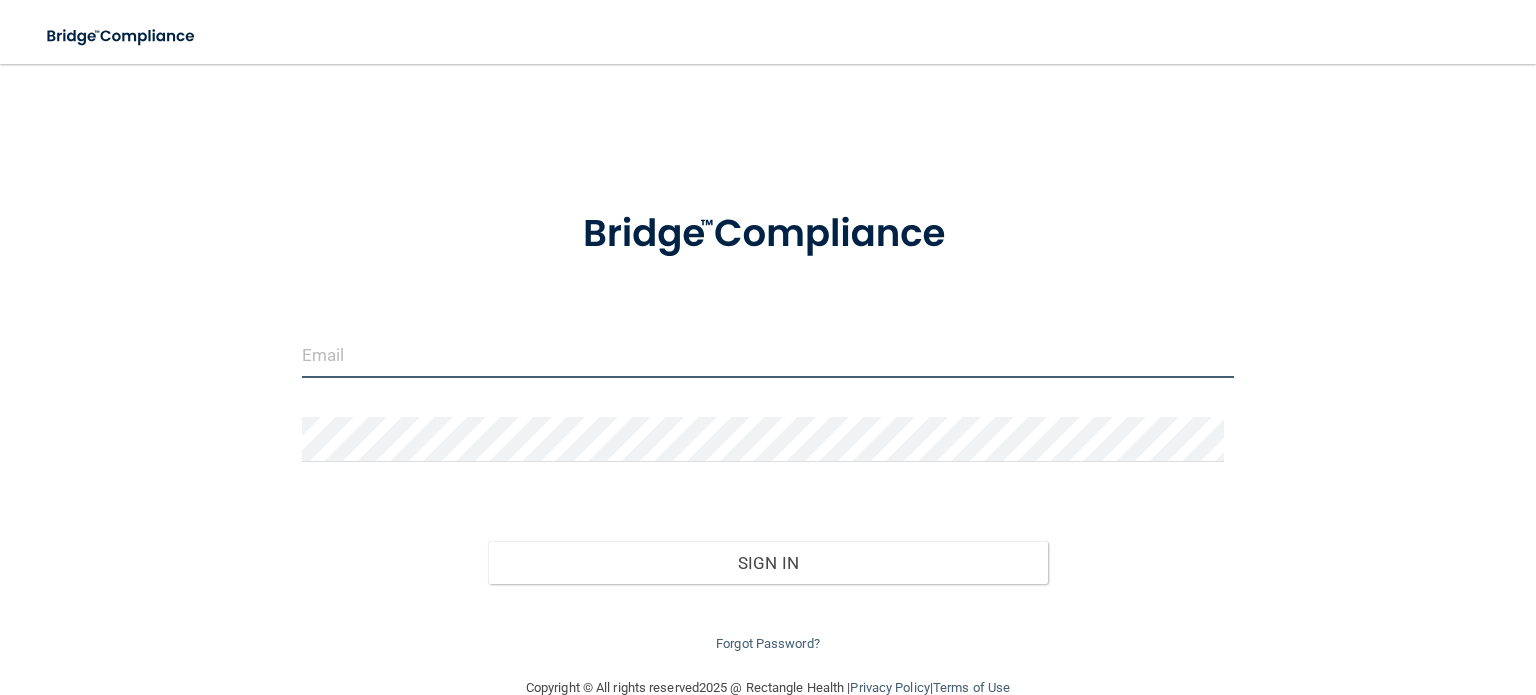 type on "[EMAIL_ADDRESS][DOMAIN_NAME]" 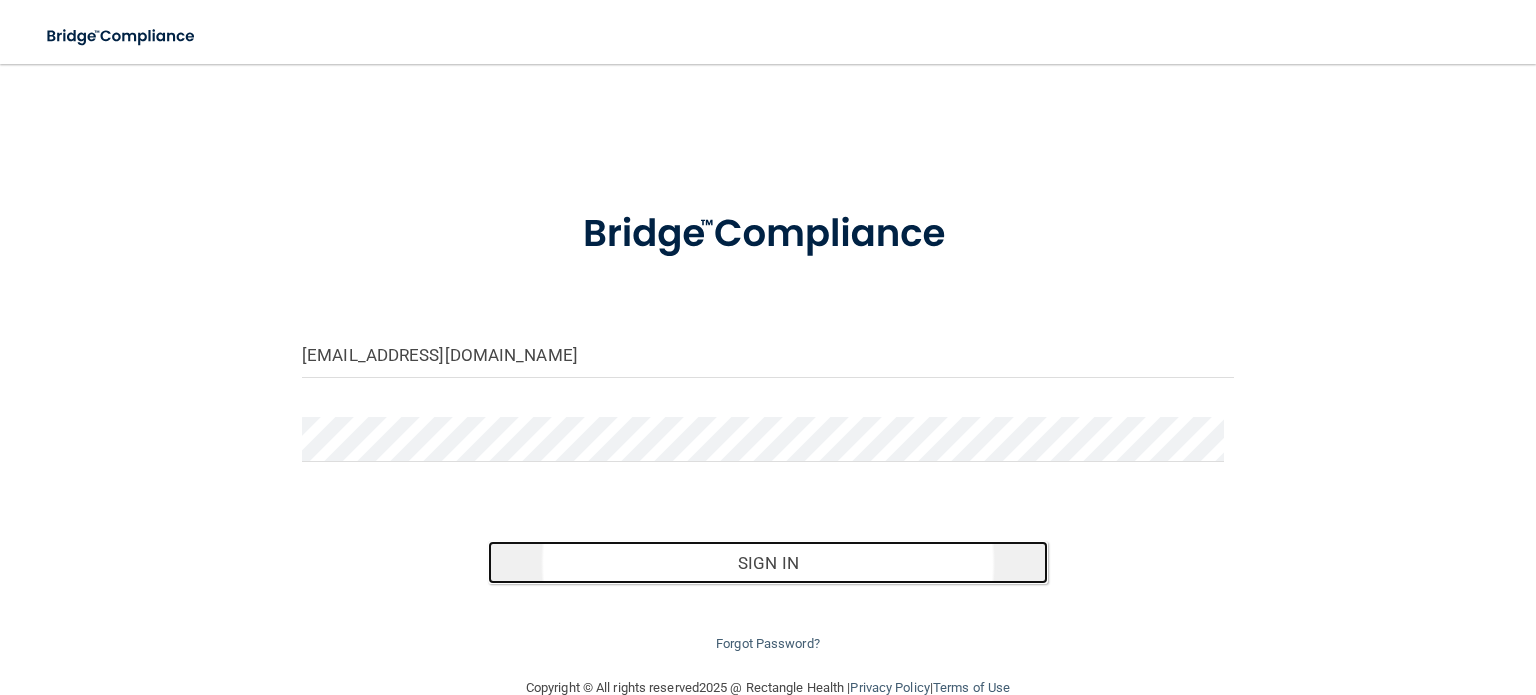 click on "Sign In" at bounding box center [767, 563] 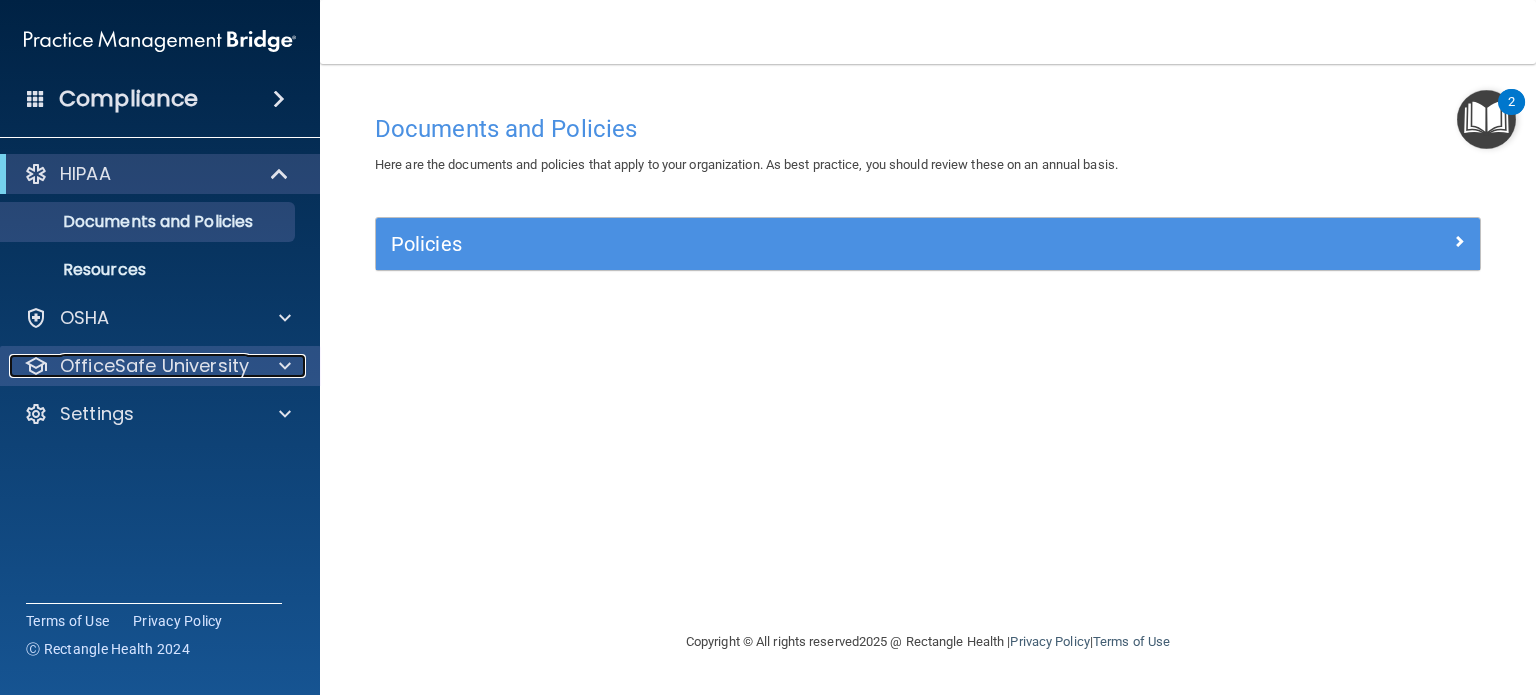 click at bounding box center [285, 366] 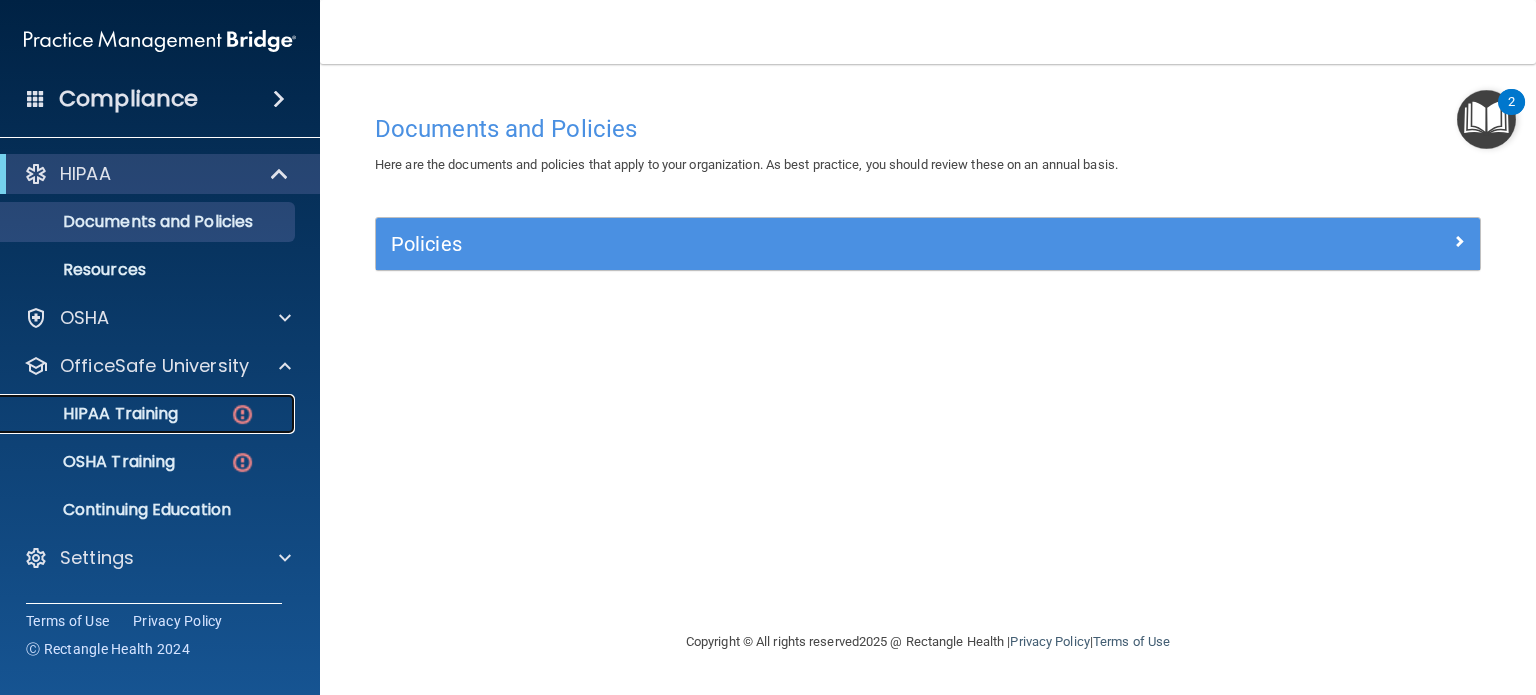 click on "HIPAA Training" at bounding box center (149, 414) 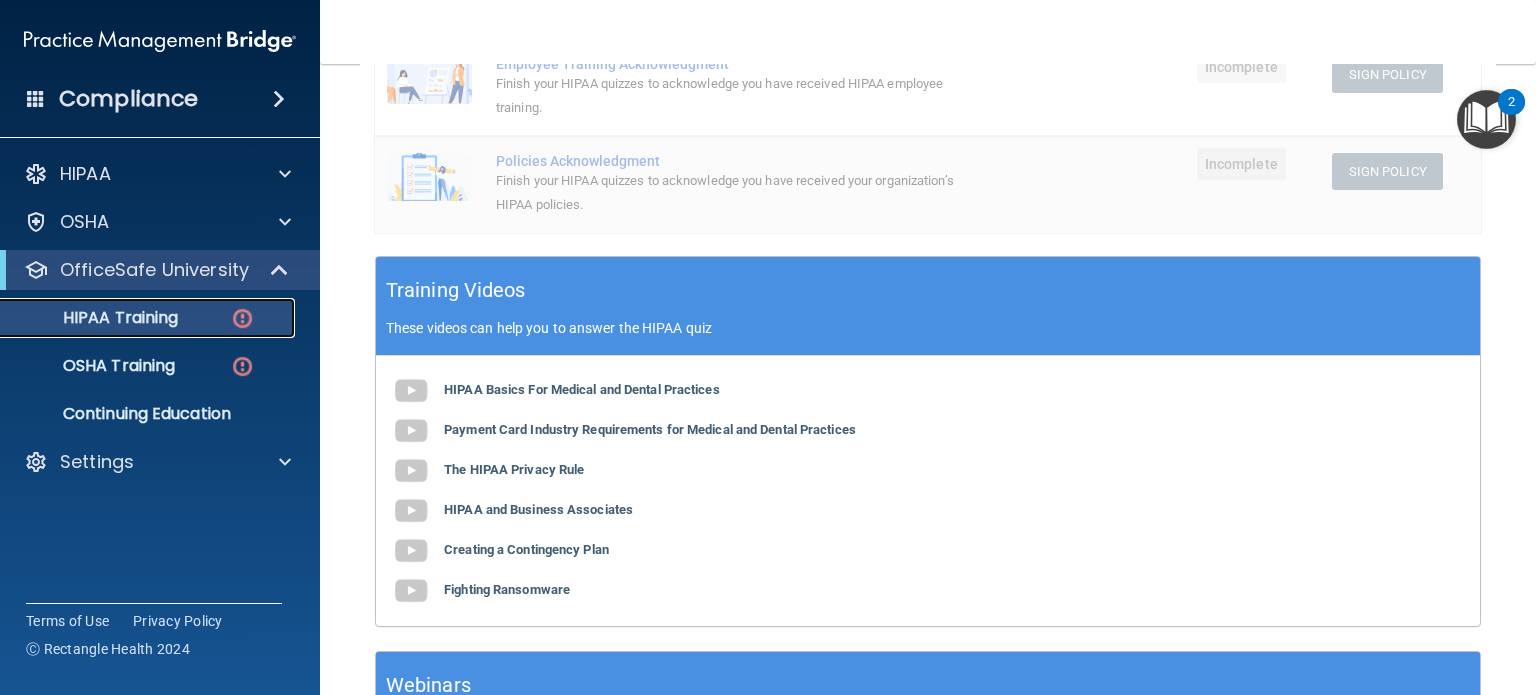 scroll, scrollTop: 563, scrollLeft: 0, axis: vertical 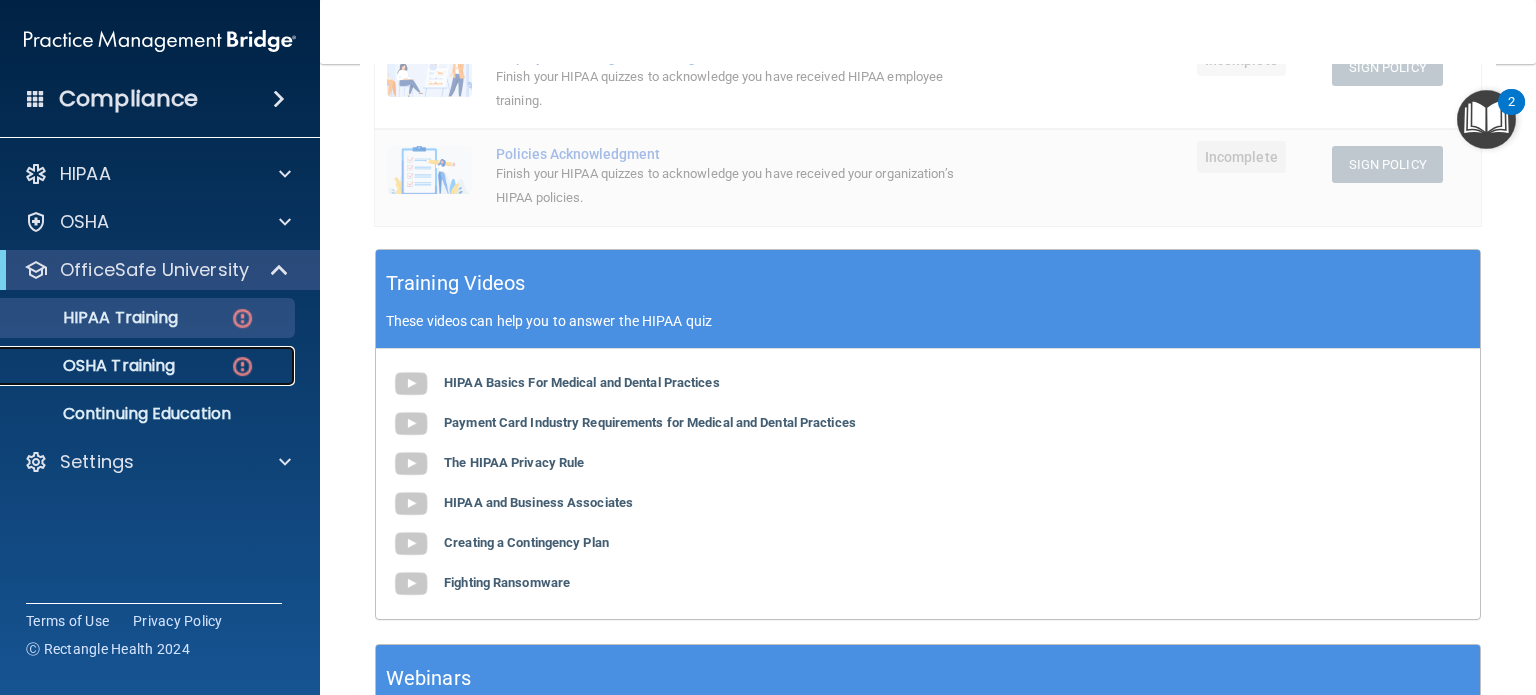 click on "OSHA Training" at bounding box center (137, 366) 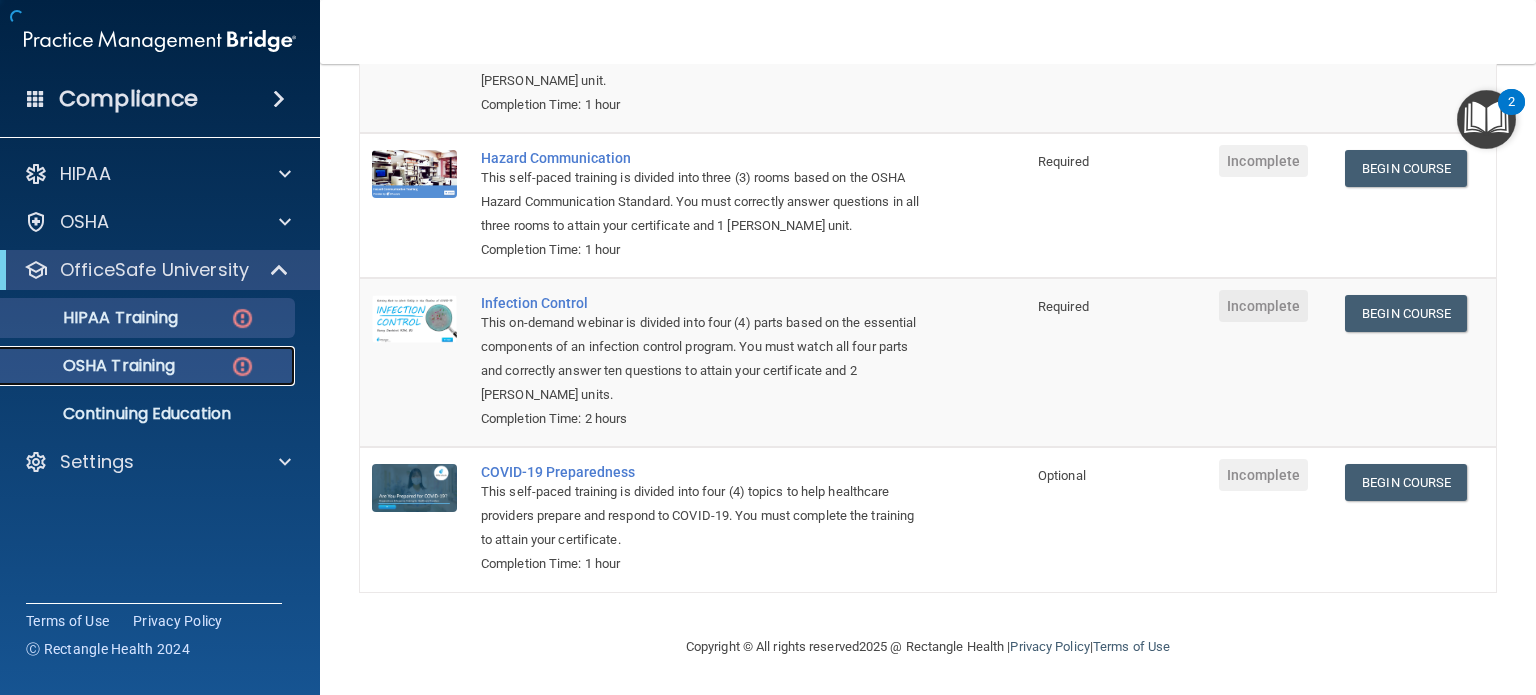 scroll, scrollTop: 319, scrollLeft: 0, axis: vertical 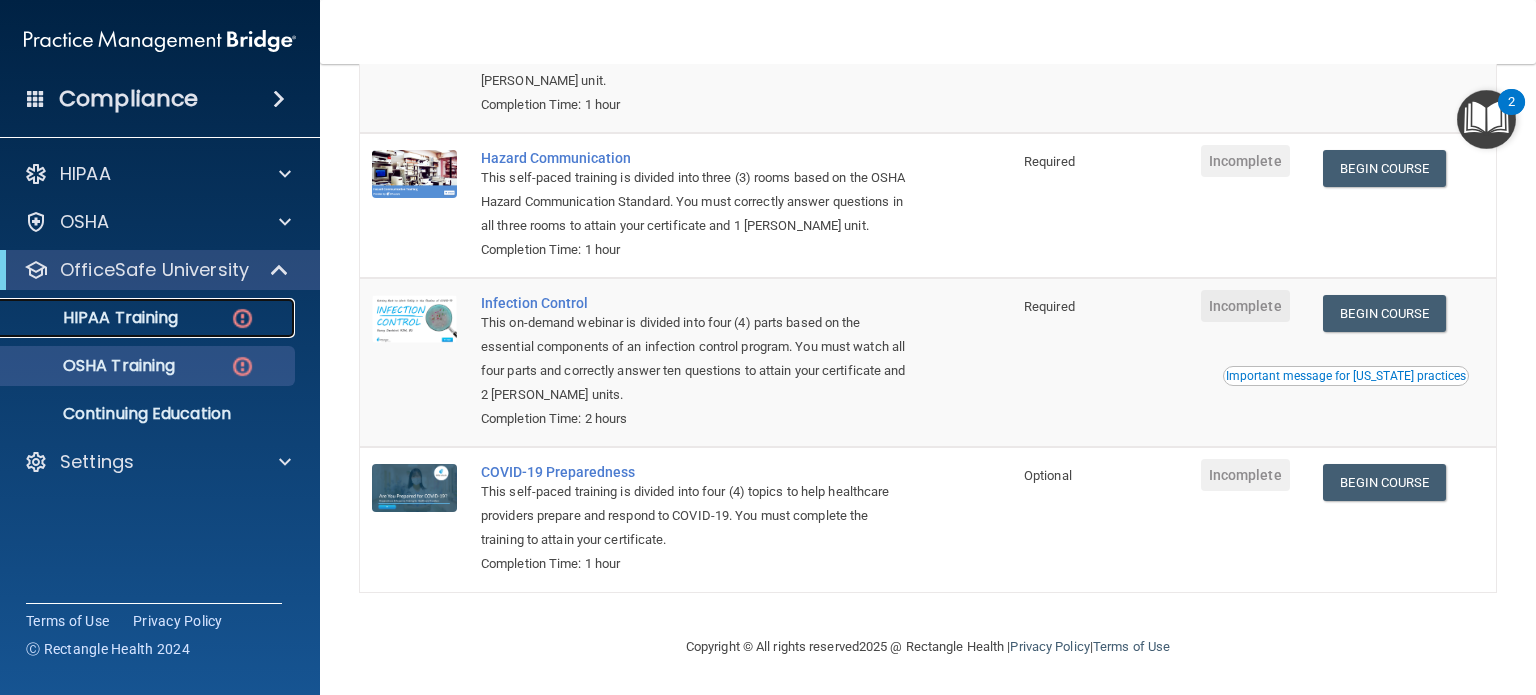 click on "HIPAA Training" at bounding box center (149, 318) 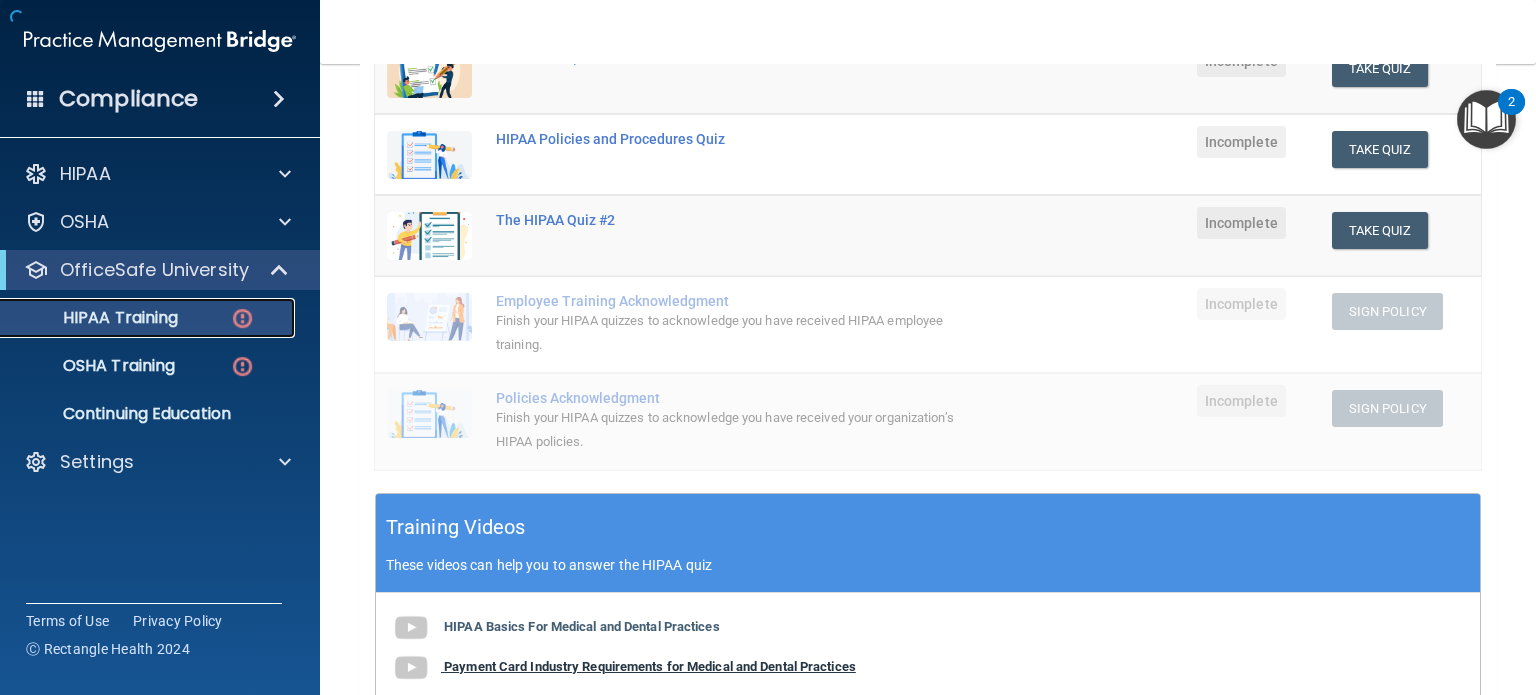scroll, scrollTop: 736, scrollLeft: 0, axis: vertical 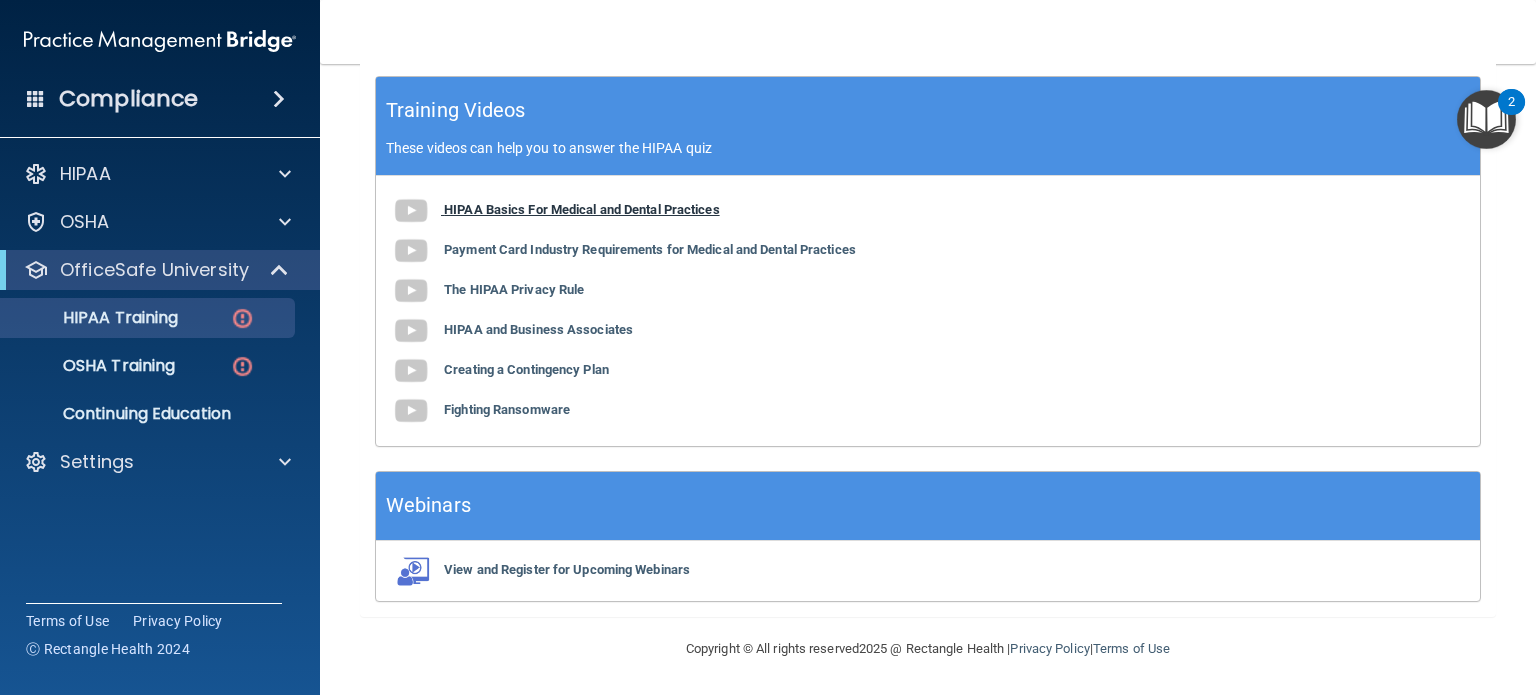 click on "HIPAA Basics For Medical and Dental Practices" at bounding box center [582, 209] 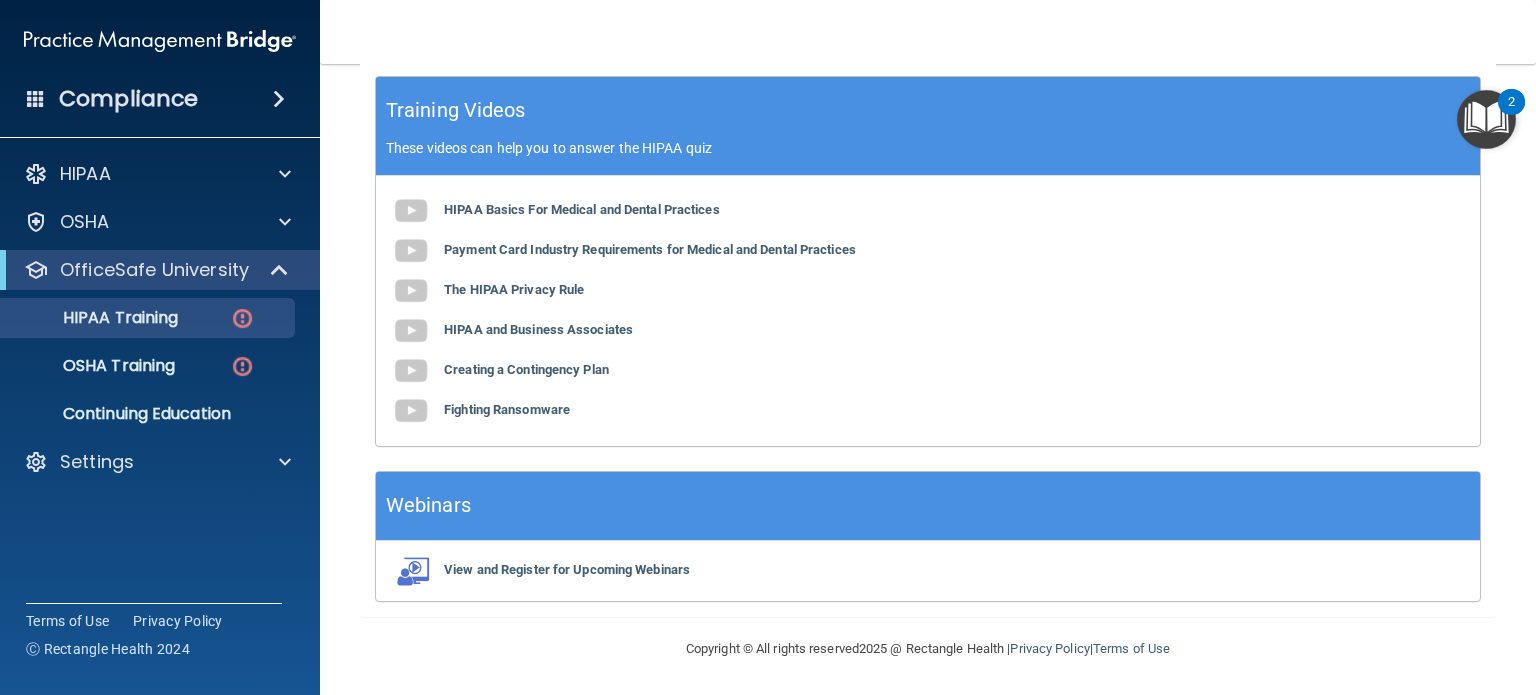 scroll, scrollTop: 184, scrollLeft: 0, axis: vertical 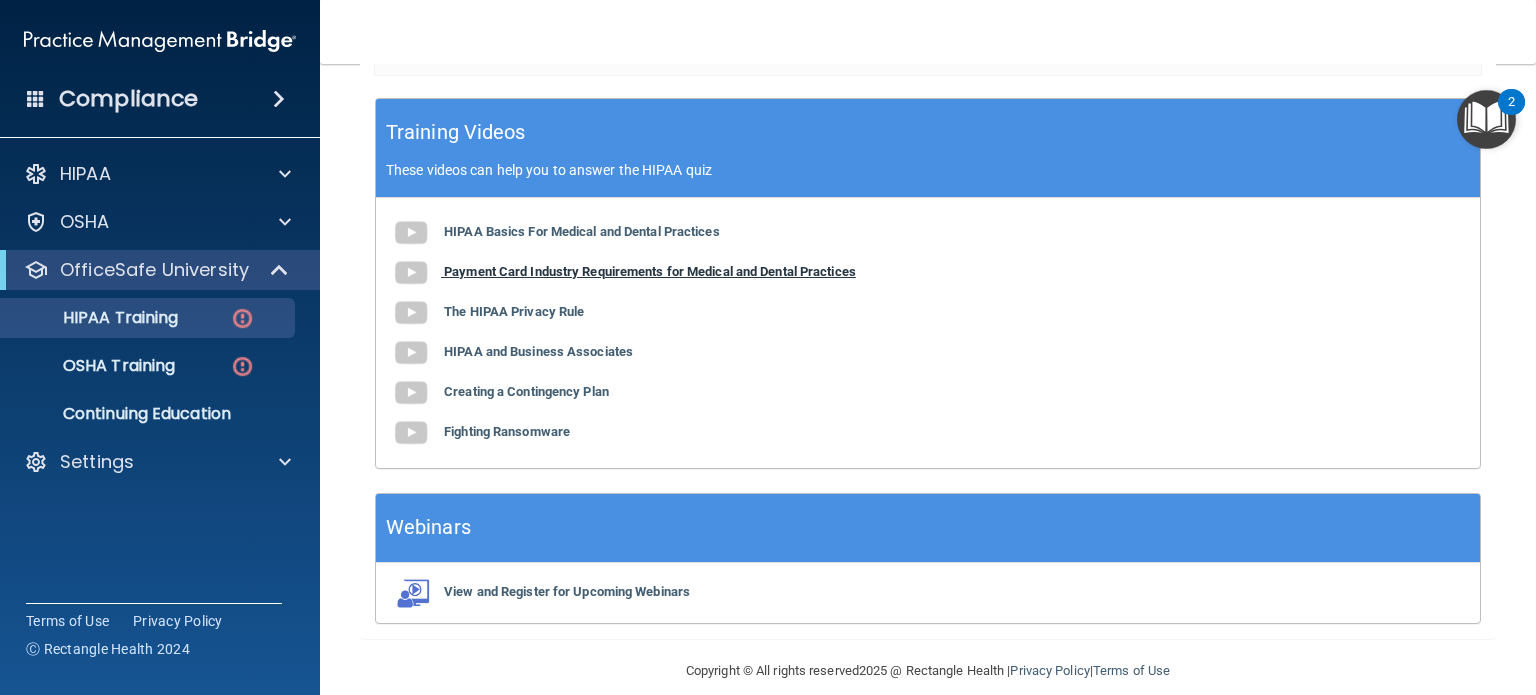 click on "Payment Card Industry Requirements for Medical and Dental Practices" at bounding box center (650, 271) 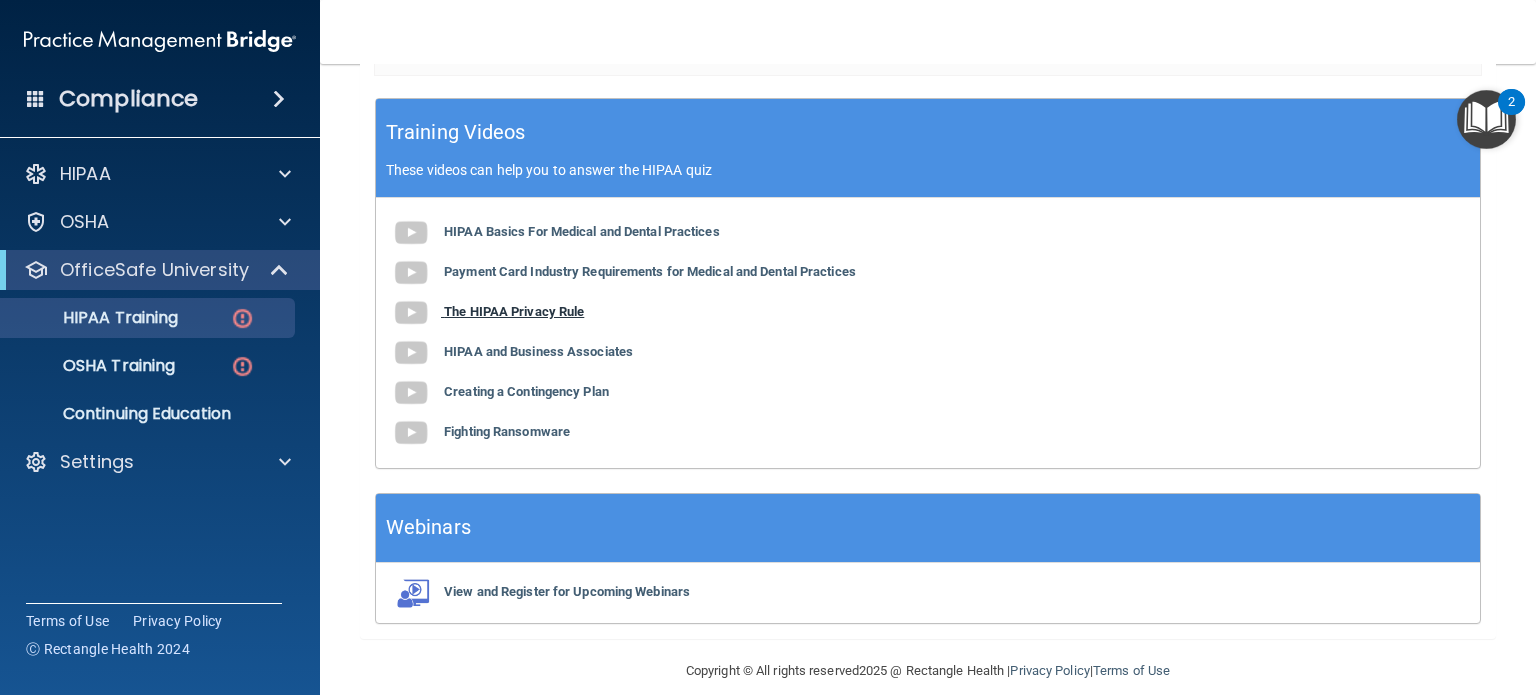 click on "The HIPAA Privacy Rule" at bounding box center (514, 311) 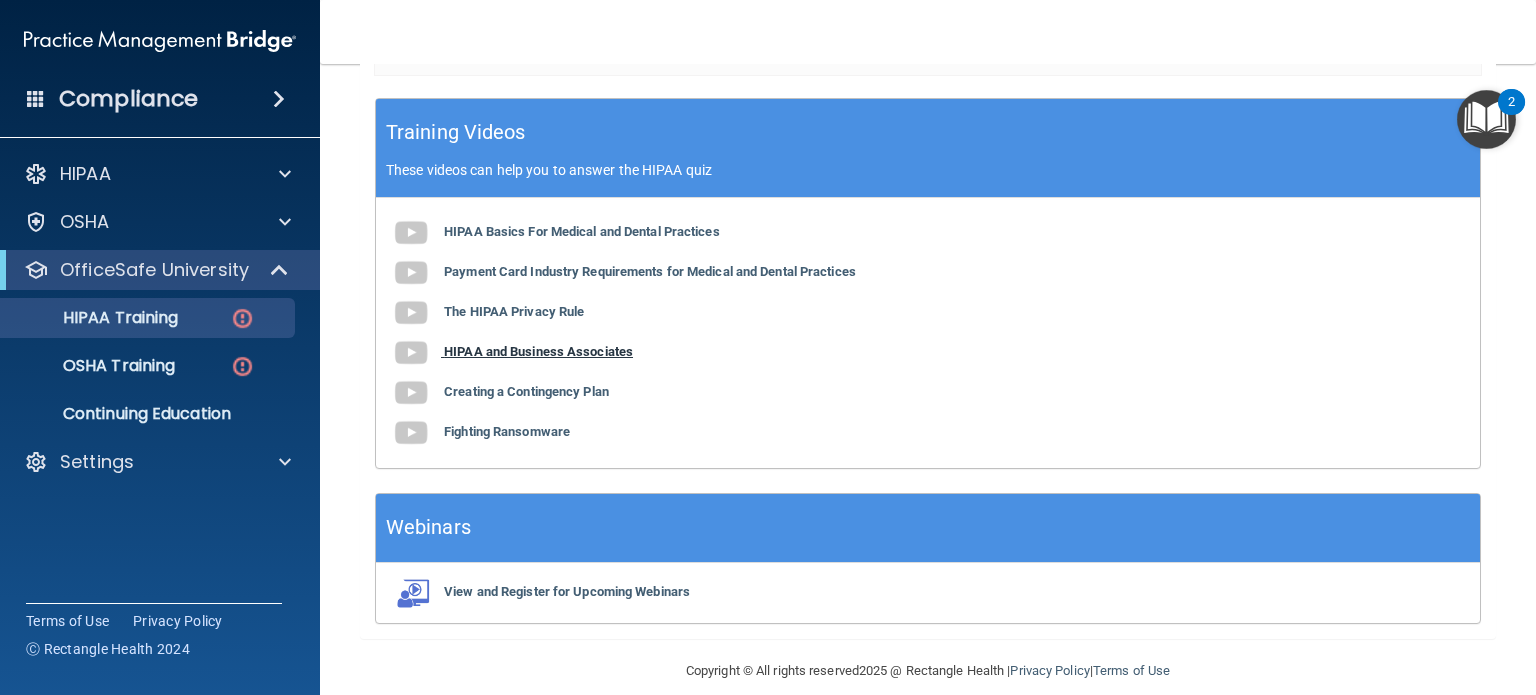 click on "HIPAA and Business Associates" at bounding box center (538, 351) 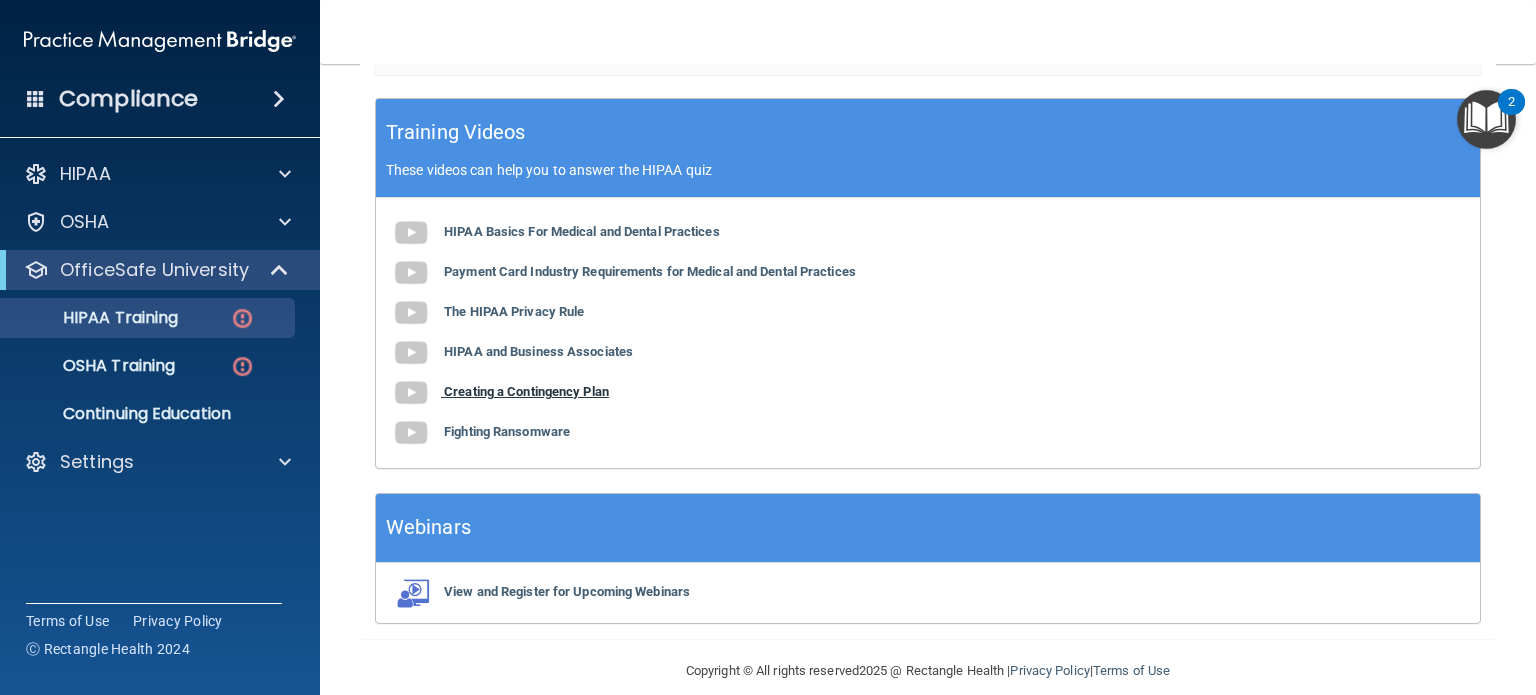 click on "Creating a Contingency Plan" at bounding box center [526, 391] 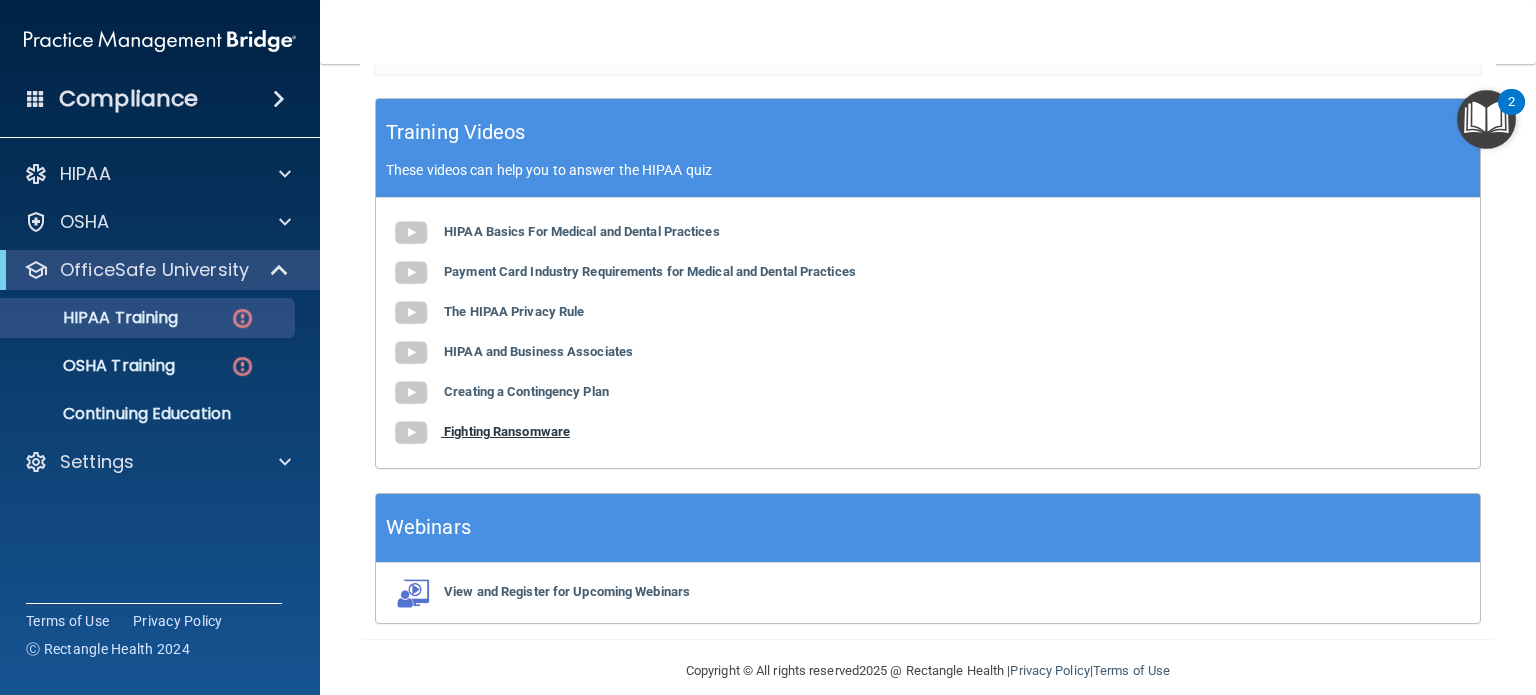 click on "Fighting Ransomware" at bounding box center (507, 431) 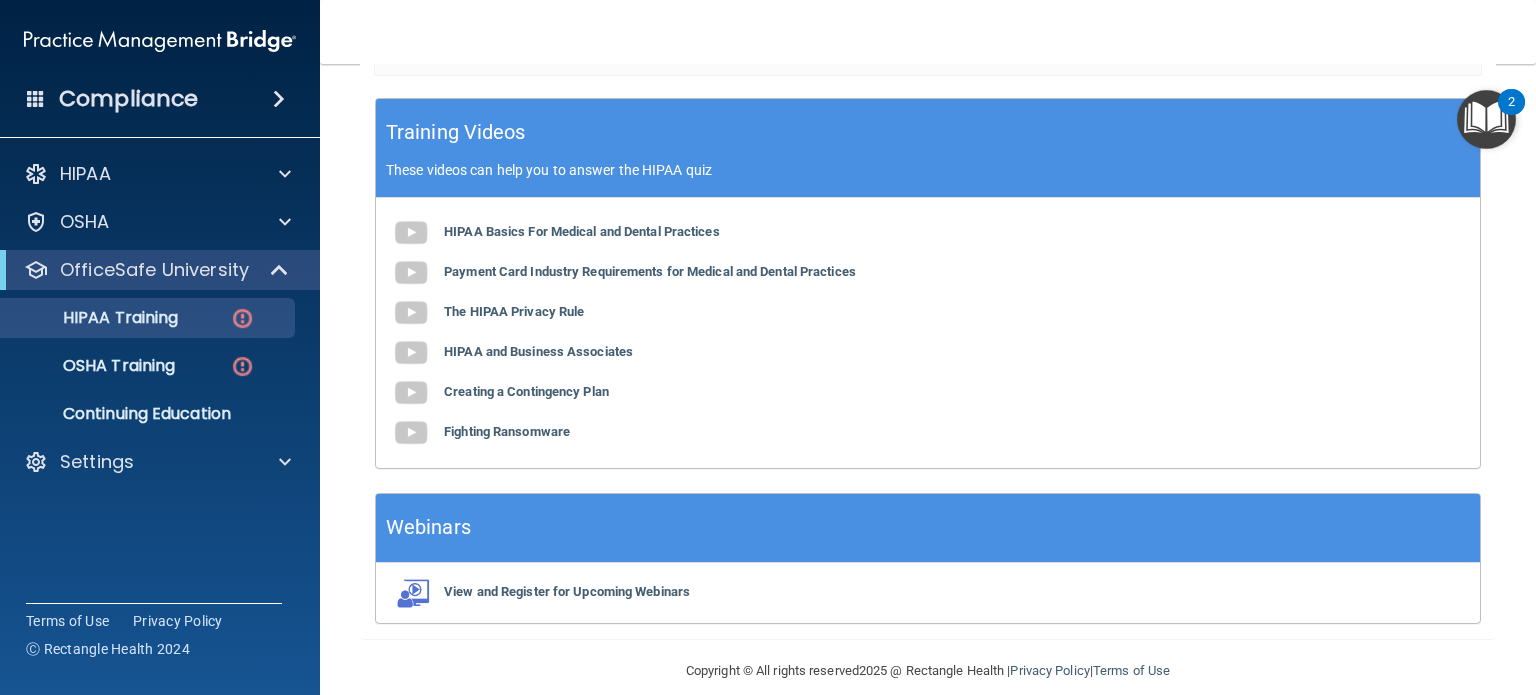 scroll, scrollTop: 162, scrollLeft: 0, axis: vertical 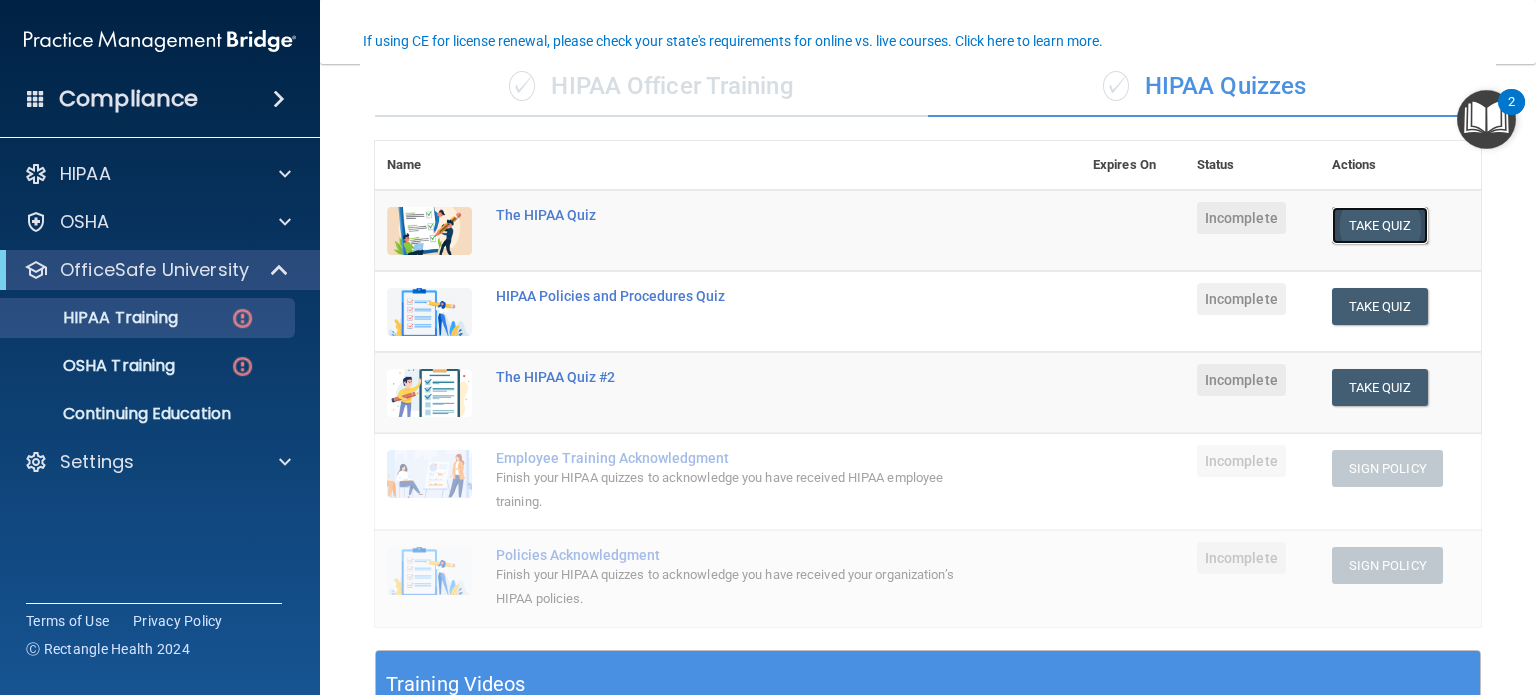 click on "Take Quiz" at bounding box center [1380, 225] 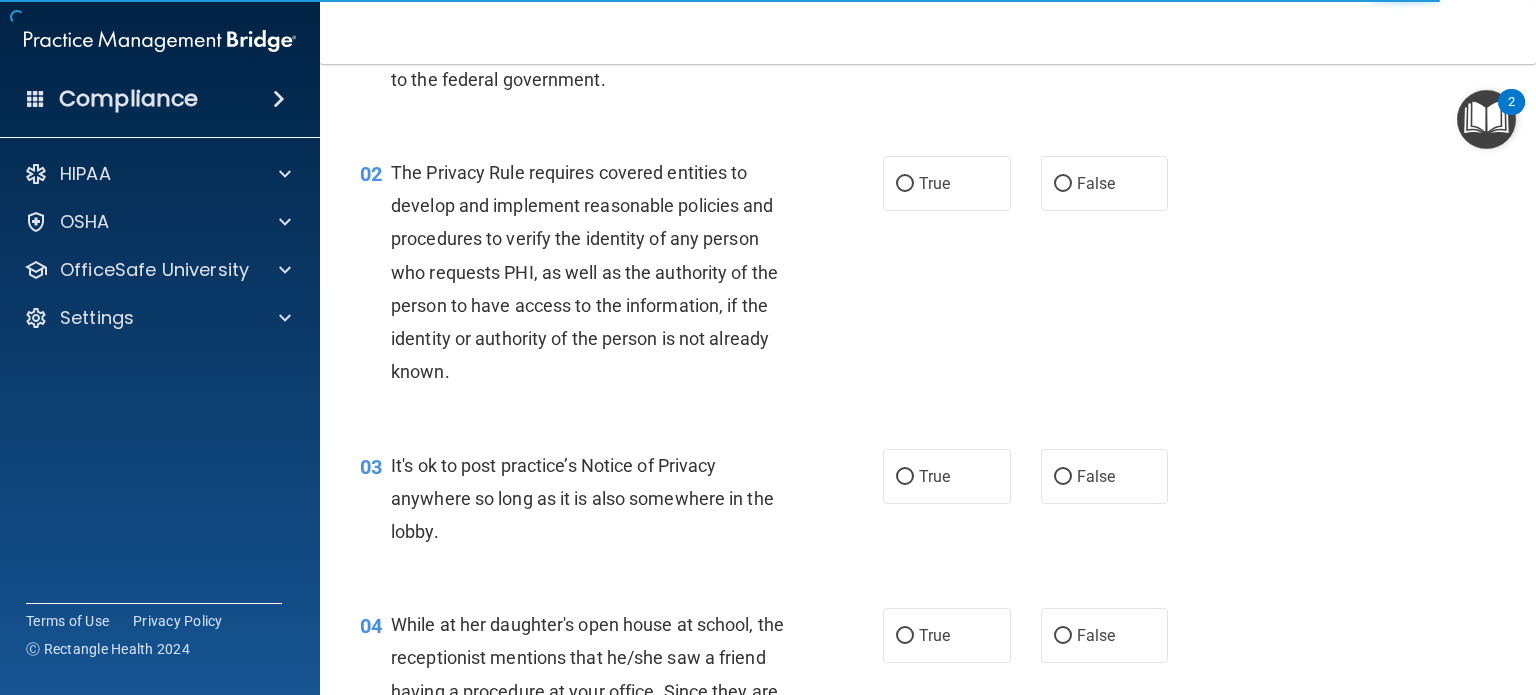 scroll, scrollTop: 0, scrollLeft: 0, axis: both 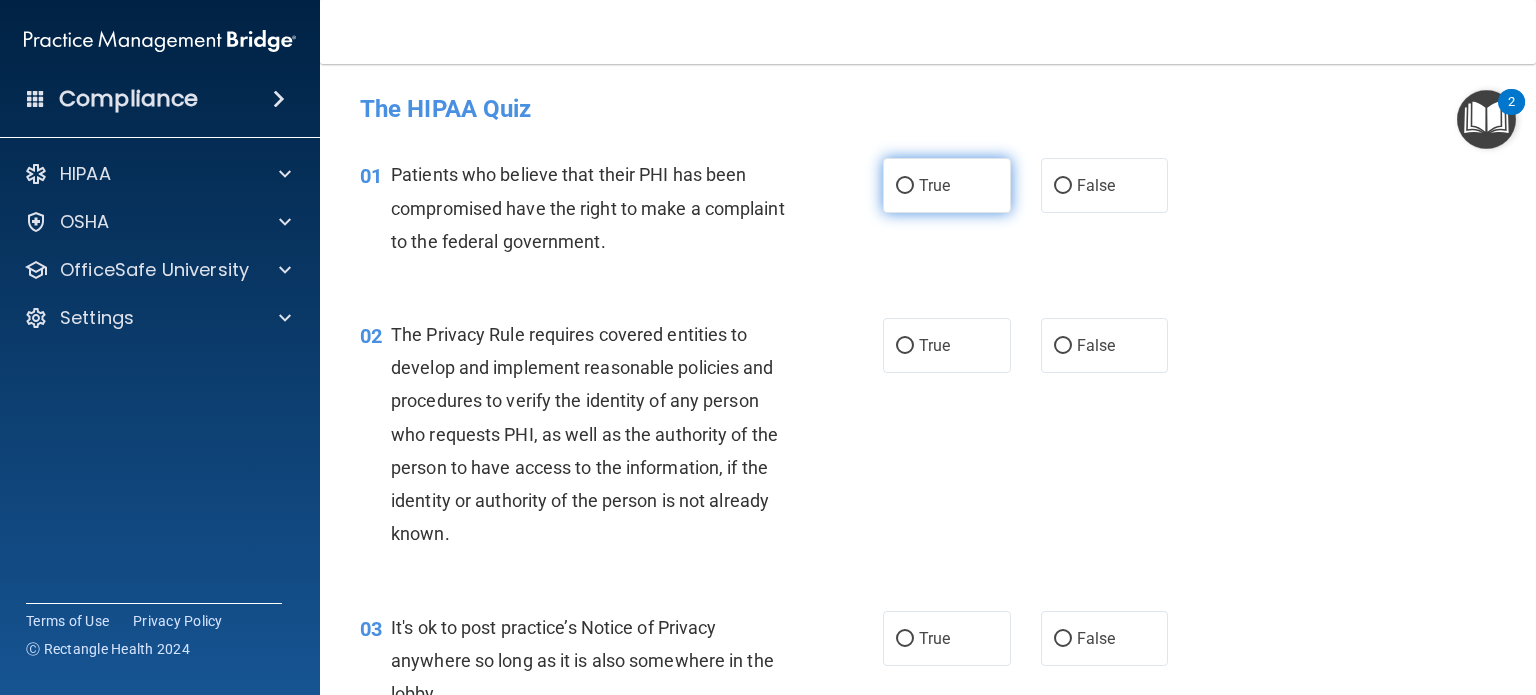 click on "True" at bounding box center [947, 185] 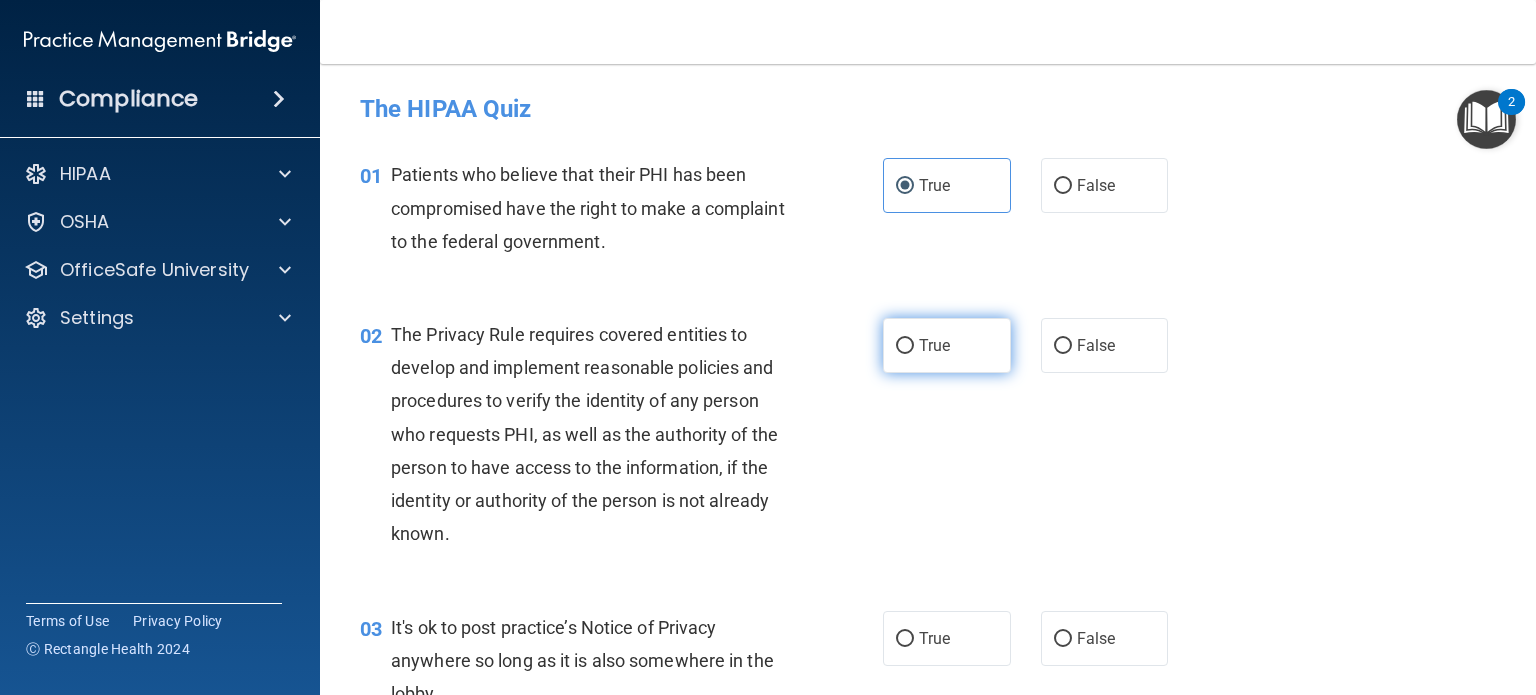 click on "True" at bounding box center [905, 346] 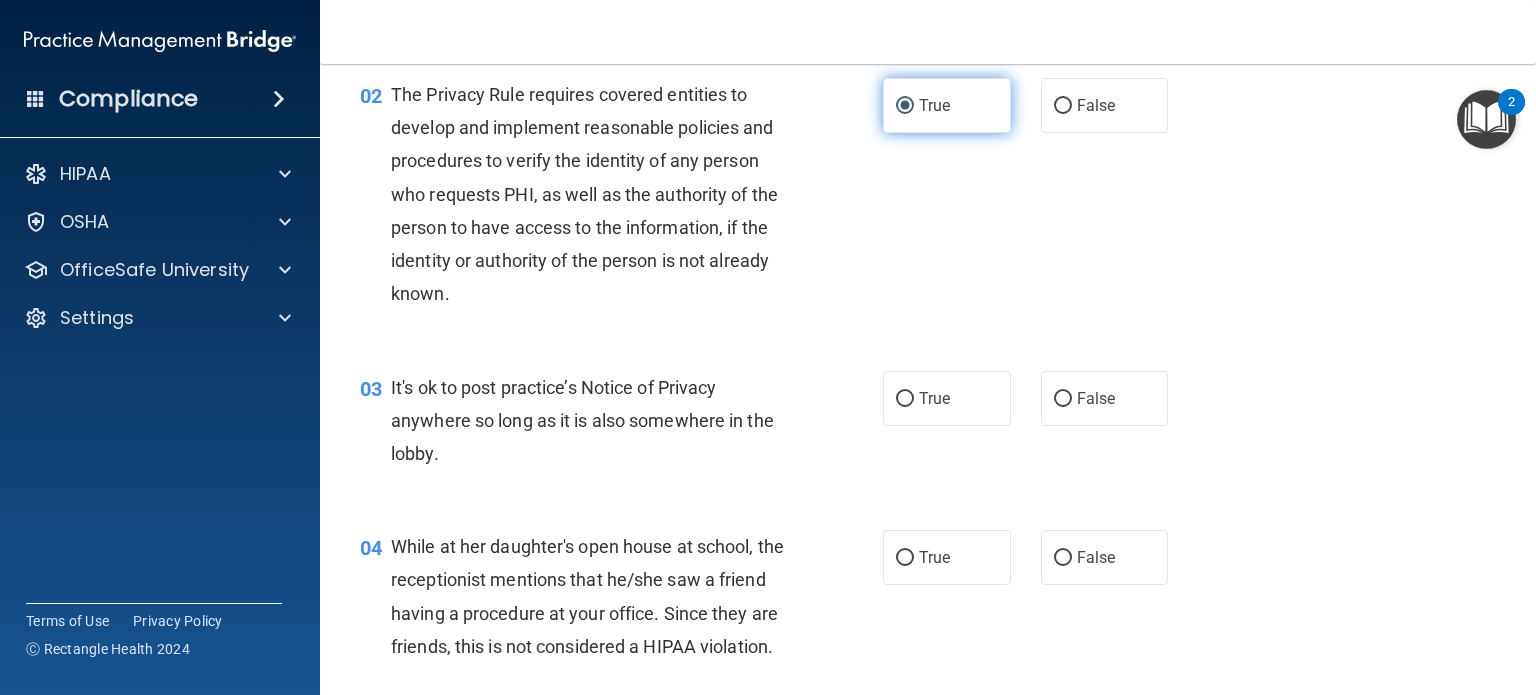 scroll, scrollTop: 280, scrollLeft: 0, axis: vertical 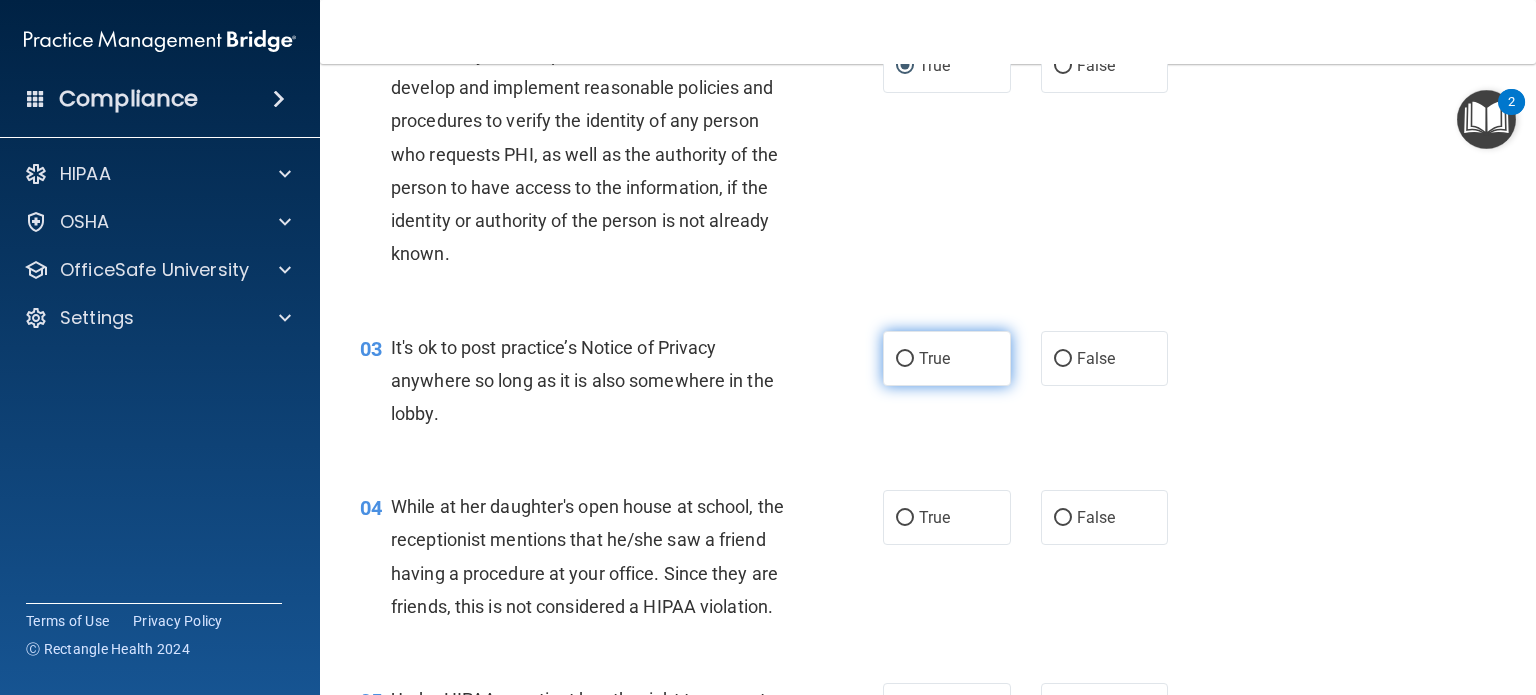 click on "True" at bounding box center [947, 358] 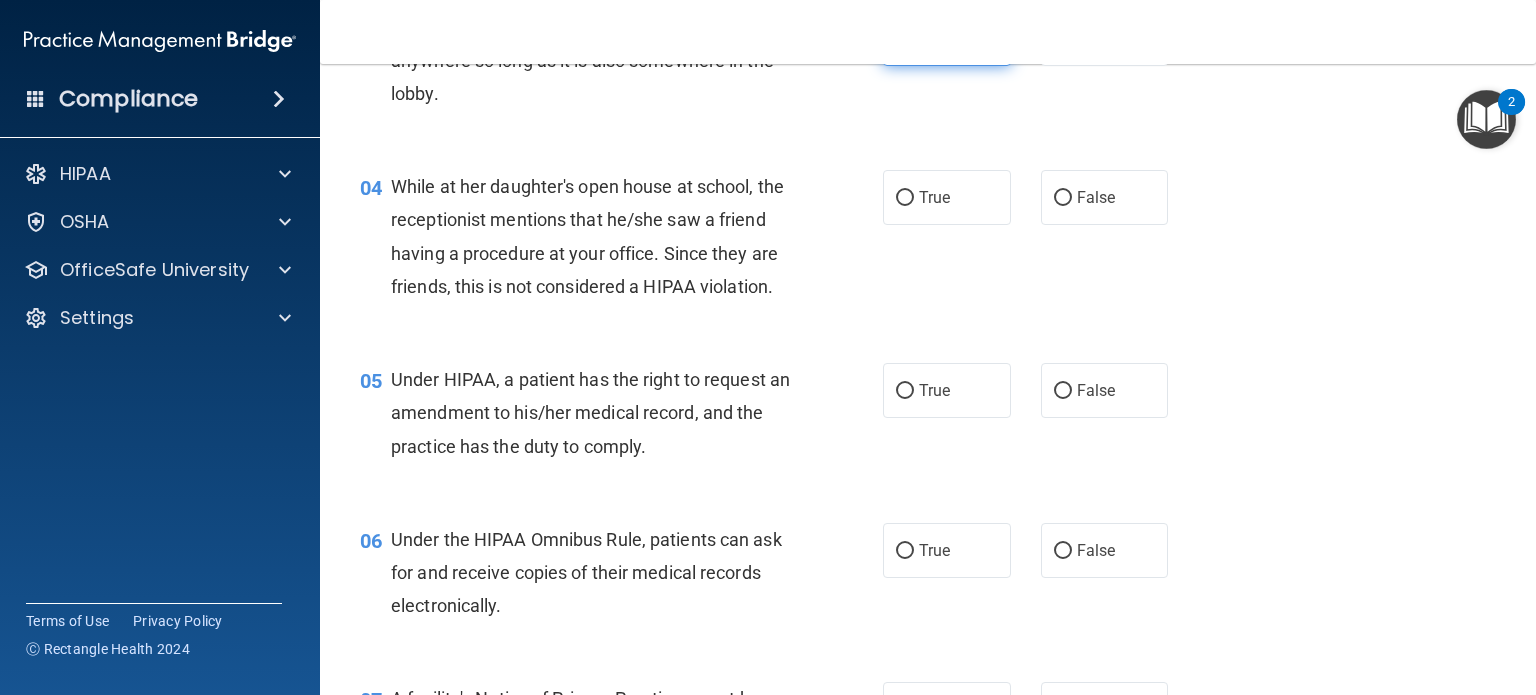 scroll, scrollTop: 640, scrollLeft: 0, axis: vertical 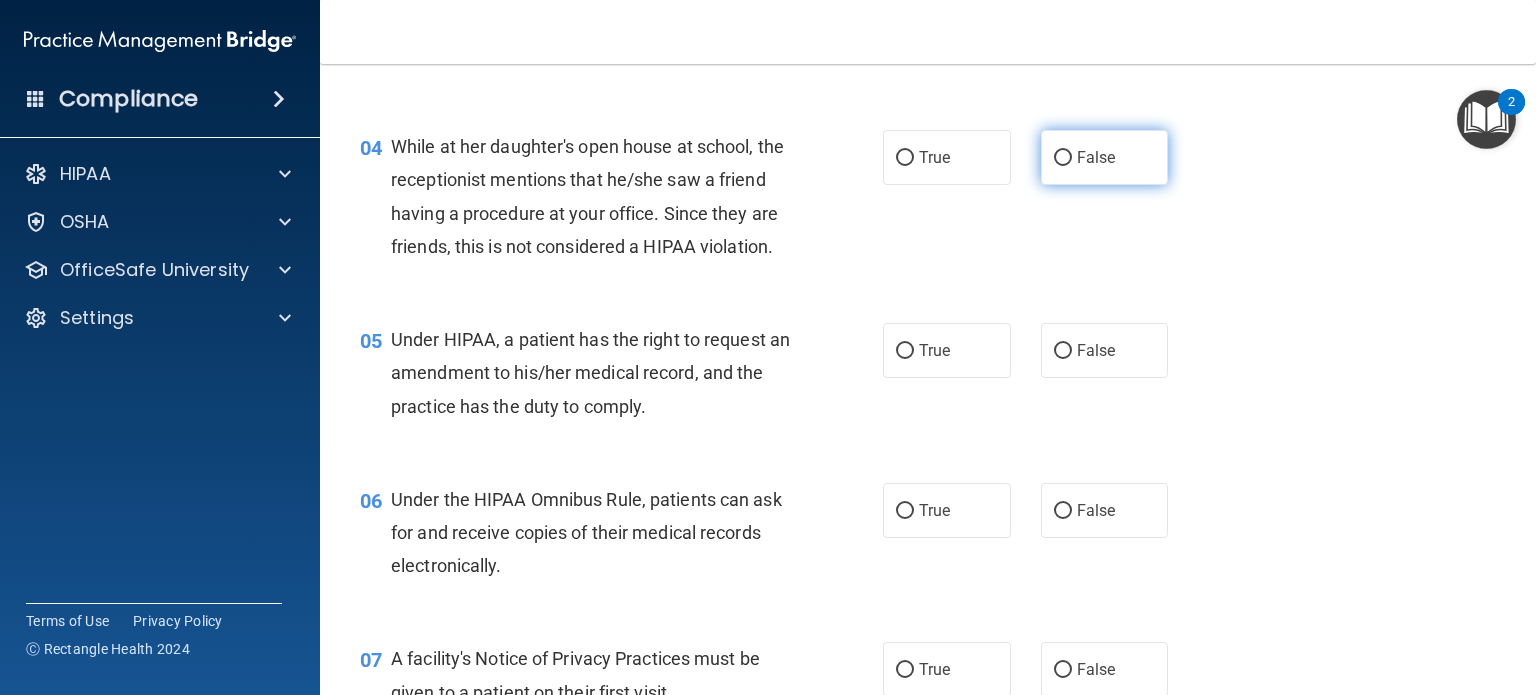 click on "False" at bounding box center [1105, 157] 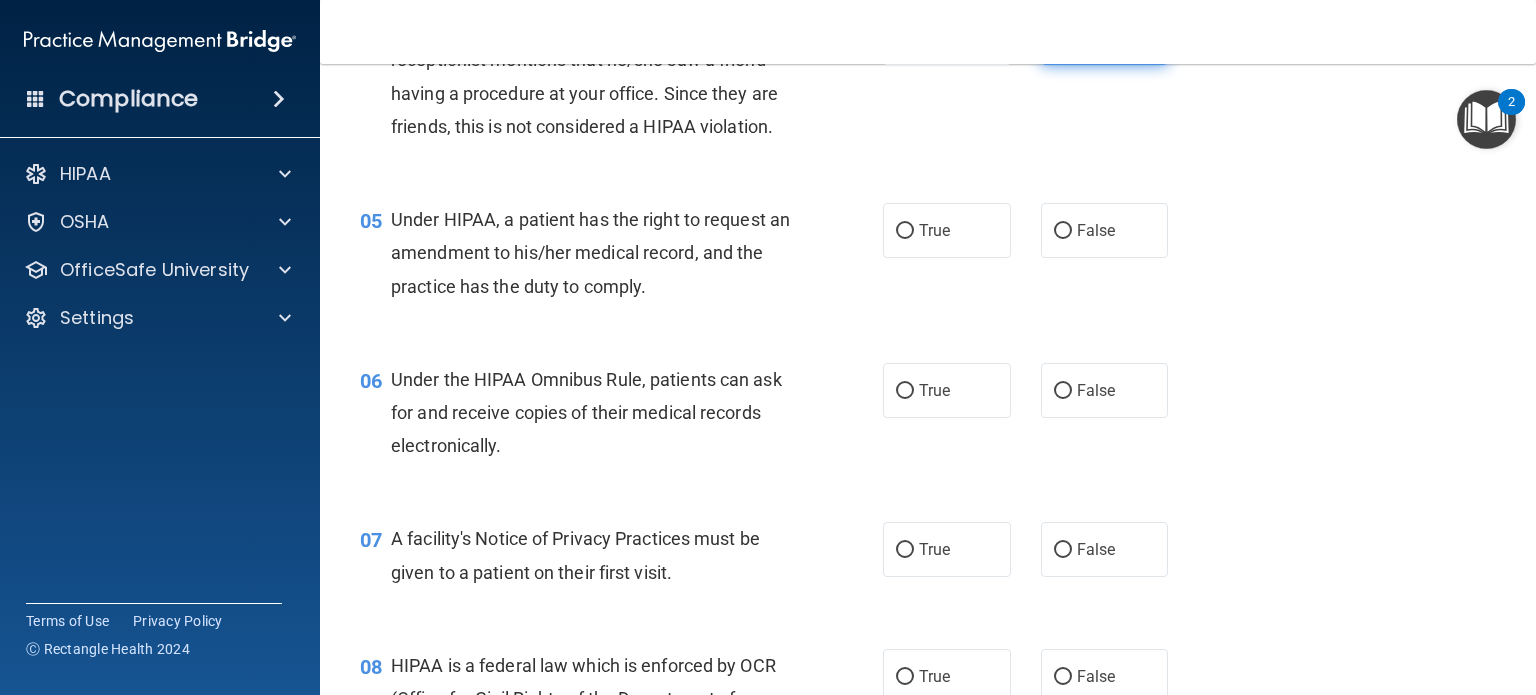scroll, scrollTop: 800, scrollLeft: 0, axis: vertical 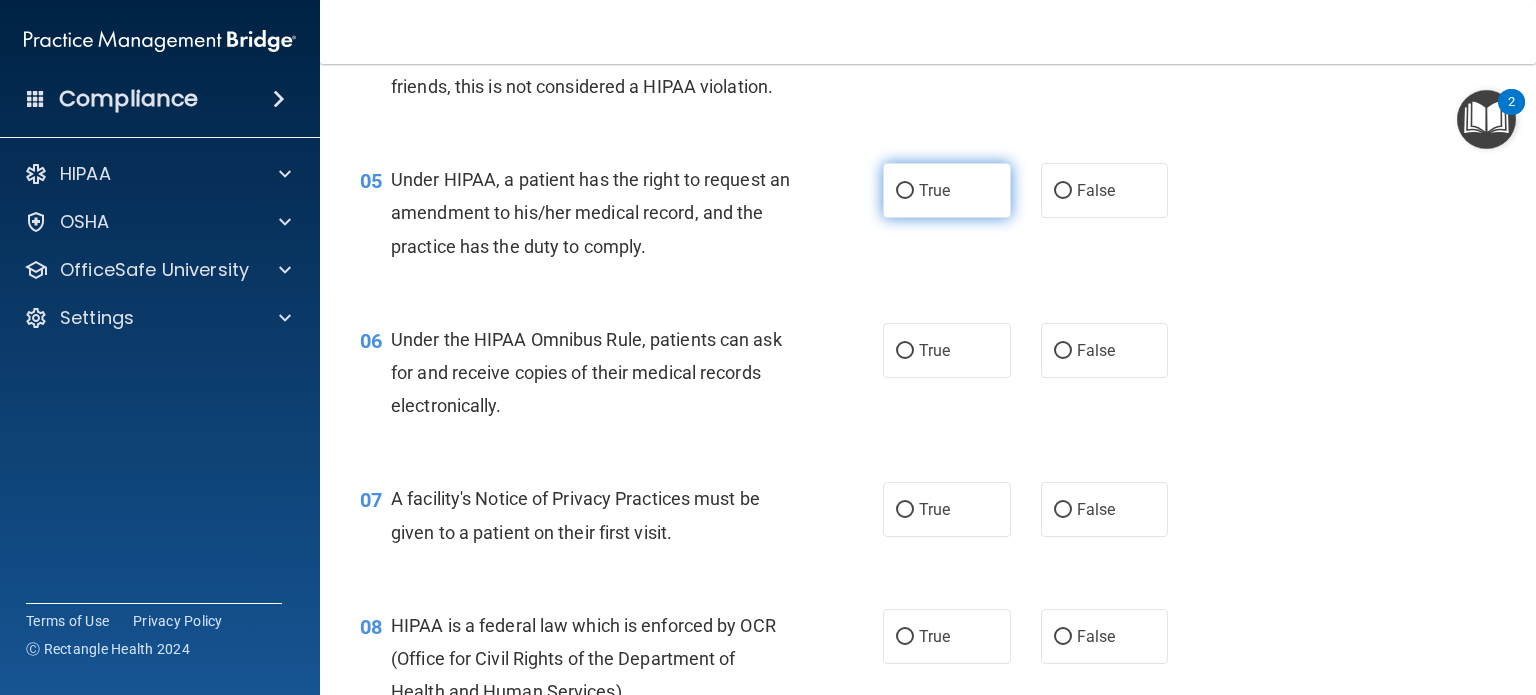 click on "True" at bounding box center (934, 190) 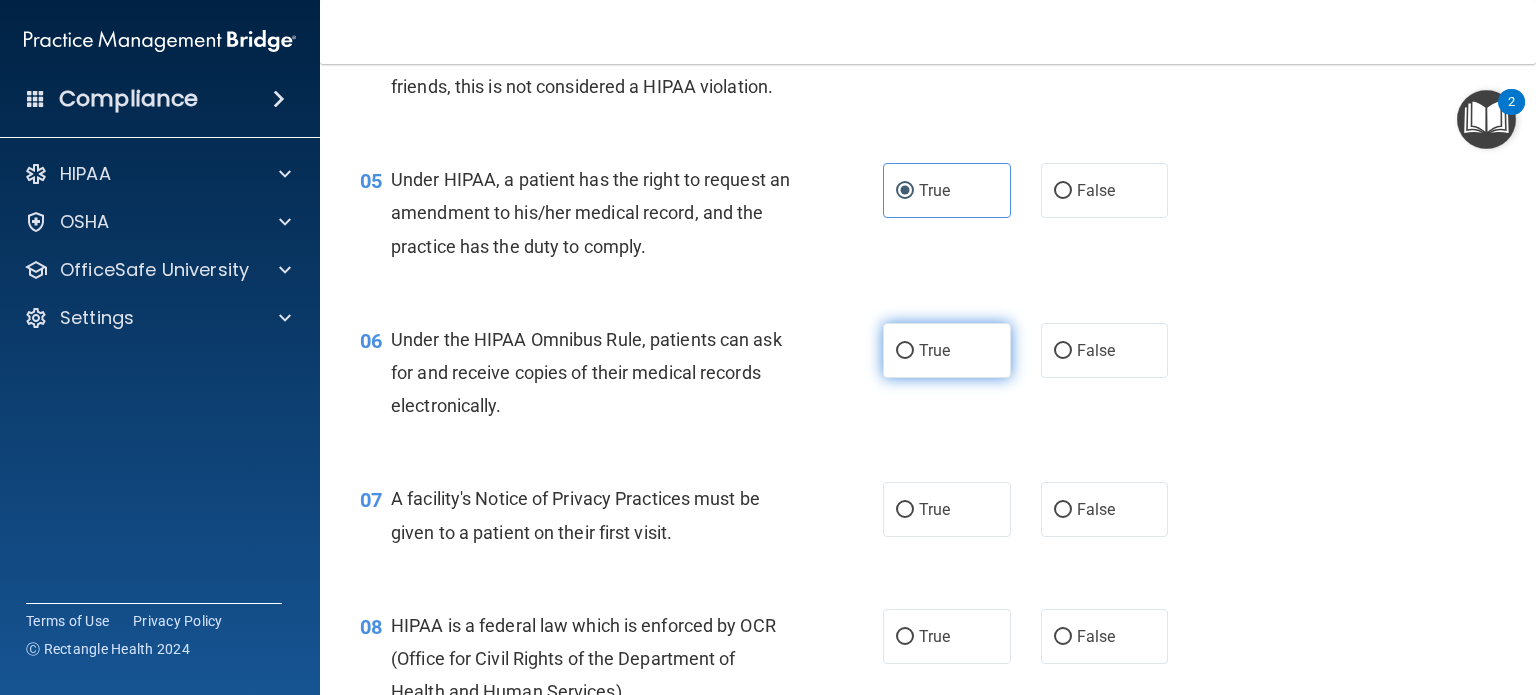 click on "True" at bounding box center [947, 350] 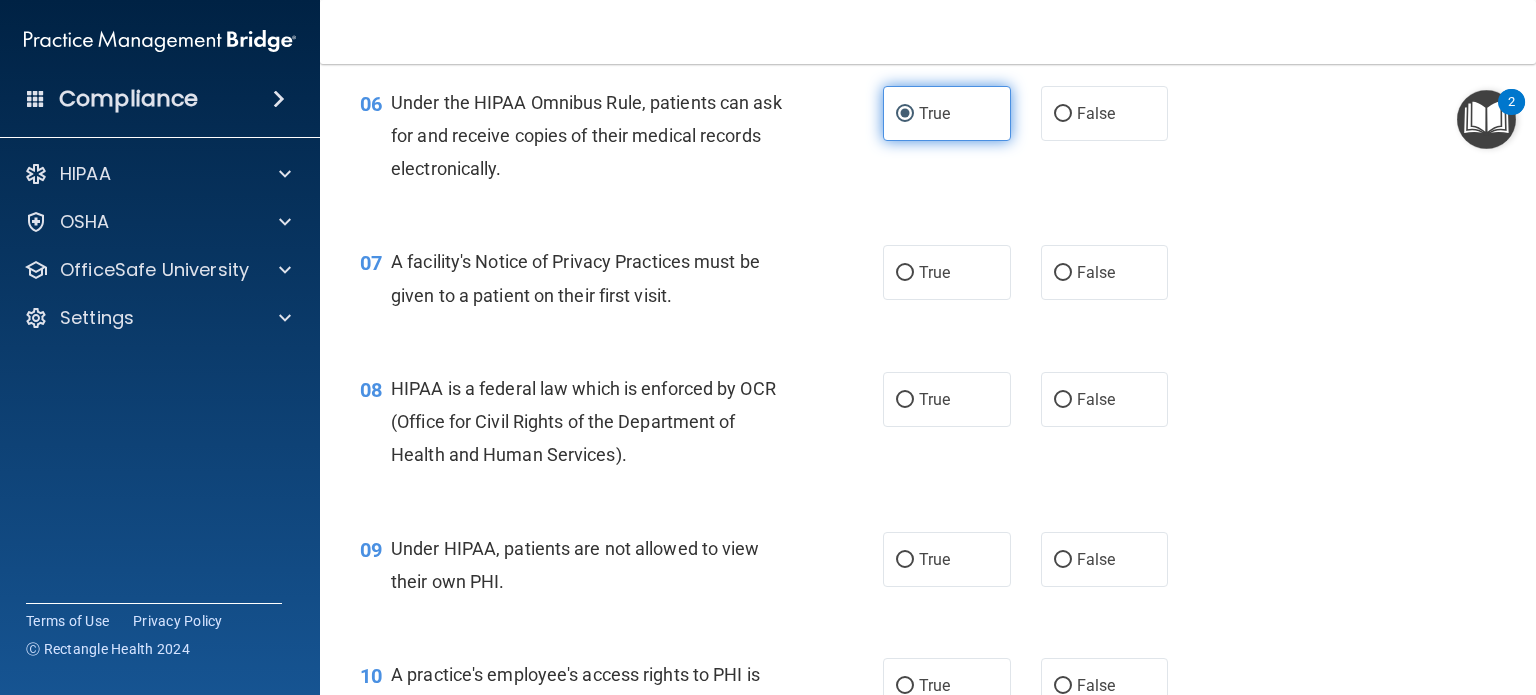scroll, scrollTop: 1040, scrollLeft: 0, axis: vertical 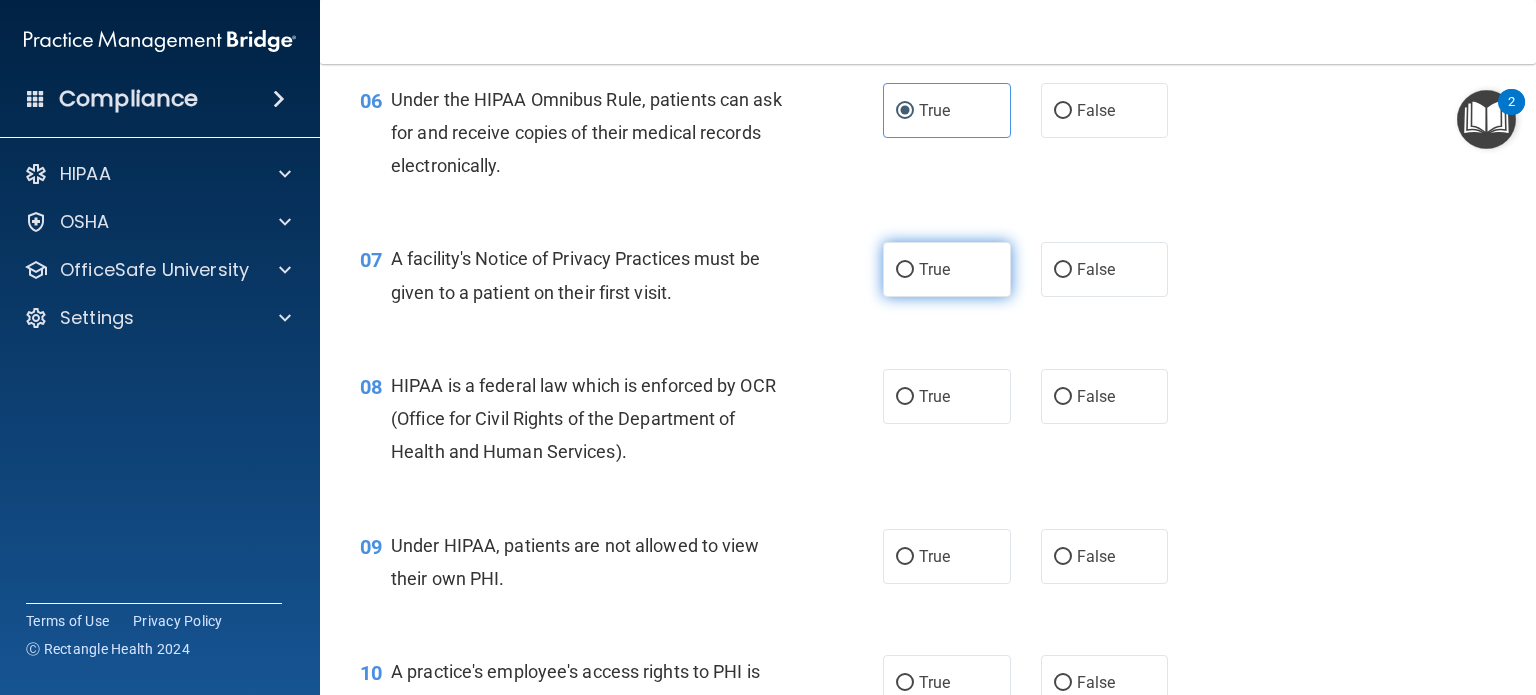 click on "True" at bounding box center [947, 269] 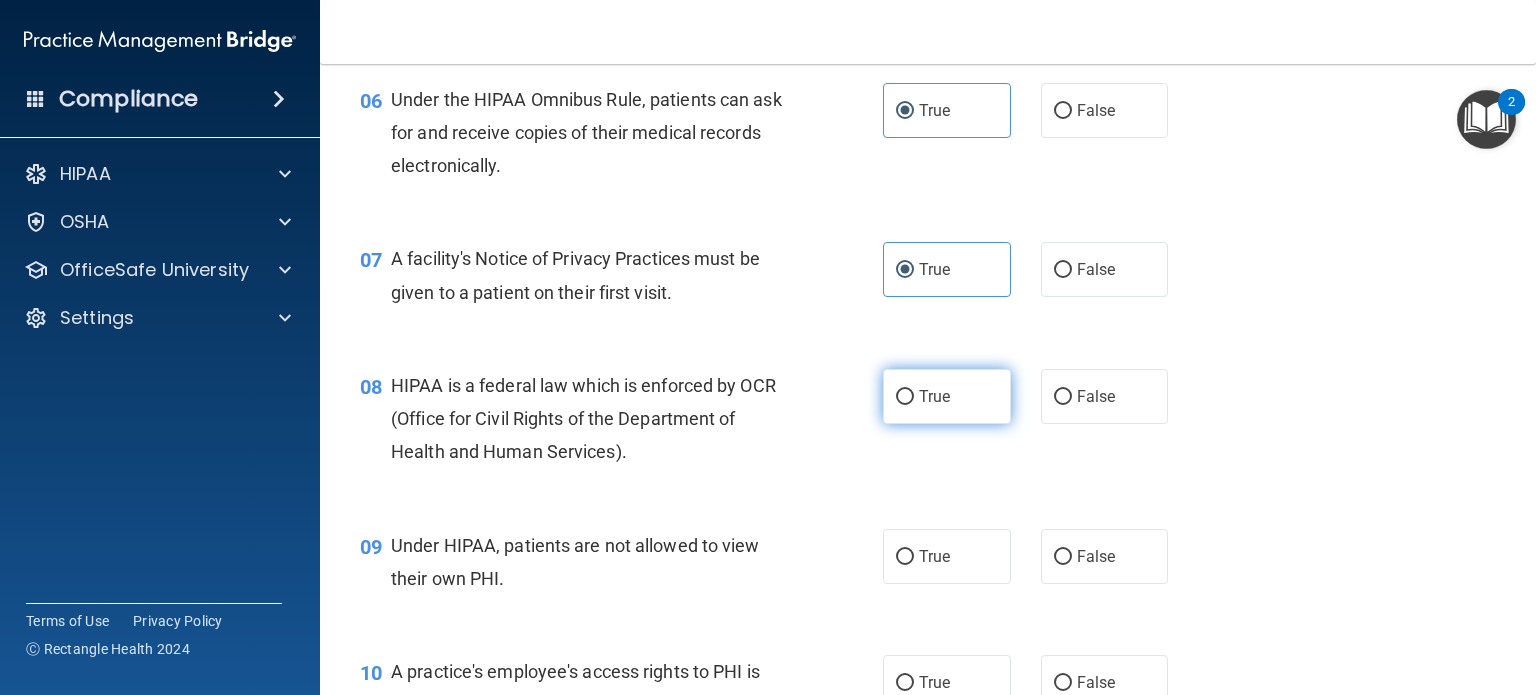 click on "True" at bounding box center [934, 396] 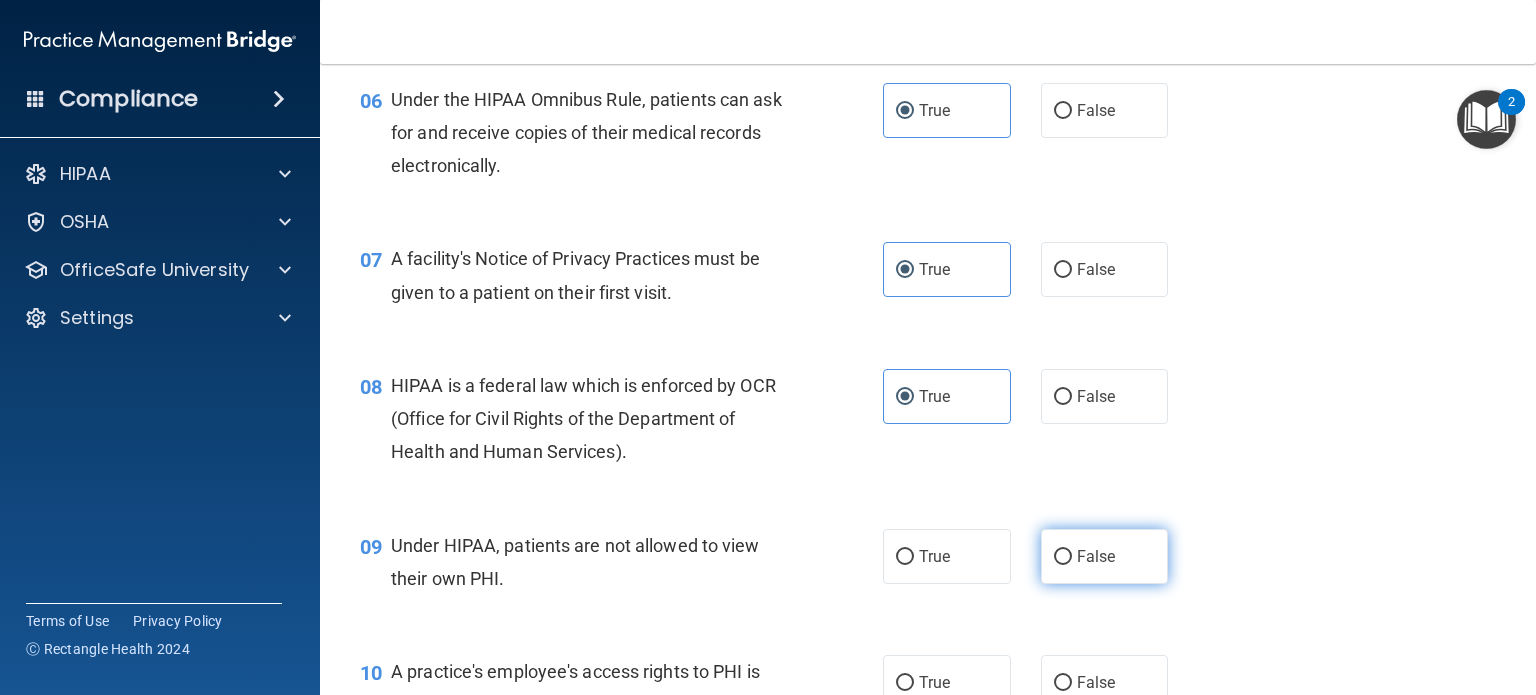 click on "False" at bounding box center [1105, 556] 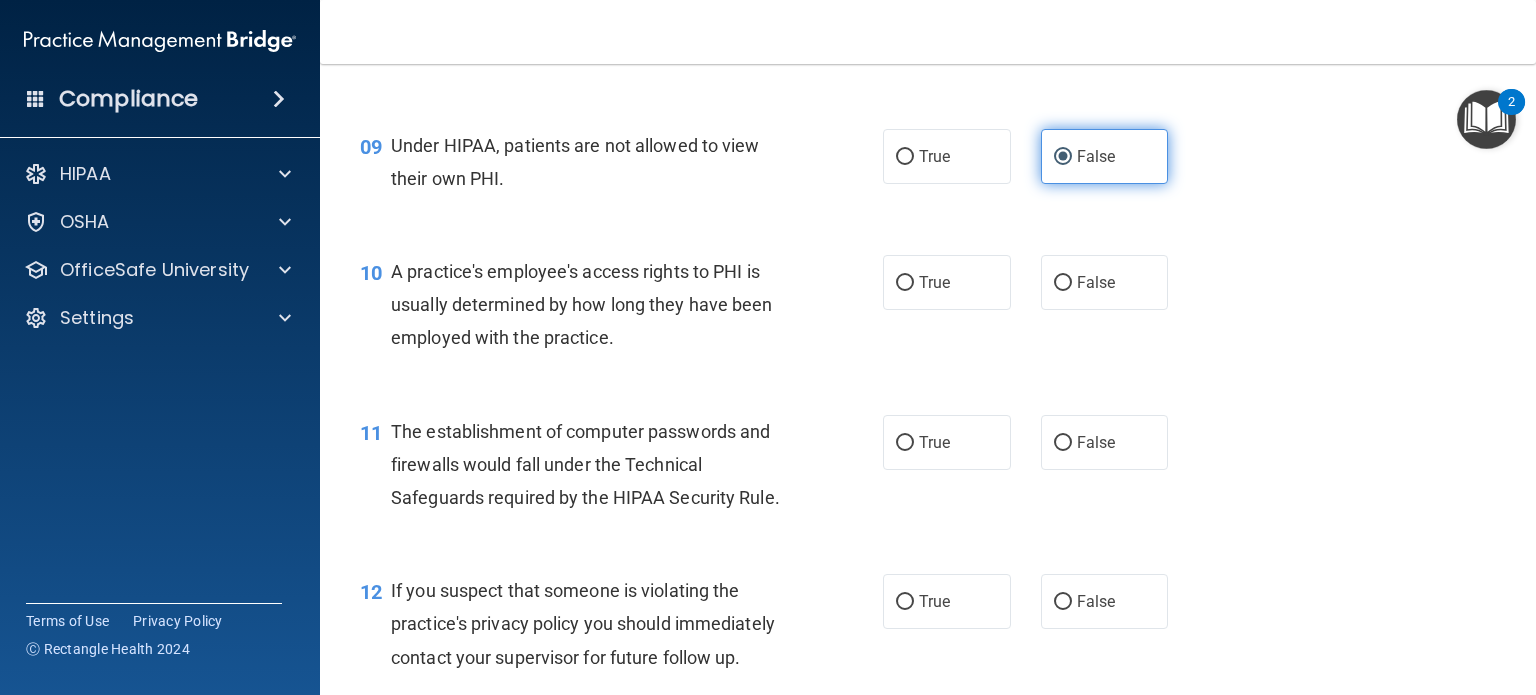 scroll, scrollTop: 1480, scrollLeft: 0, axis: vertical 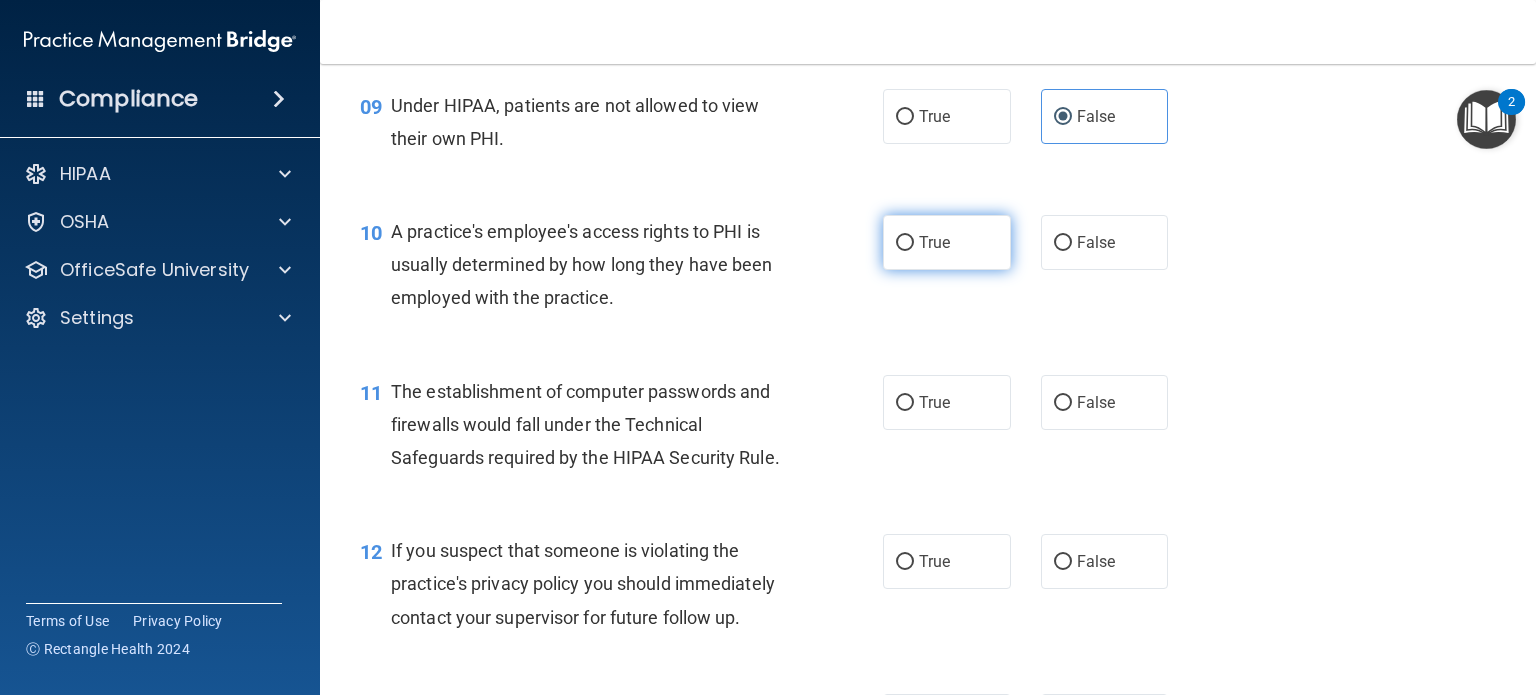 click on "True" at bounding box center [934, 242] 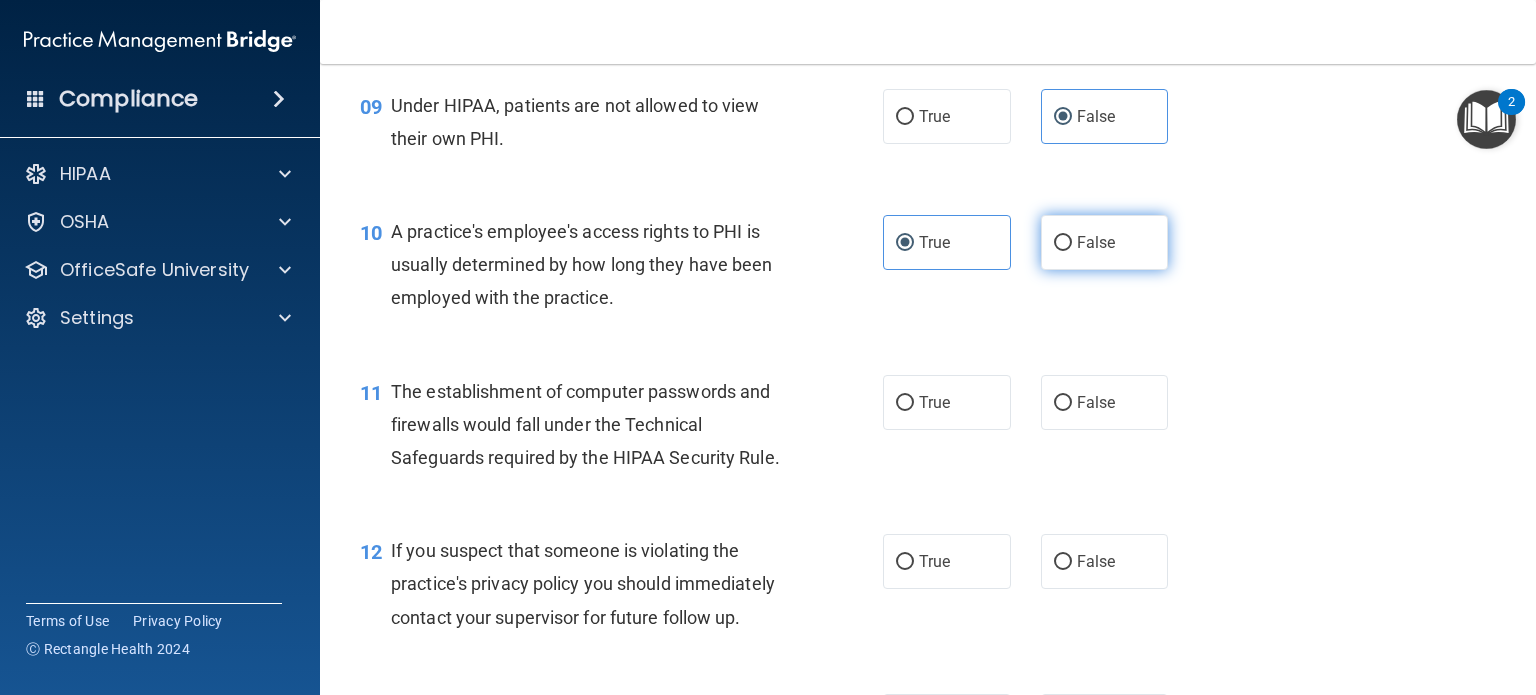 click on "False" at bounding box center [1105, 242] 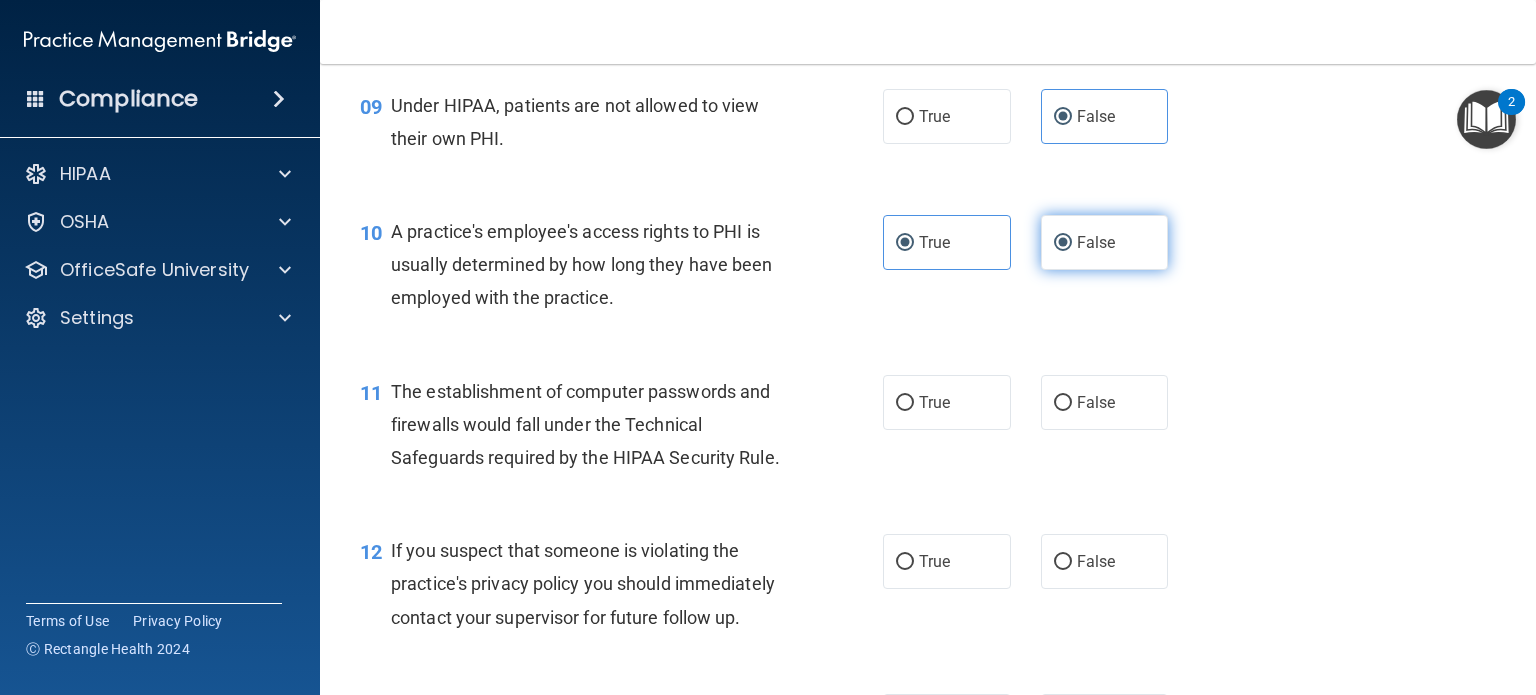 radio on "false" 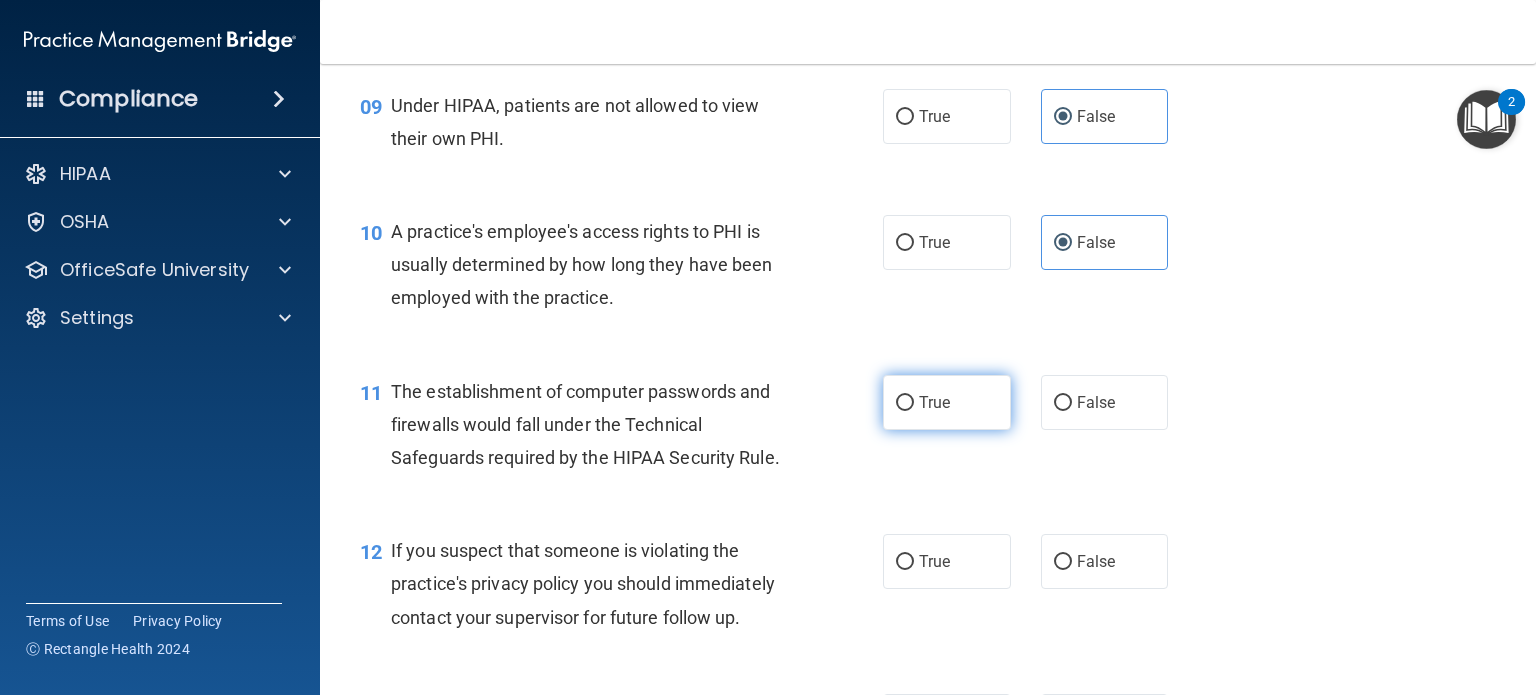 click on "True" at bounding box center (934, 402) 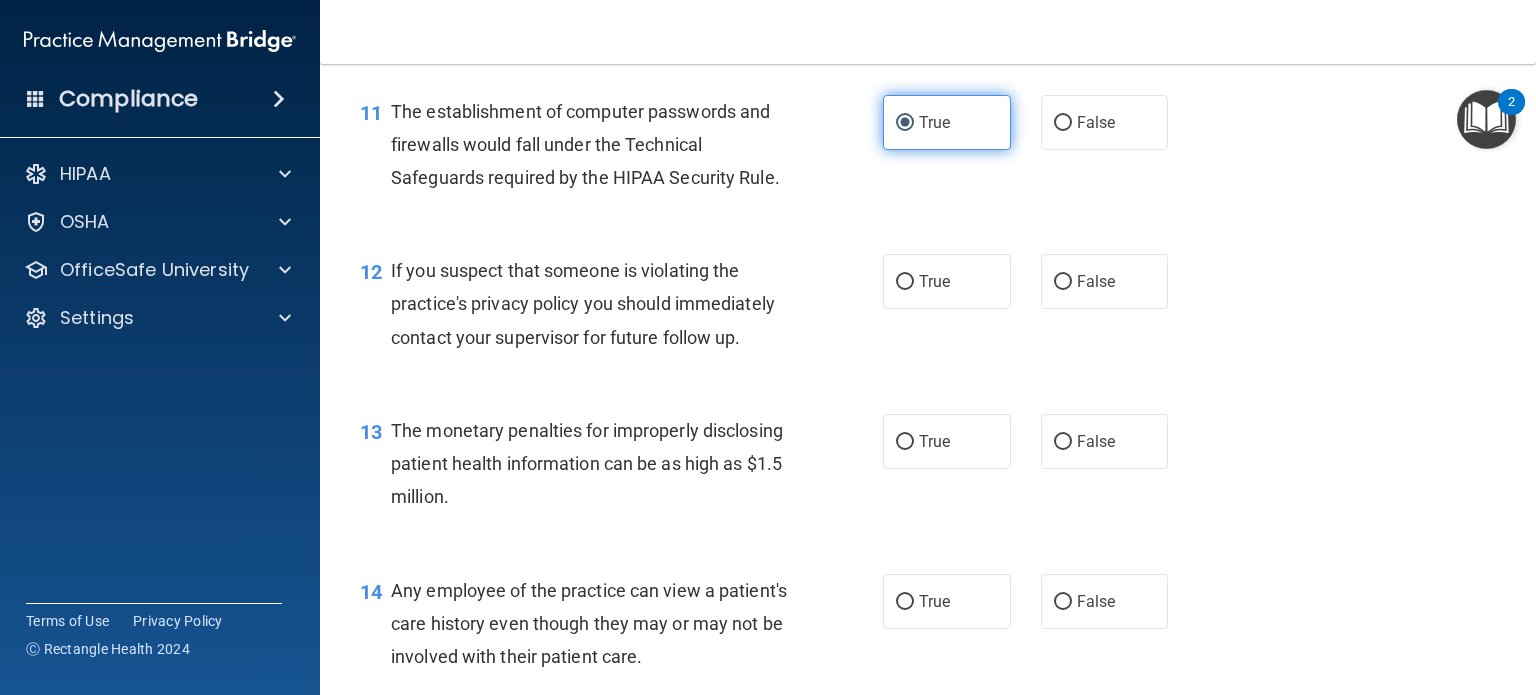 scroll, scrollTop: 1800, scrollLeft: 0, axis: vertical 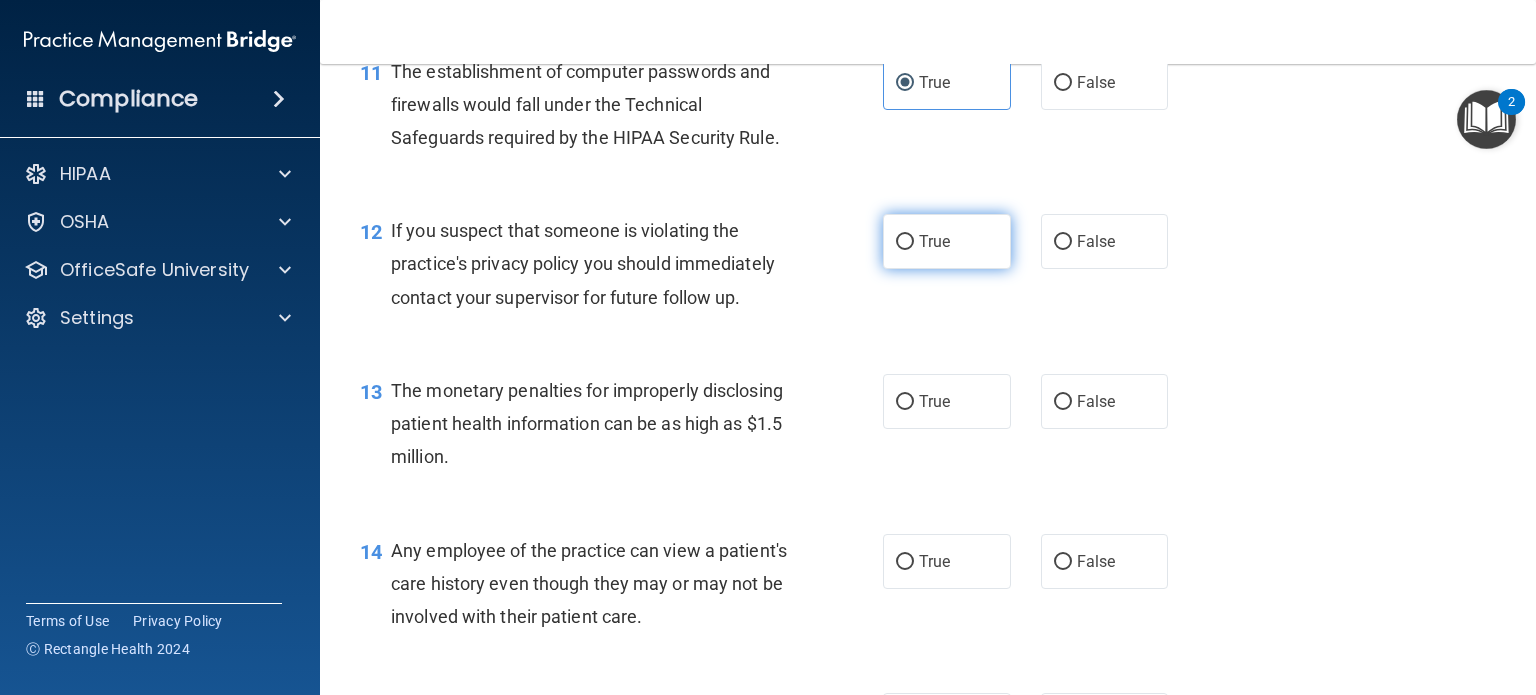 click on "True" at bounding box center [934, 241] 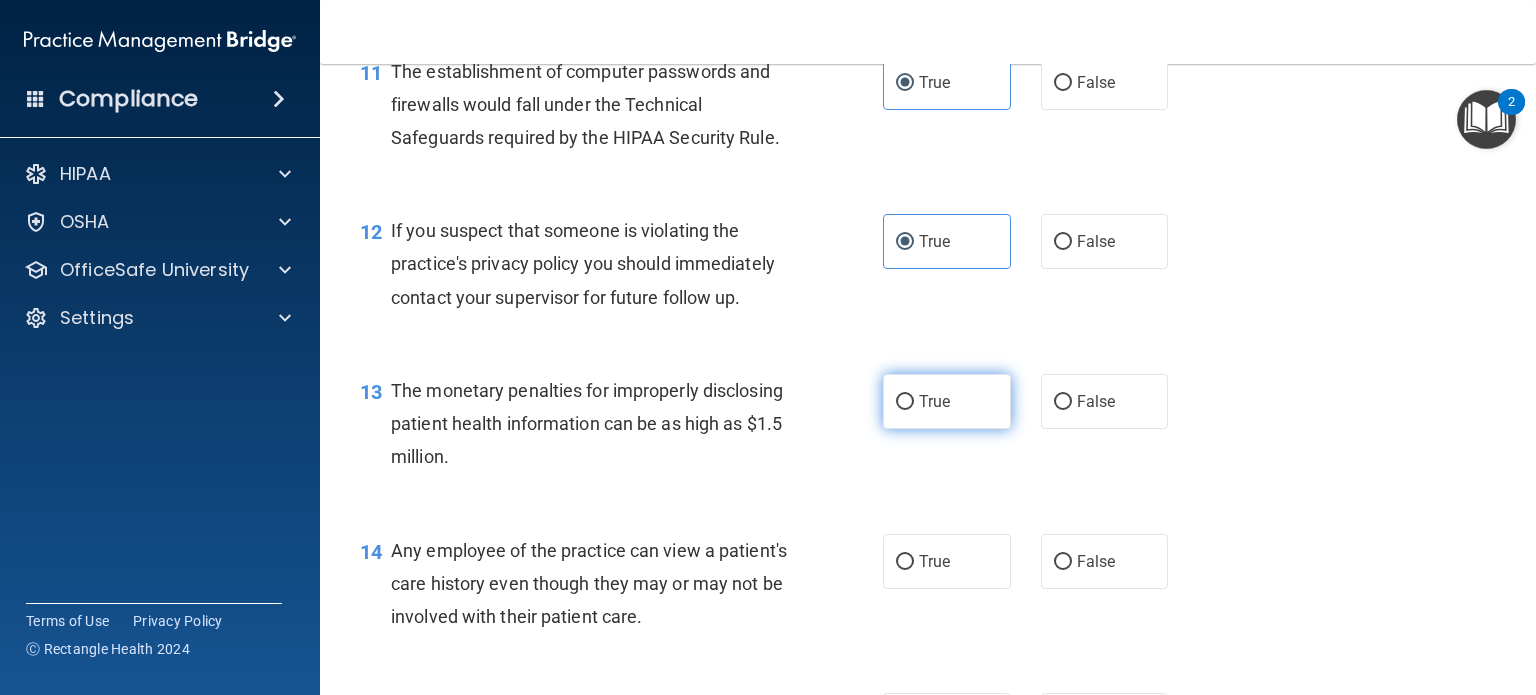 click on "True" at bounding box center (947, 401) 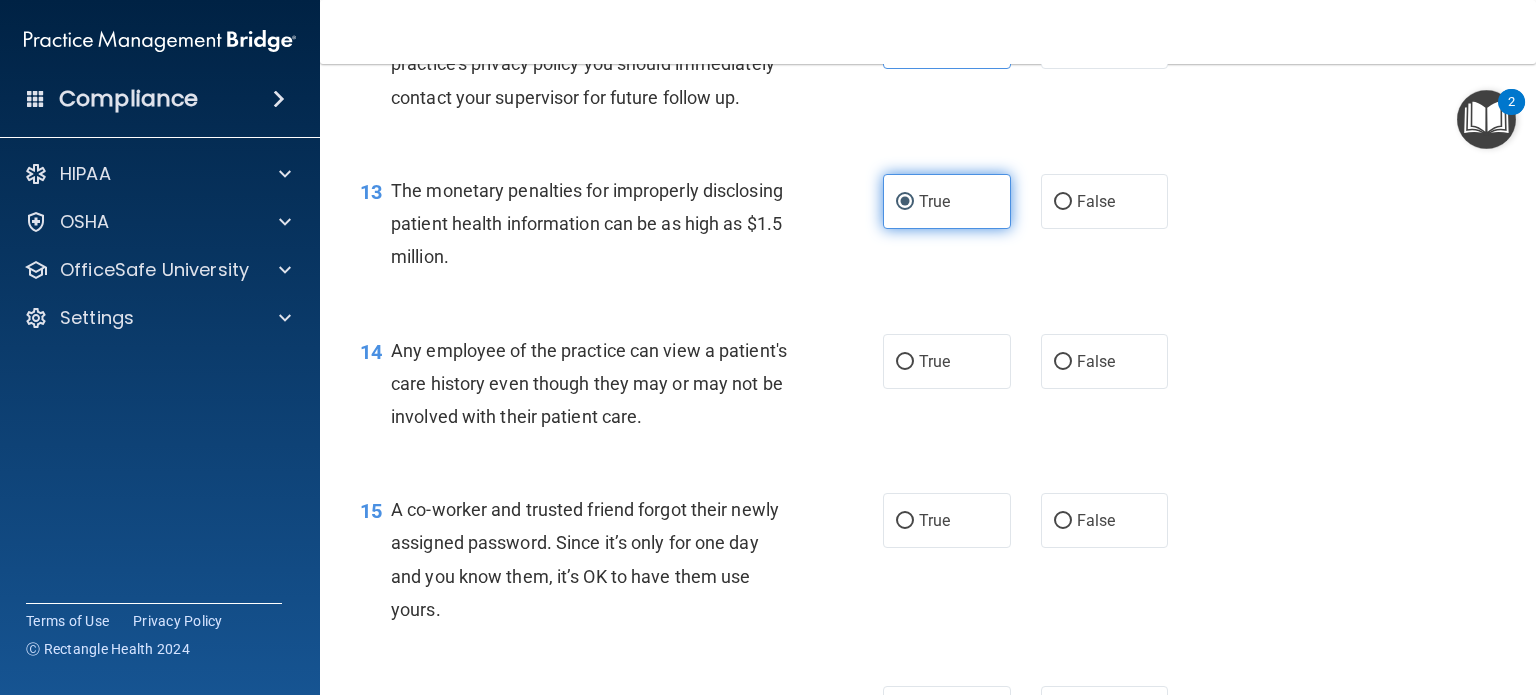 scroll, scrollTop: 2040, scrollLeft: 0, axis: vertical 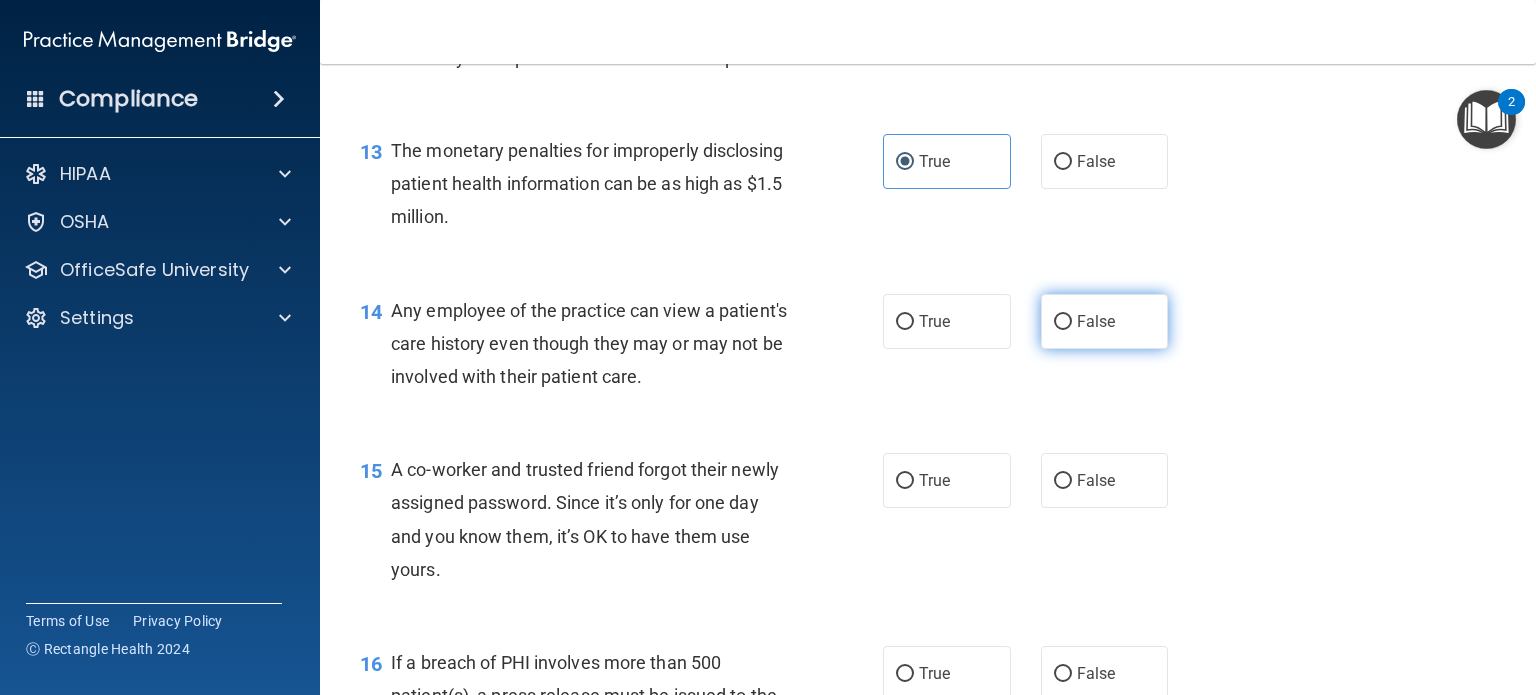 click on "False" at bounding box center [1105, 321] 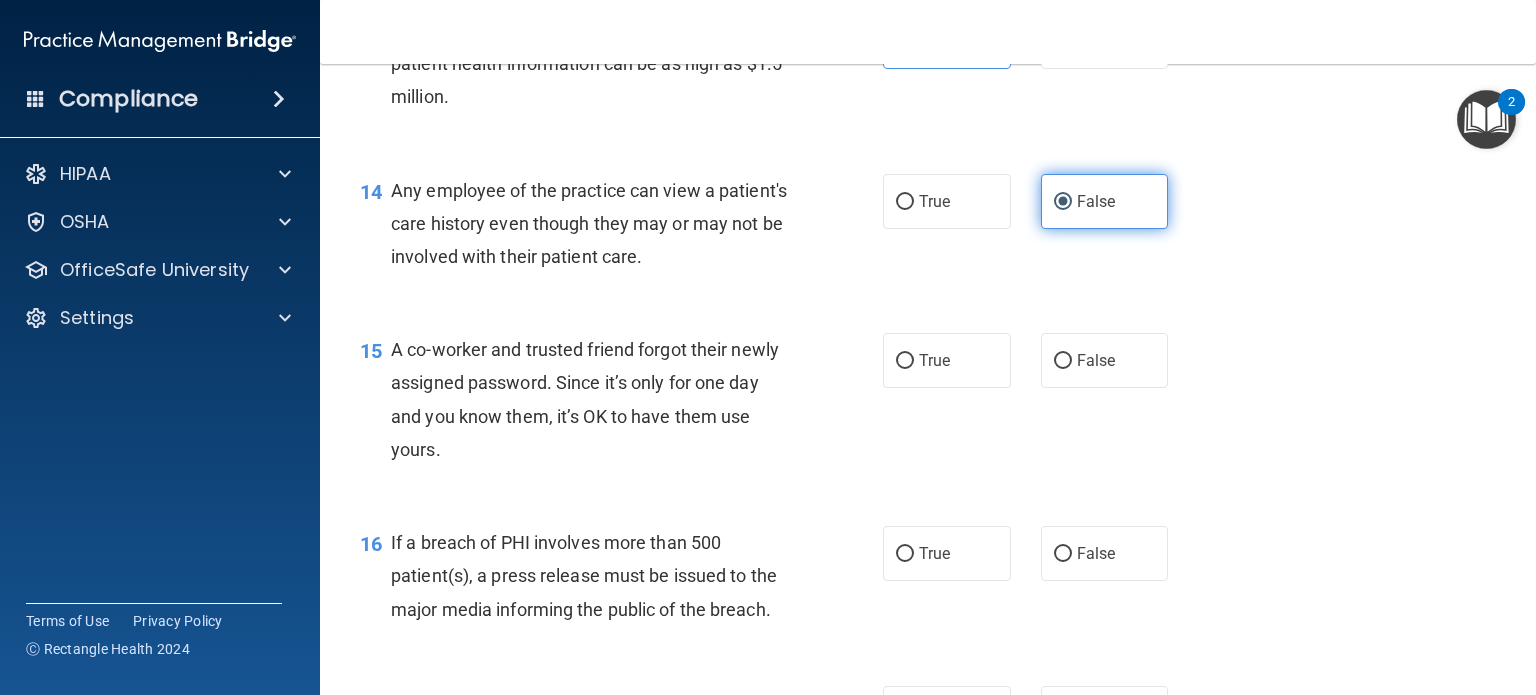 scroll, scrollTop: 2200, scrollLeft: 0, axis: vertical 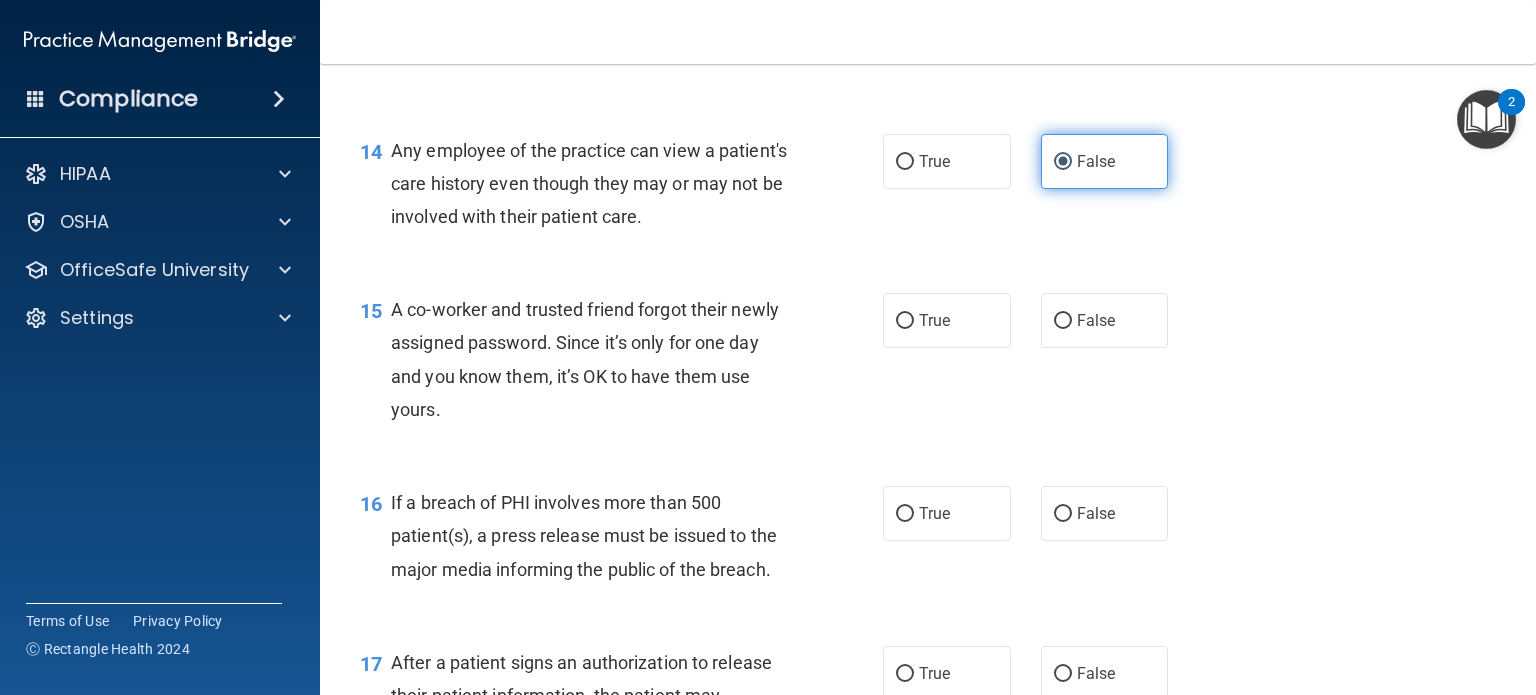 click on "False" at bounding box center [1105, 320] 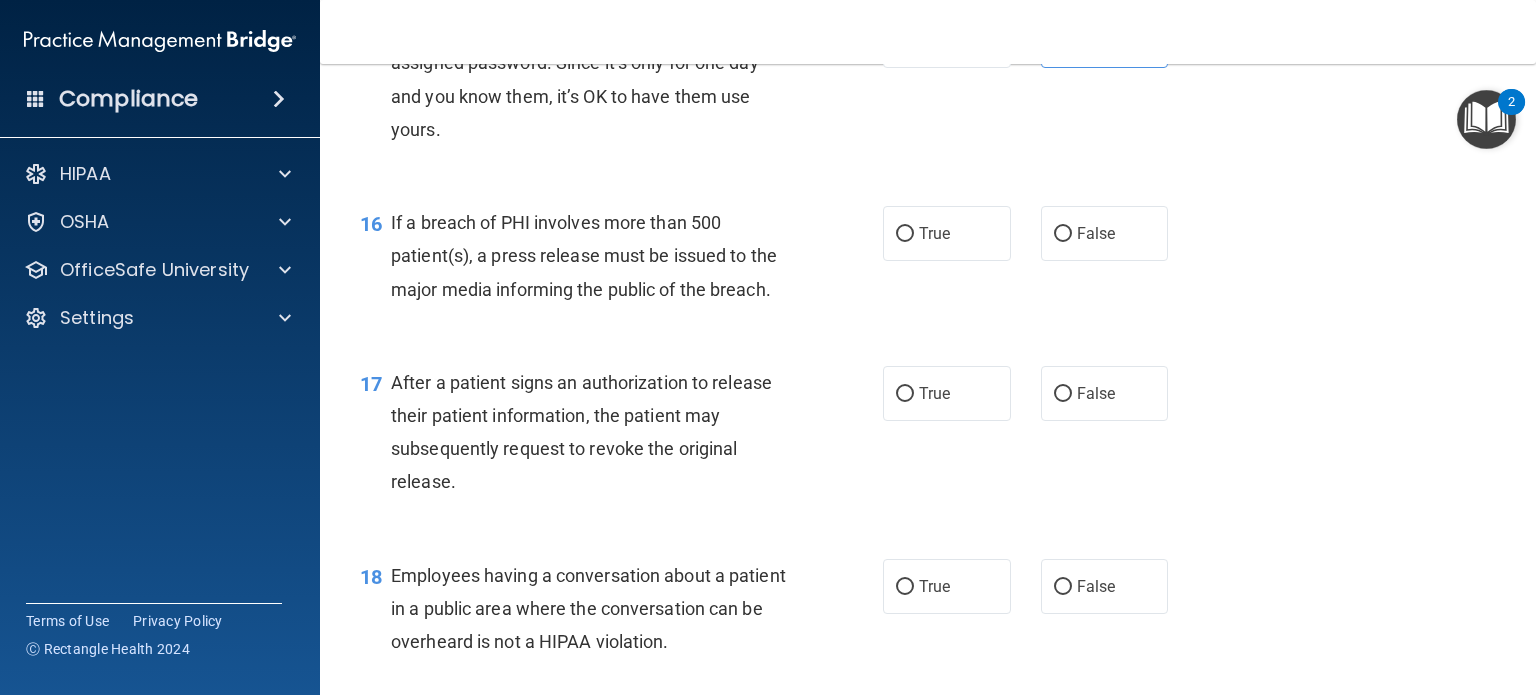 scroll, scrollTop: 2520, scrollLeft: 0, axis: vertical 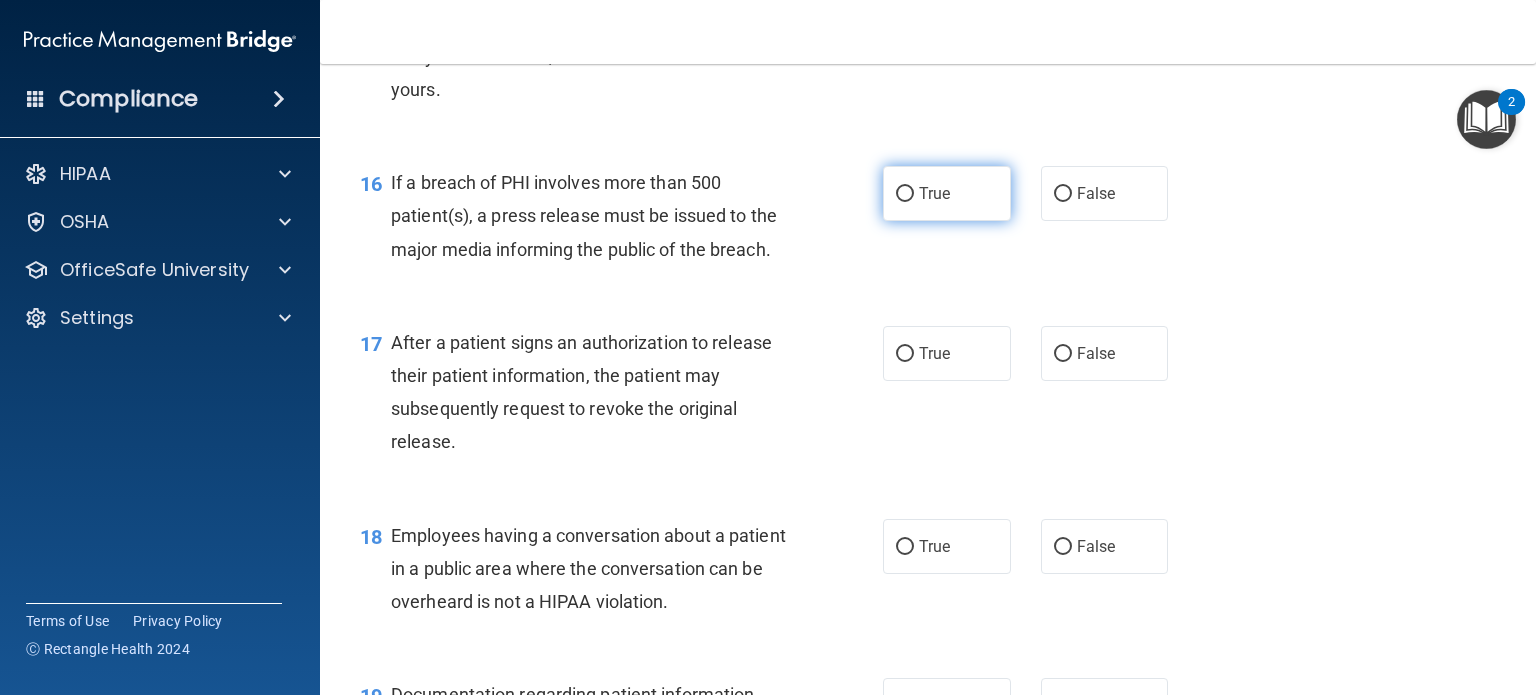 click on "True" at bounding box center [934, 193] 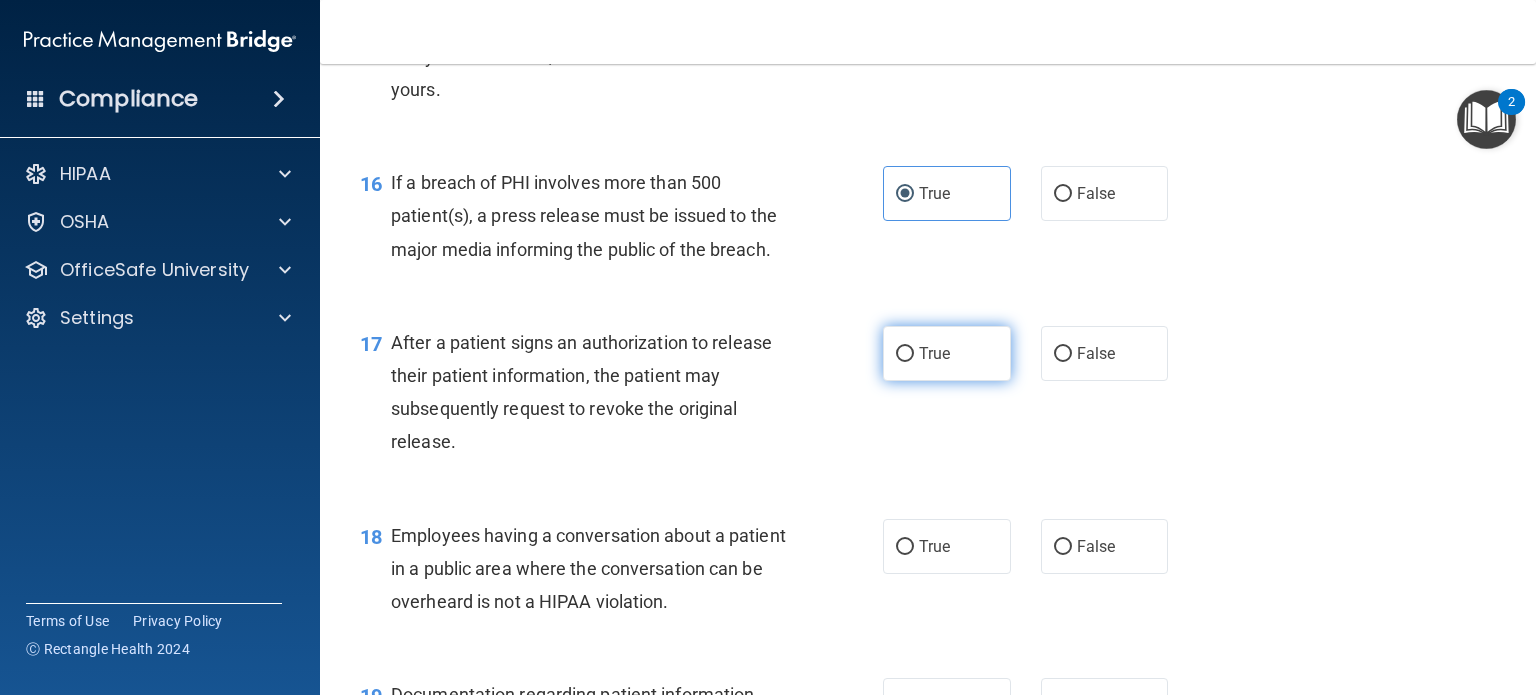 click on "True" at bounding box center (934, 353) 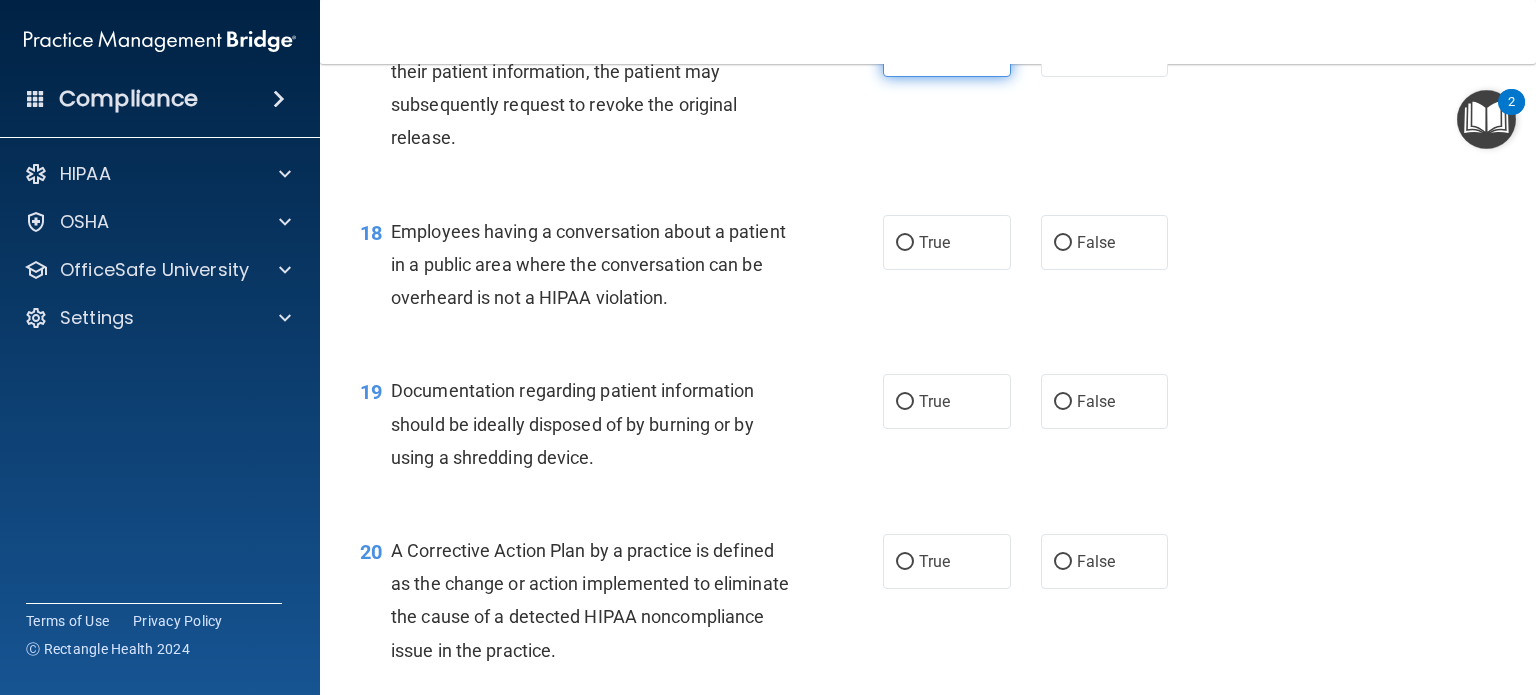 scroll, scrollTop: 2864, scrollLeft: 0, axis: vertical 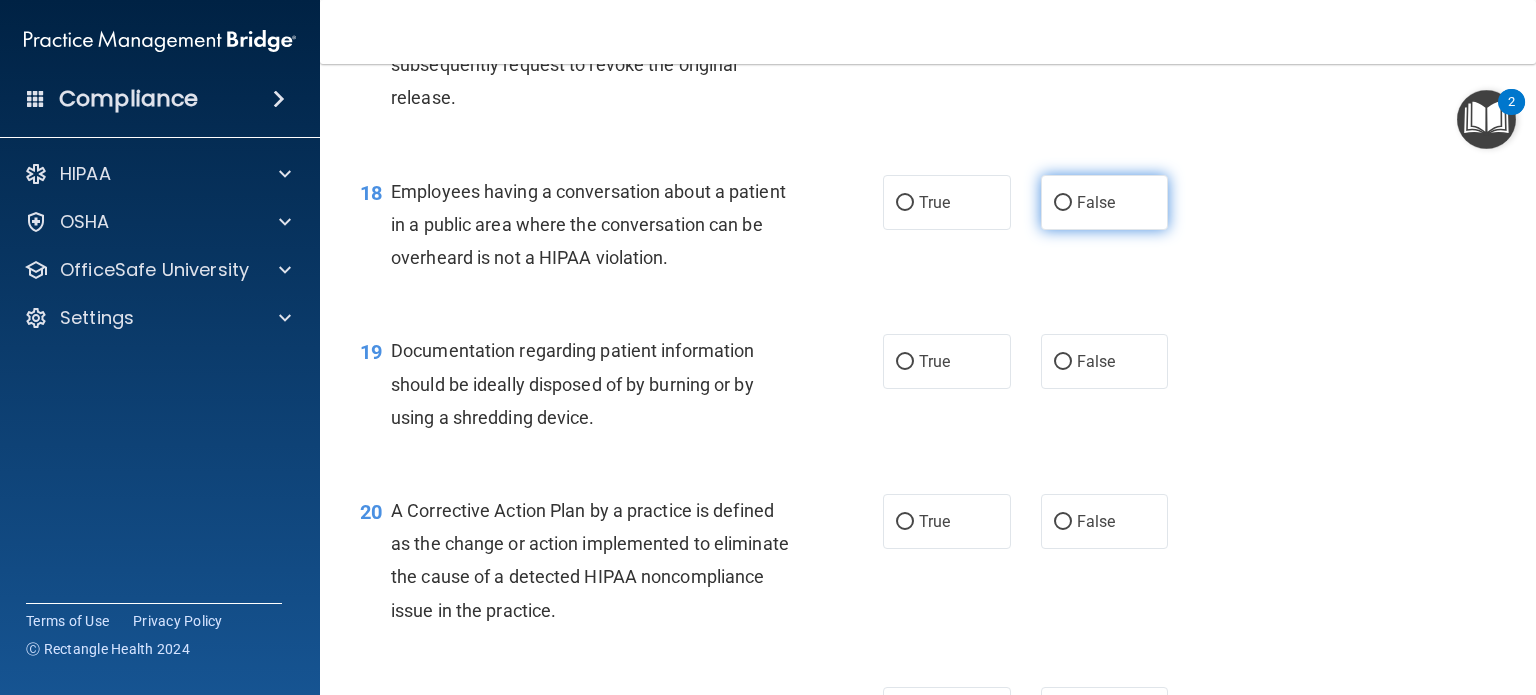 click on "False" at bounding box center [1096, 202] 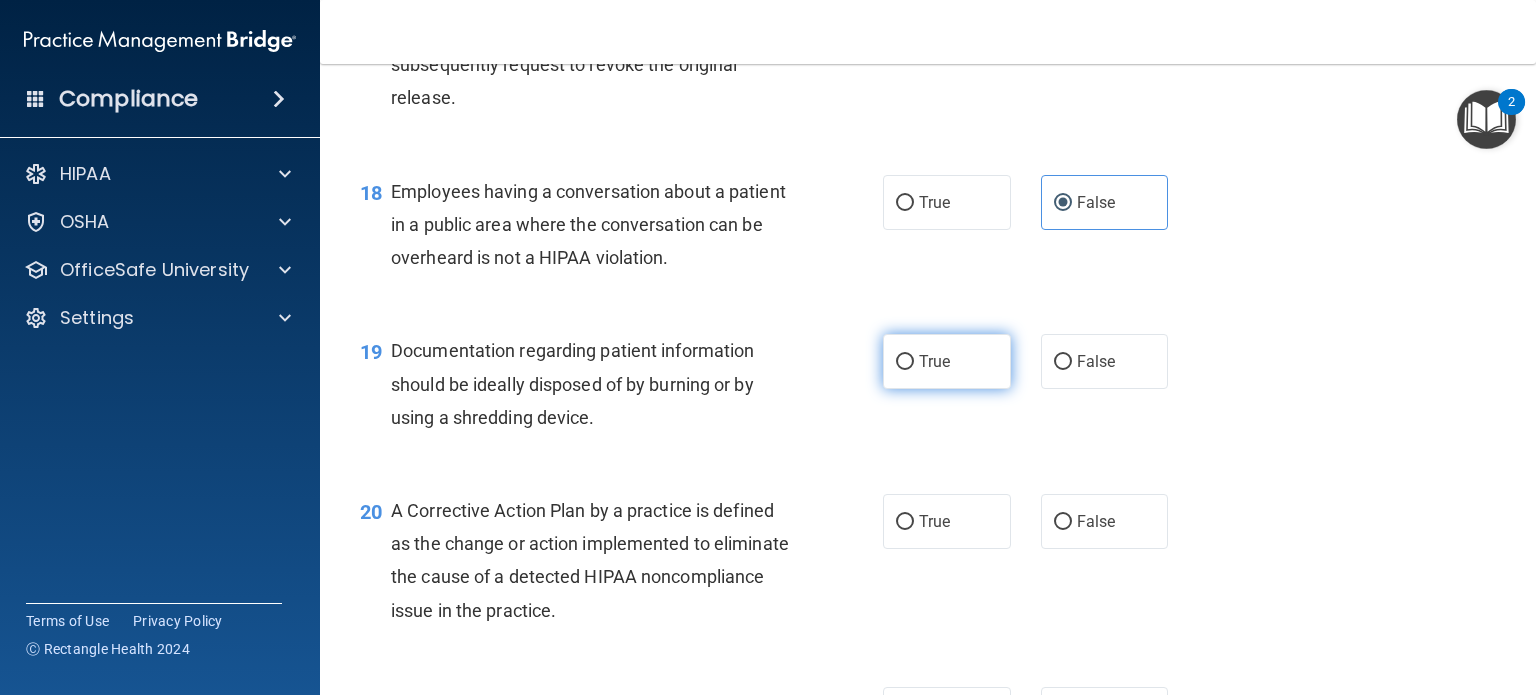 drag, startPoint x: 980, startPoint y: 396, endPoint x: 912, endPoint y: 403, distance: 68.359344 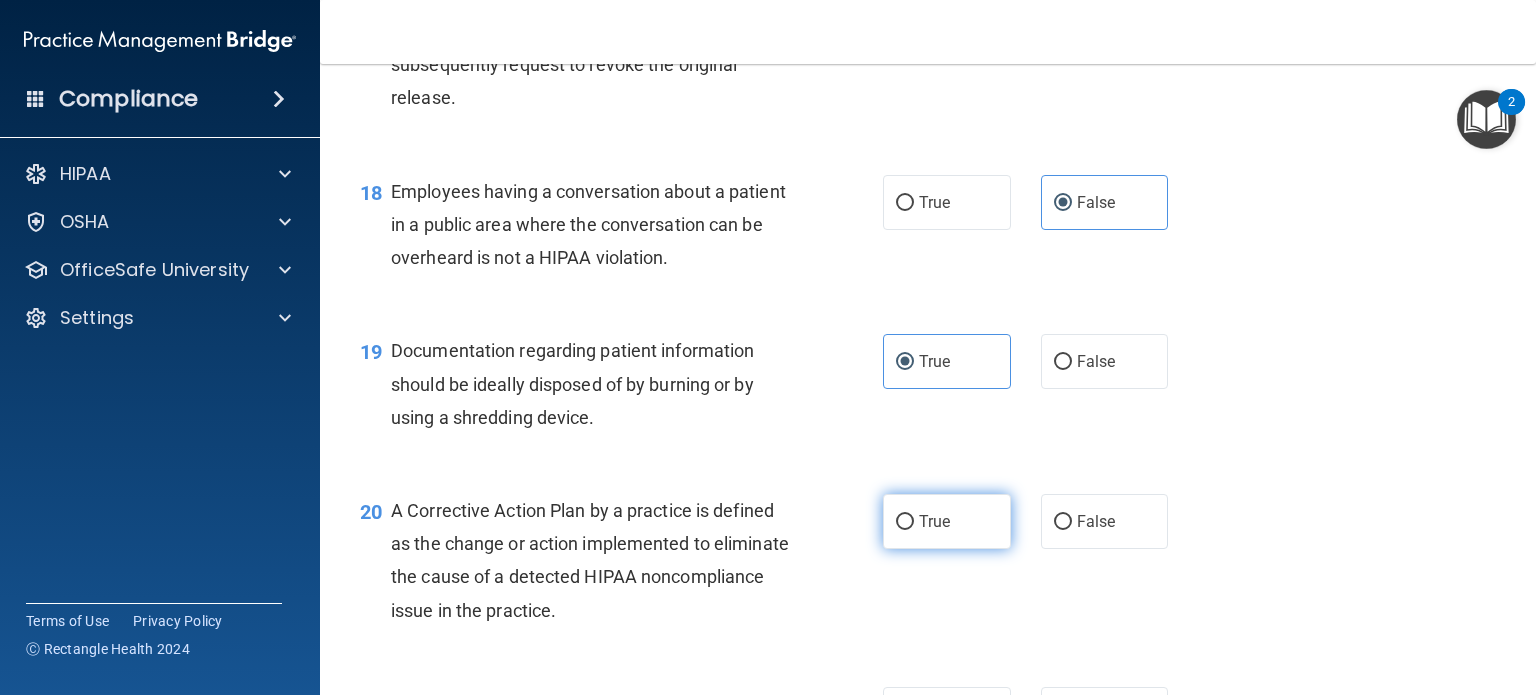 click on "True" at bounding box center [934, 521] 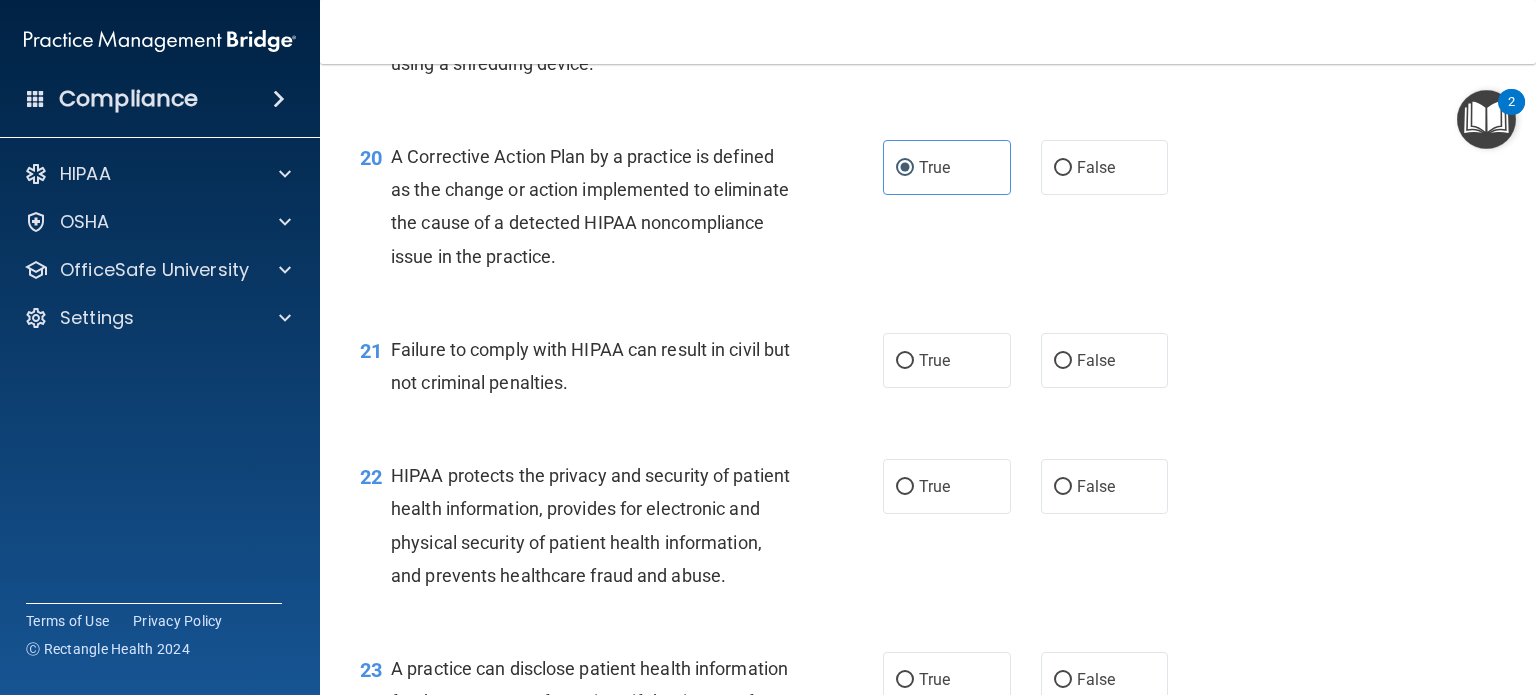 scroll, scrollTop: 3248, scrollLeft: 0, axis: vertical 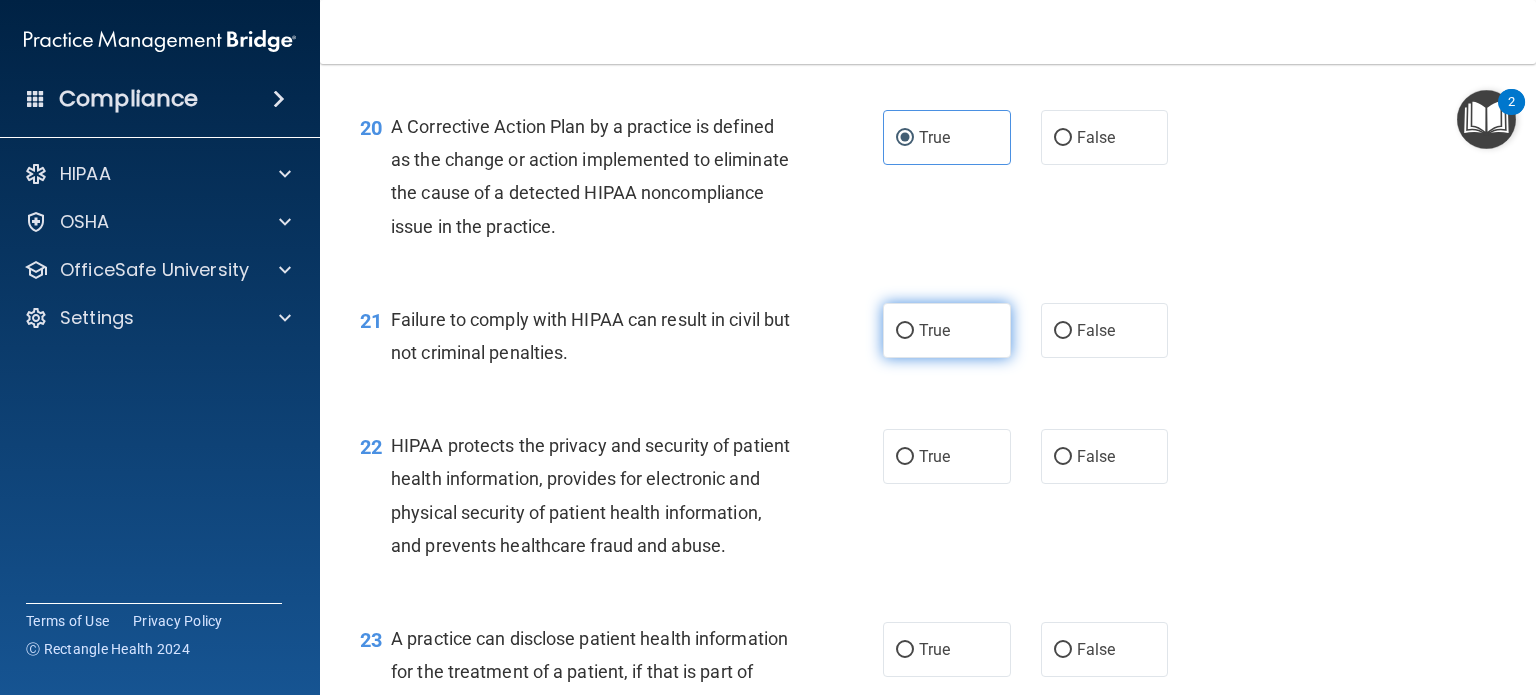click on "True" at bounding box center (934, 330) 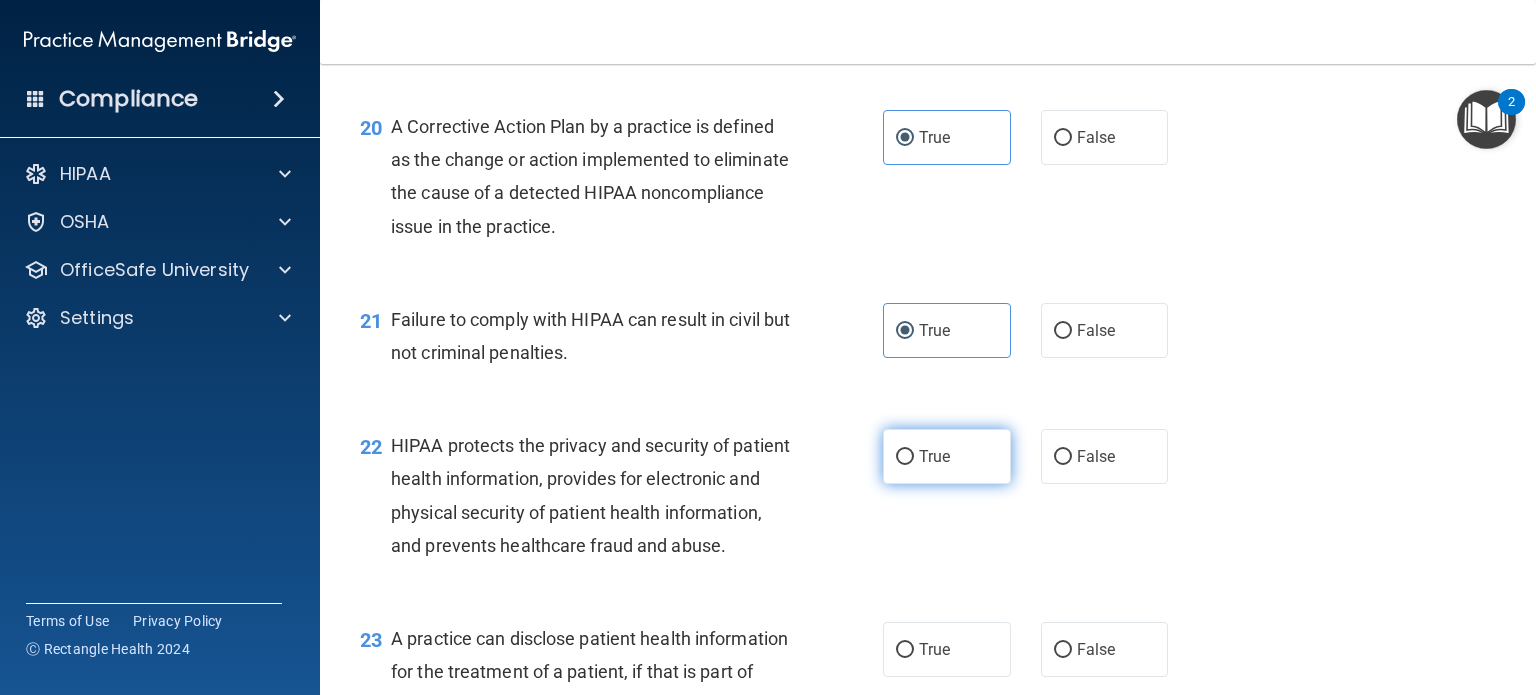click on "True" at bounding box center [934, 456] 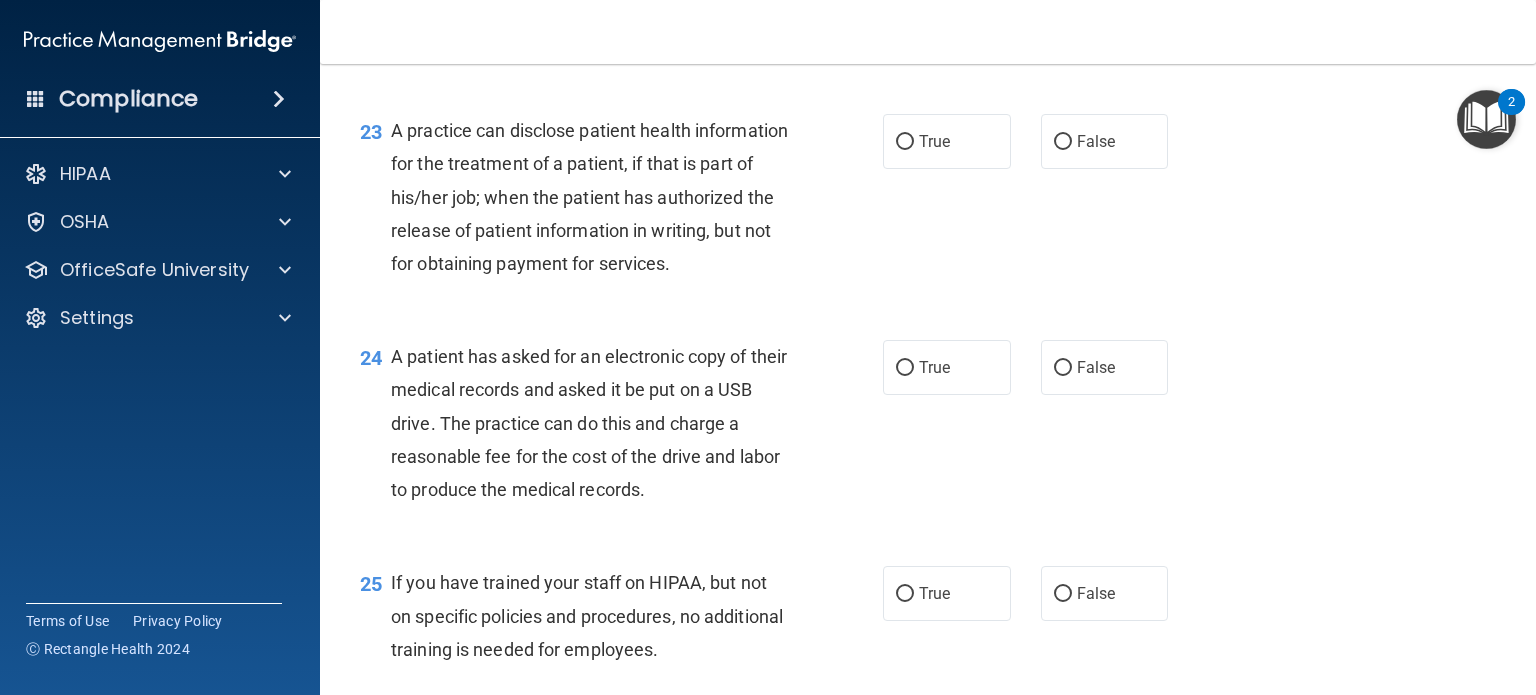 scroll, scrollTop: 3778, scrollLeft: 0, axis: vertical 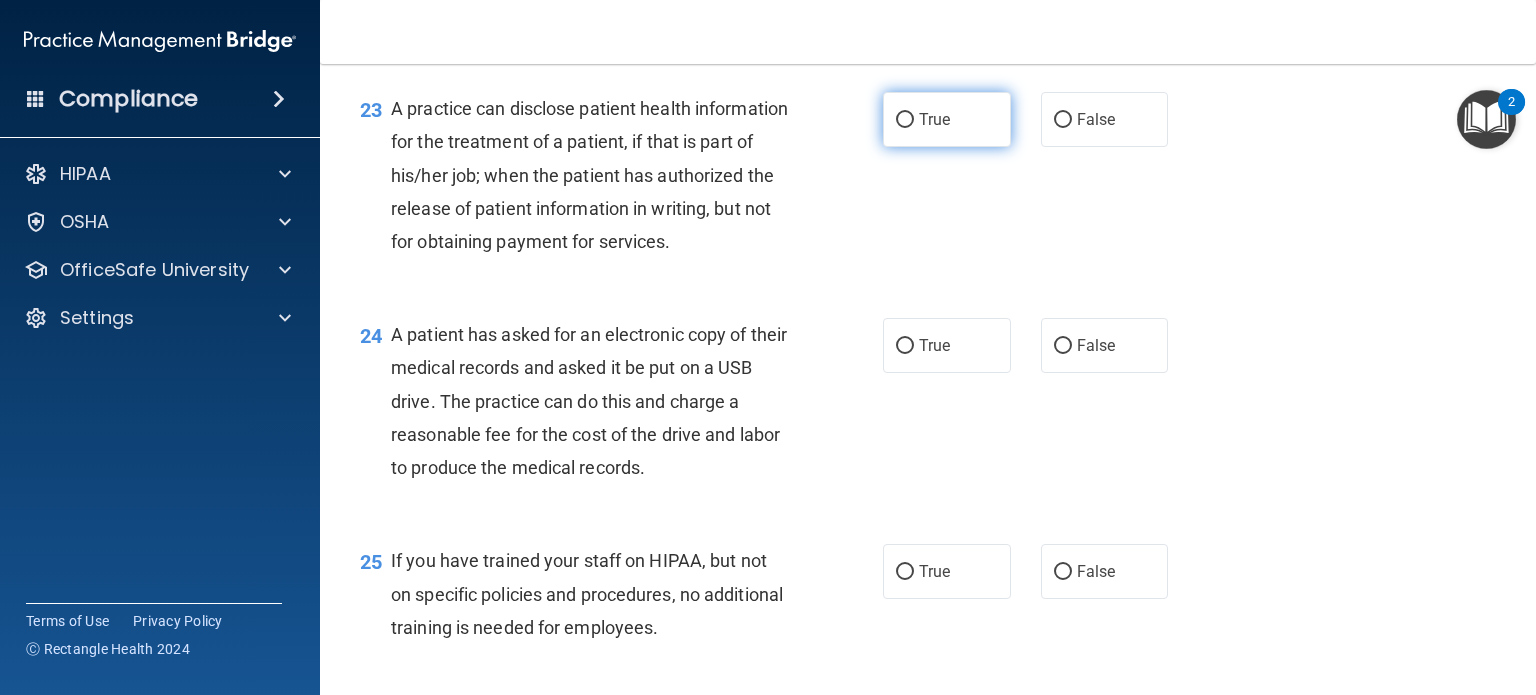 click on "True" at bounding box center [934, 119] 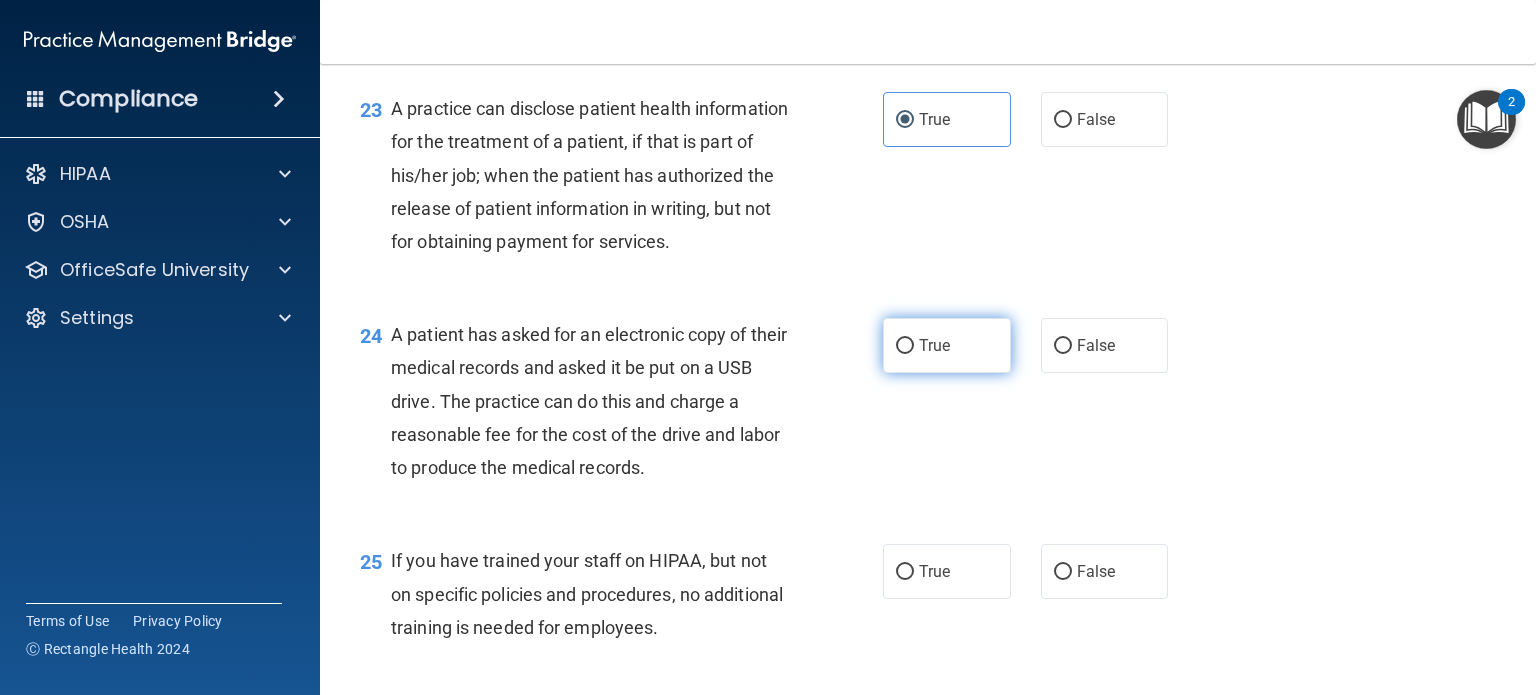 click on "True" at bounding box center (934, 345) 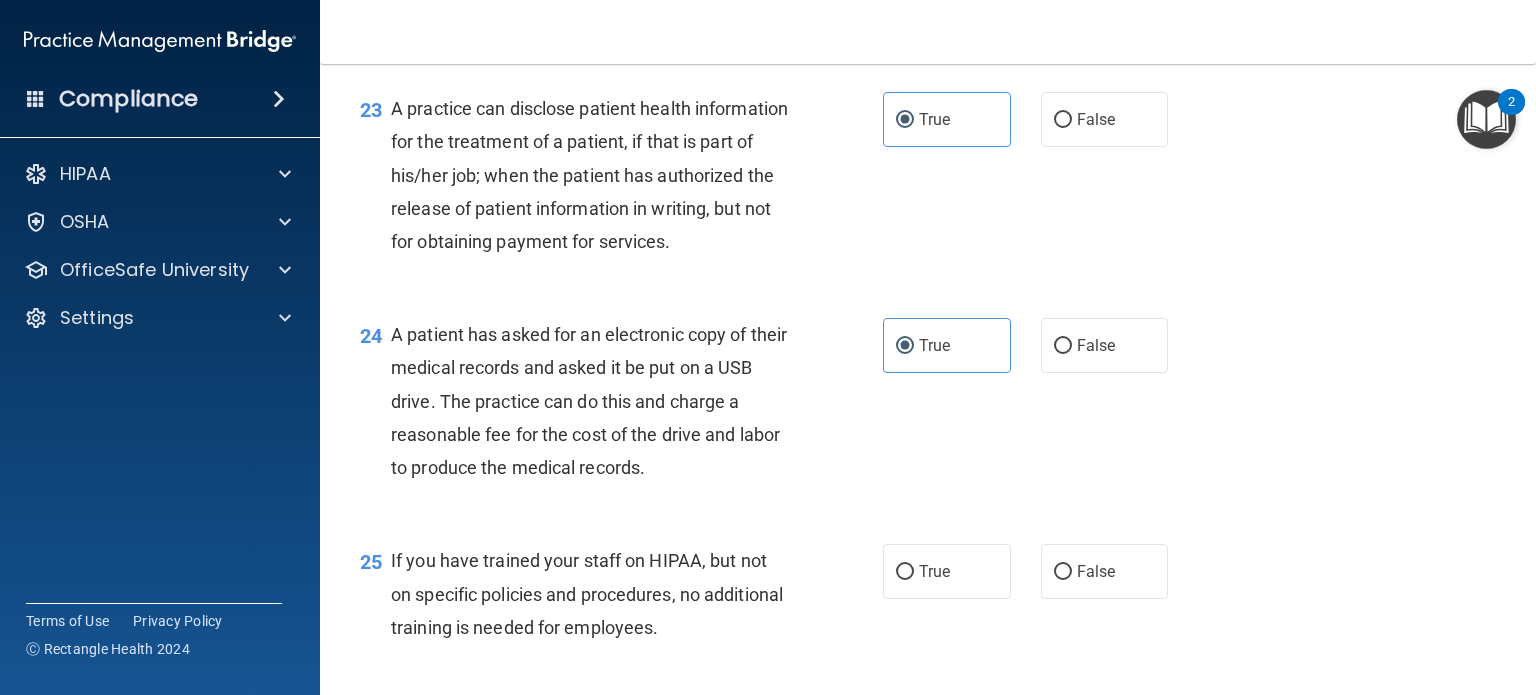 scroll, scrollTop: 4330, scrollLeft: 0, axis: vertical 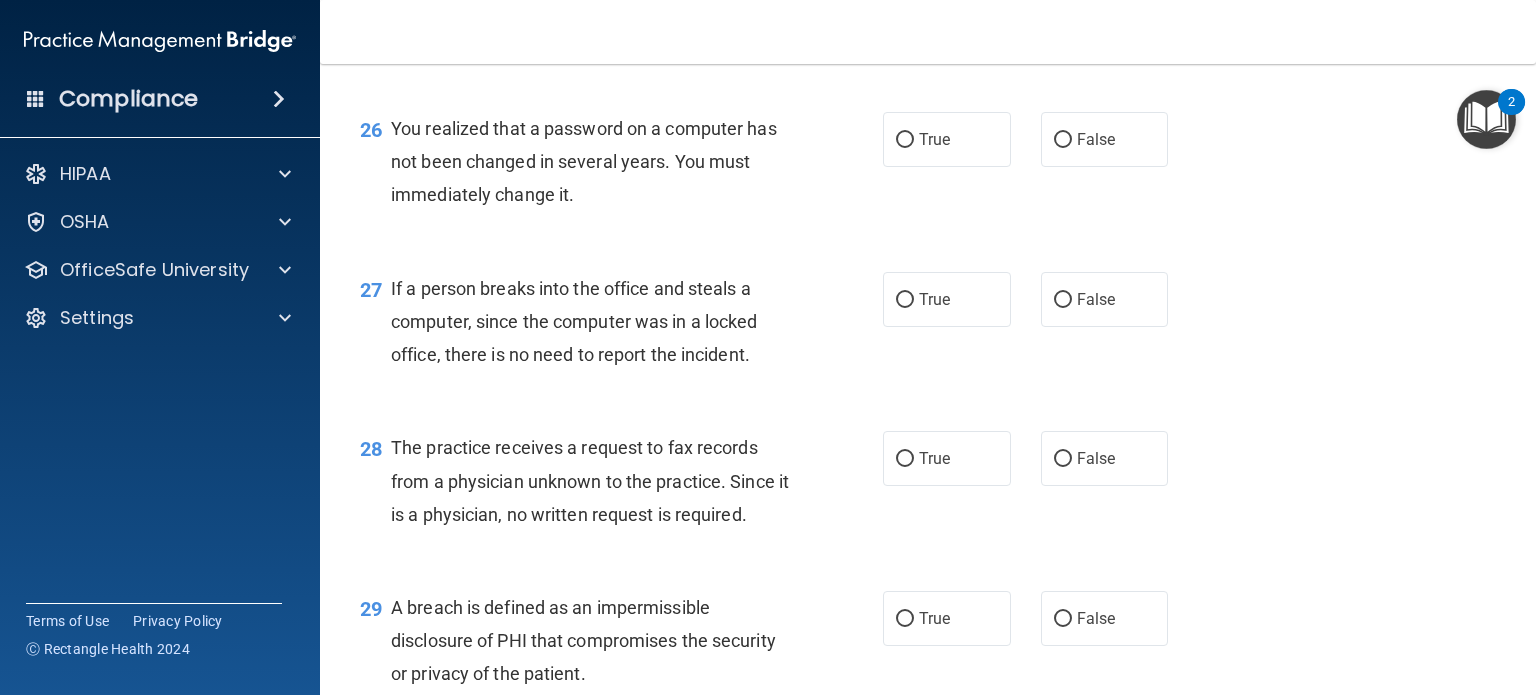click on "False" at bounding box center (1063, -20) 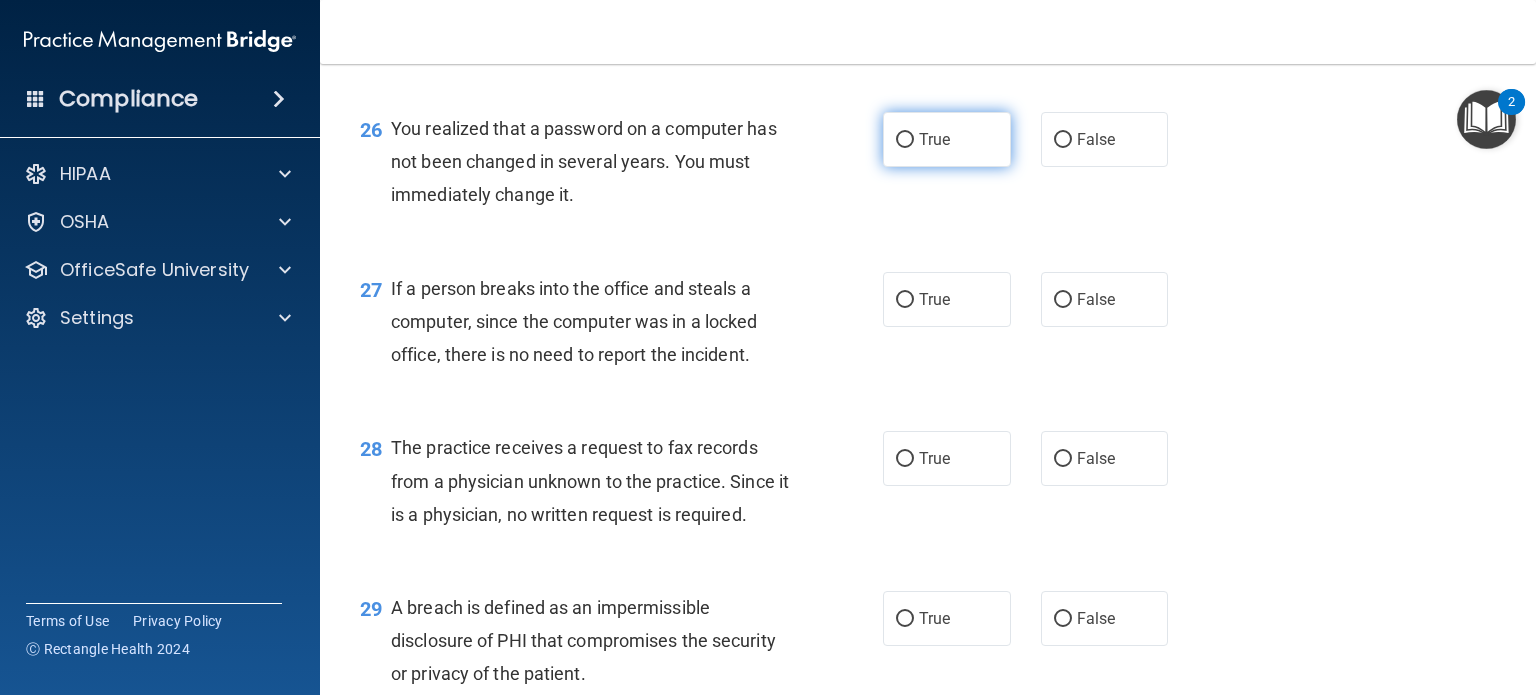 click on "True" at bounding box center [934, 139] 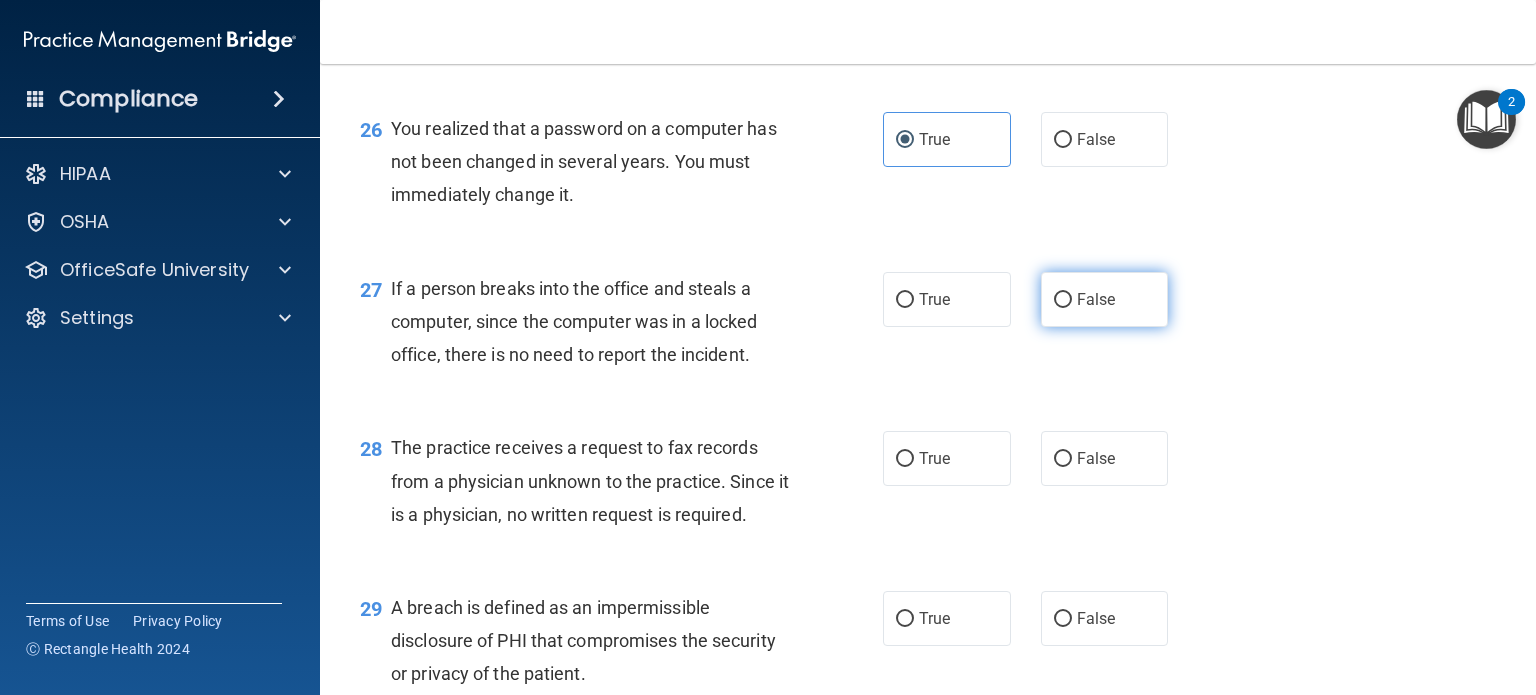 click on "False" at bounding box center (1063, 300) 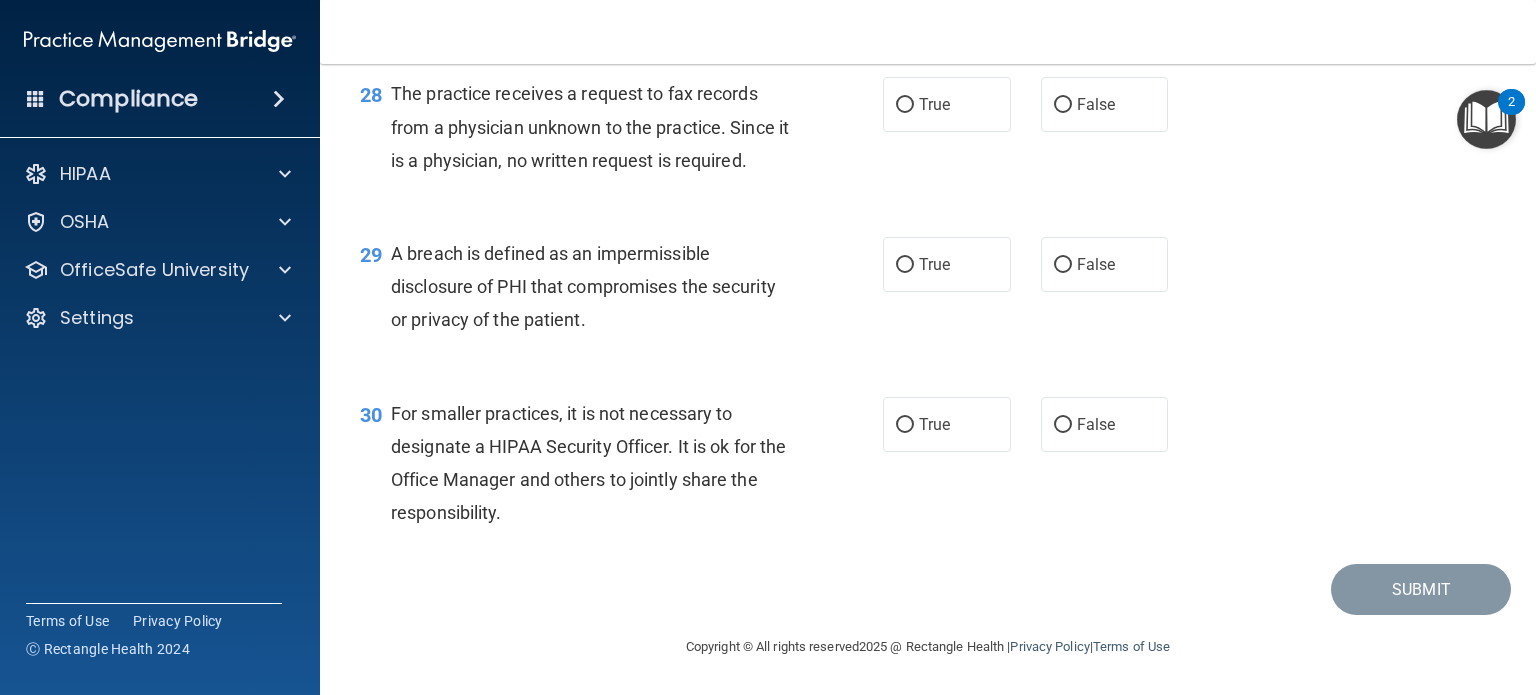 scroll, scrollTop: 4770, scrollLeft: 0, axis: vertical 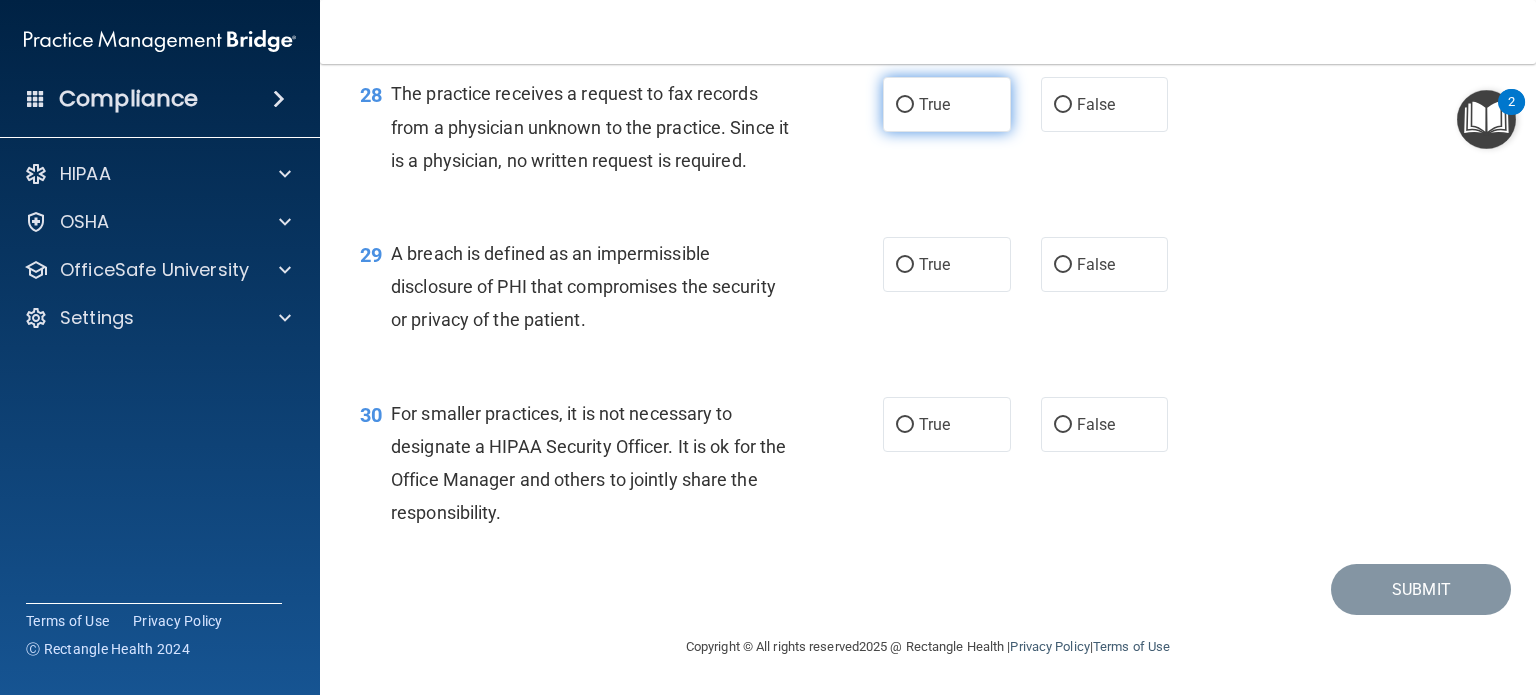 click on "True" at bounding box center (934, 104) 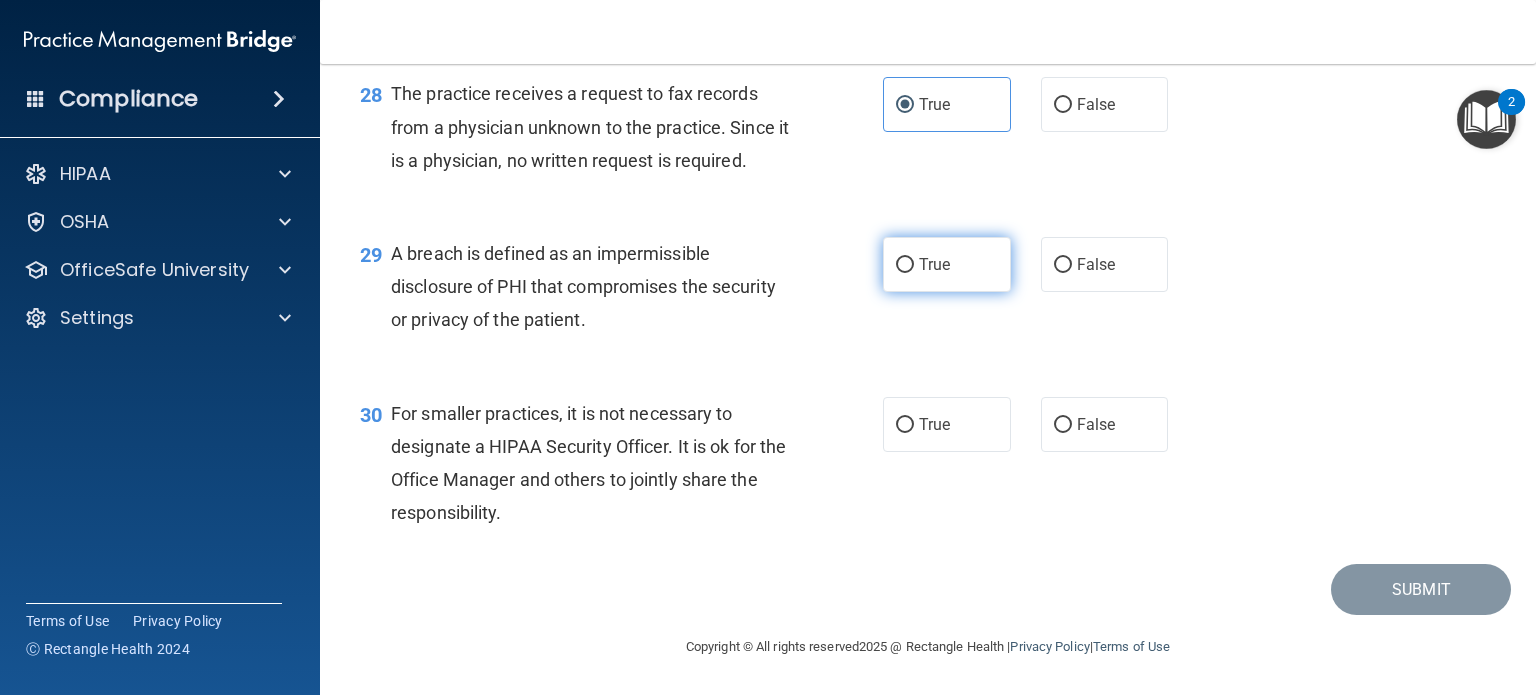 click on "True" at bounding box center (947, 264) 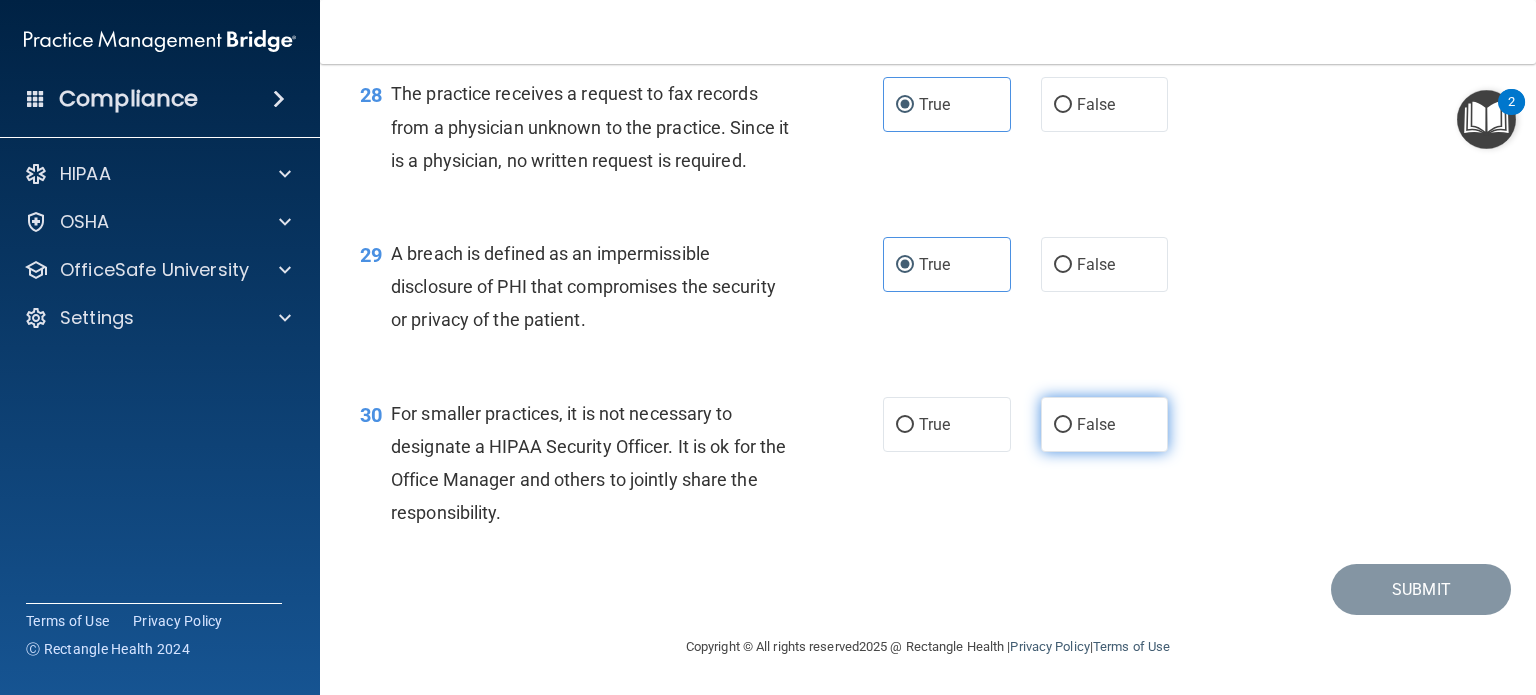 click on "False" at bounding box center [1105, 424] 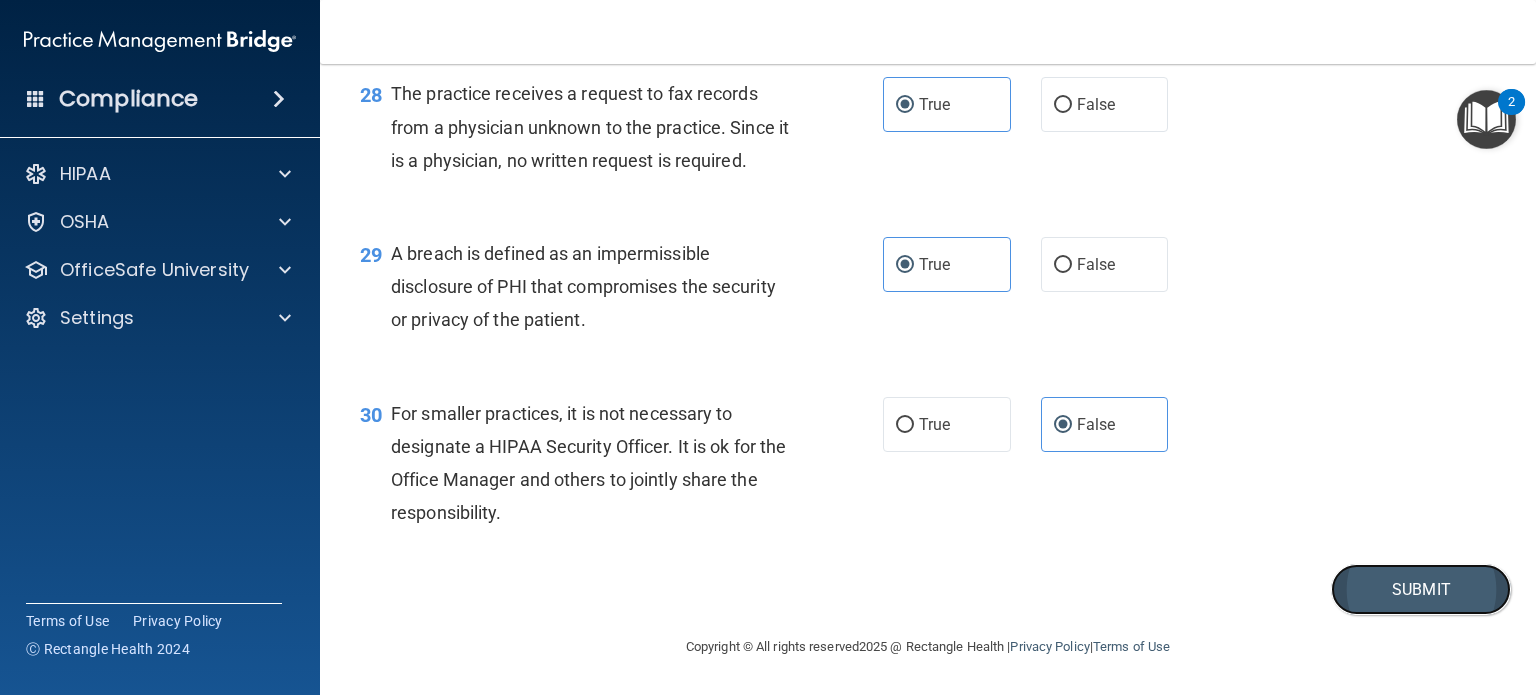 drag, startPoint x: 1382, startPoint y: 647, endPoint x: 1412, endPoint y: 643, distance: 30.265491 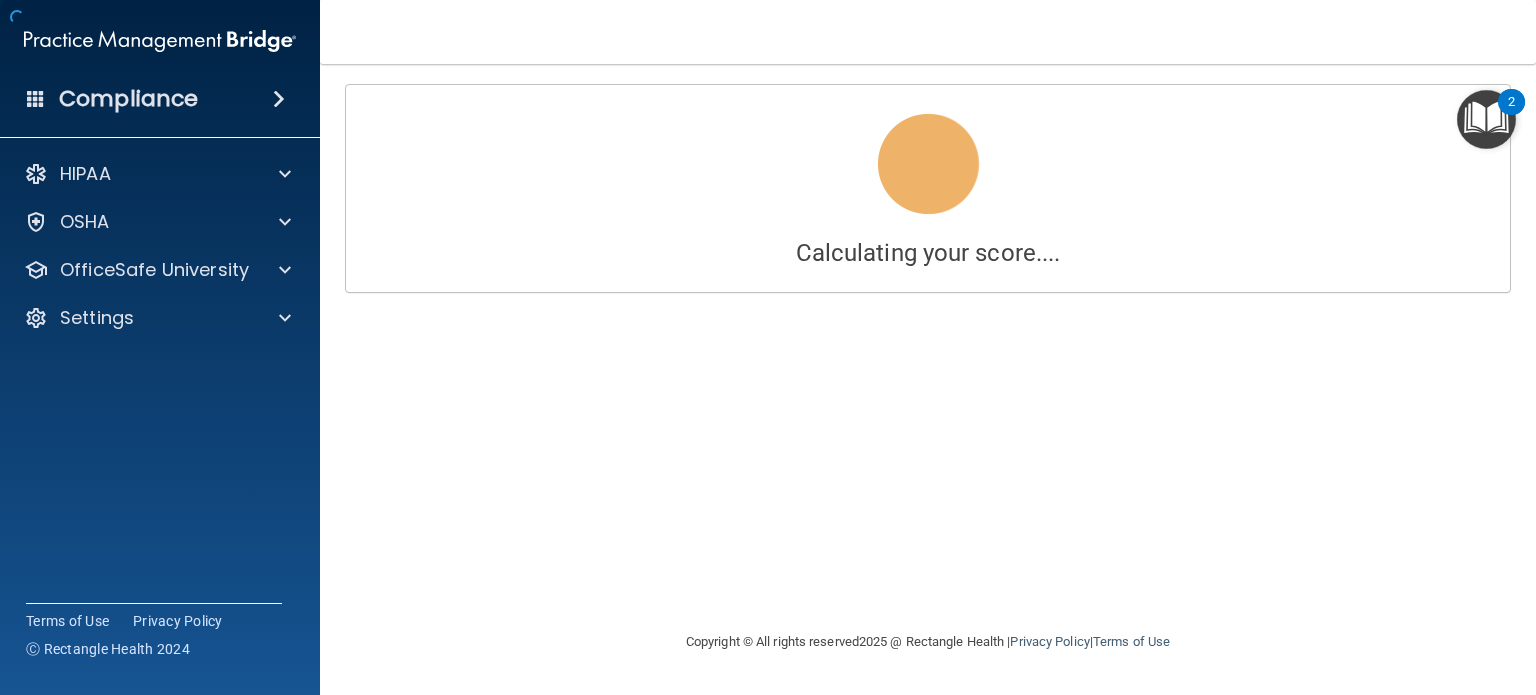 scroll, scrollTop: 0, scrollLeft: 0, axis: both 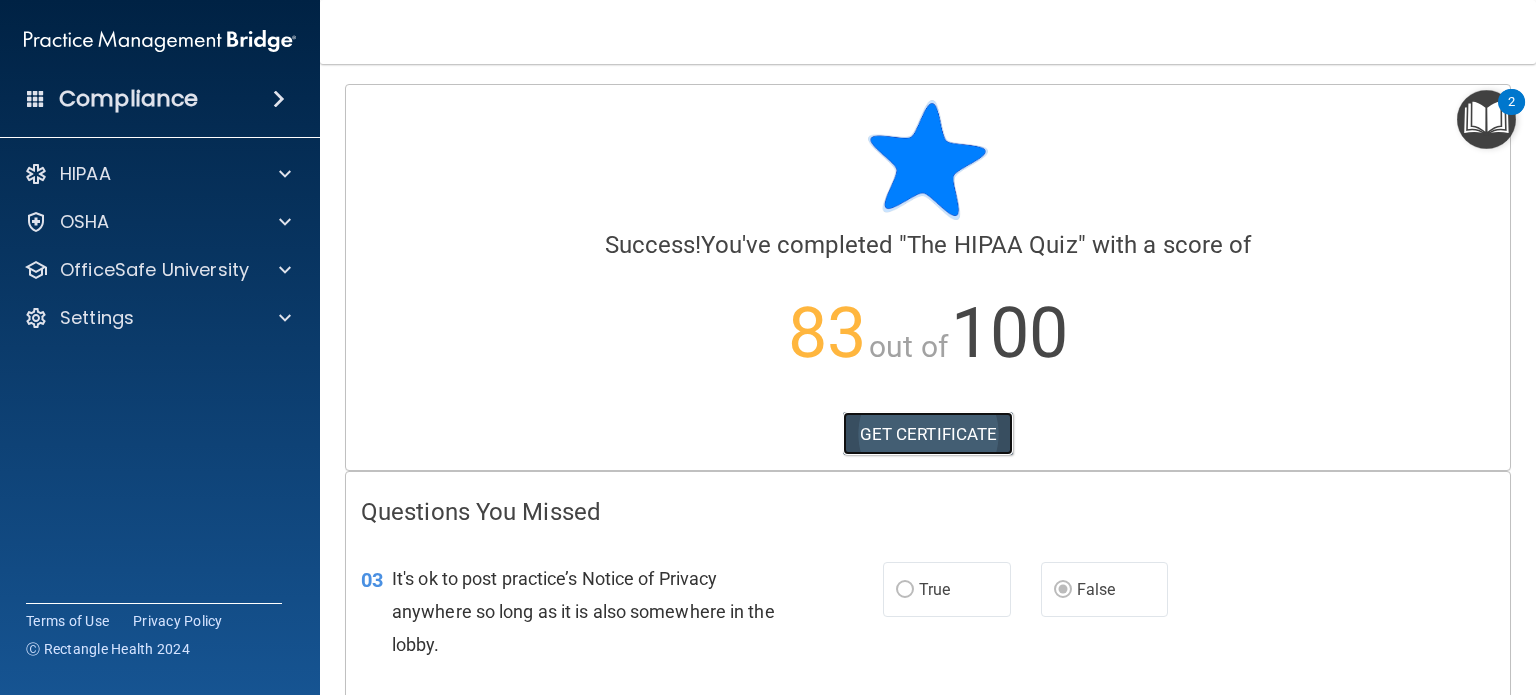 click on "GET CERTIFICATE" at bounding box center [928, 434] 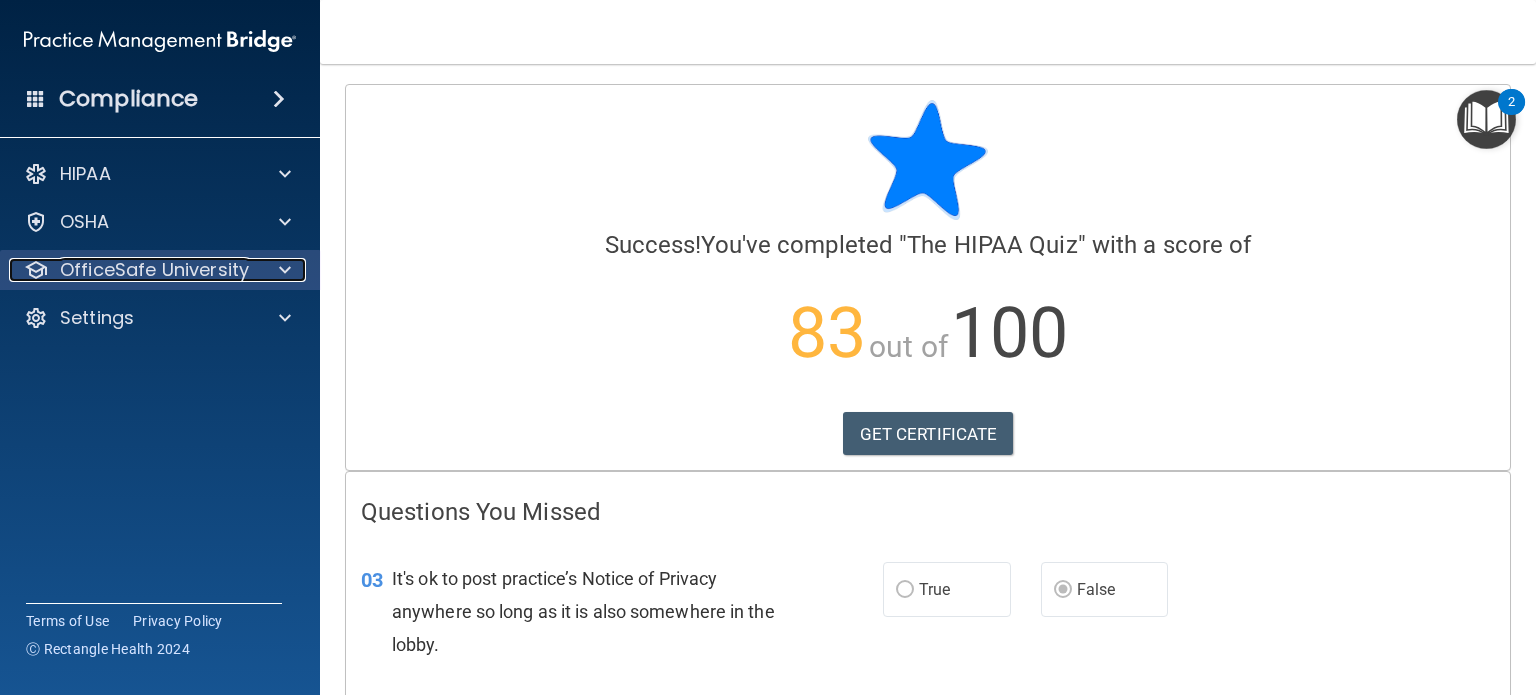 click at bounding box center [285, 270] 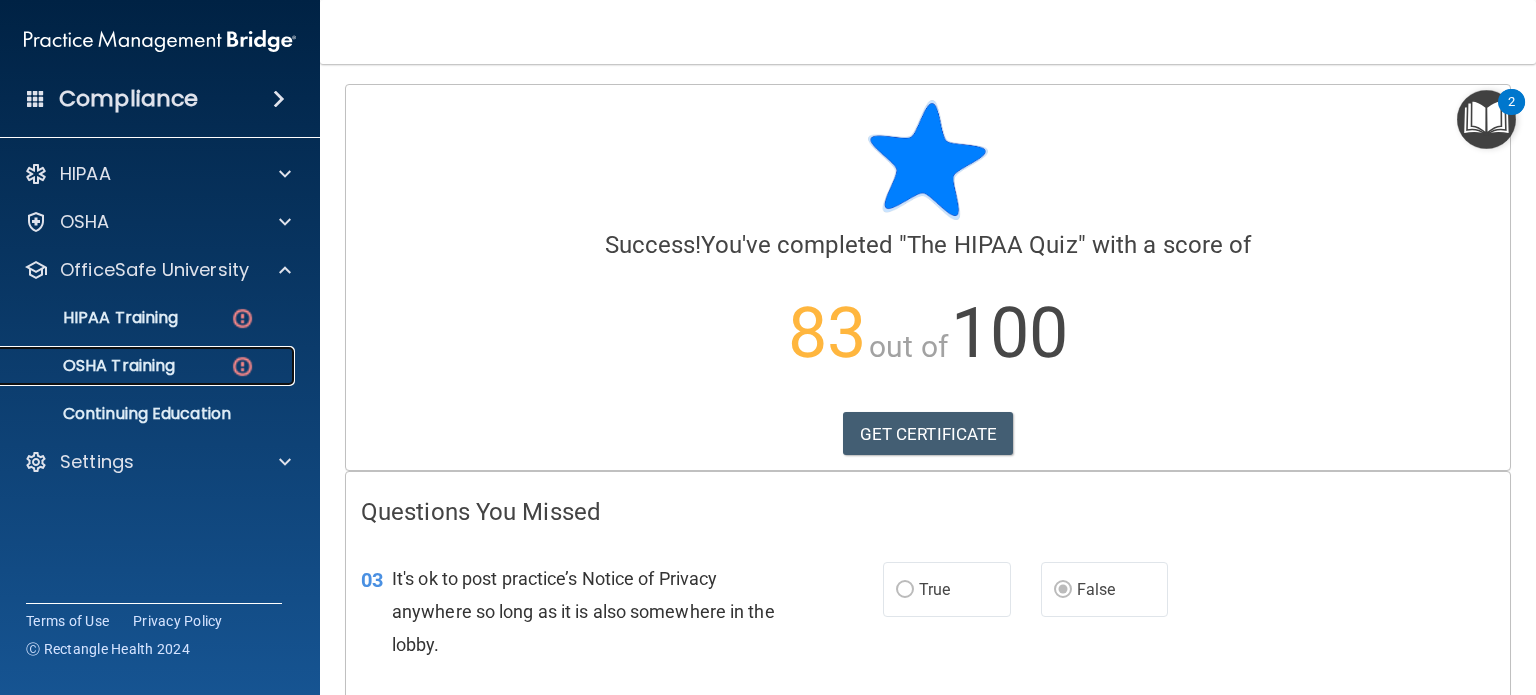 click at bounding box center [242, 366] 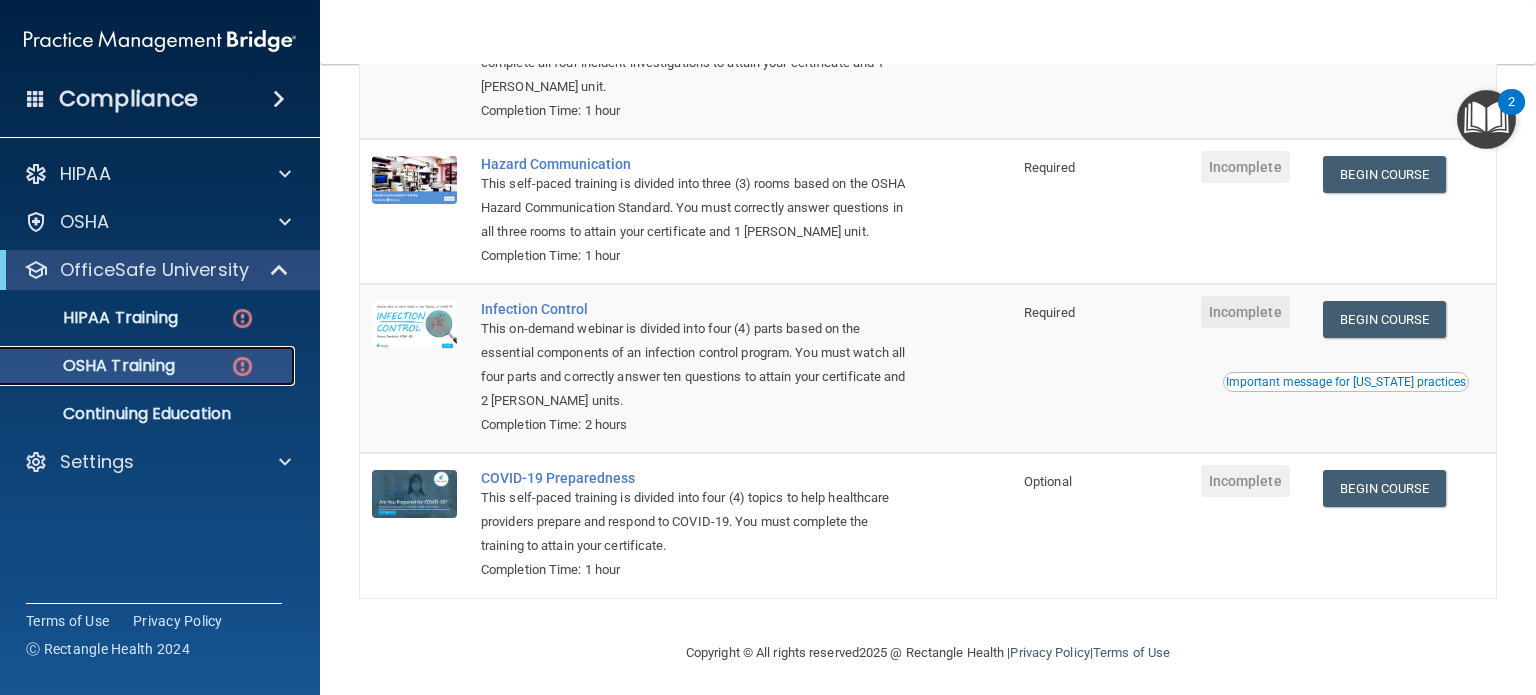 scroll, scrollTop: 319, scrollLeft: 0, axis: vertical 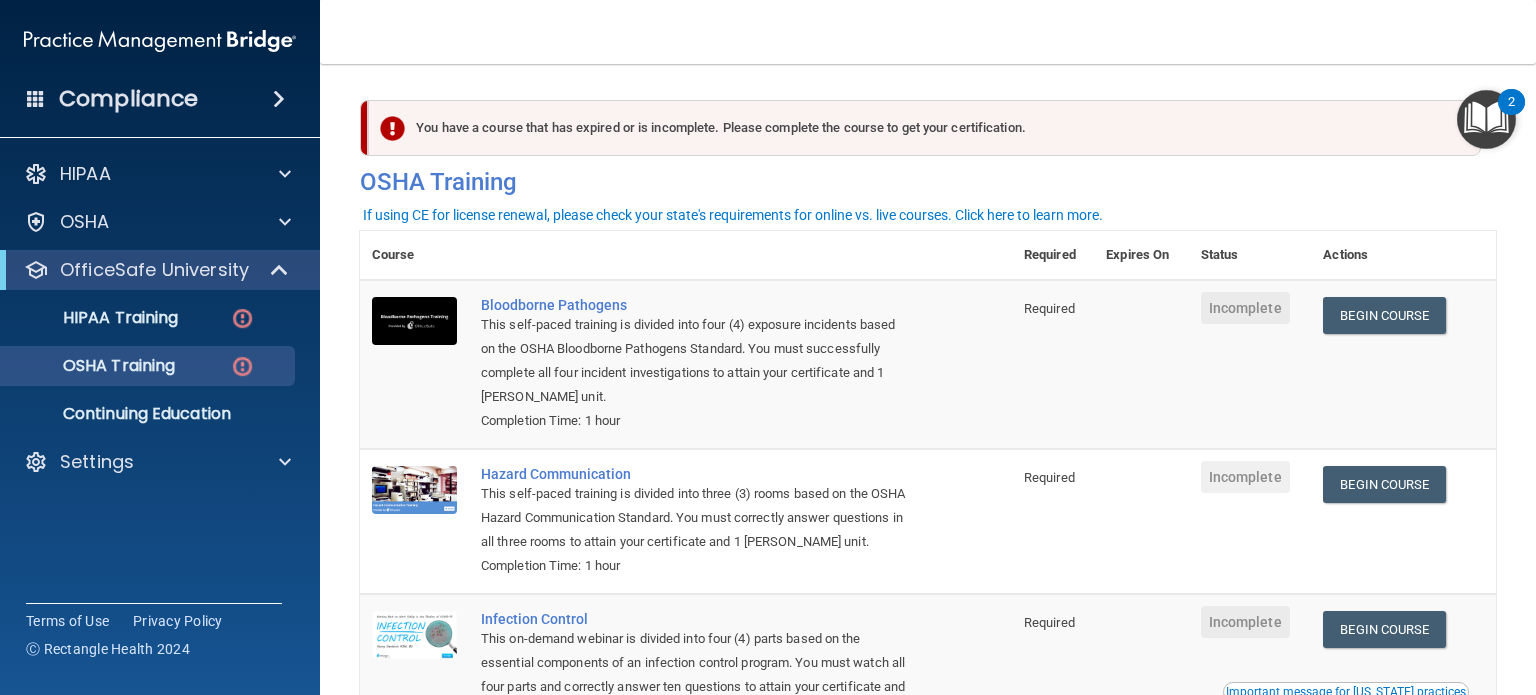 click on "You have a course that has expired or is incomplete. Please complete the course to get your certification." at bounding box center [924, 128] 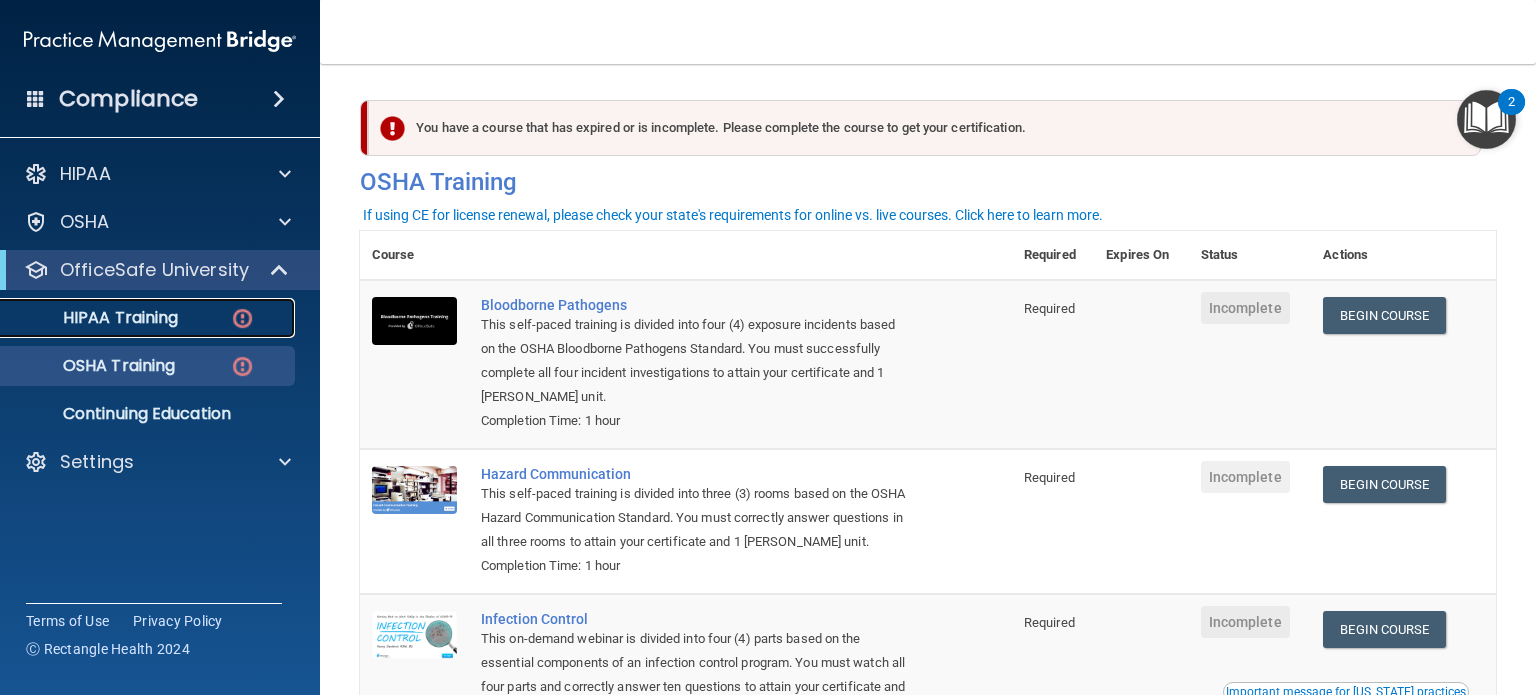 click on "HIPAA Training" at bounding box center (137, 318) 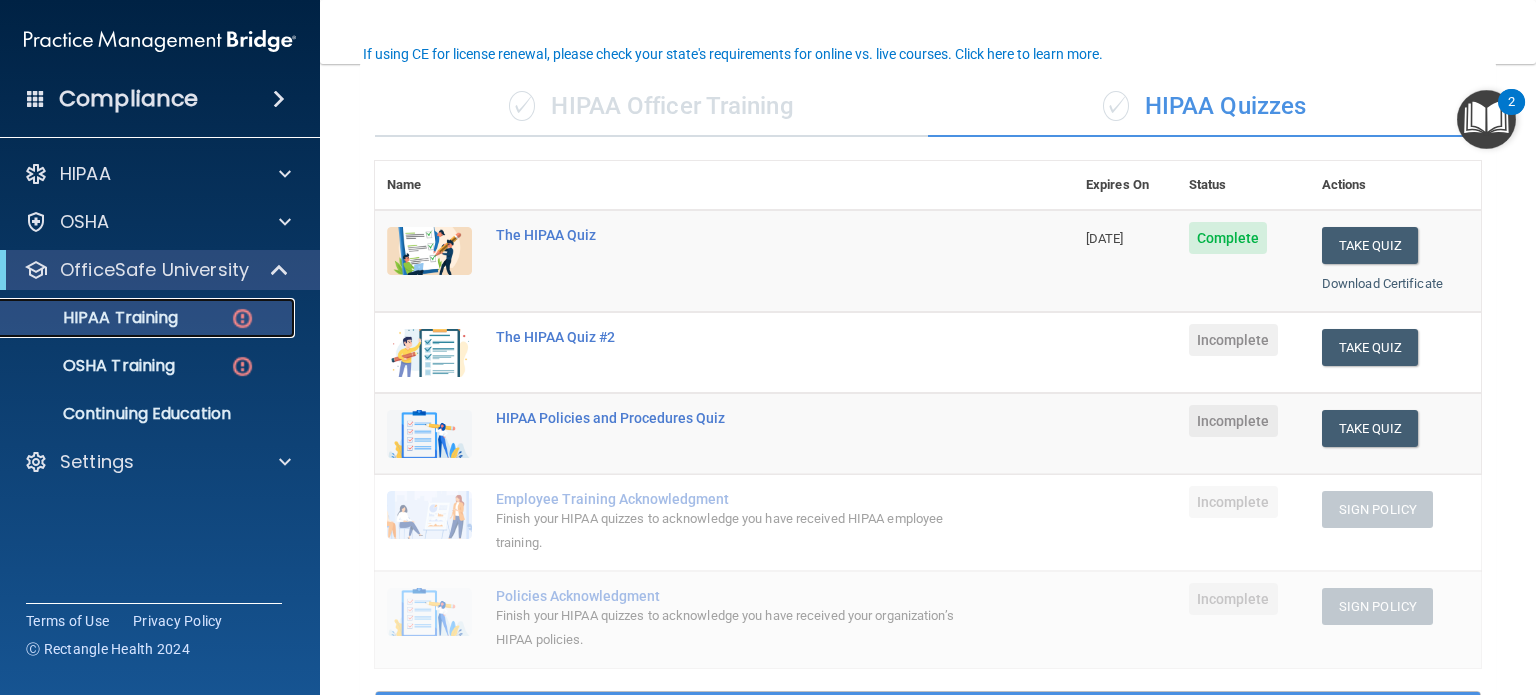 scroll, scrollTop: 159, scrollLeft: 0, axis: vertical 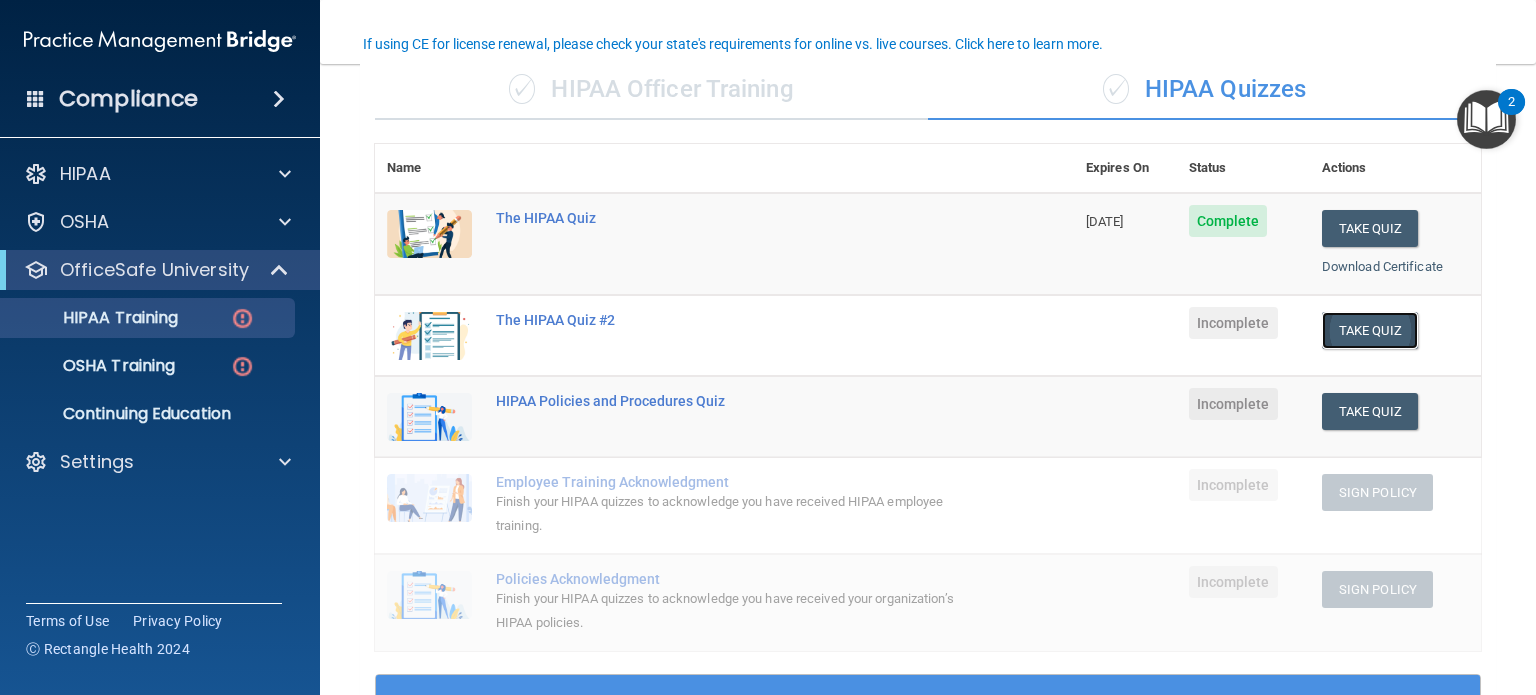 click on "Take Quiz" at bounding box center (1370, 330) 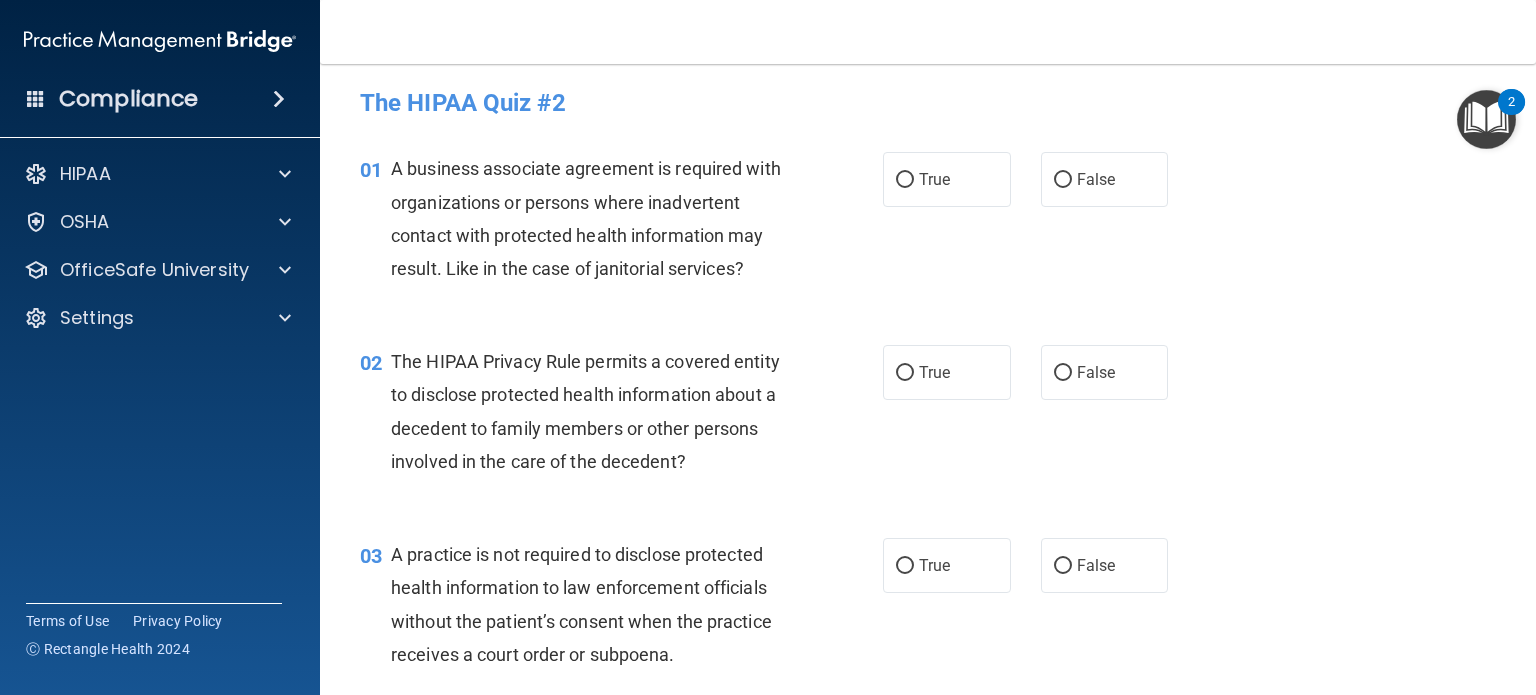 scroll, scrollTop: 0, scrollLeft: 0, axis: both 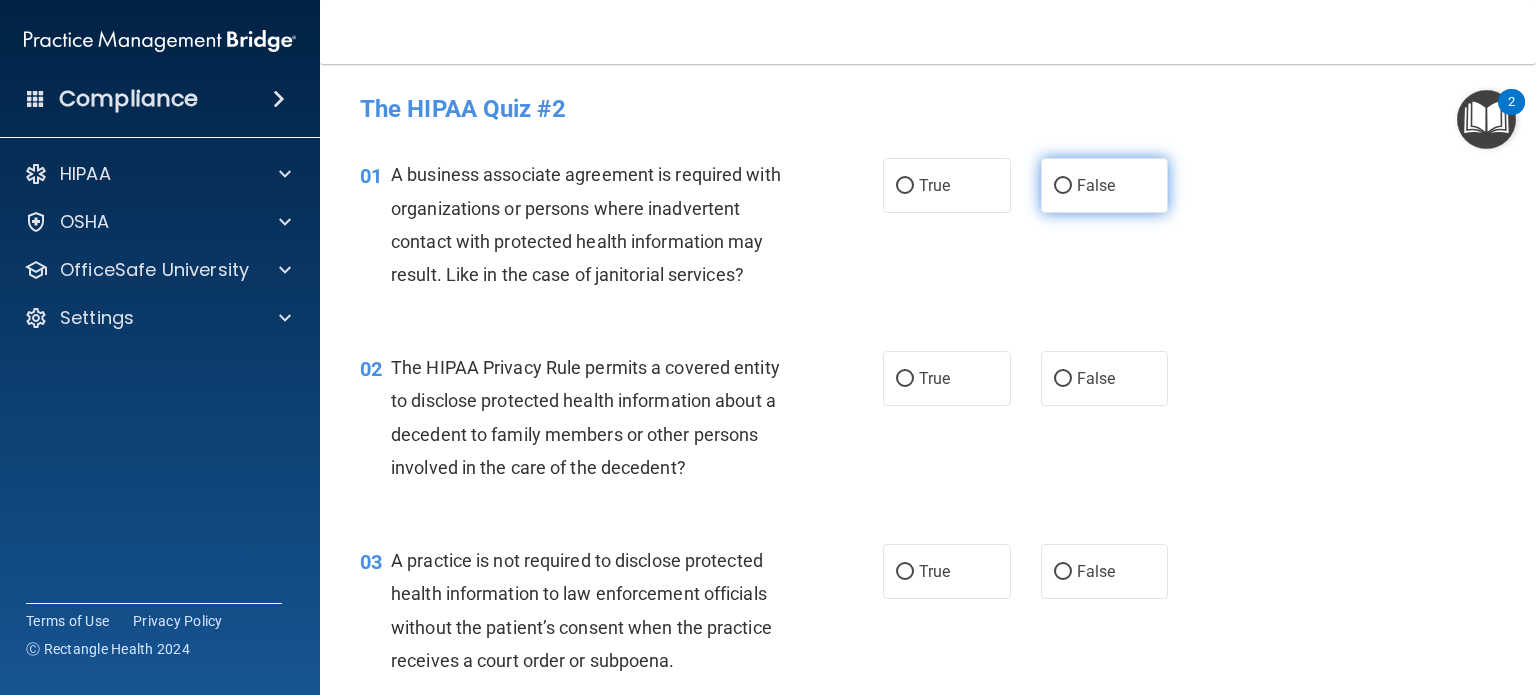 click on "False" at bounding box center (1096, 185) 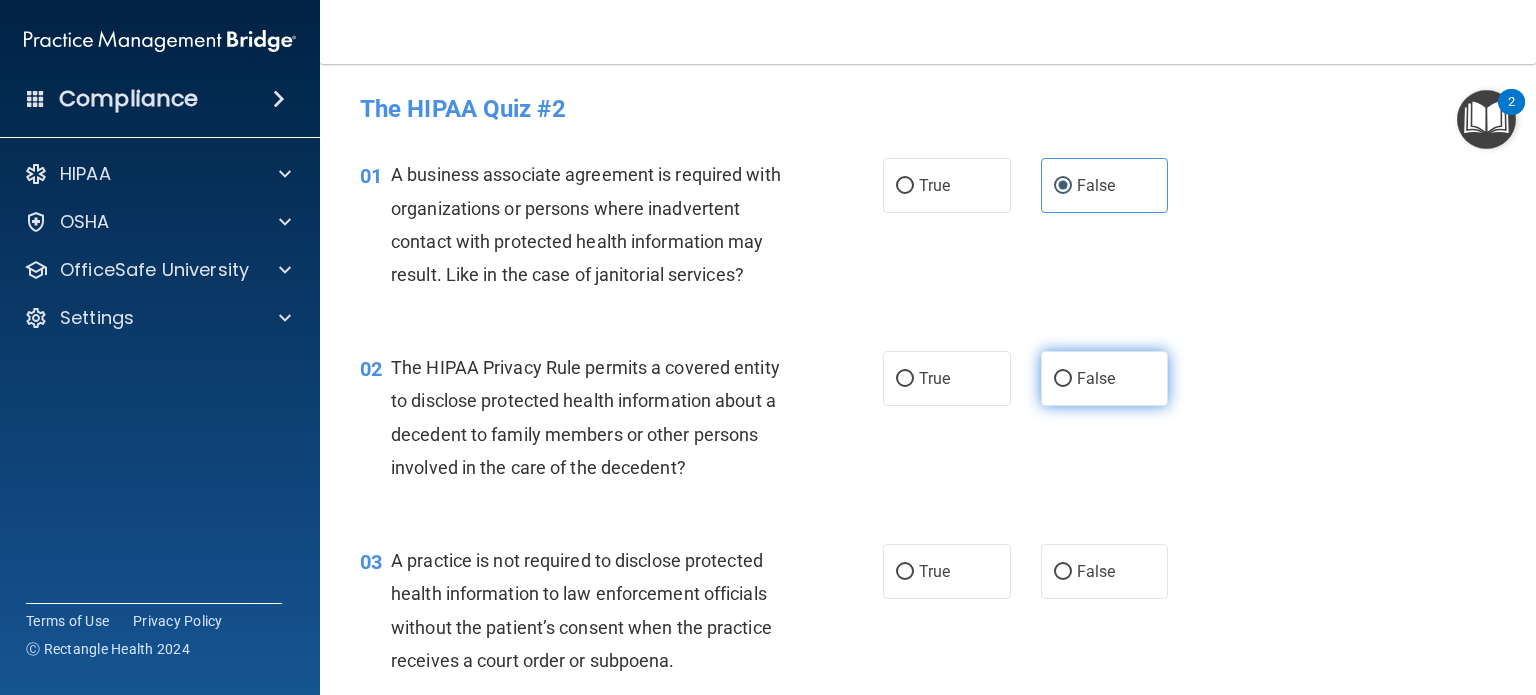click on "False" at bounding box center (1105, 378) 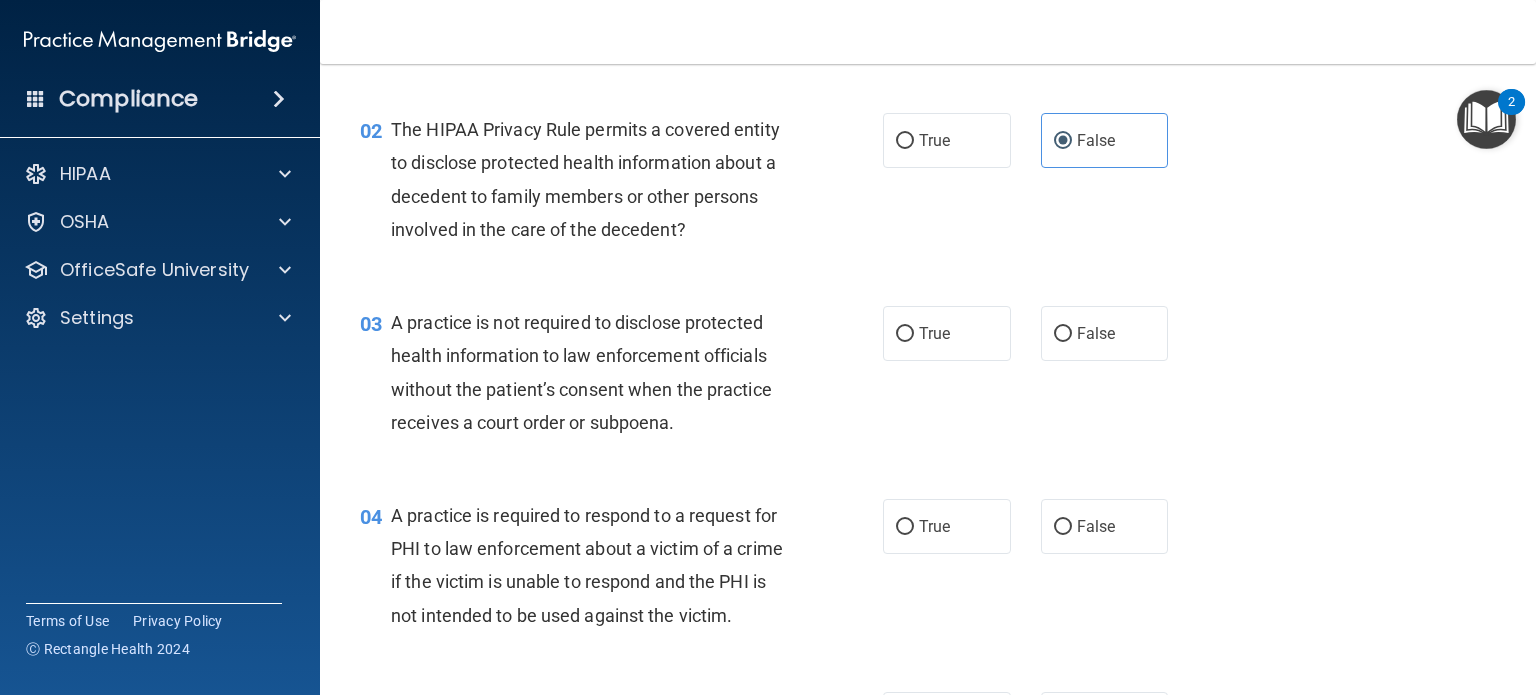 scroll, scrollTop: 240, scrollLeft: 0, axis: vertical 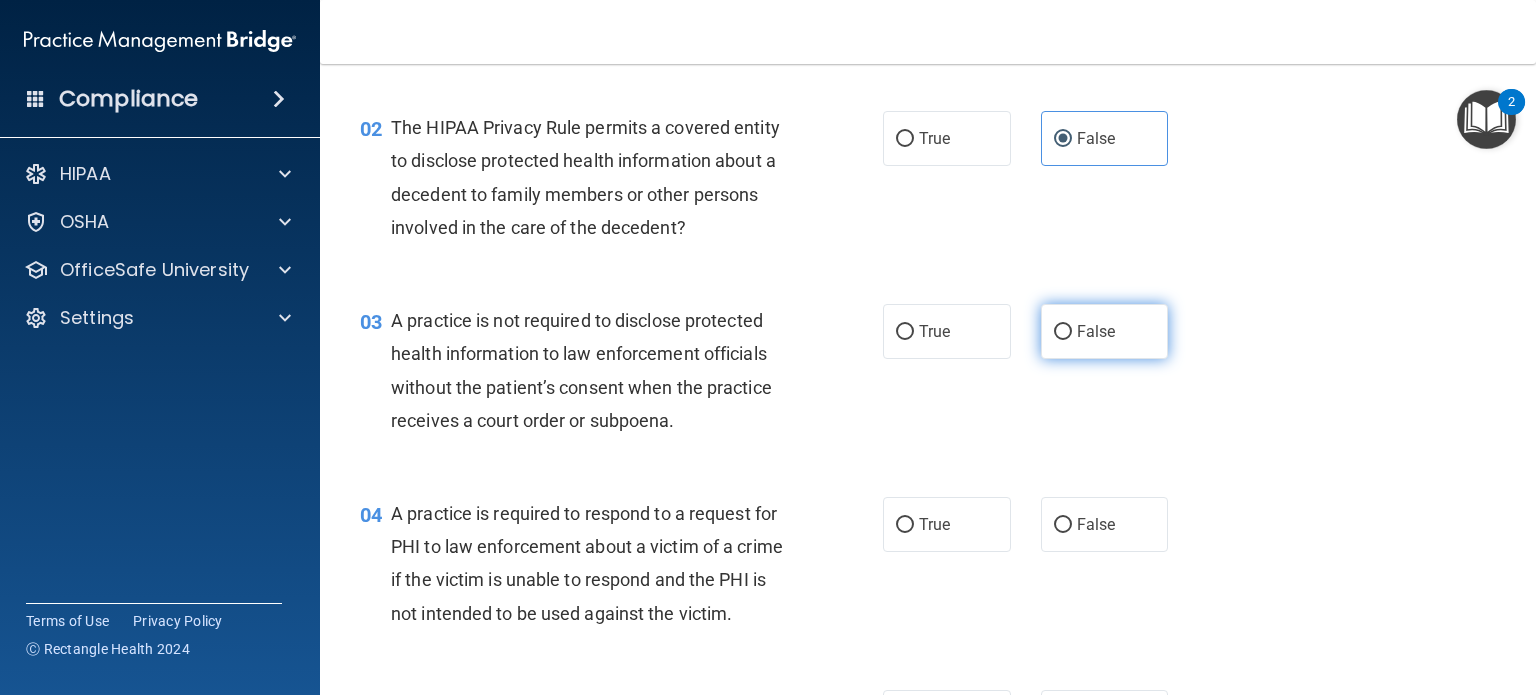click on "False" at bounding box center (1096, 331) 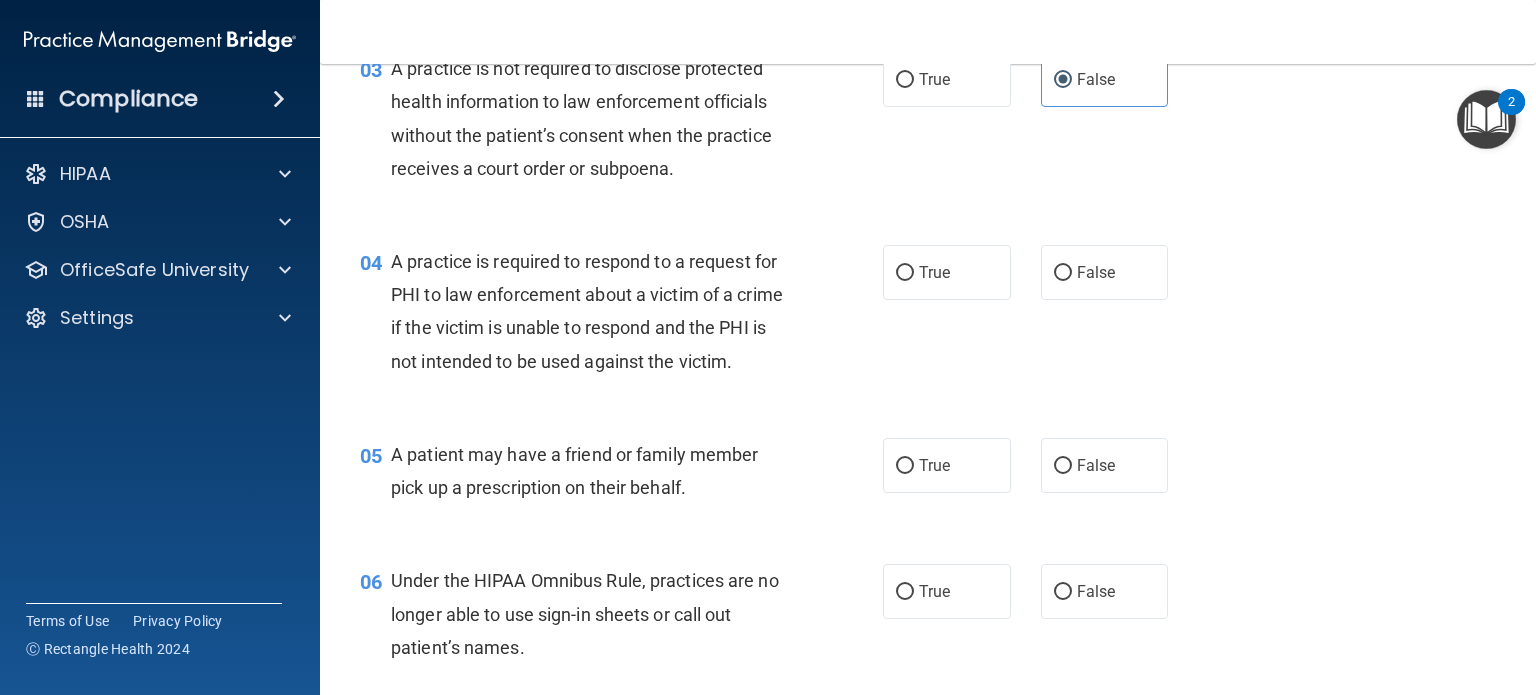 scroll, scrollTop: 0, scrollLeft: 0, axis: both 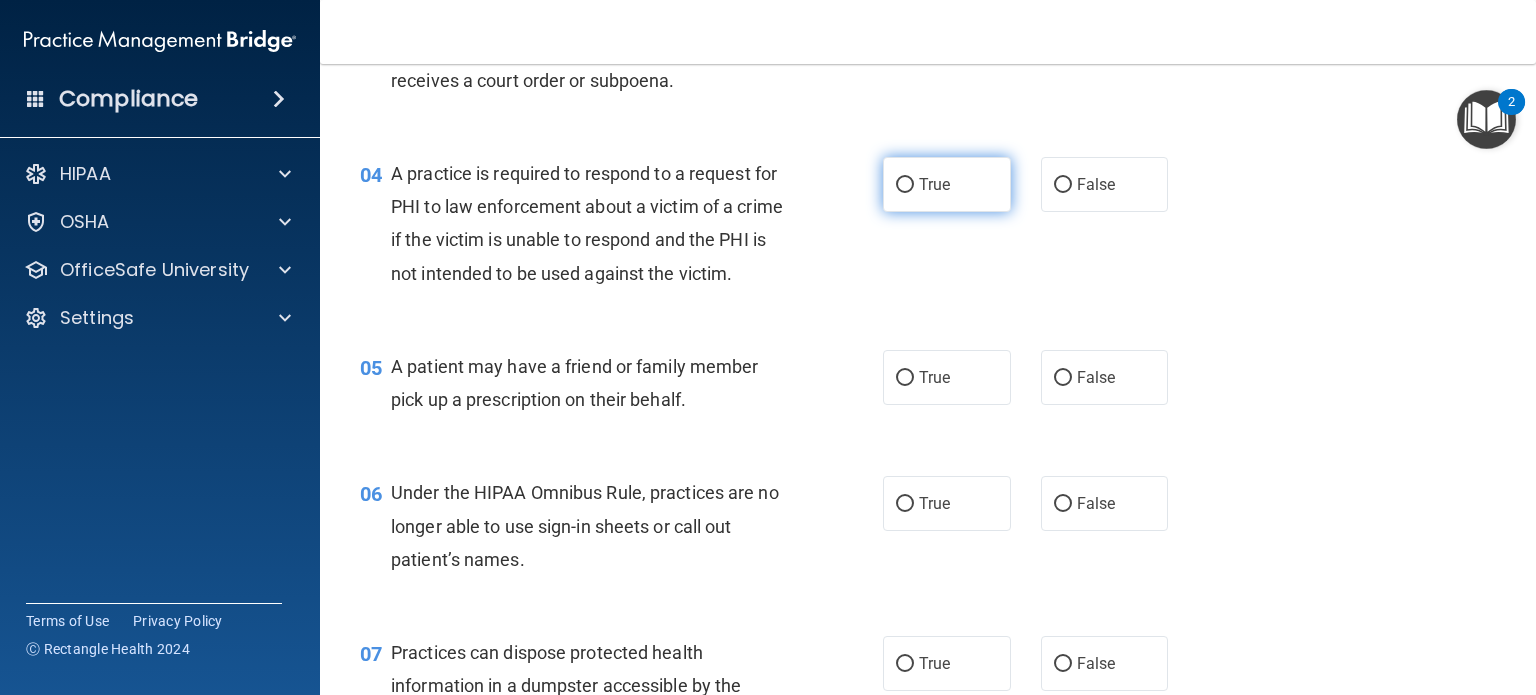 click on "True" at bounding box center (947, 184) 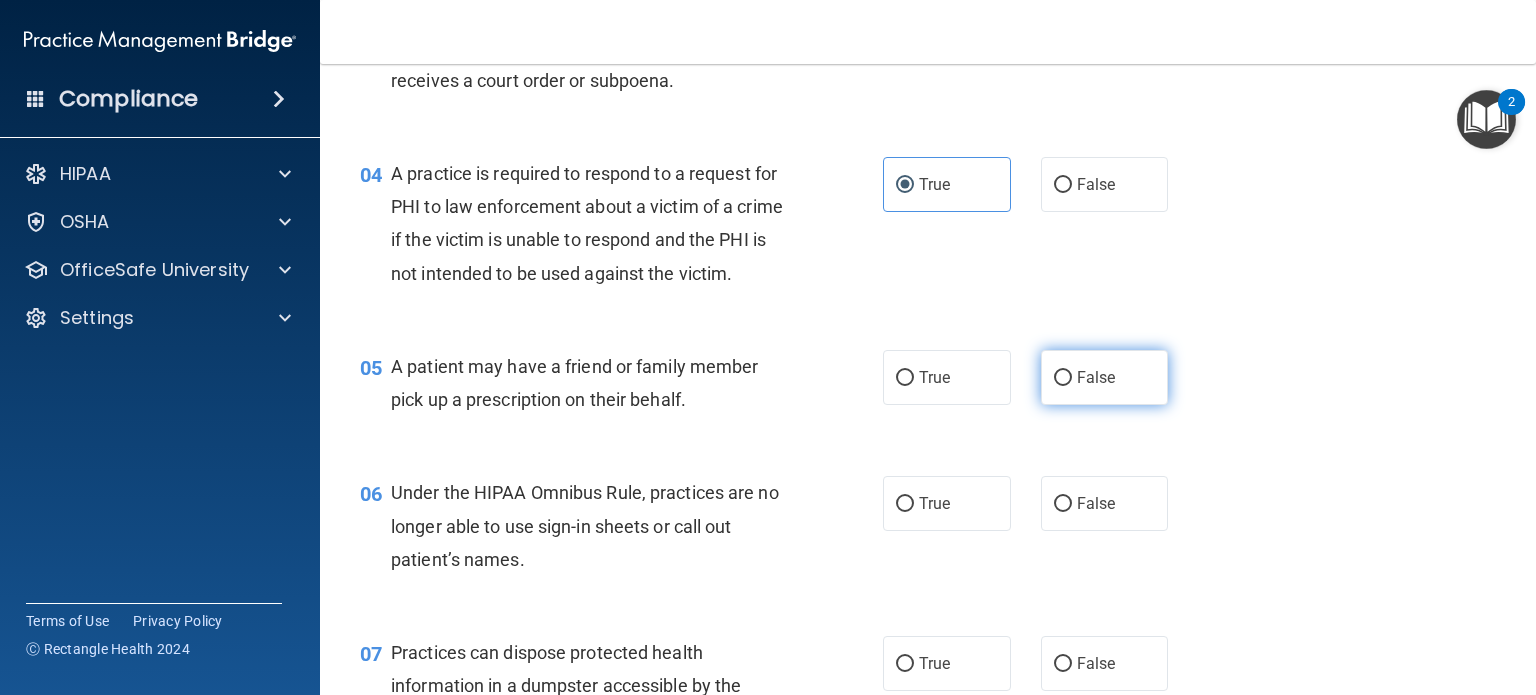 click on "False" at bounding box center (1105, 377) 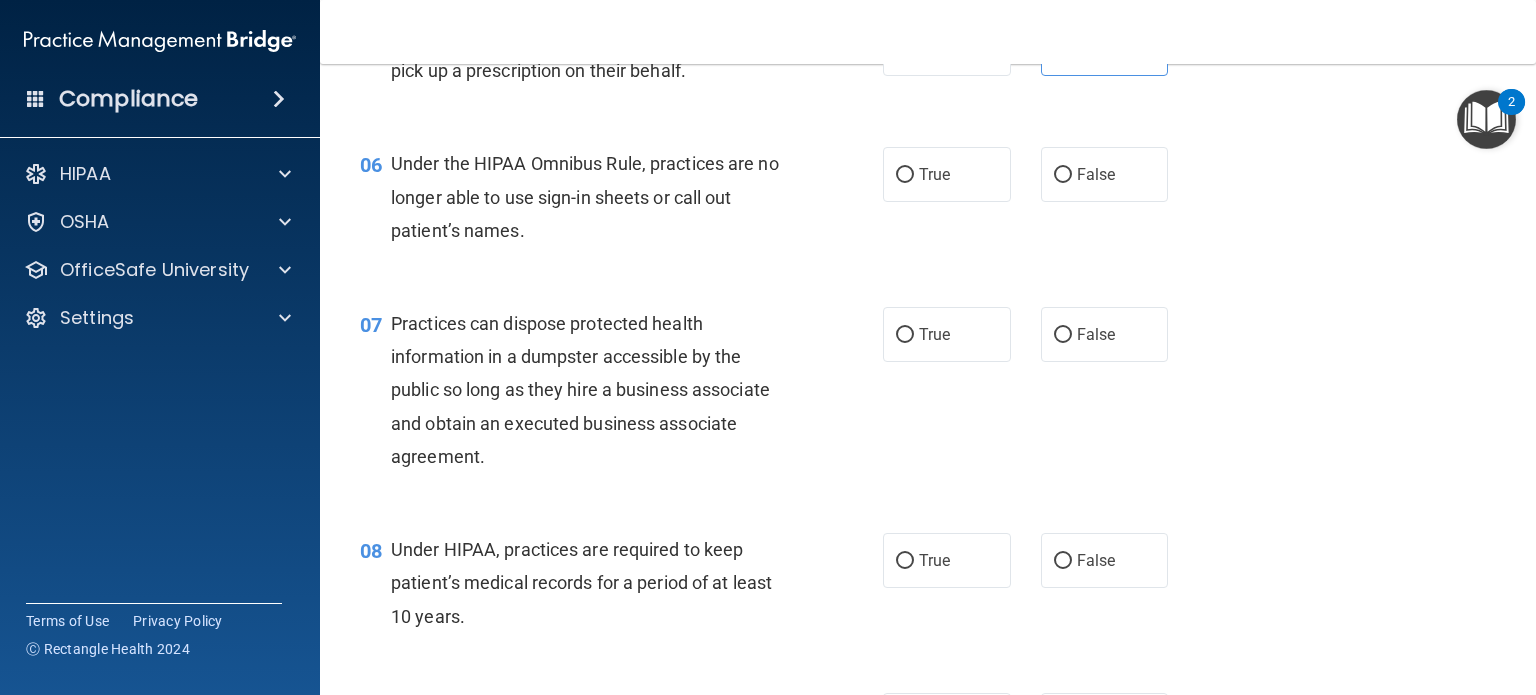 scroll, scrollTop: 940, scrollLeft: 0, axis: vertical 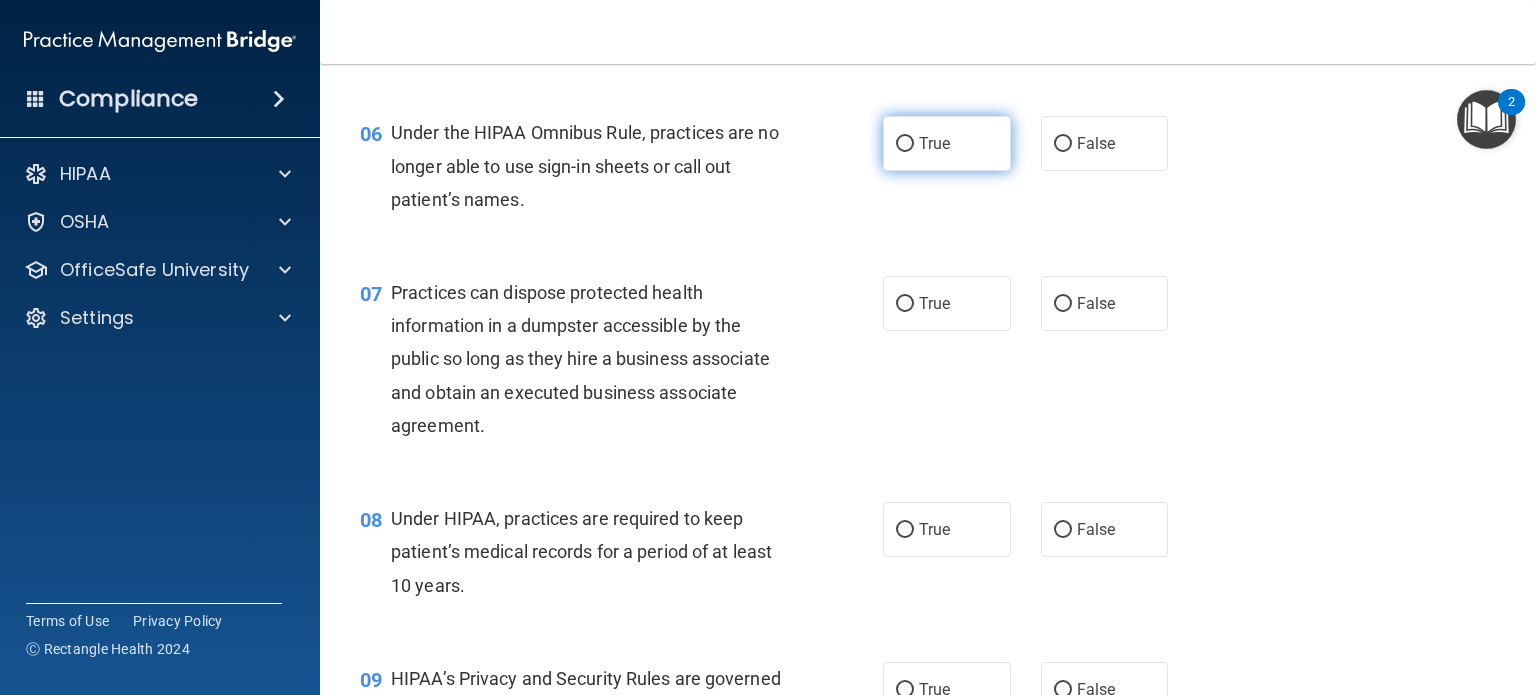 click on "True" at bounding box center [934, 143] 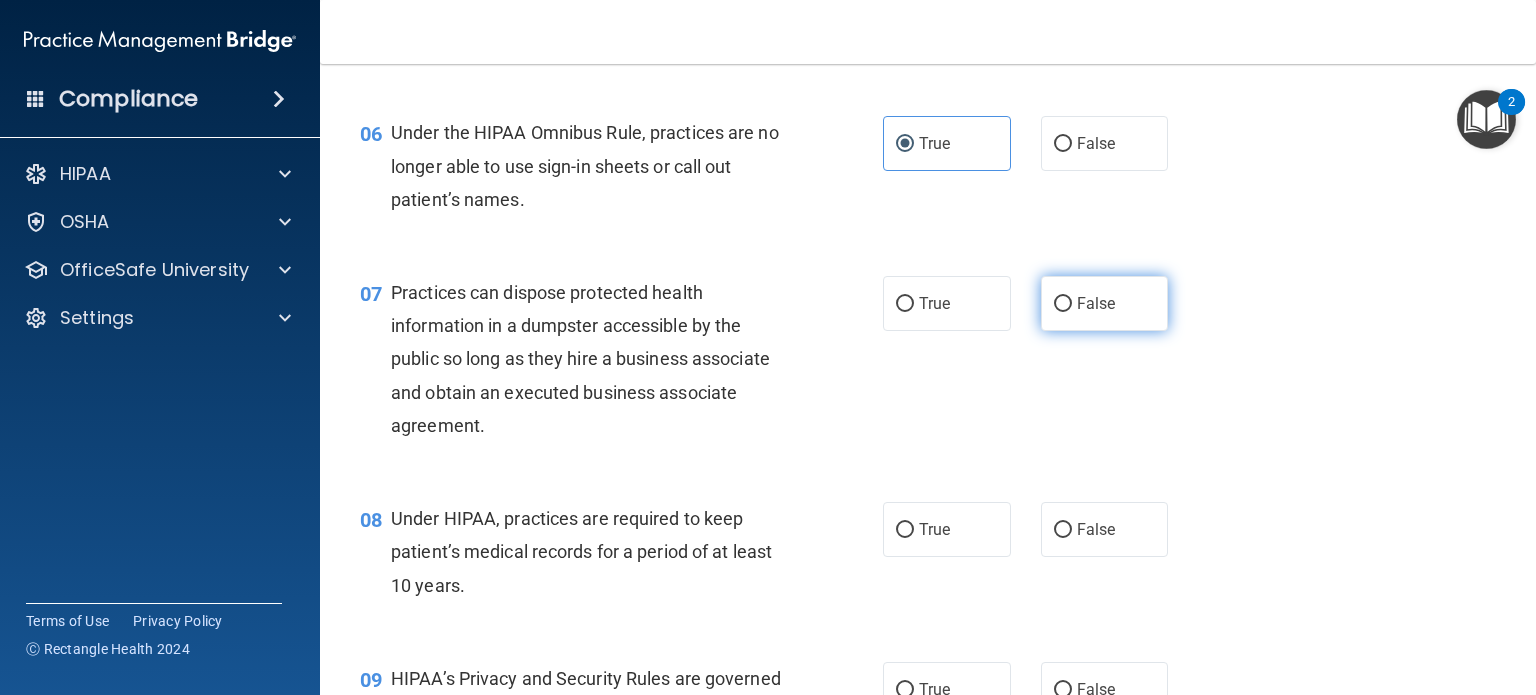click on "False" at bounding box center (1096, 303) 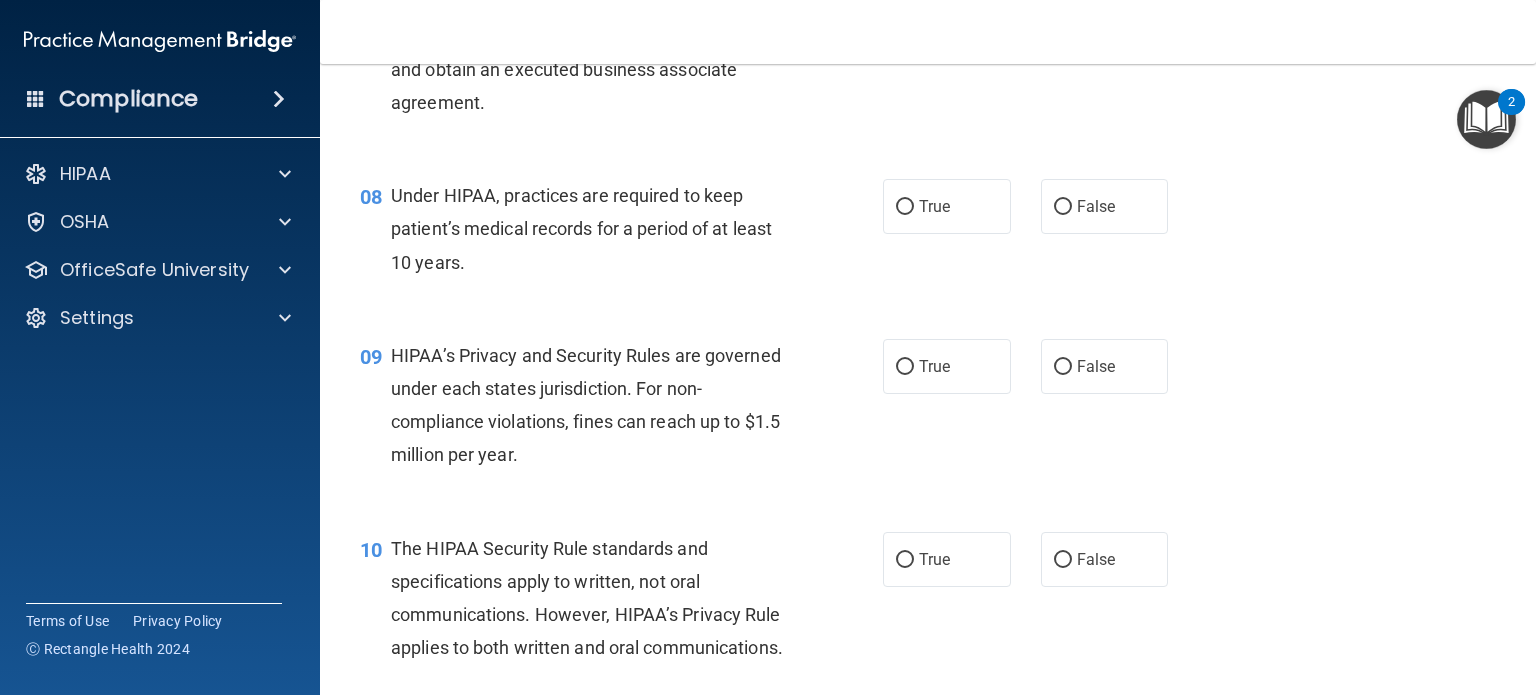 scroll, scrollTop: 1300, scrollLeft: 0, axis: vertical 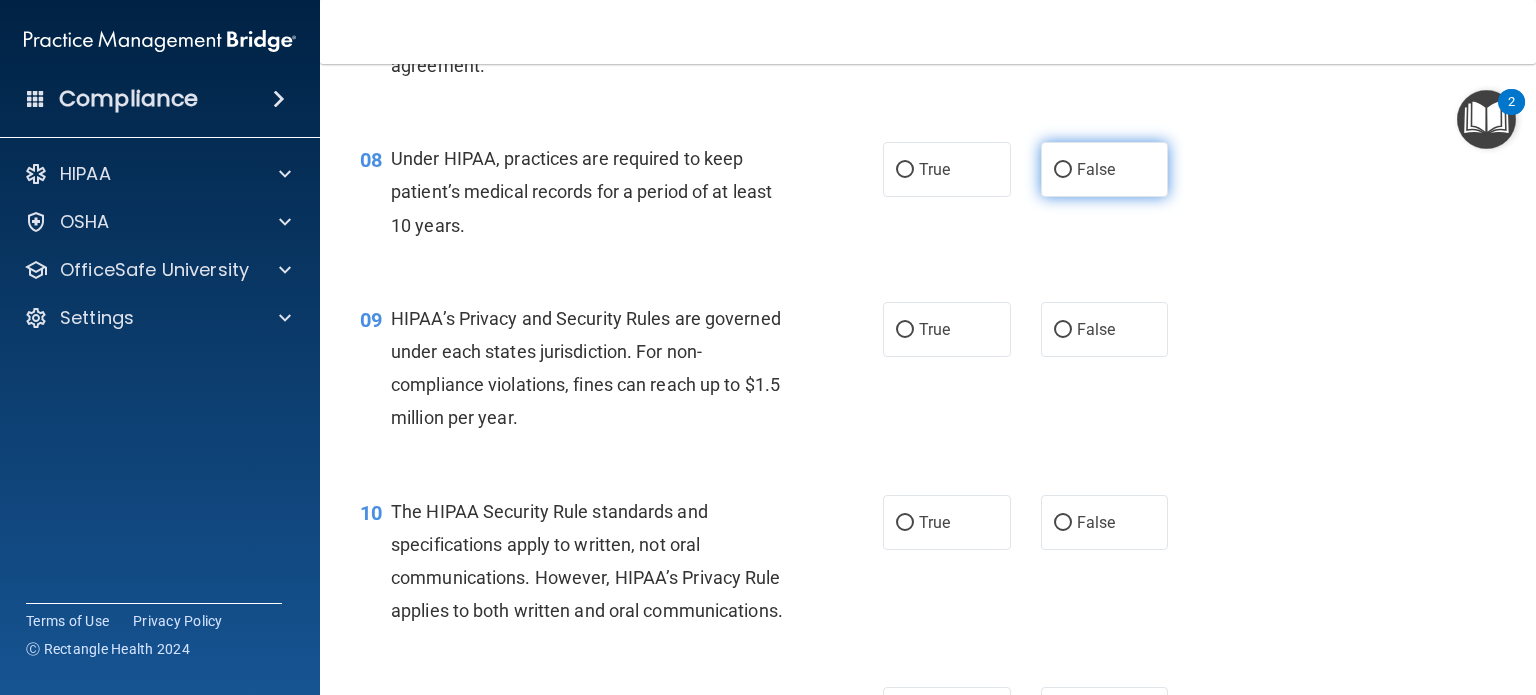 click on "False" at bounding box center (1105, 169) 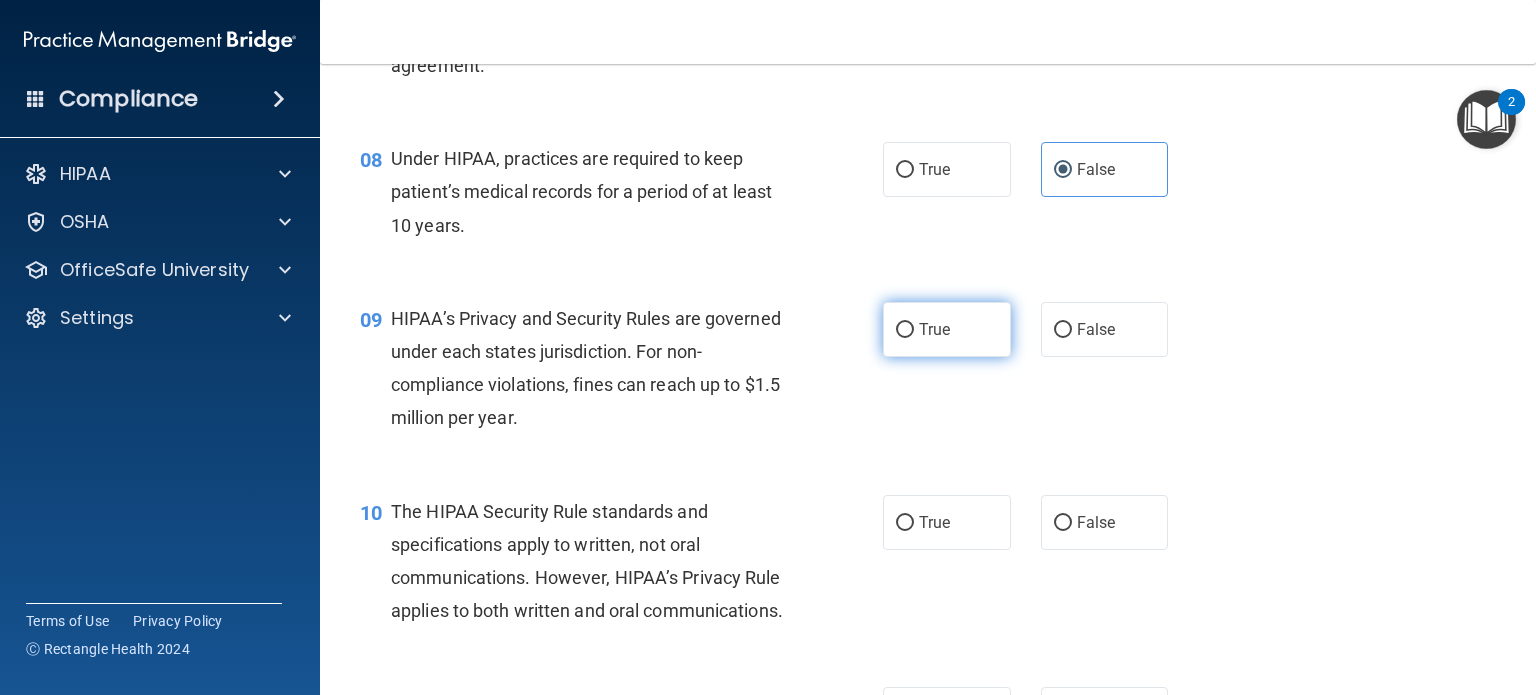 click on "True" at bounding box center [947, 329] 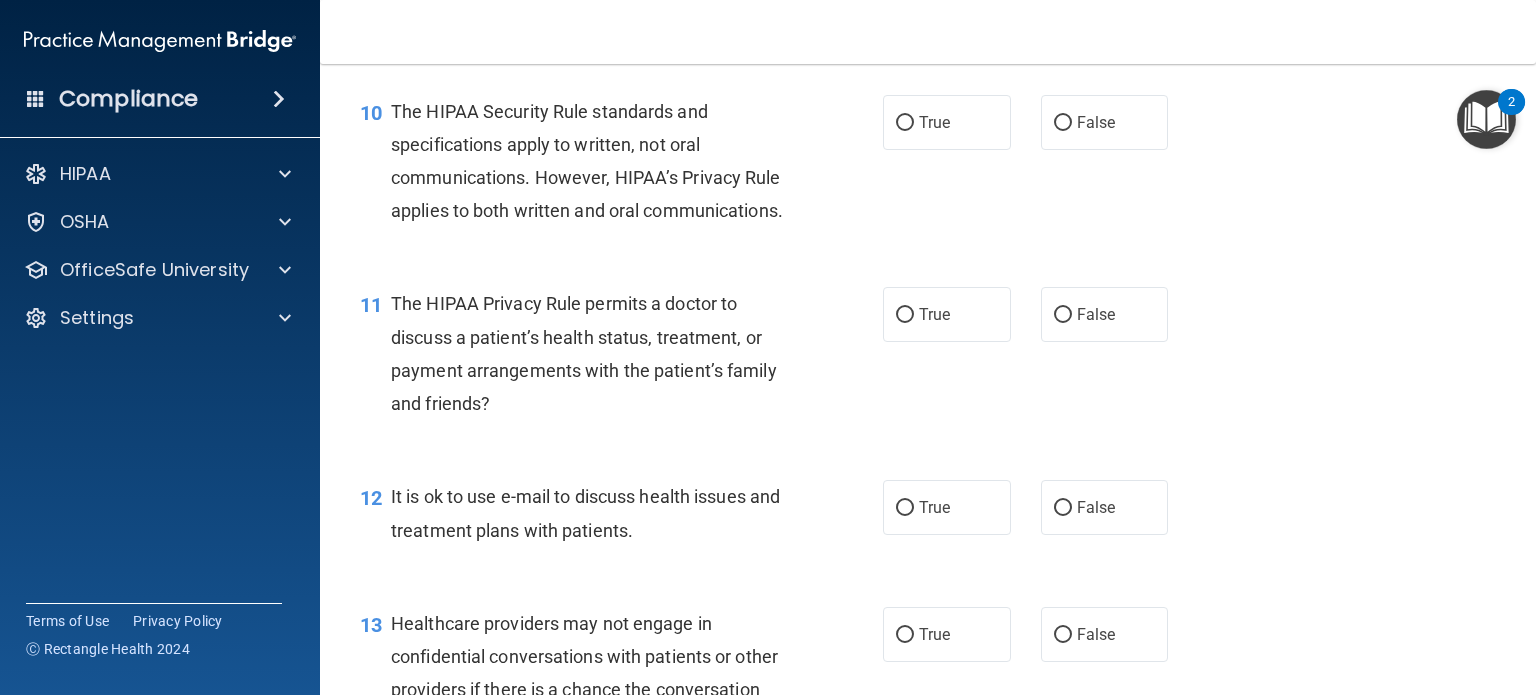 scroll, scrollTop: 1740, scrollLeft: 0, axis: vertical 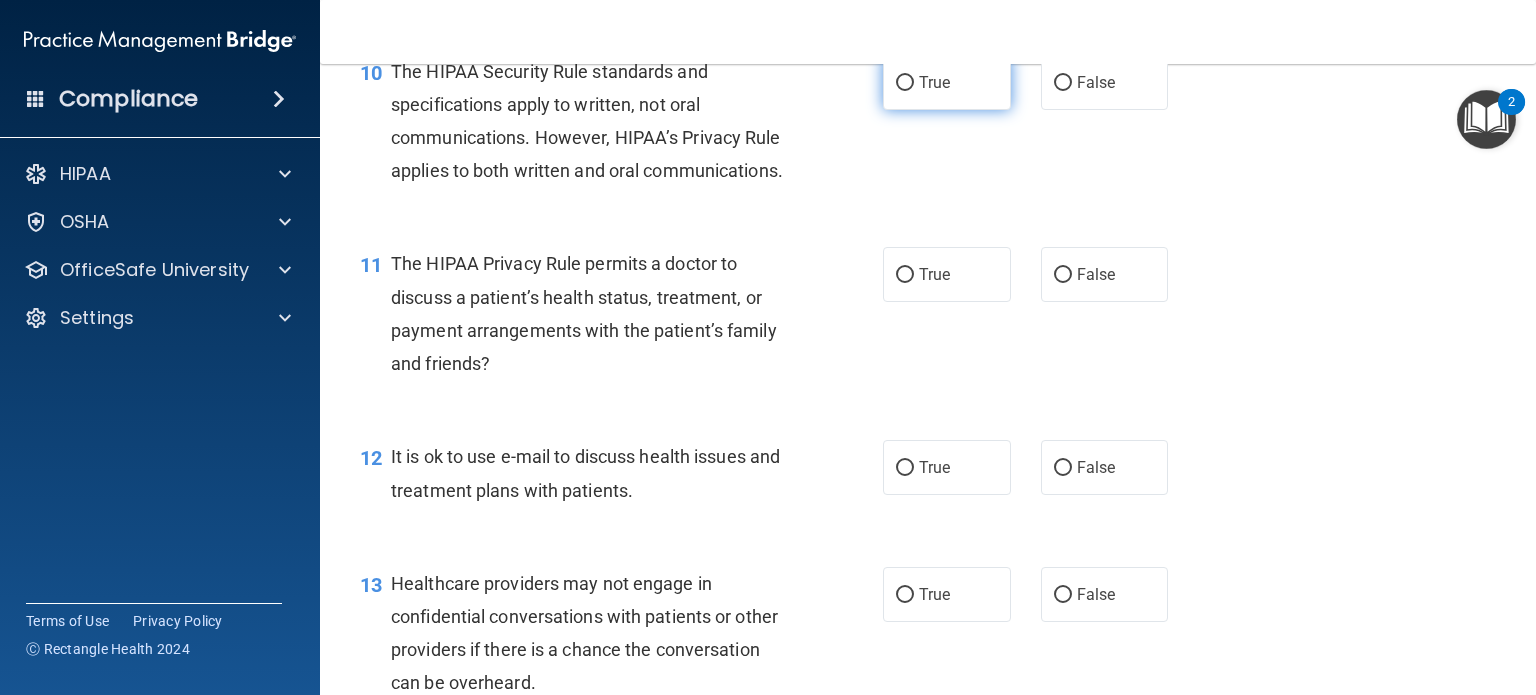 click on "True" at bounding box center (947, 82) 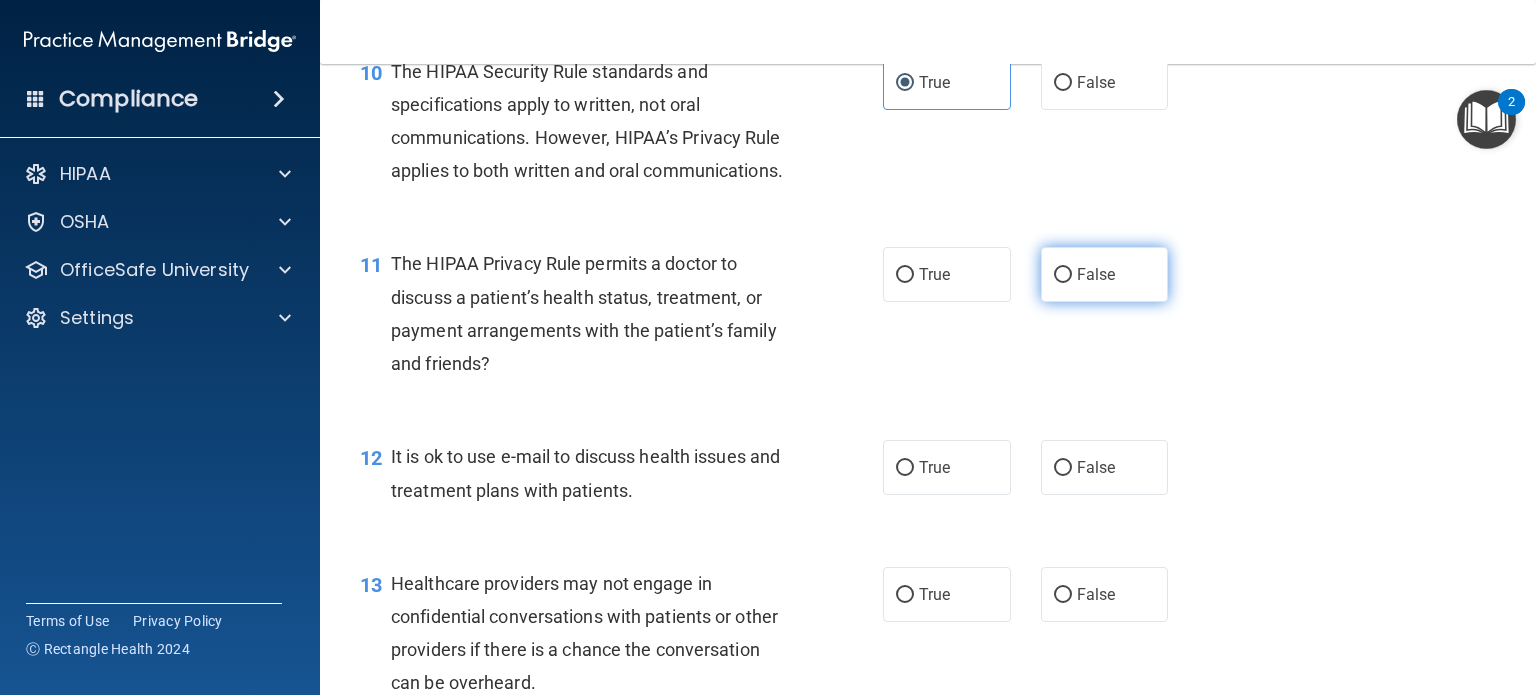 click on "False" at bounding box center (1096, 274) 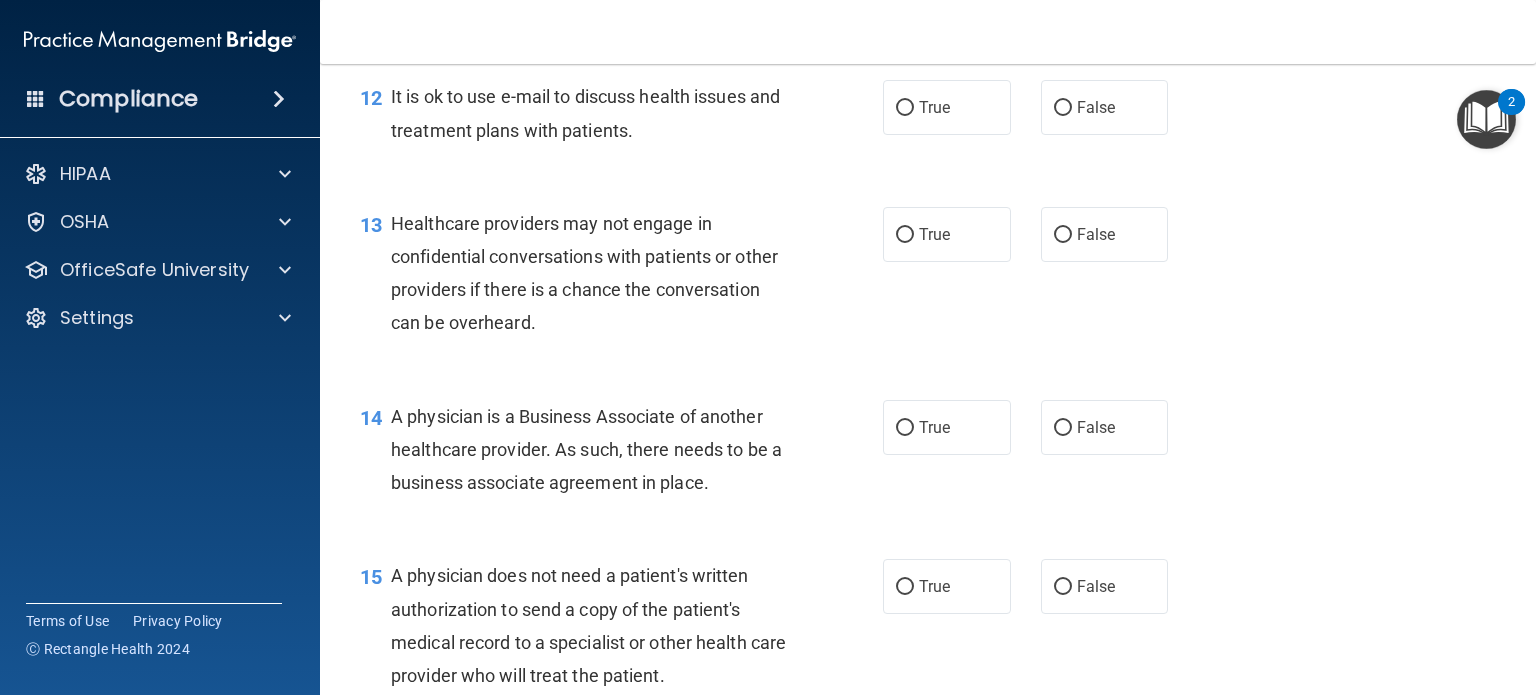 scroll, scrollTop: 2140, scrollLeft: 0, axis: vertical 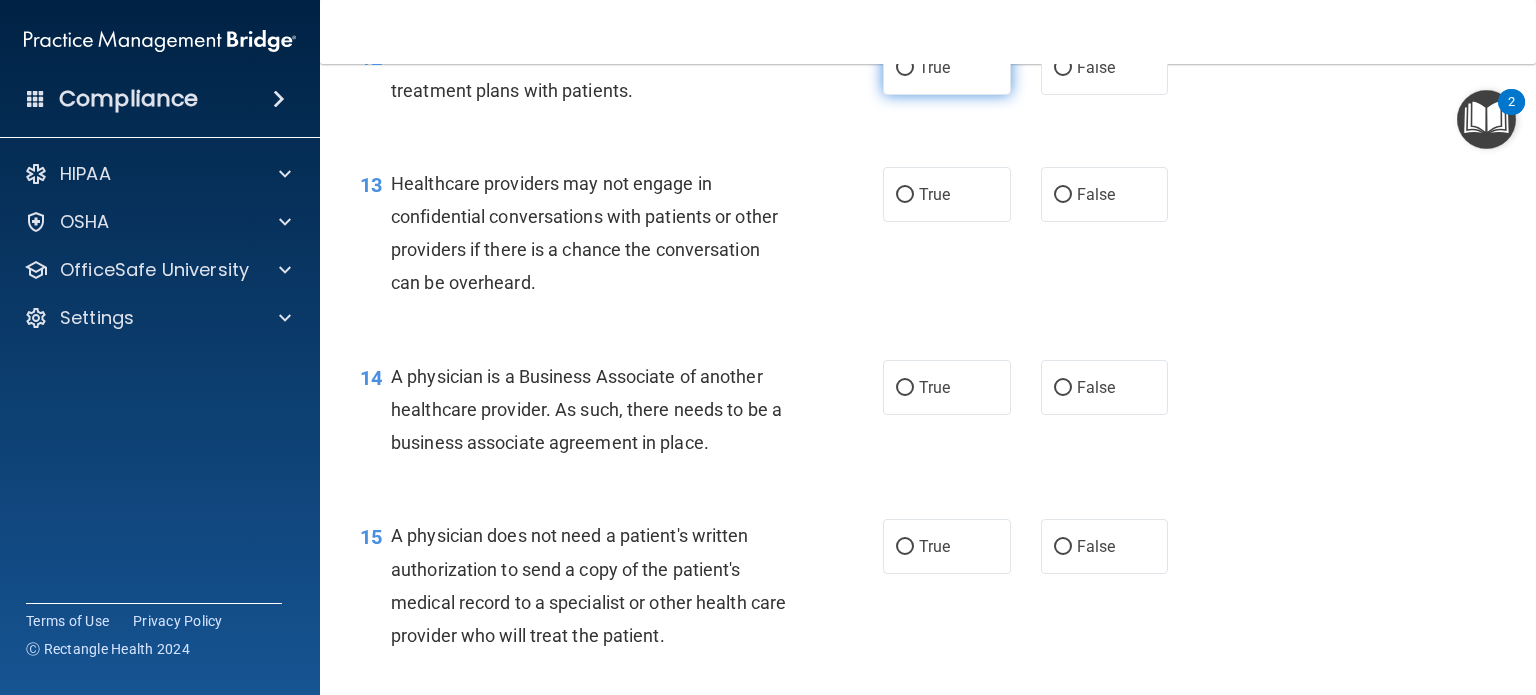 click on "True" at bounding box center [934, 67] 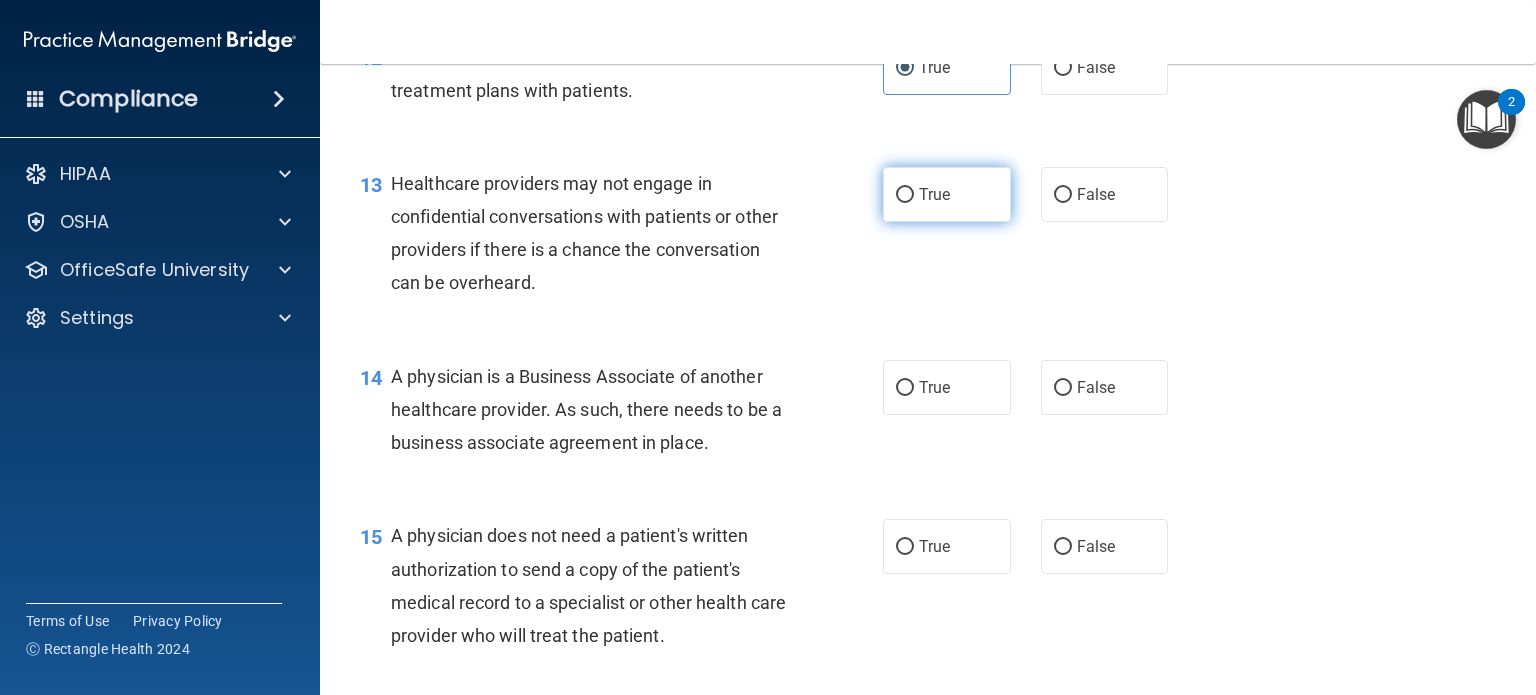click on "True" at bounding box center [947, 194] 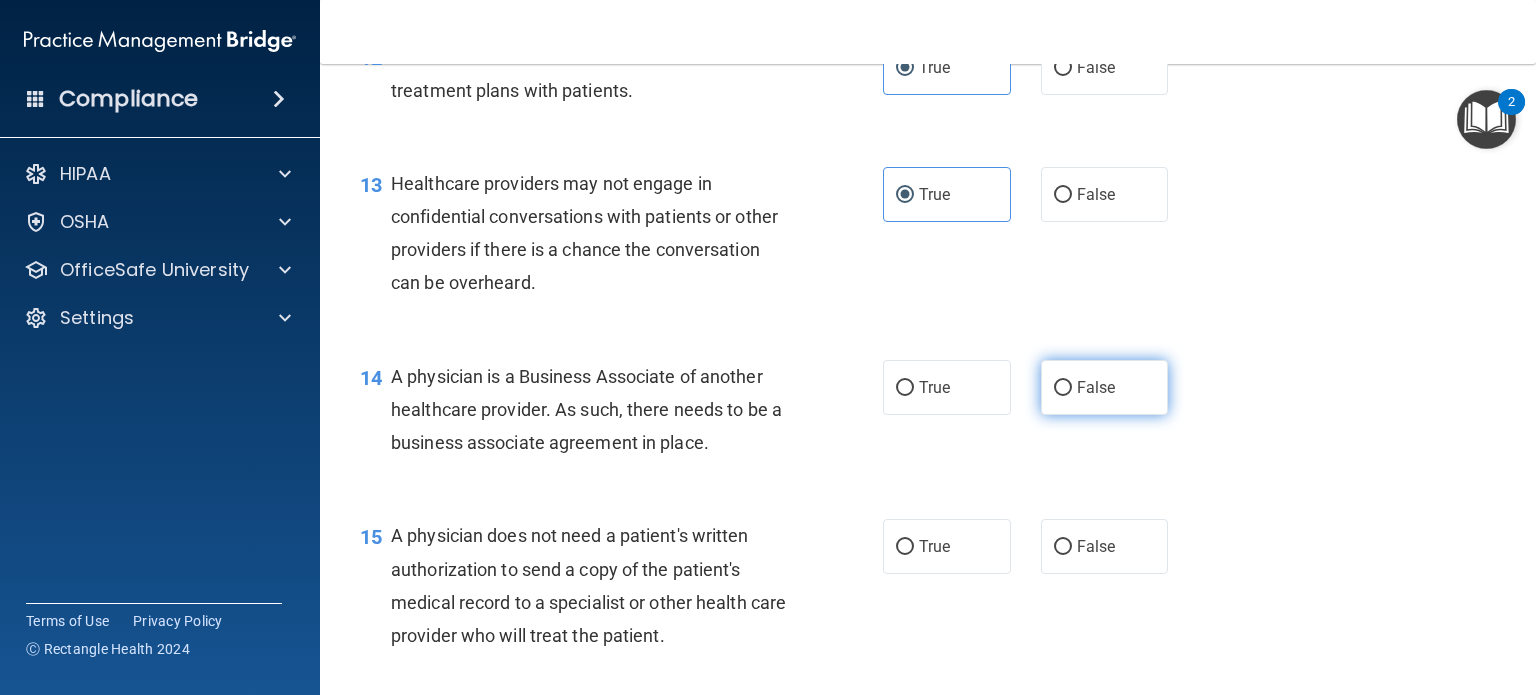 click on "False" at bounding box center [1063, 388] 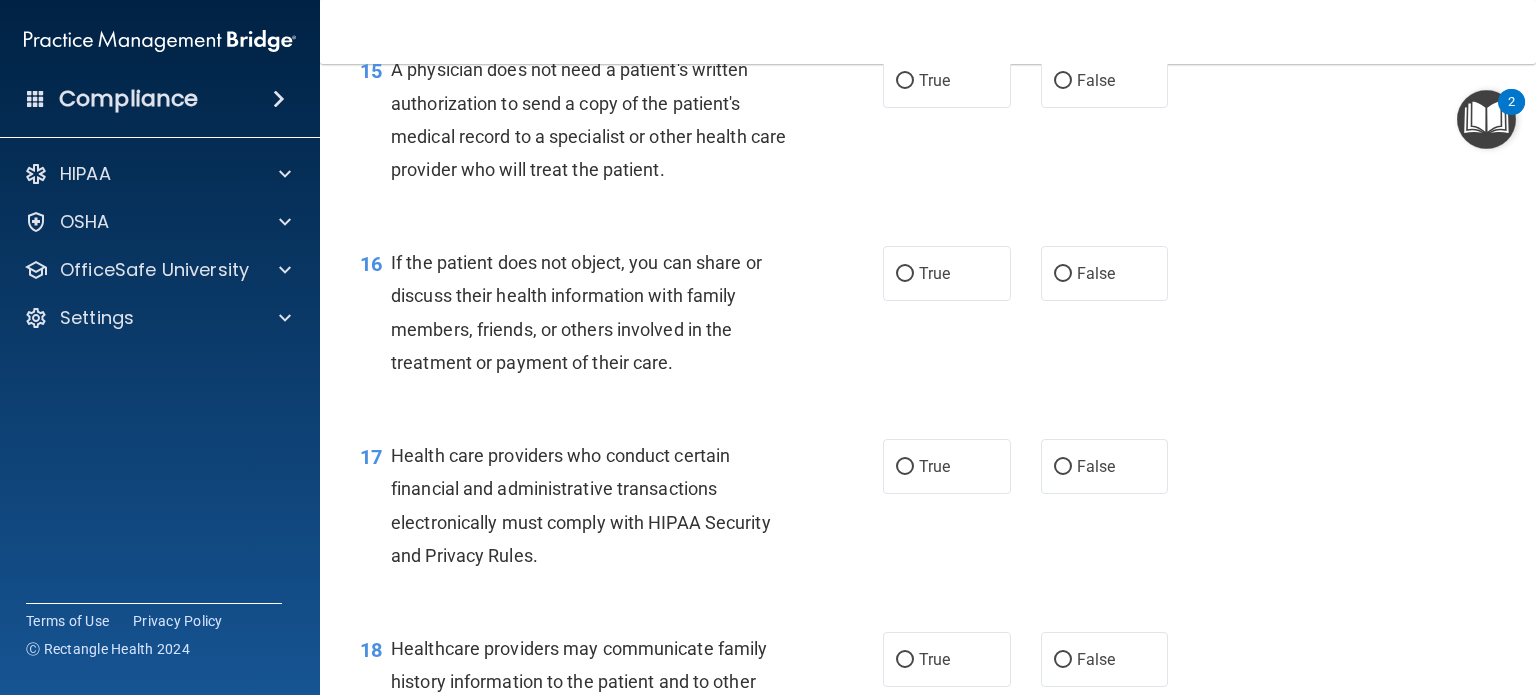 scroll, scrollTop: 2620, scrollLeft: 0, axis: vertical 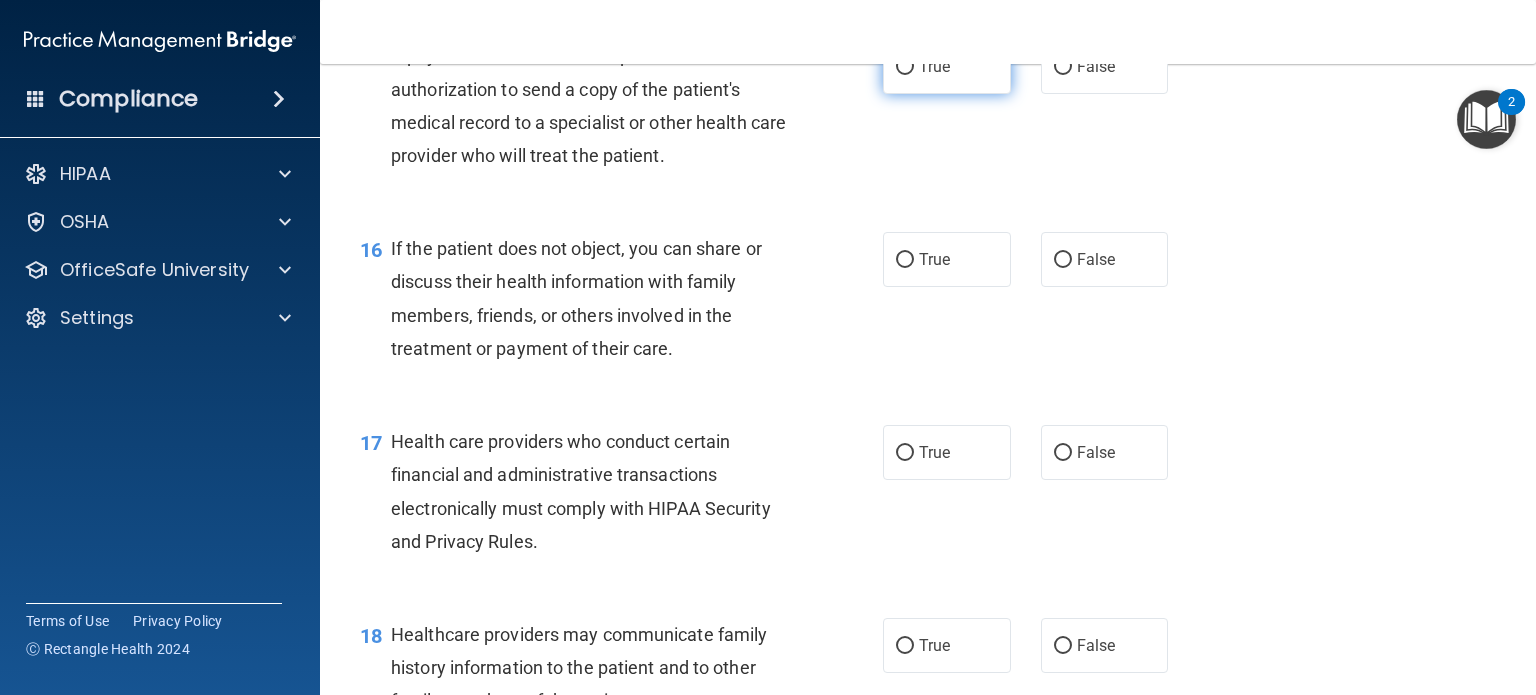 click on "True" at bounding box center [934, 66] 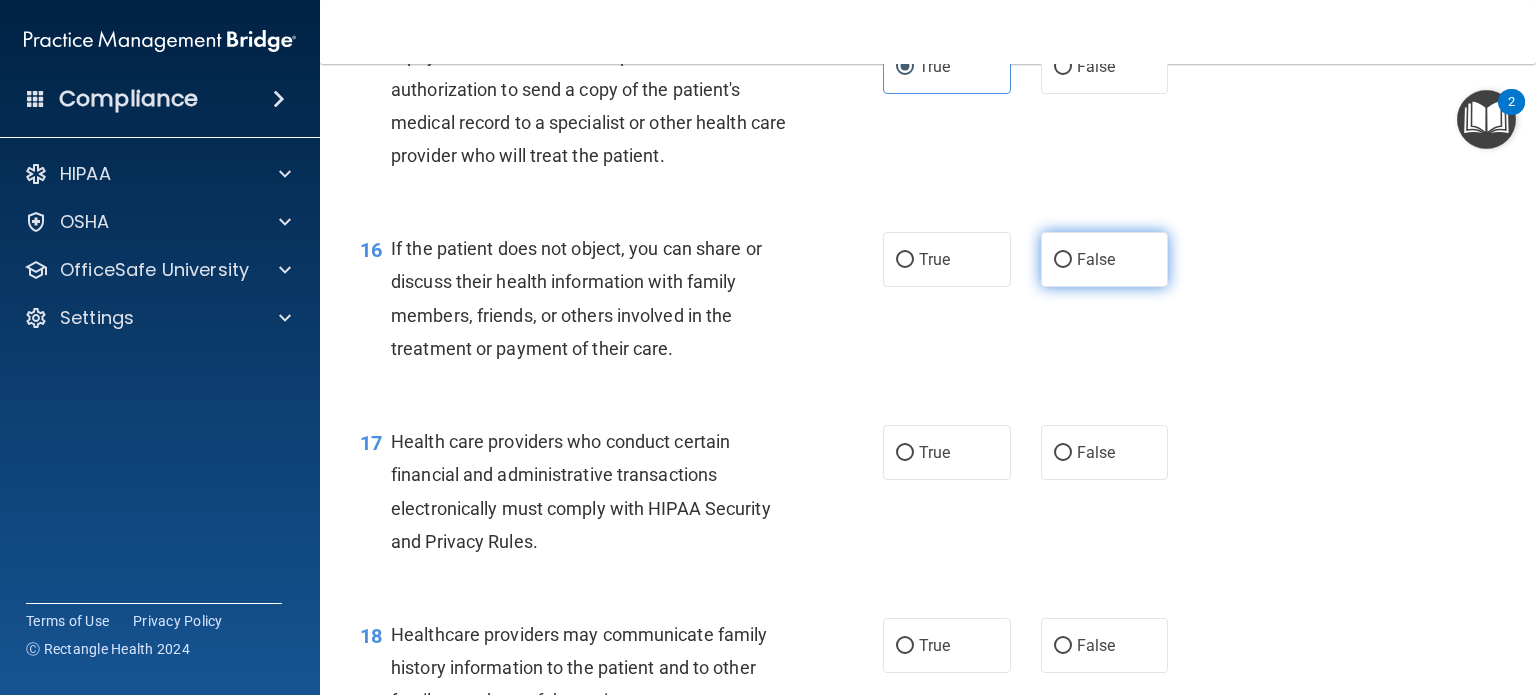 click on "False" at bounding box center [1105, 259] 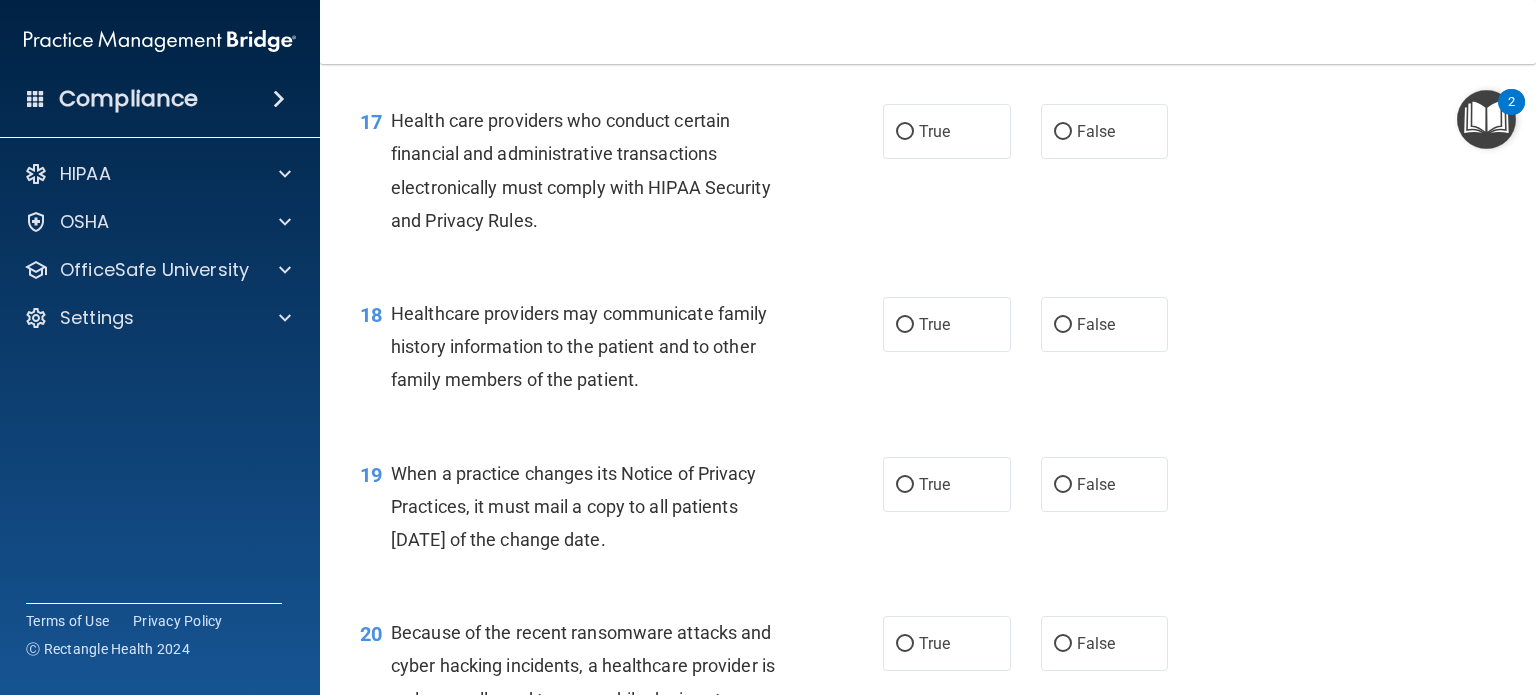 scroll, scrollTop: 2967, scrollLeft: 0, axis: vertical 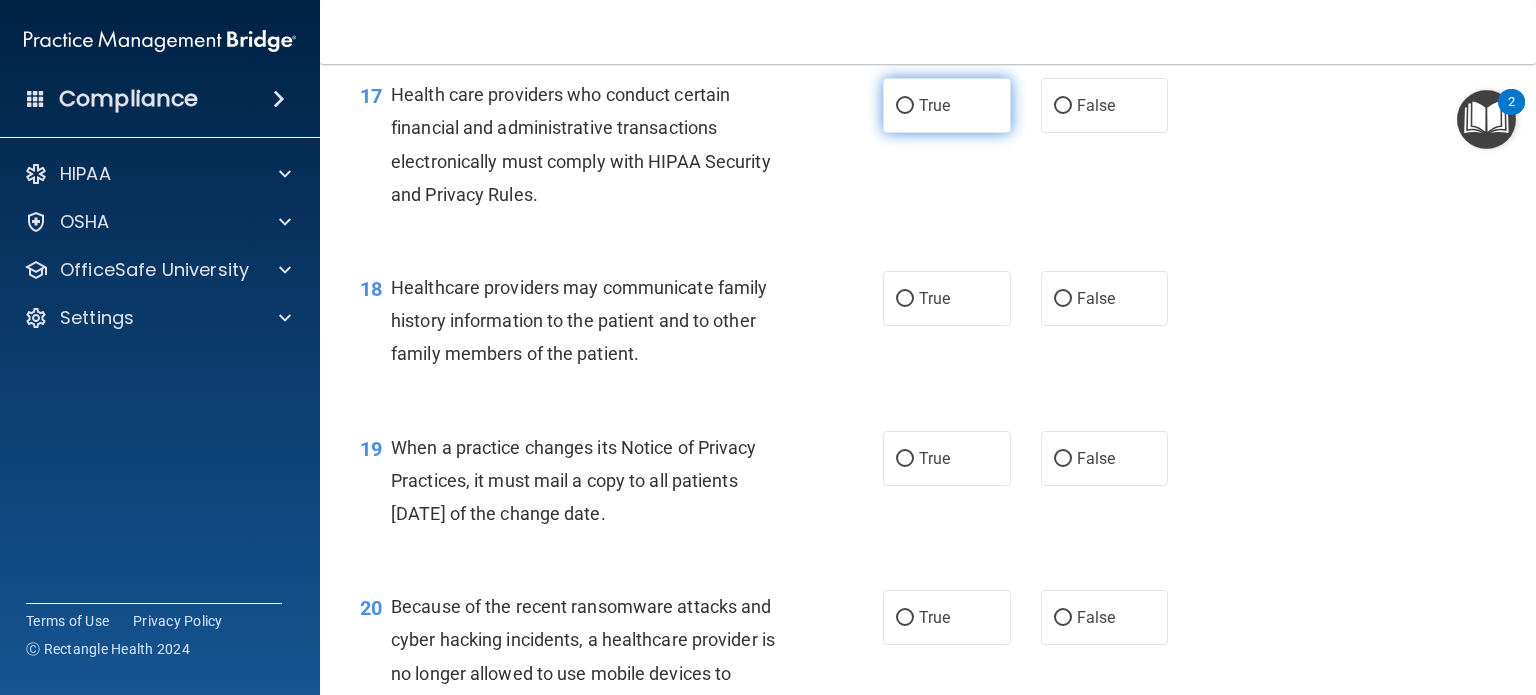 click on "True" at bounding box center (934, 105) 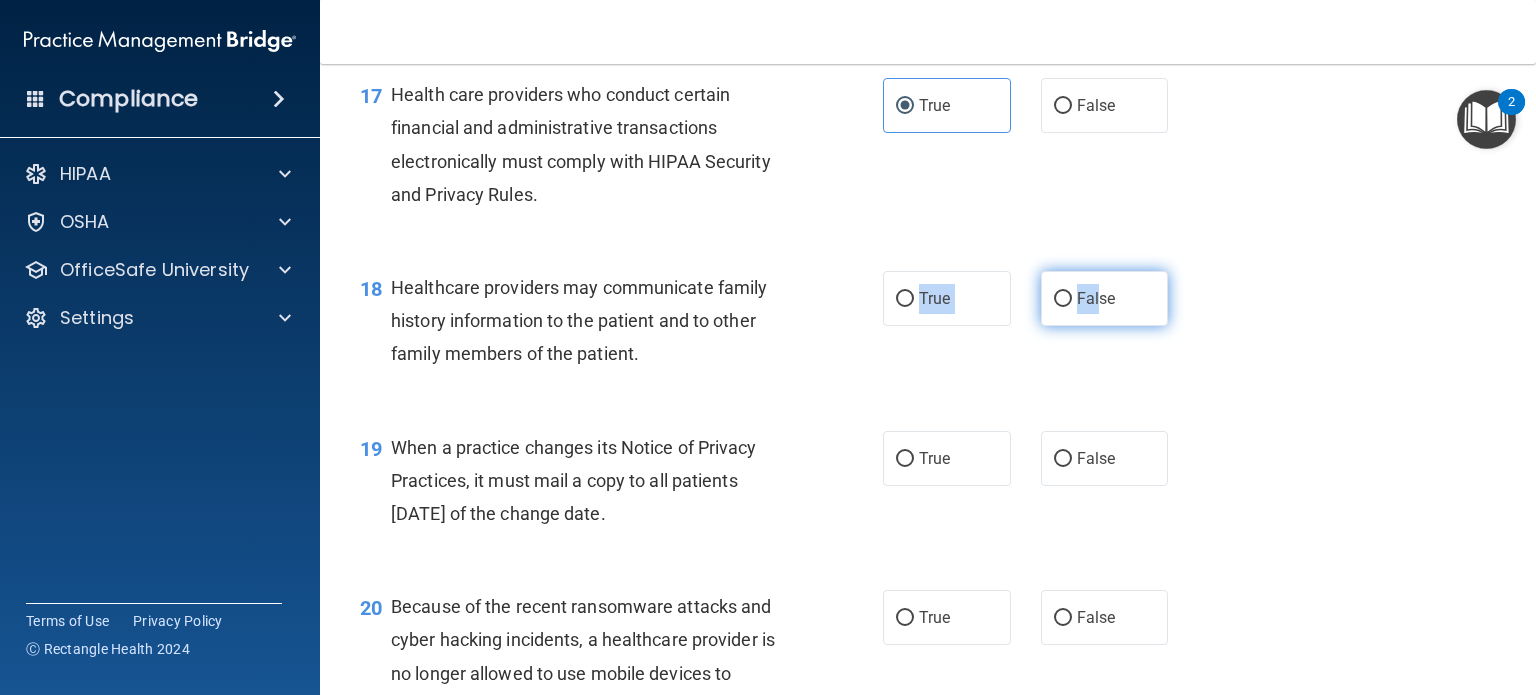 drag, startPoint x: 853, startPoint y: 445, endPoint x: 1112, endPoint y: 359, distance: 272.90475 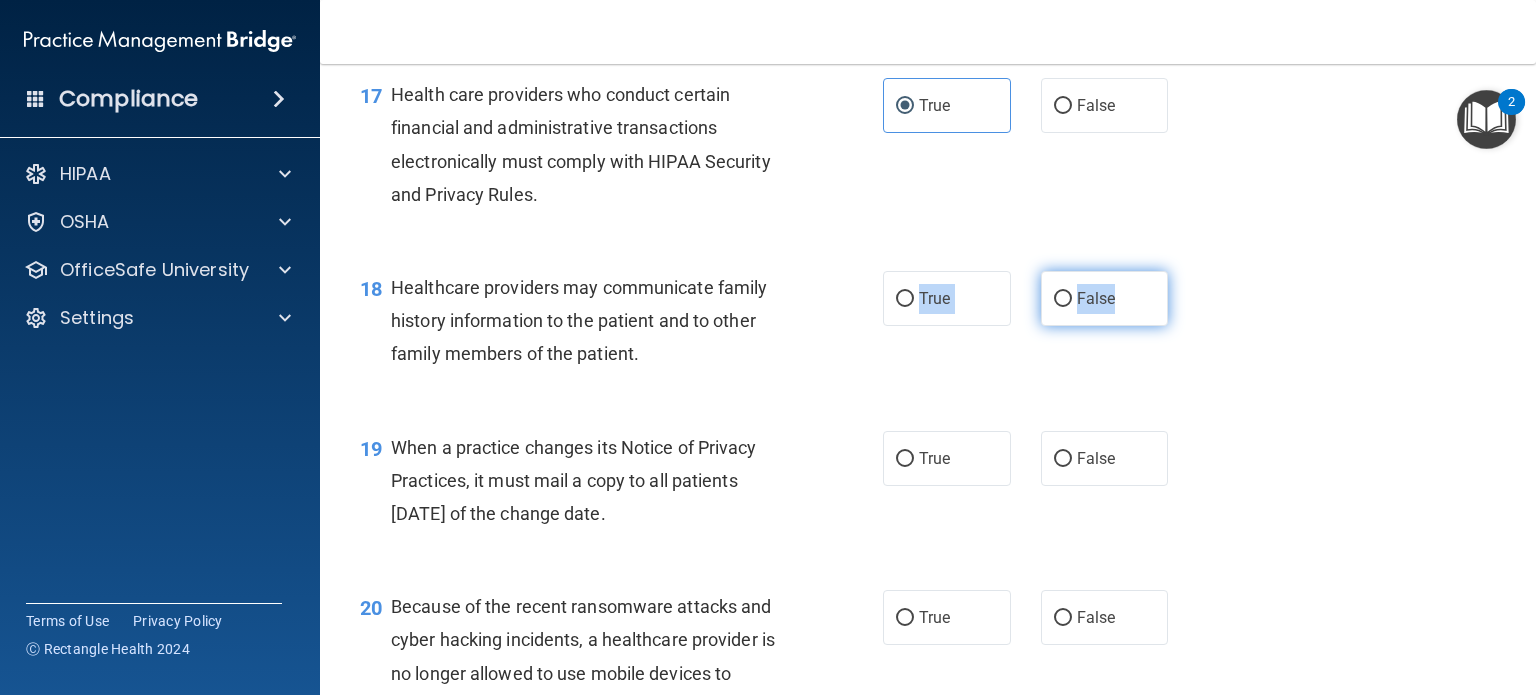 click on "False" at bounding box center [1105, 298] 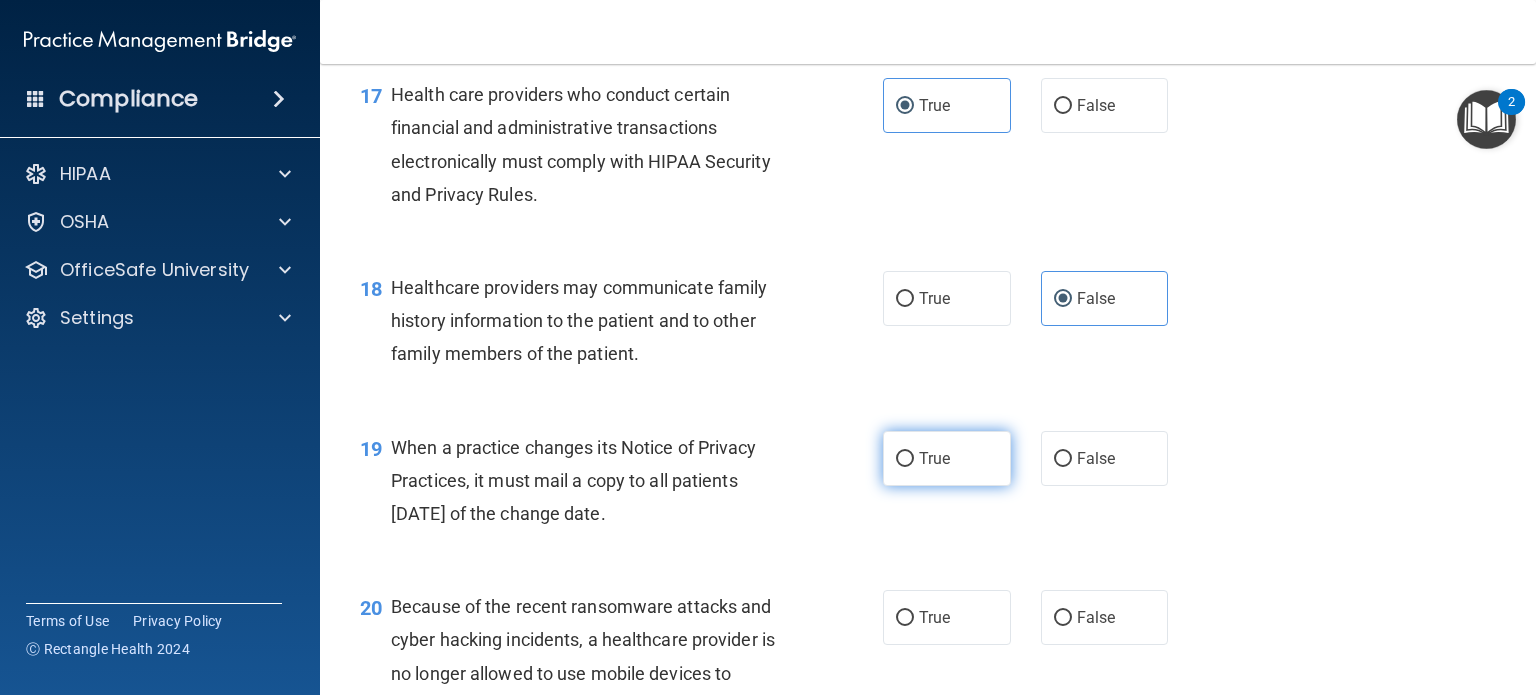 click on "True" at bounding box center [934, 458] 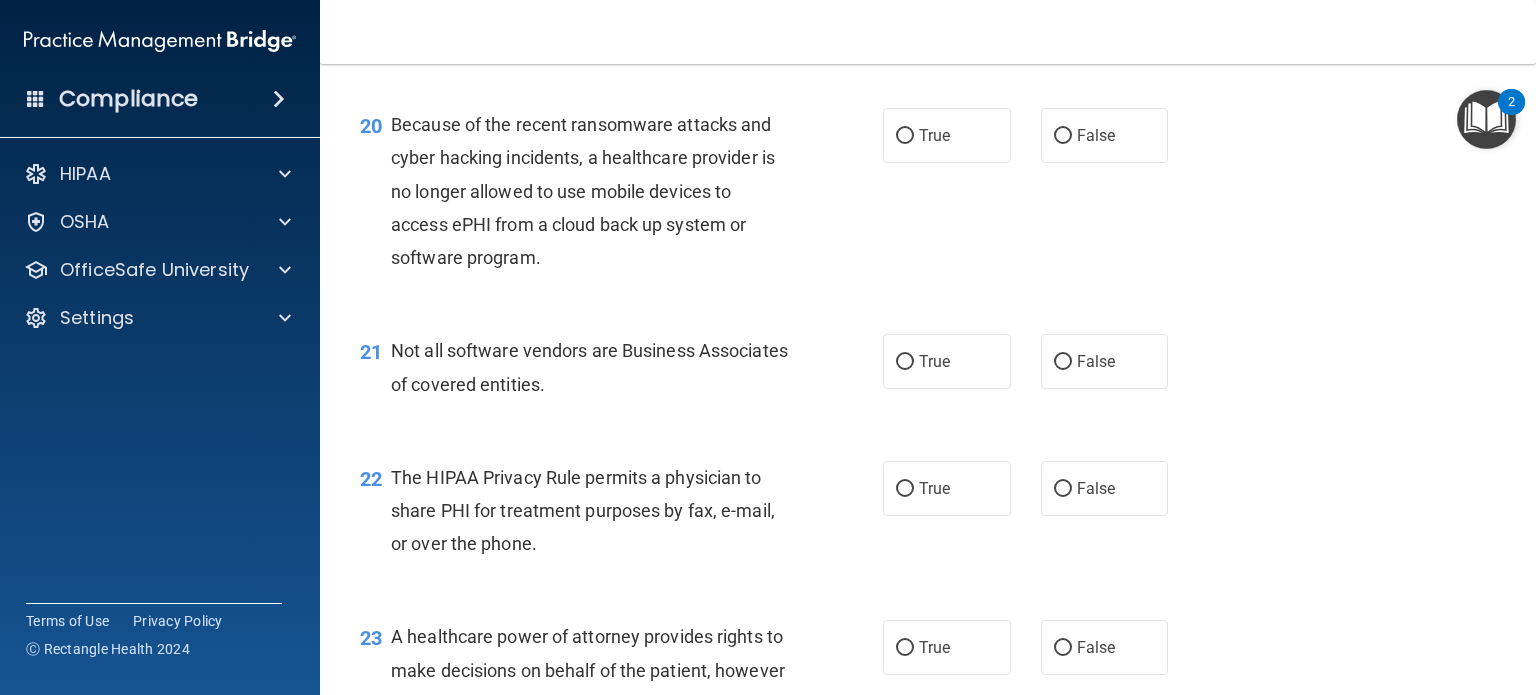 scroll, scrollTop: 3487, scrollLeft: 0, axis: vertical 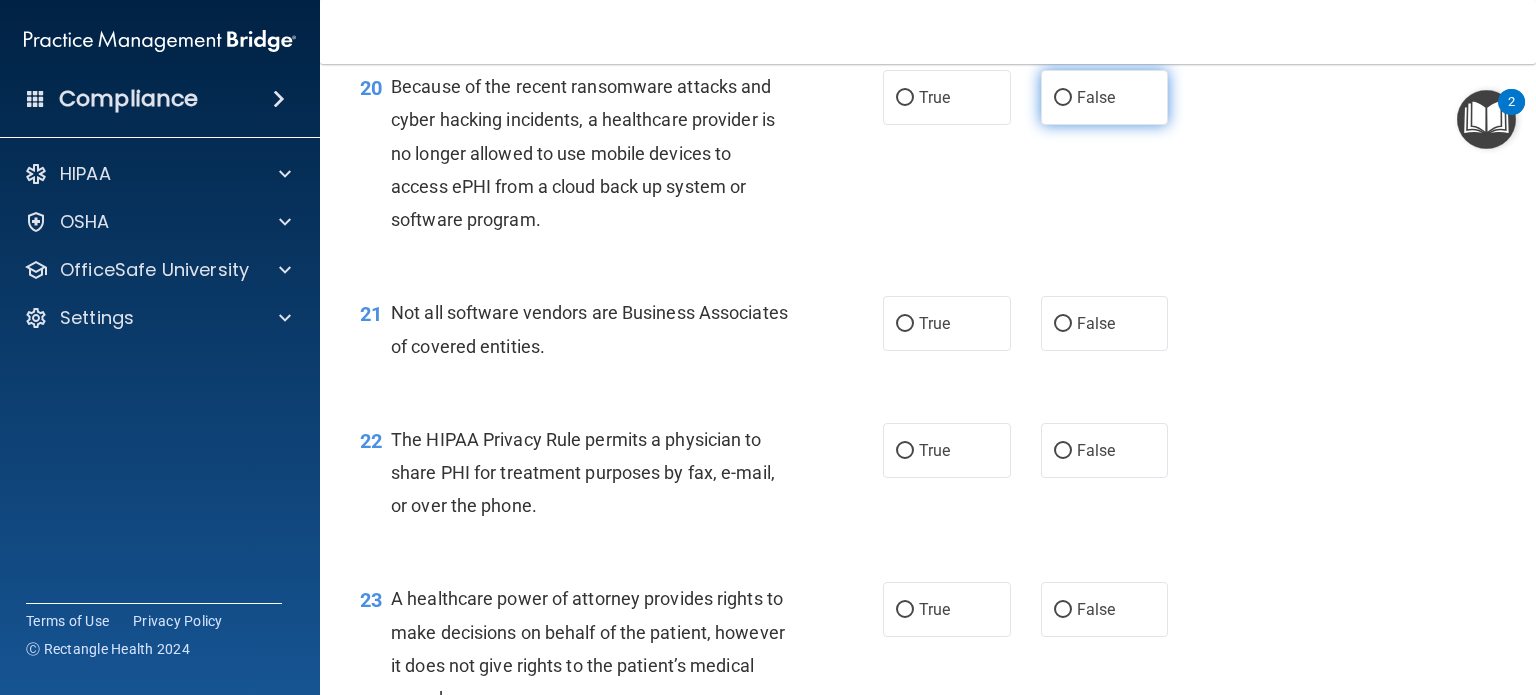 click on "False" at bounding box center [1105, 97] 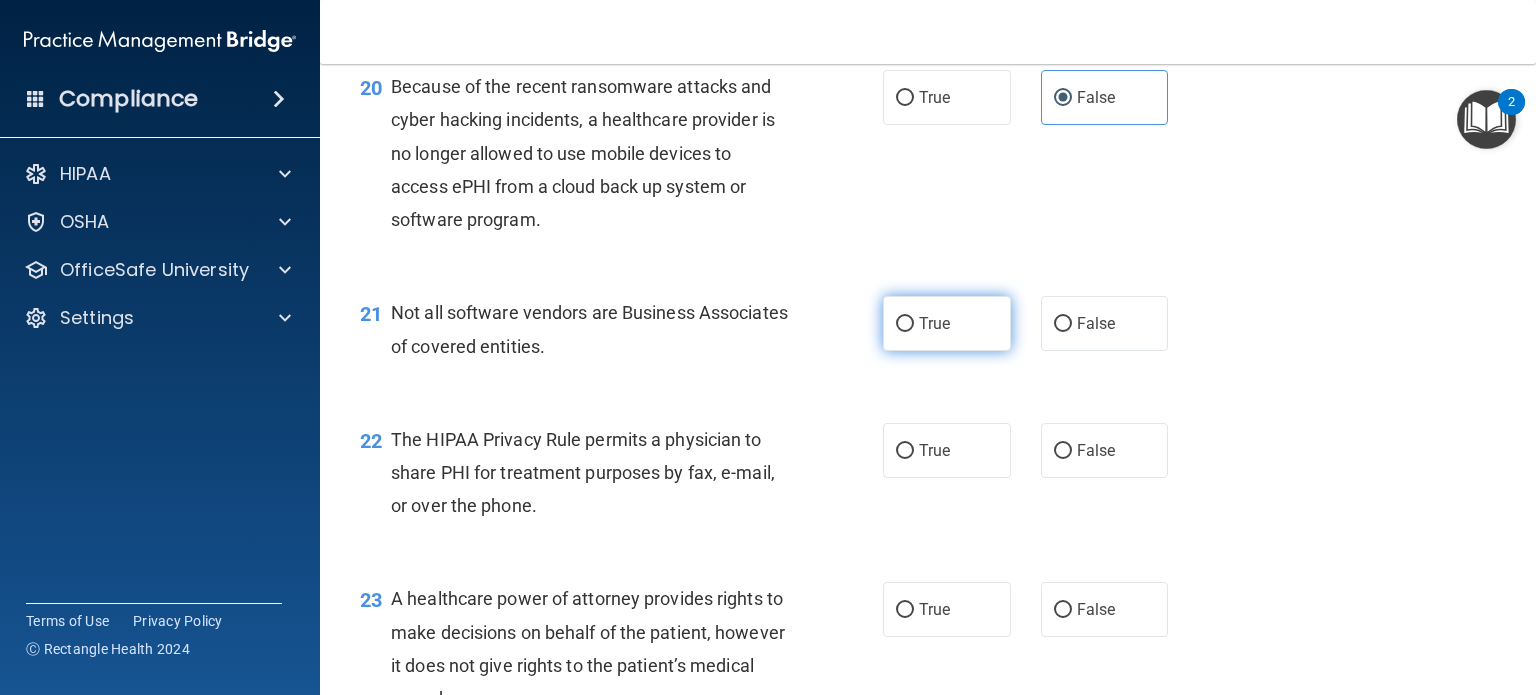 click on "True" at bounding box center [947, 323] 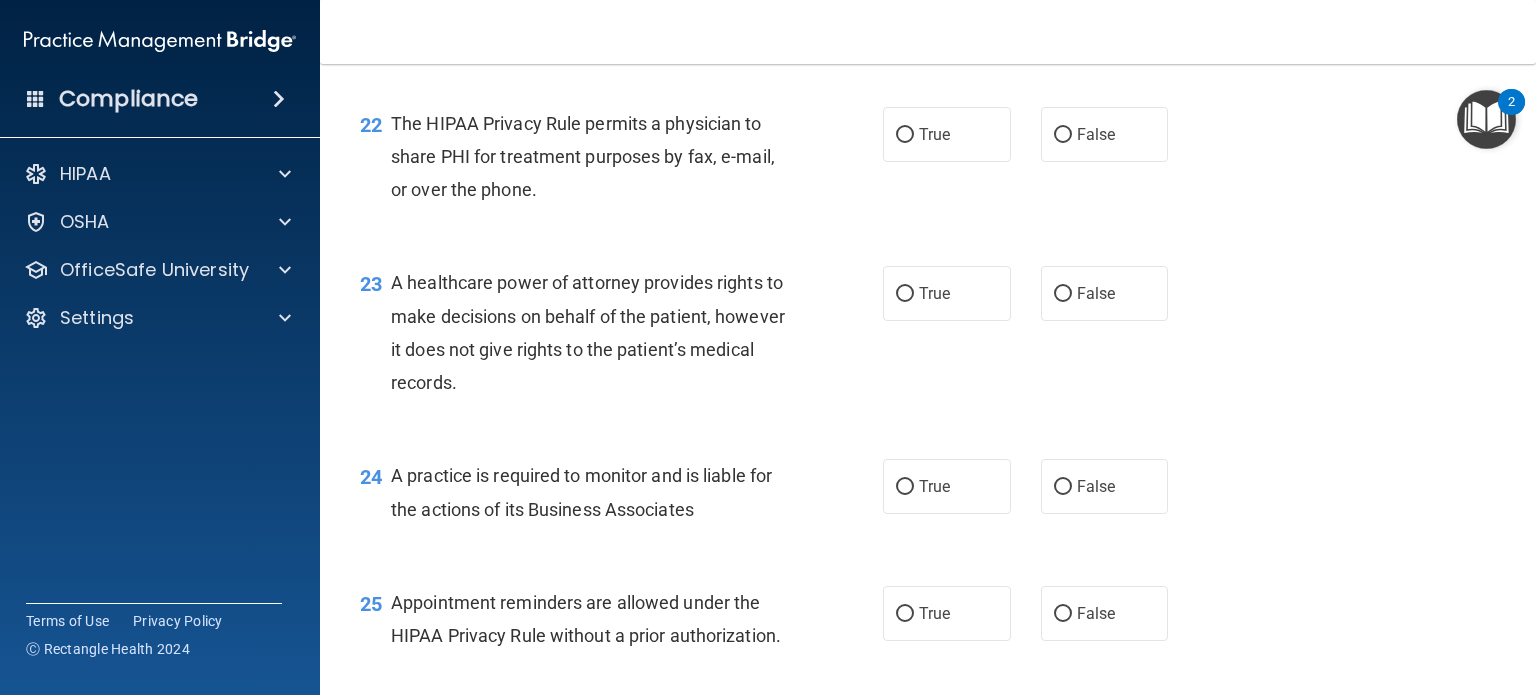 scroll, scrollTop: 3807, scrollLeft: 0, axis: vertical 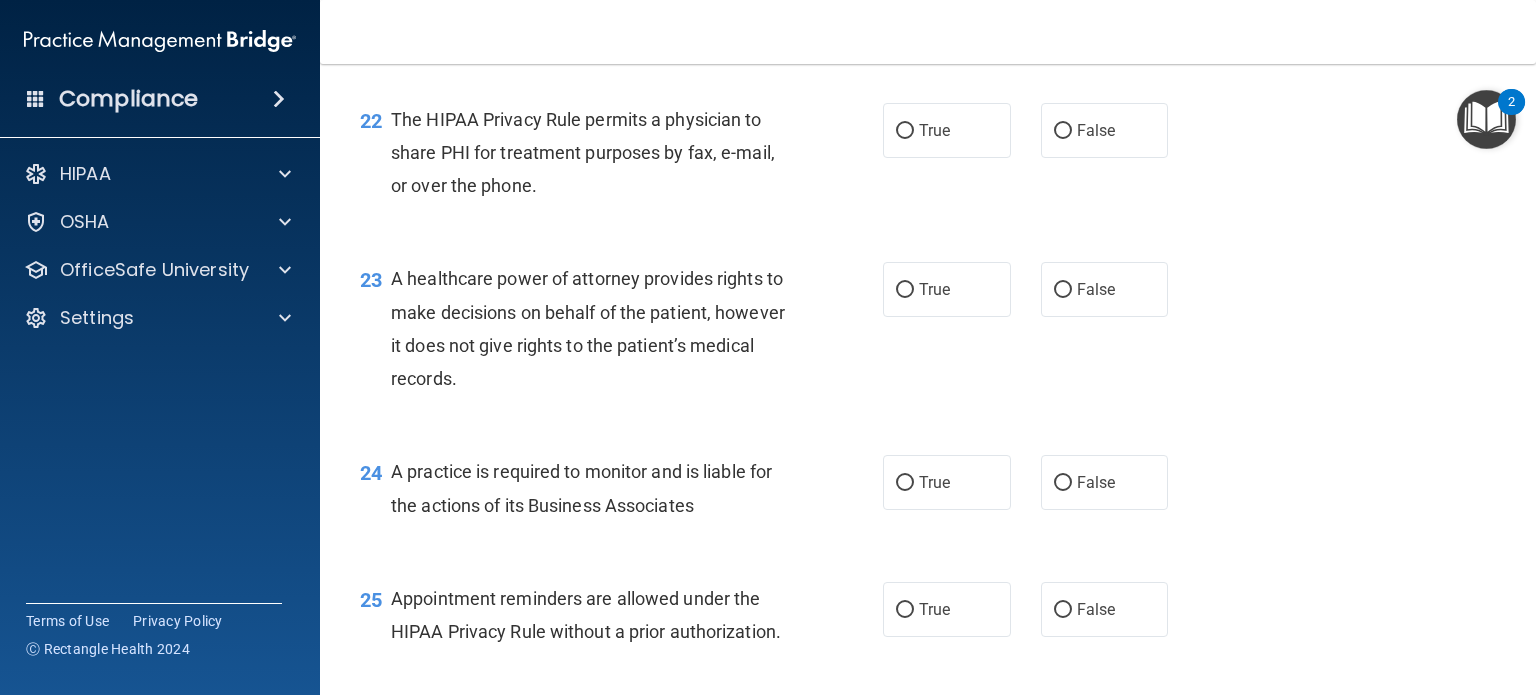 drag, startPoint x: 1205, startPoint y: 253, endPoint x: 1129, endPoint y: 122, distance: 151.44966 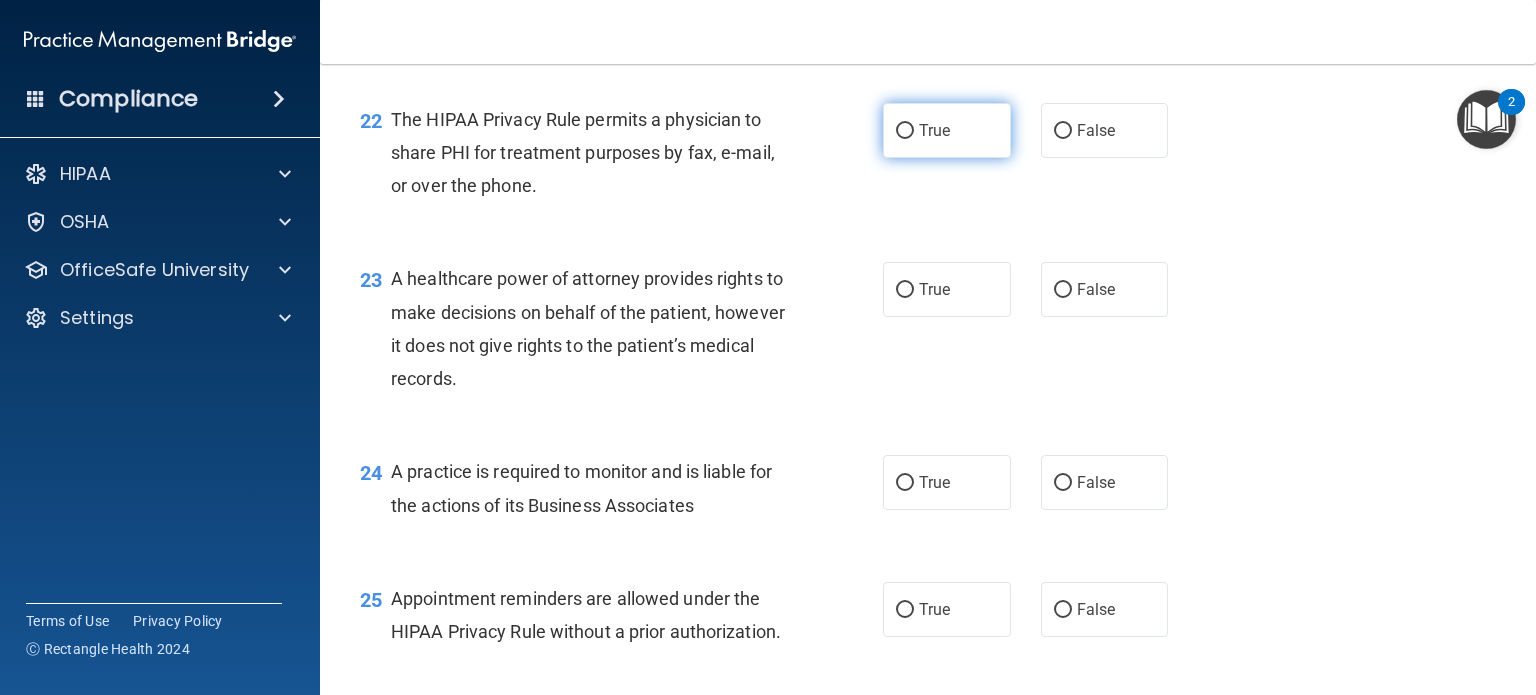 click on "True" at bounding box center (934, 130) 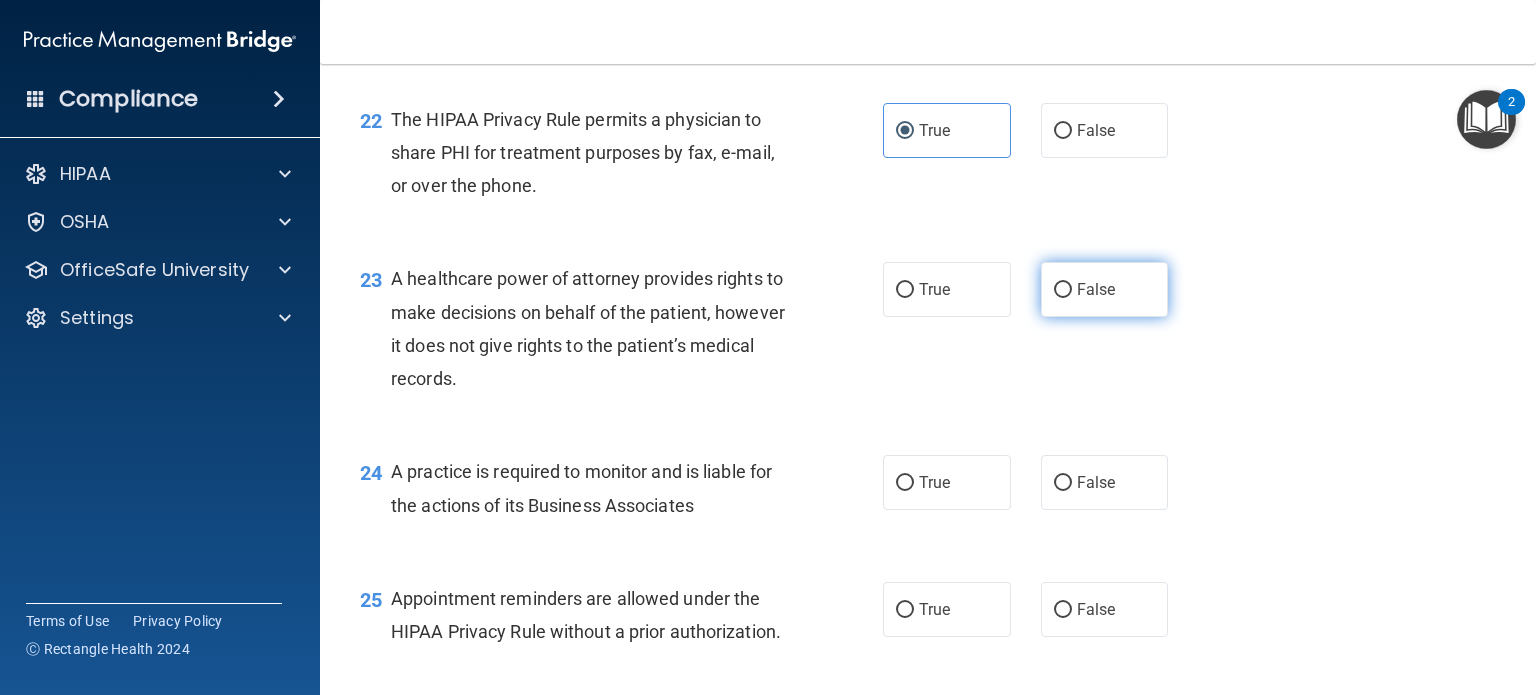 click on "False" at bounding box center (1063, 290) 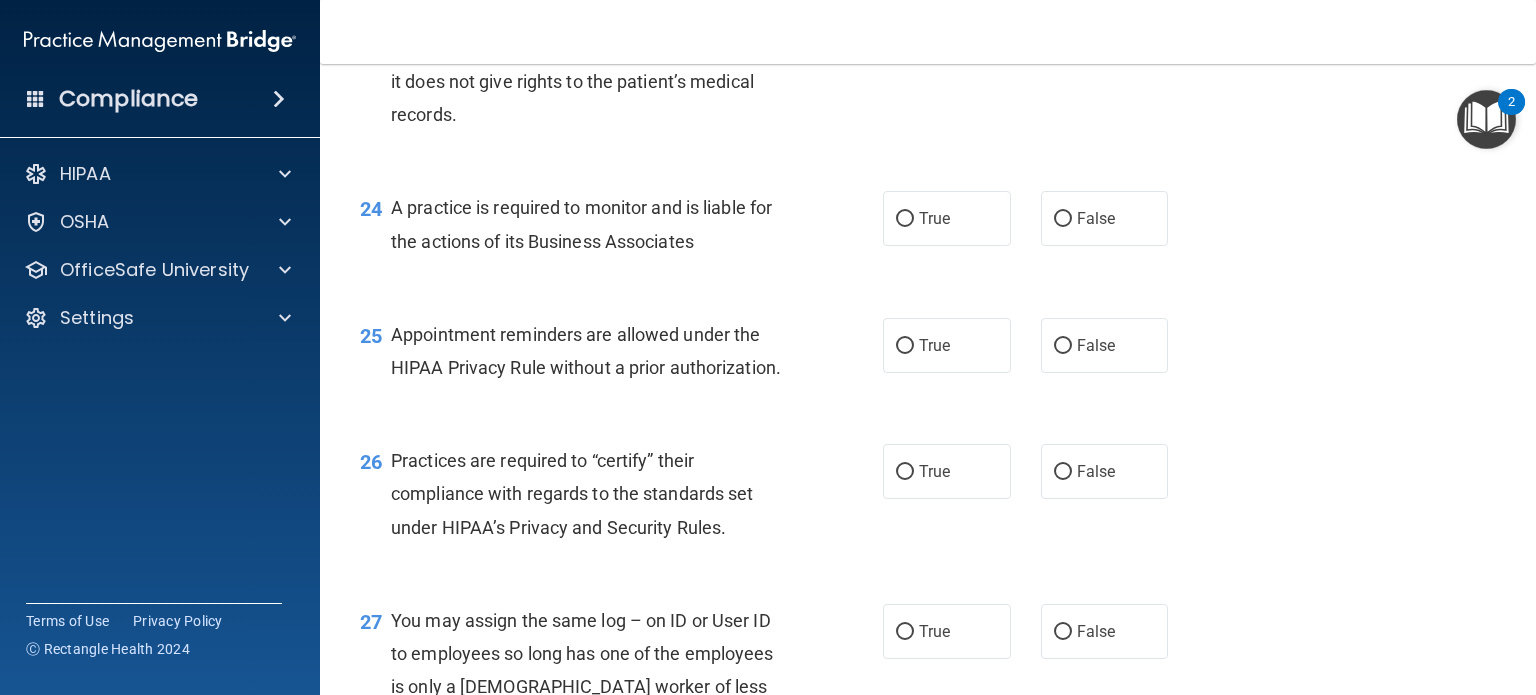 scroll, scrollTop: 4100, scrollLeft: 0, axis: vertical 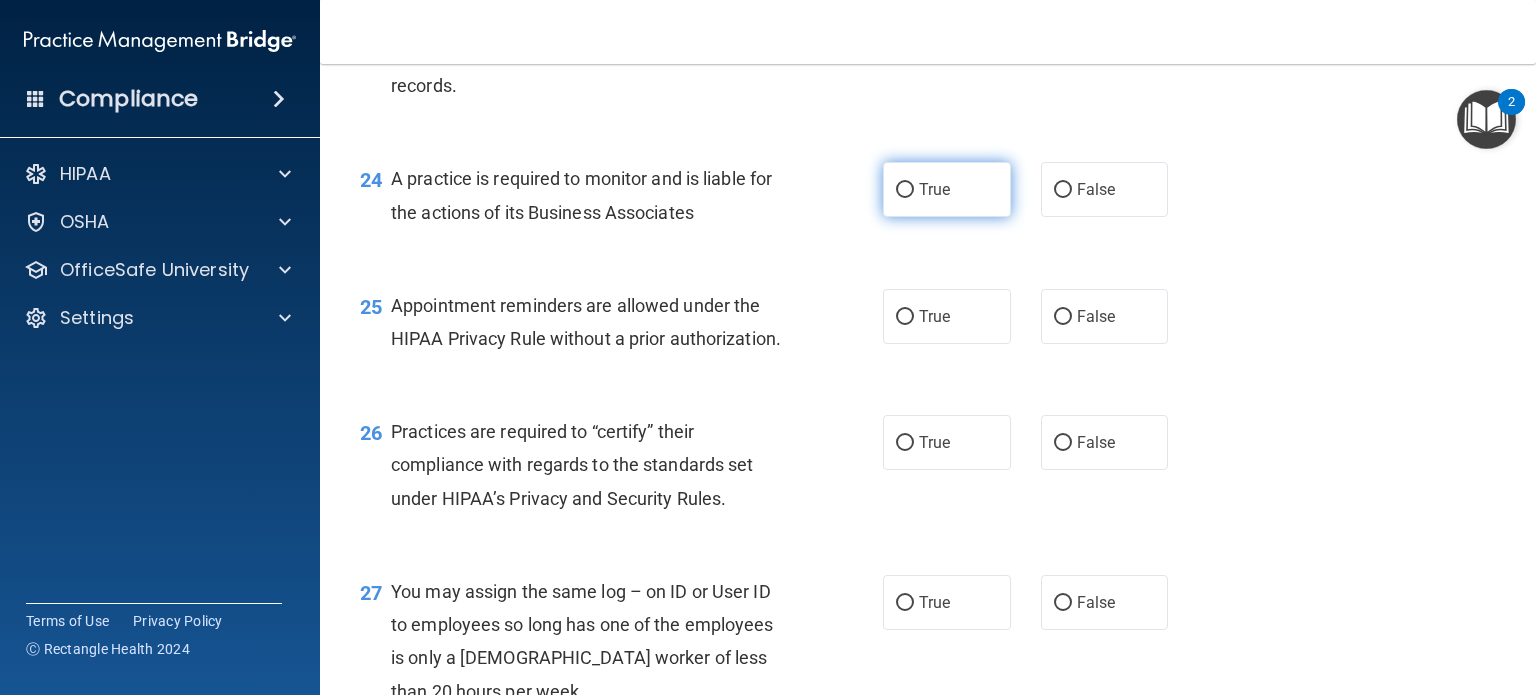click on "True" at bounding box center (934, 189) 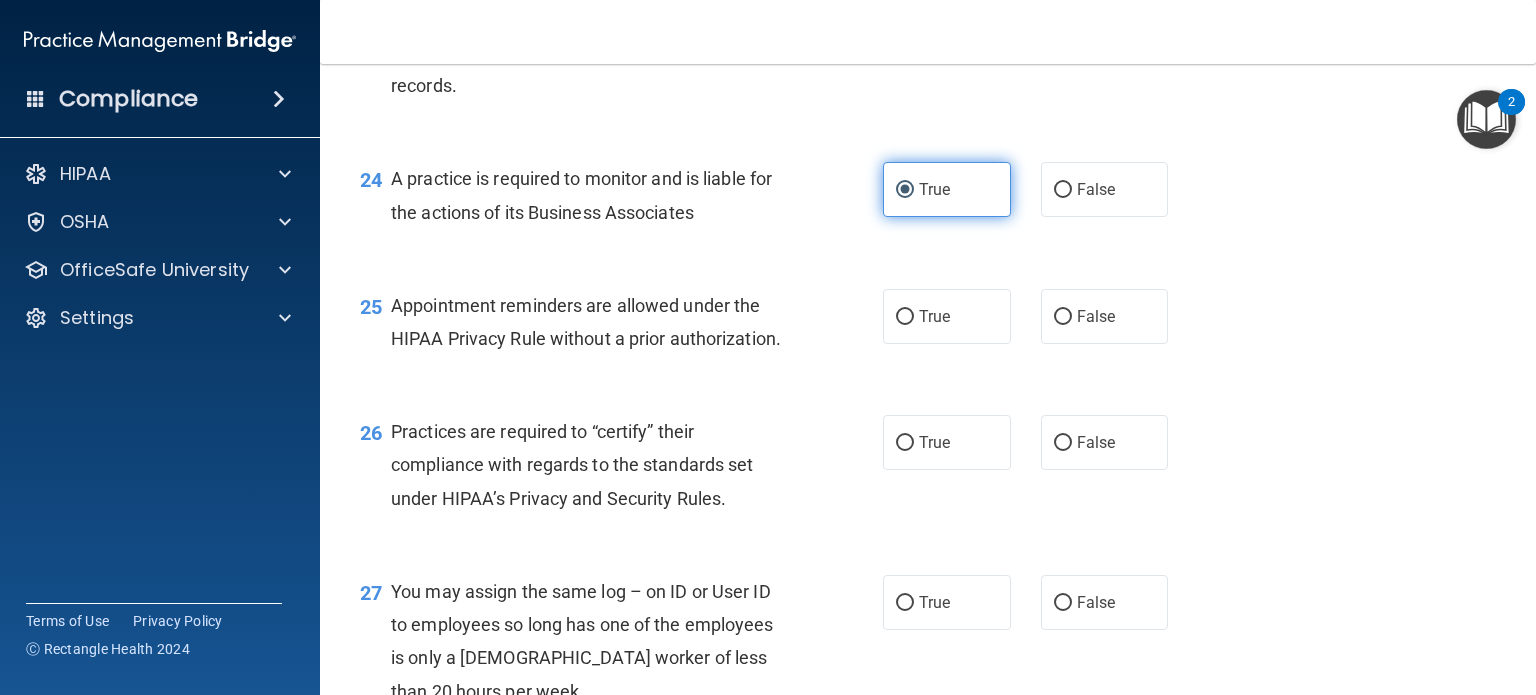 click on "True" at bounding box center (934, 189) 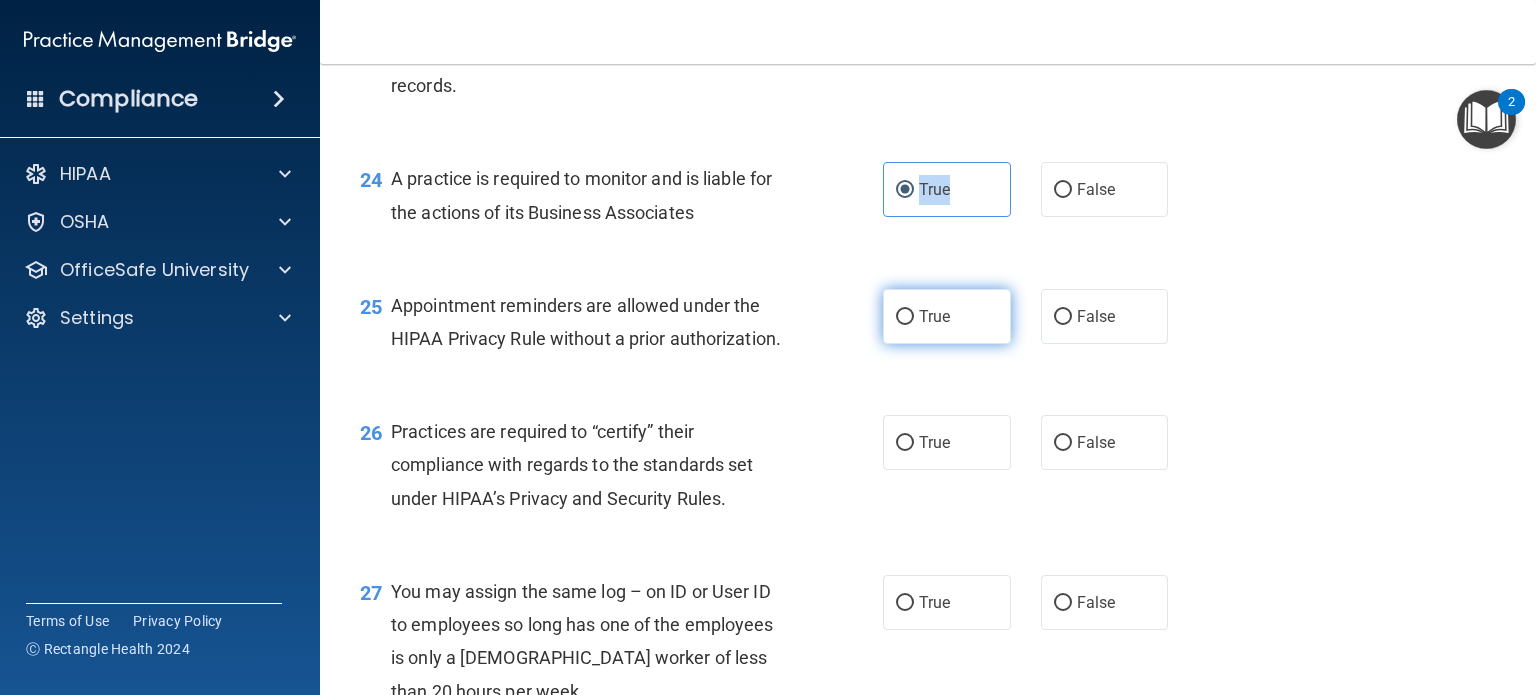 click on "True" at bounding box center [905, 317] 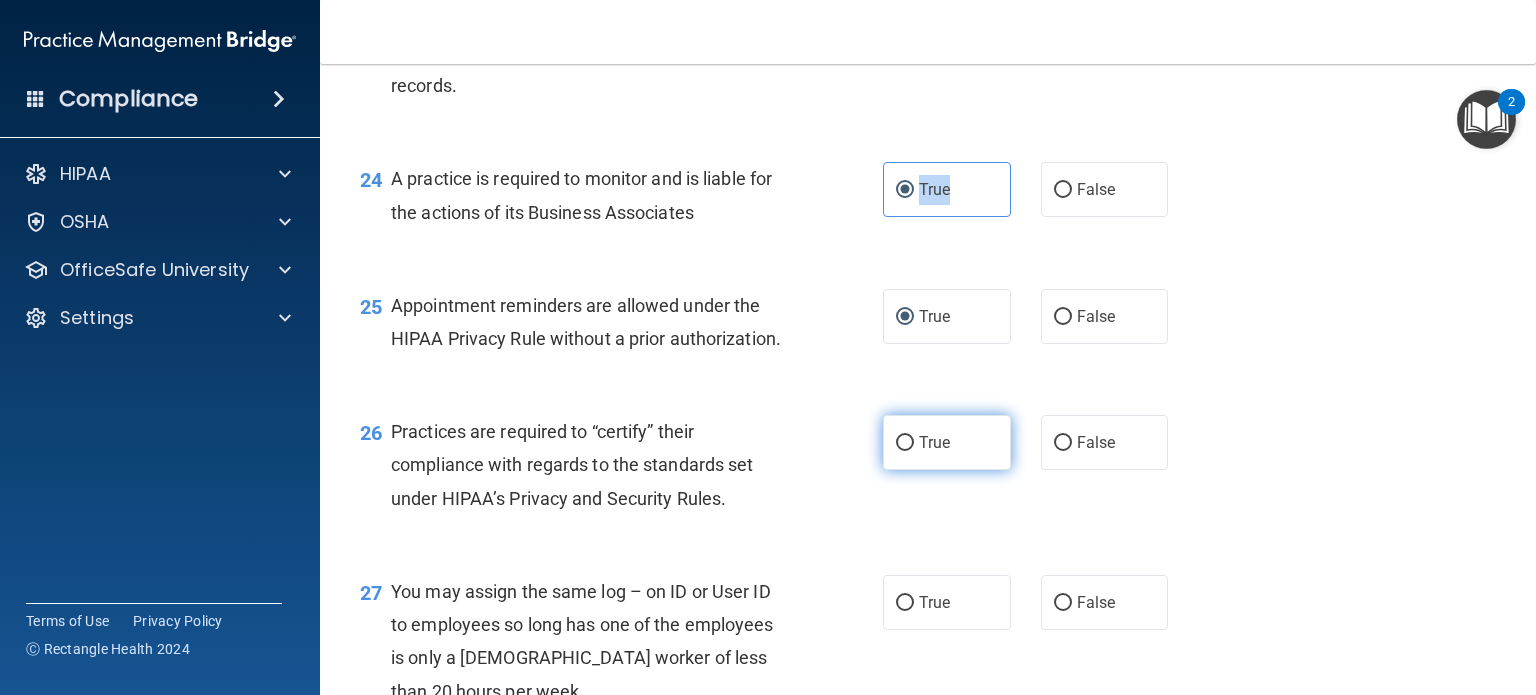 click on "True" at bounding box center (905, 443) 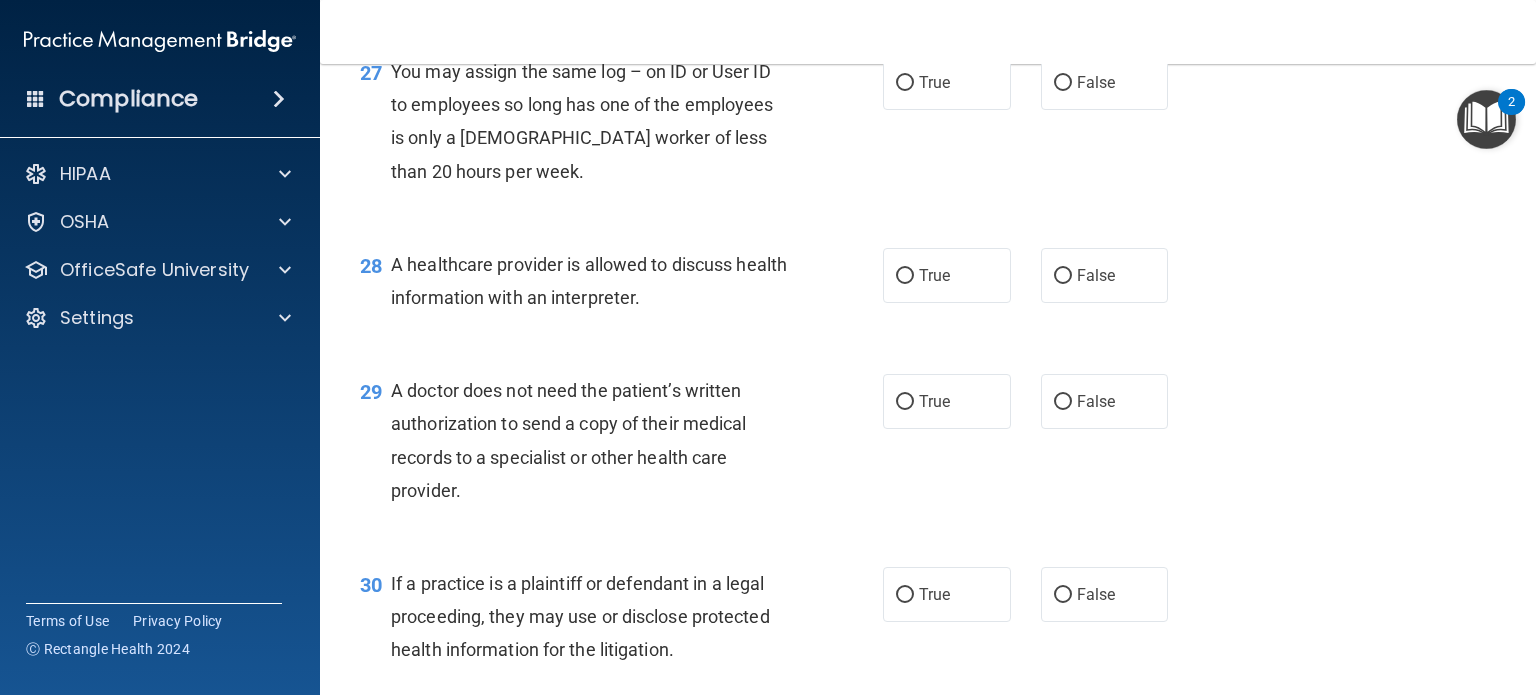 scroll, scrollTop: 4660, scrollLeft: 0, axis: vertical 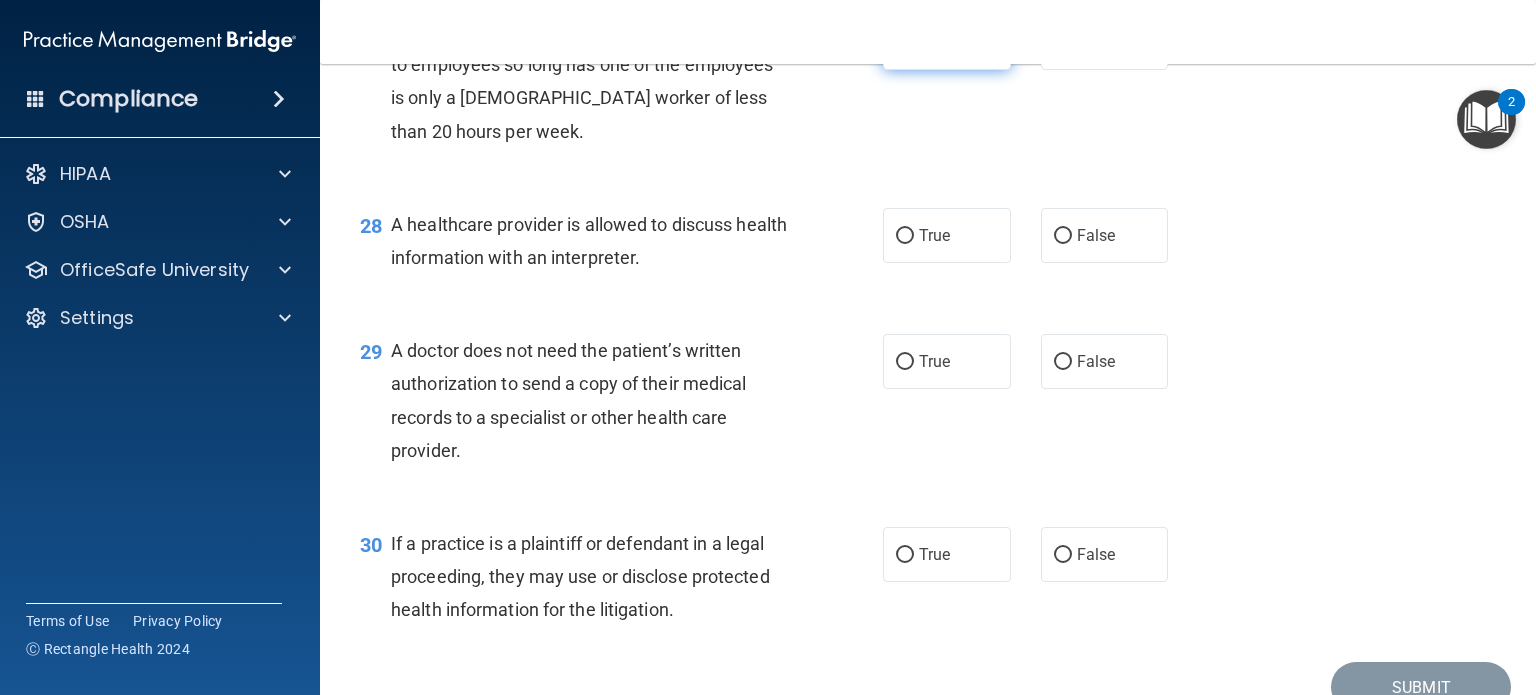 click on "True" at bounding box center [934, 42] 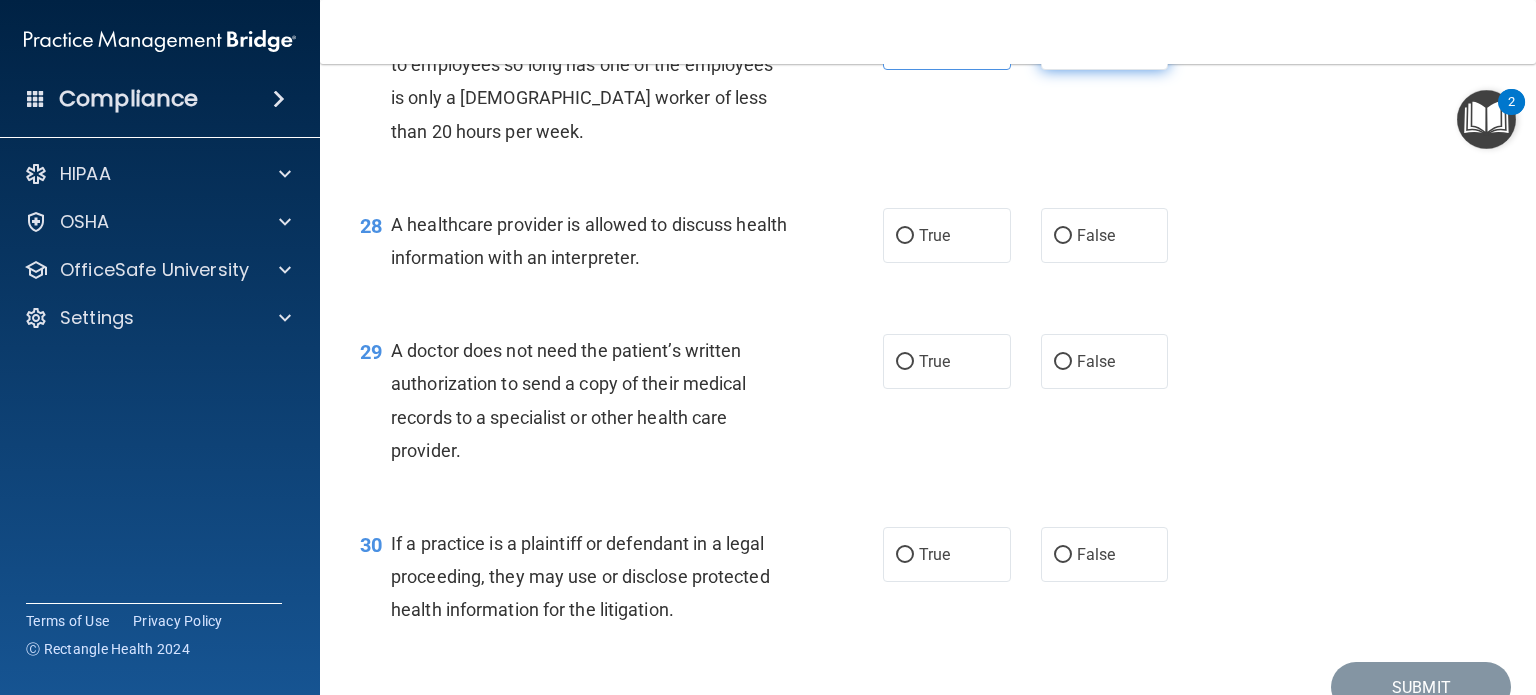 click on "False" at bounding box center (1096, 42) 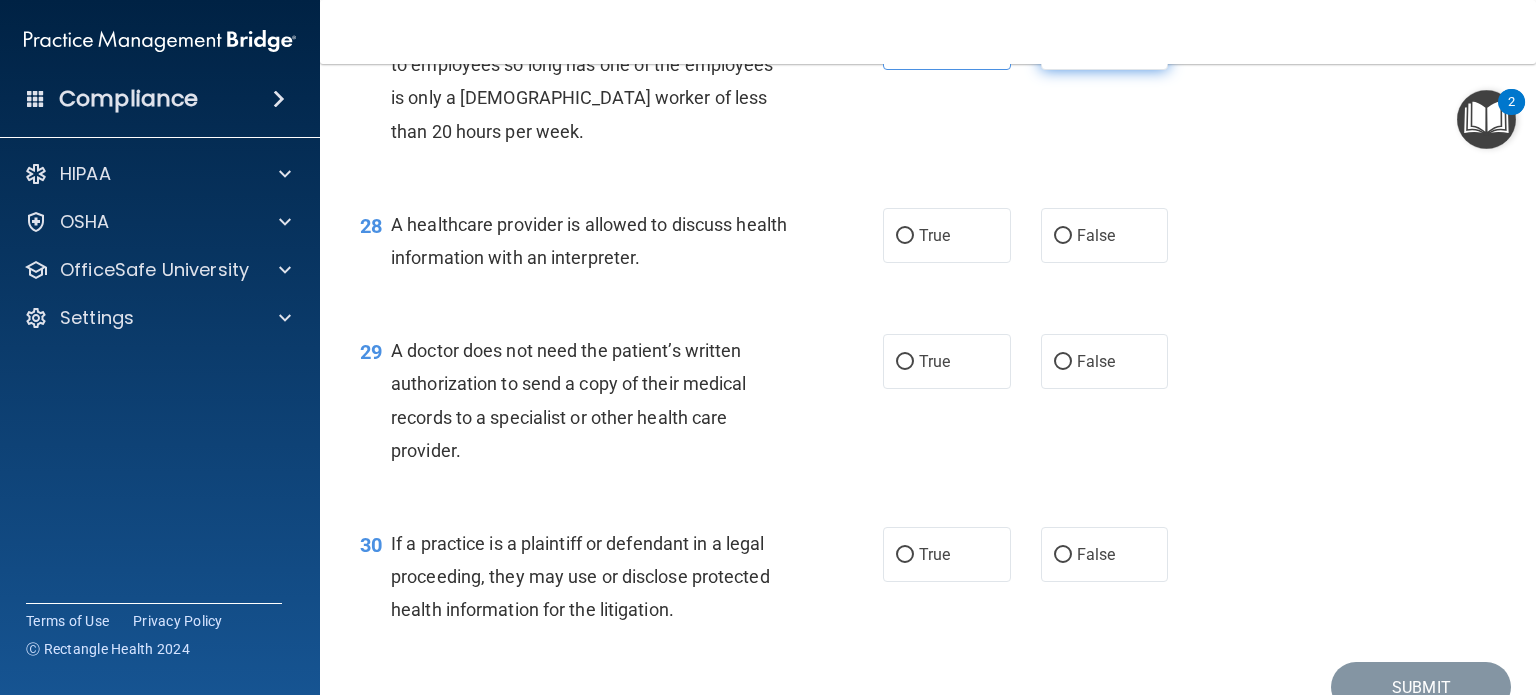 radio on "false" 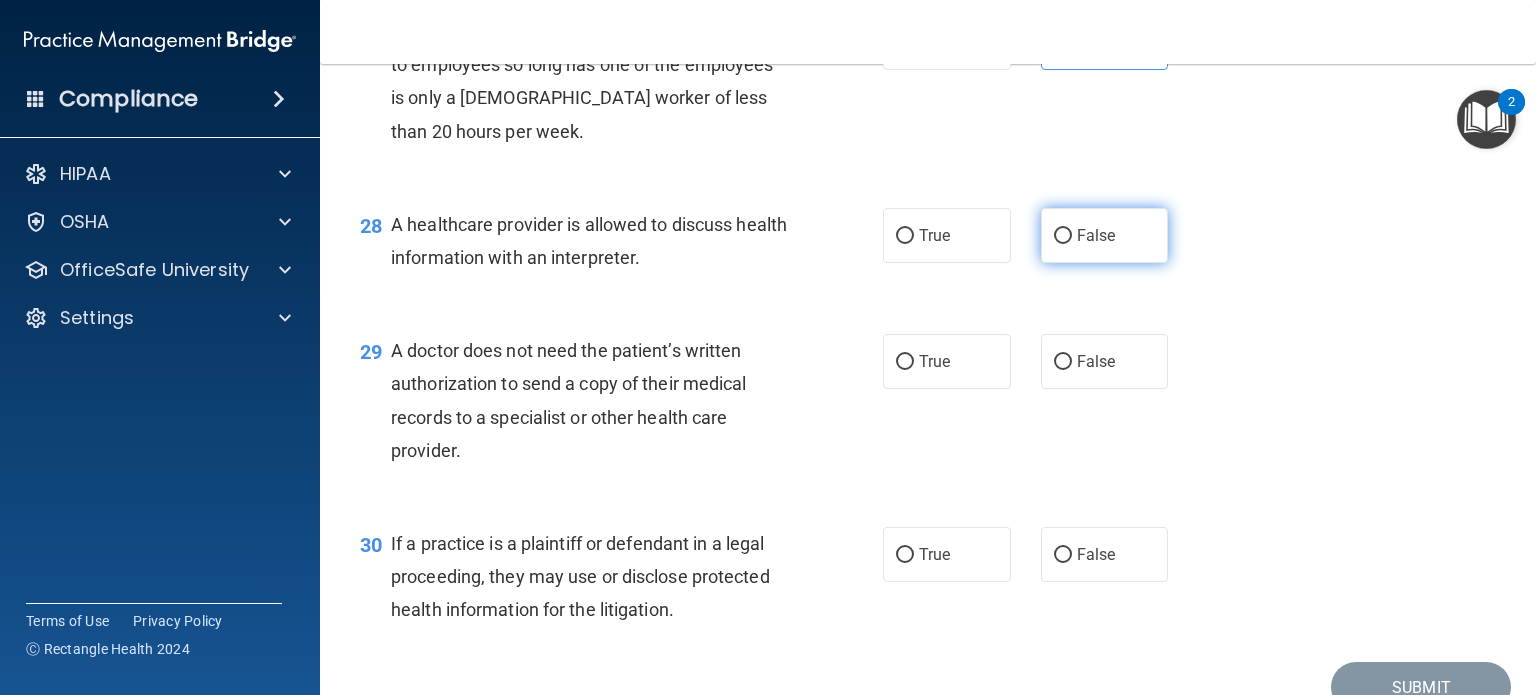 click on "False" at bounding box center [1063, 236] 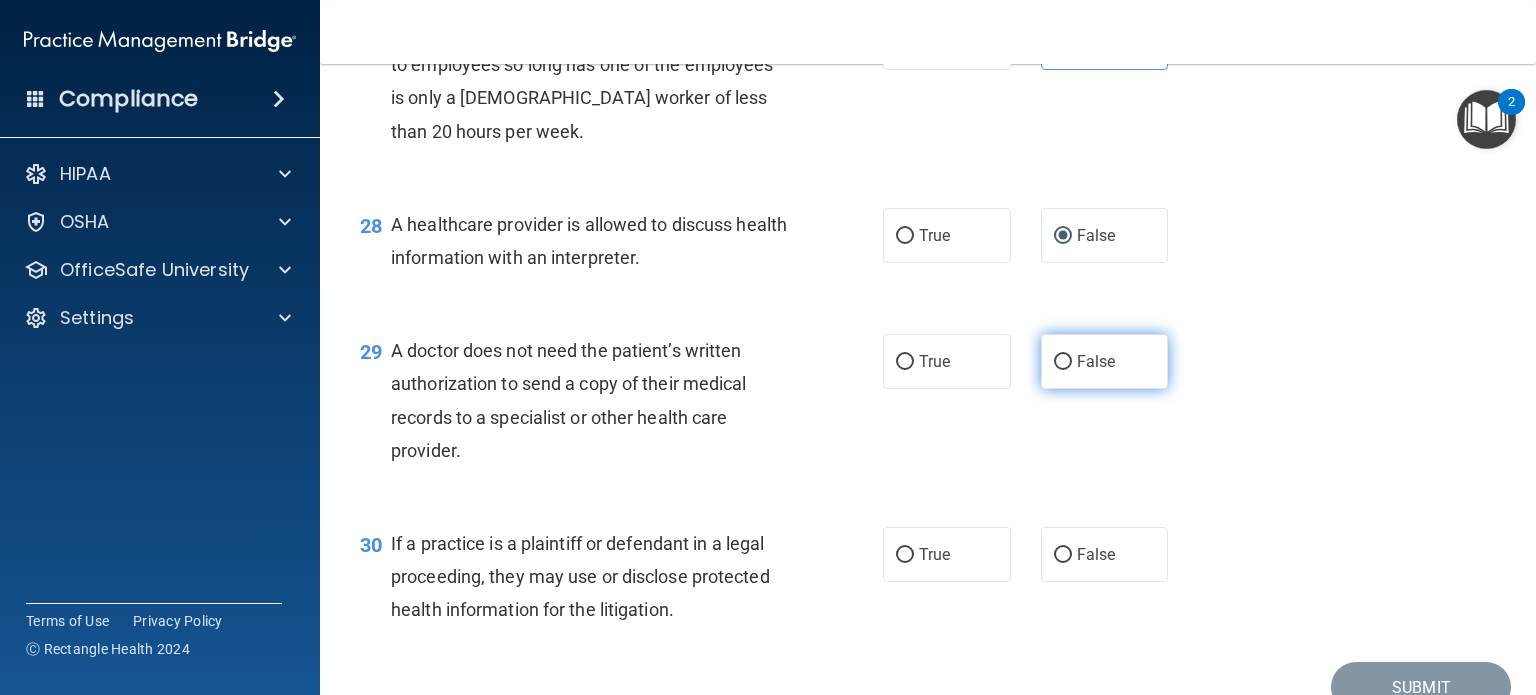 click on "False" at bounding box center (1063, 362) 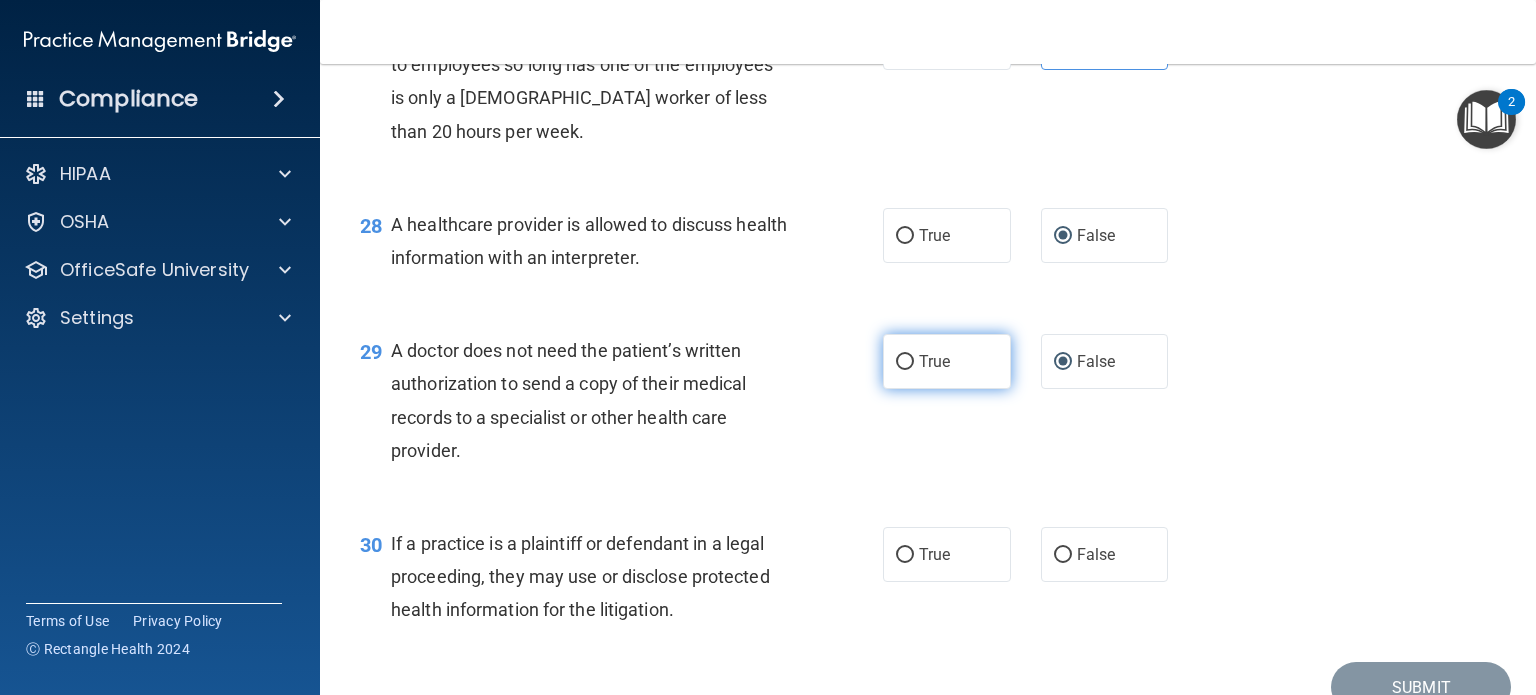 click on "True" at bounding box center (947, 361) 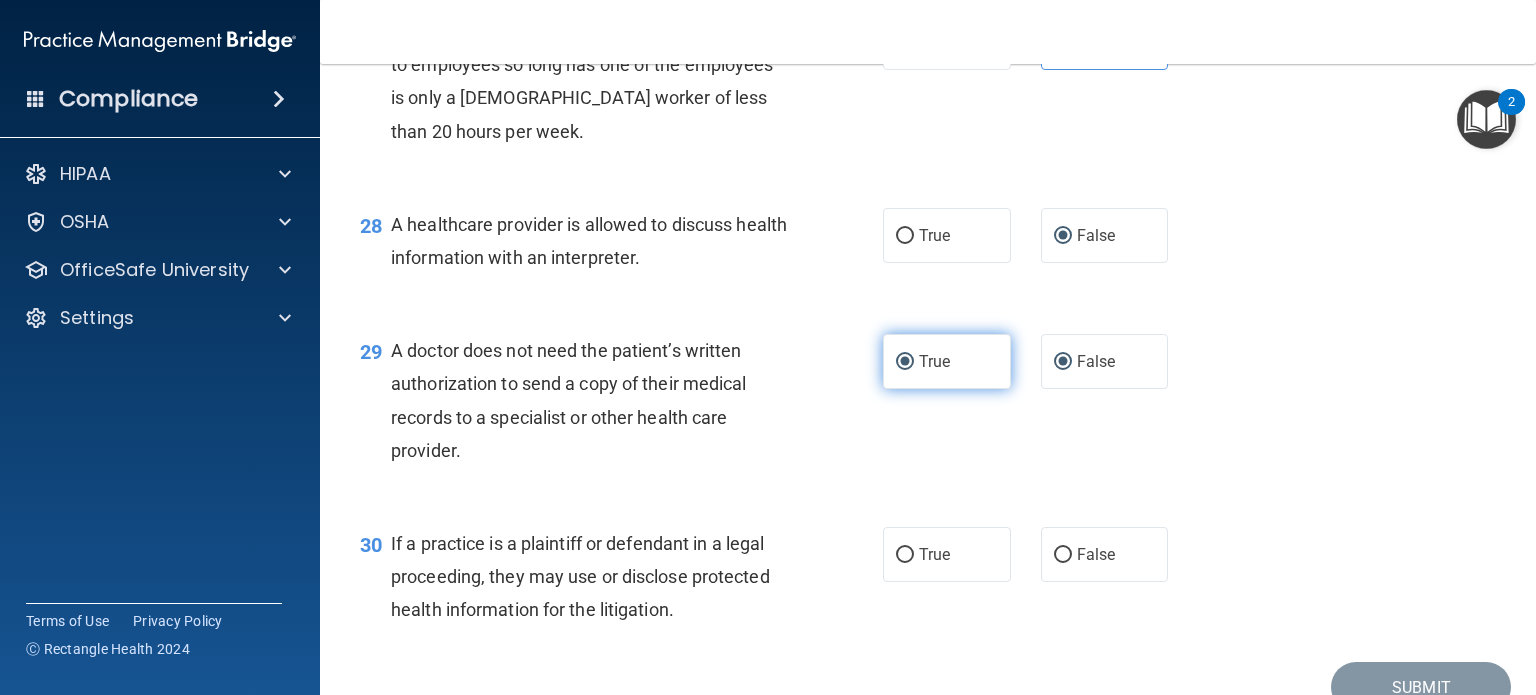 radio on "false" 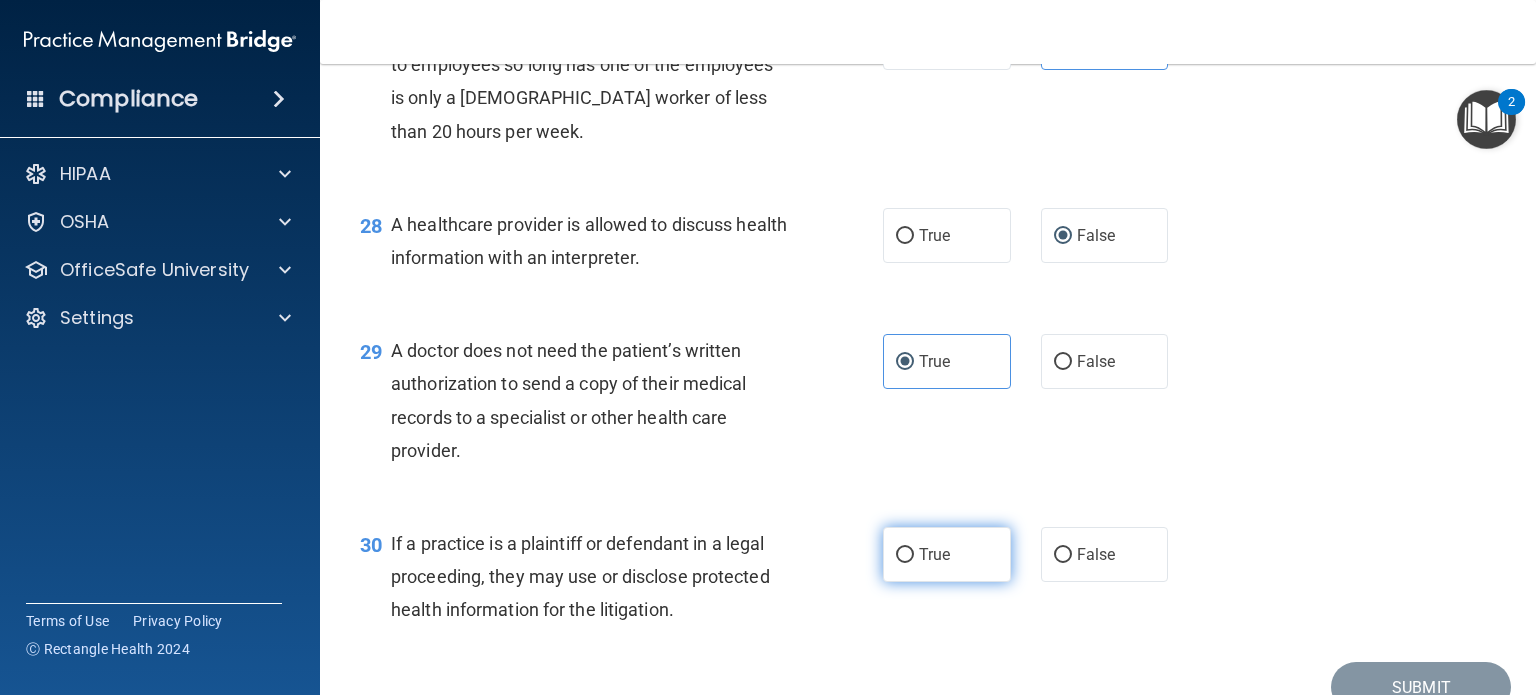 click on "True" at bounding box center (934, 554) 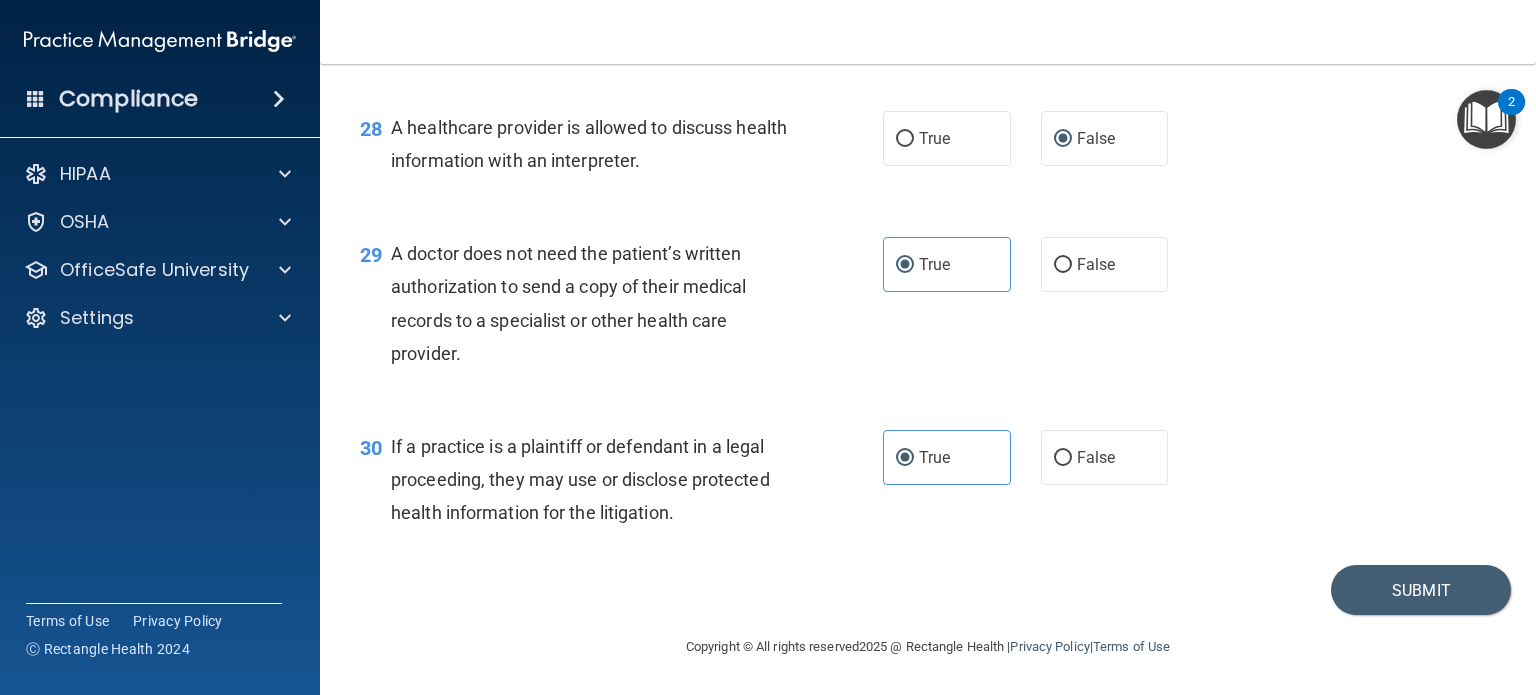 scroll, scrollTop: 4820, scrollLeft: 0, axis: vertical 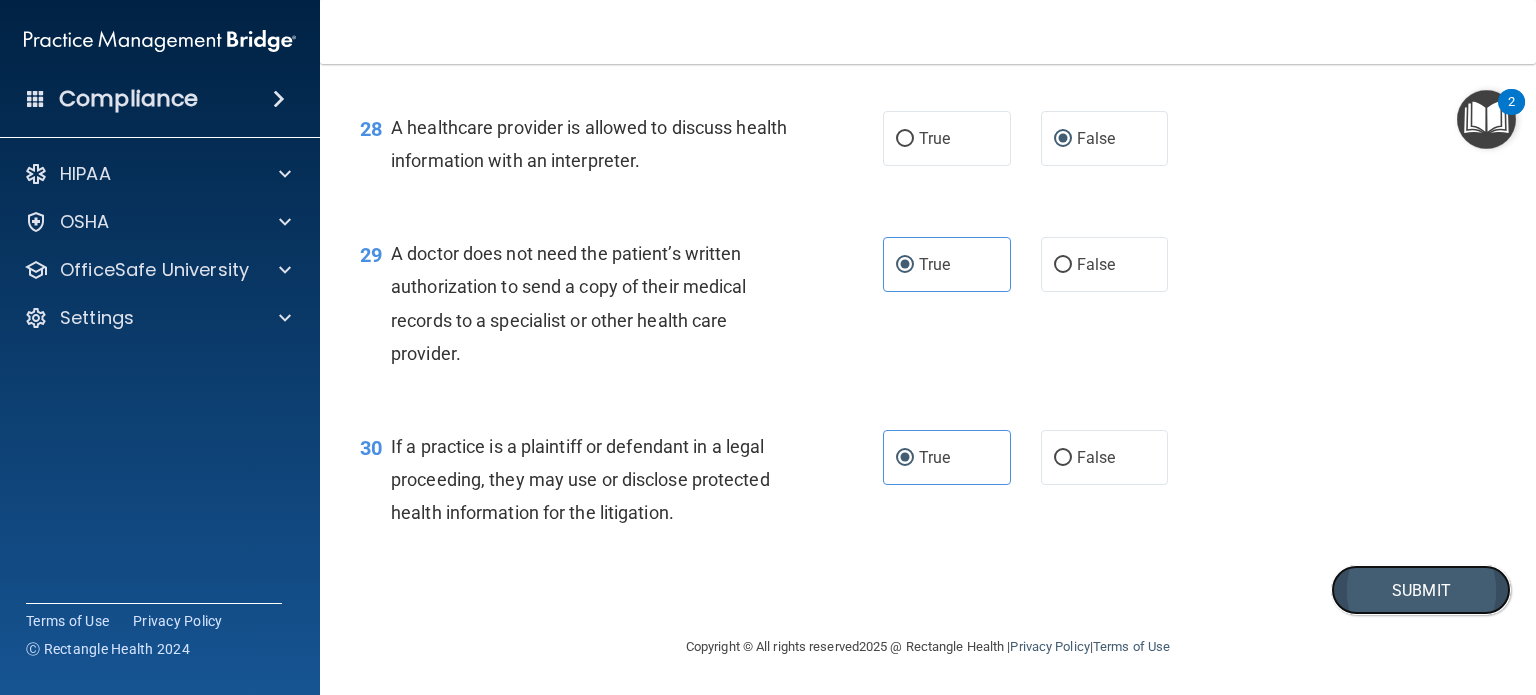 click on "Submit" at bounding box center [1421, 590] 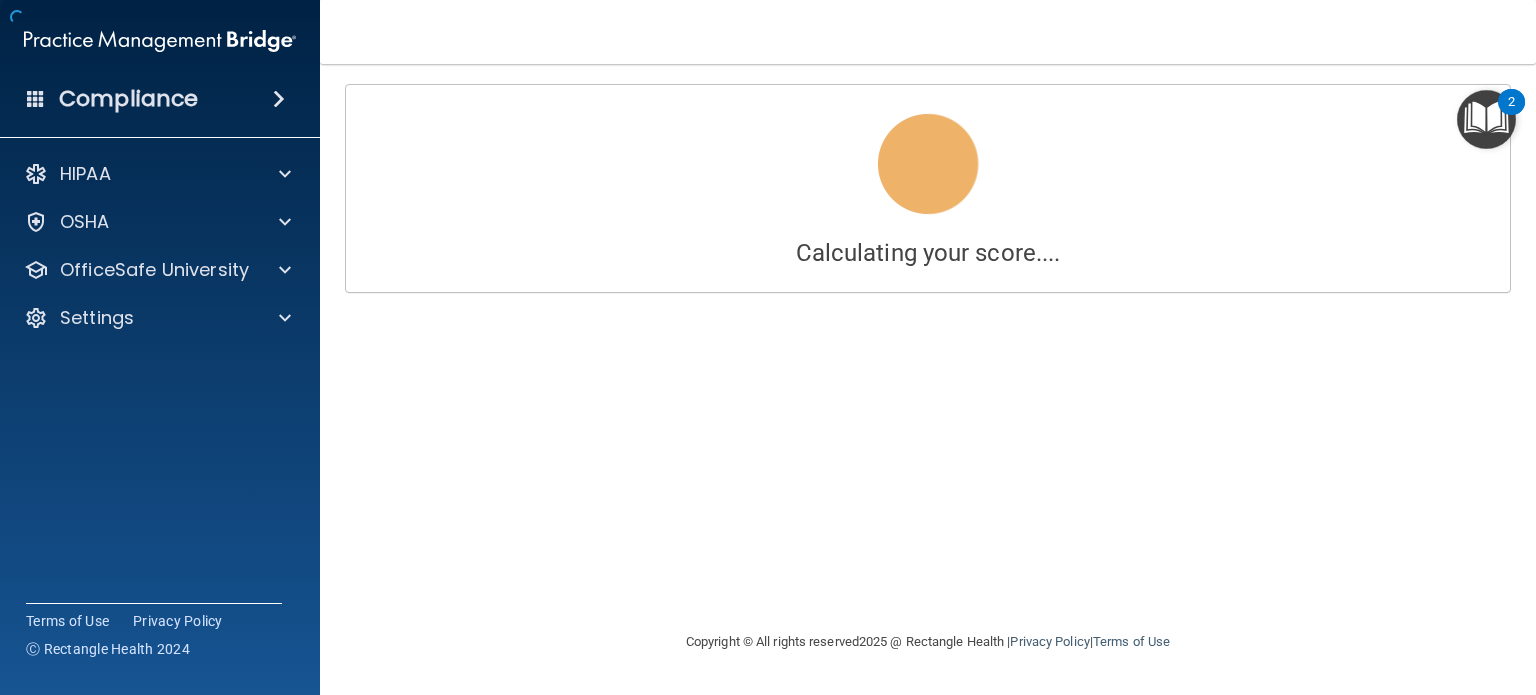 scroll, scrollTop: 0, scrollLeft: 0, axis: both 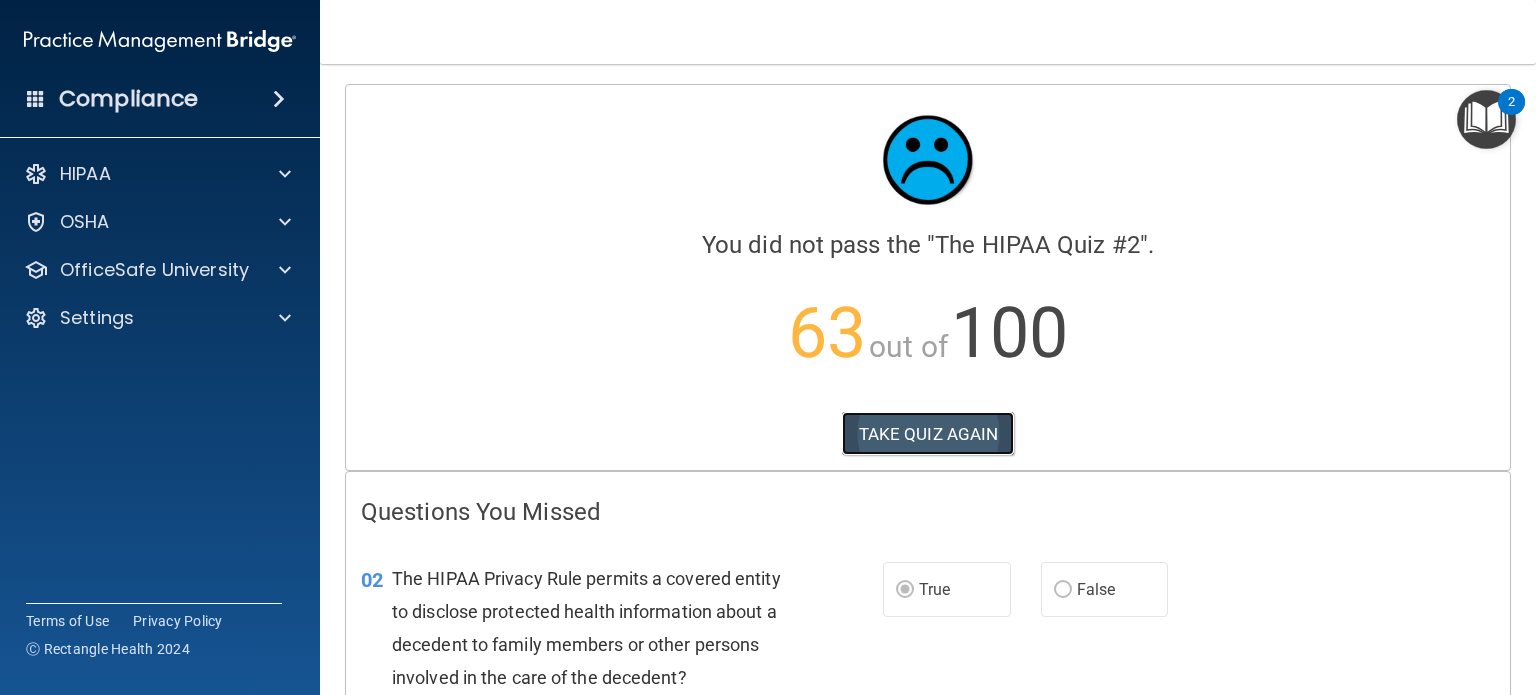 click on "TAKE QUIZ AGAIN" at bounding box center [928, 434] 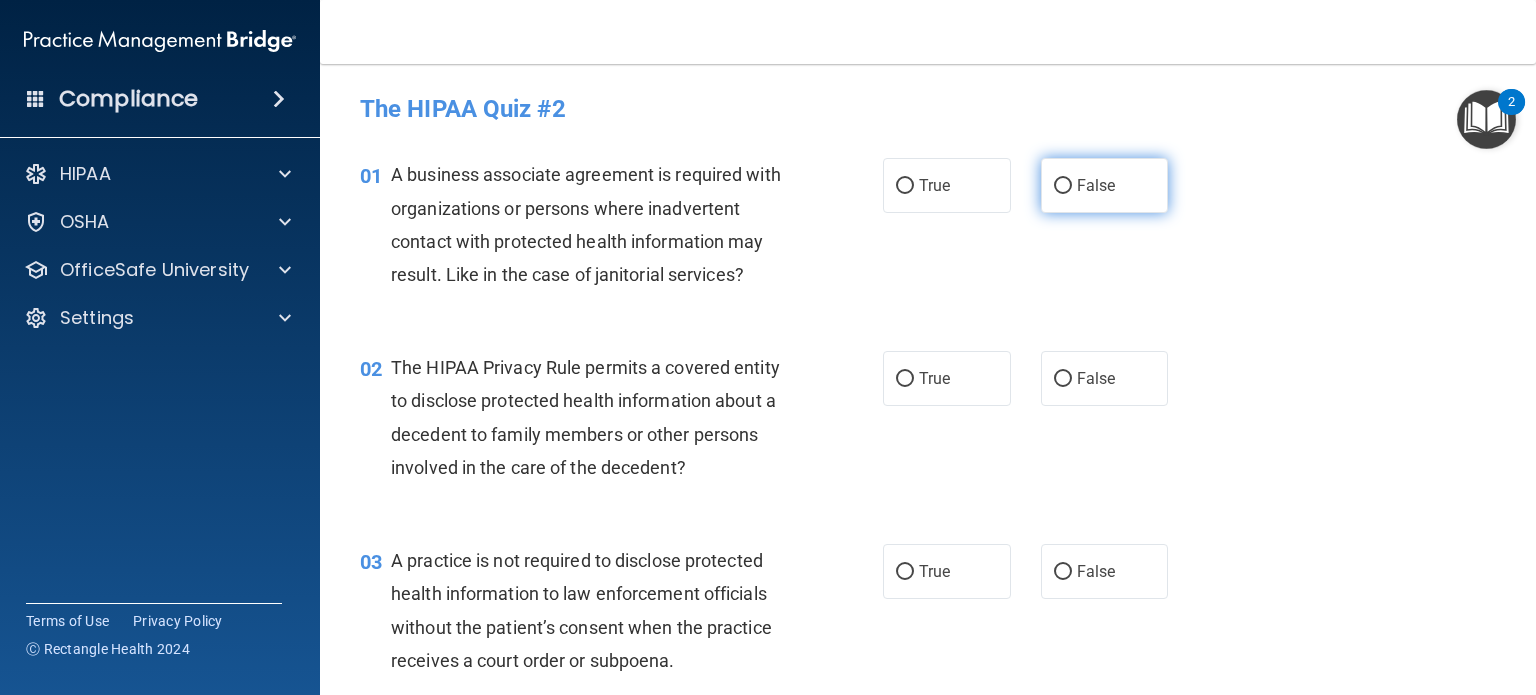 click on "False" at bounding box center [1063, 186] 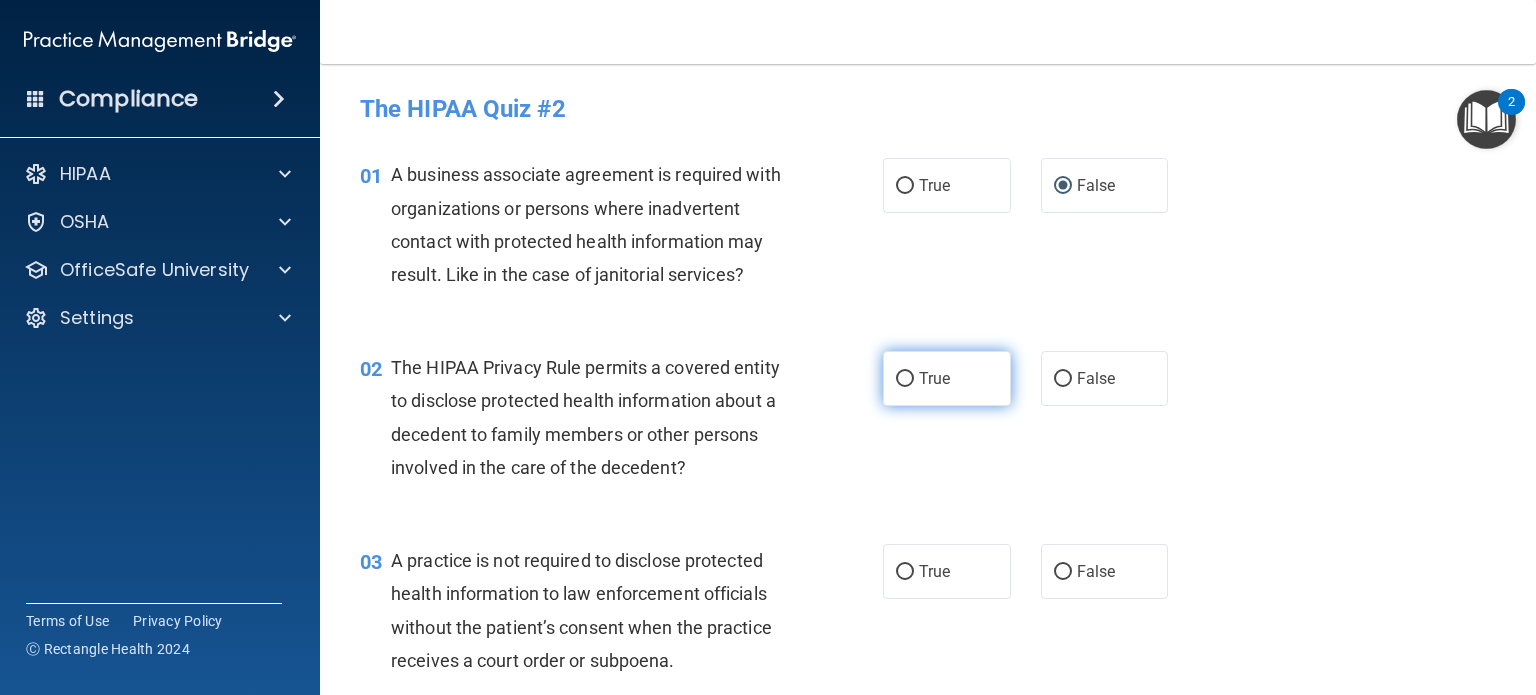 click on "True" at bounding box center [905, 379] 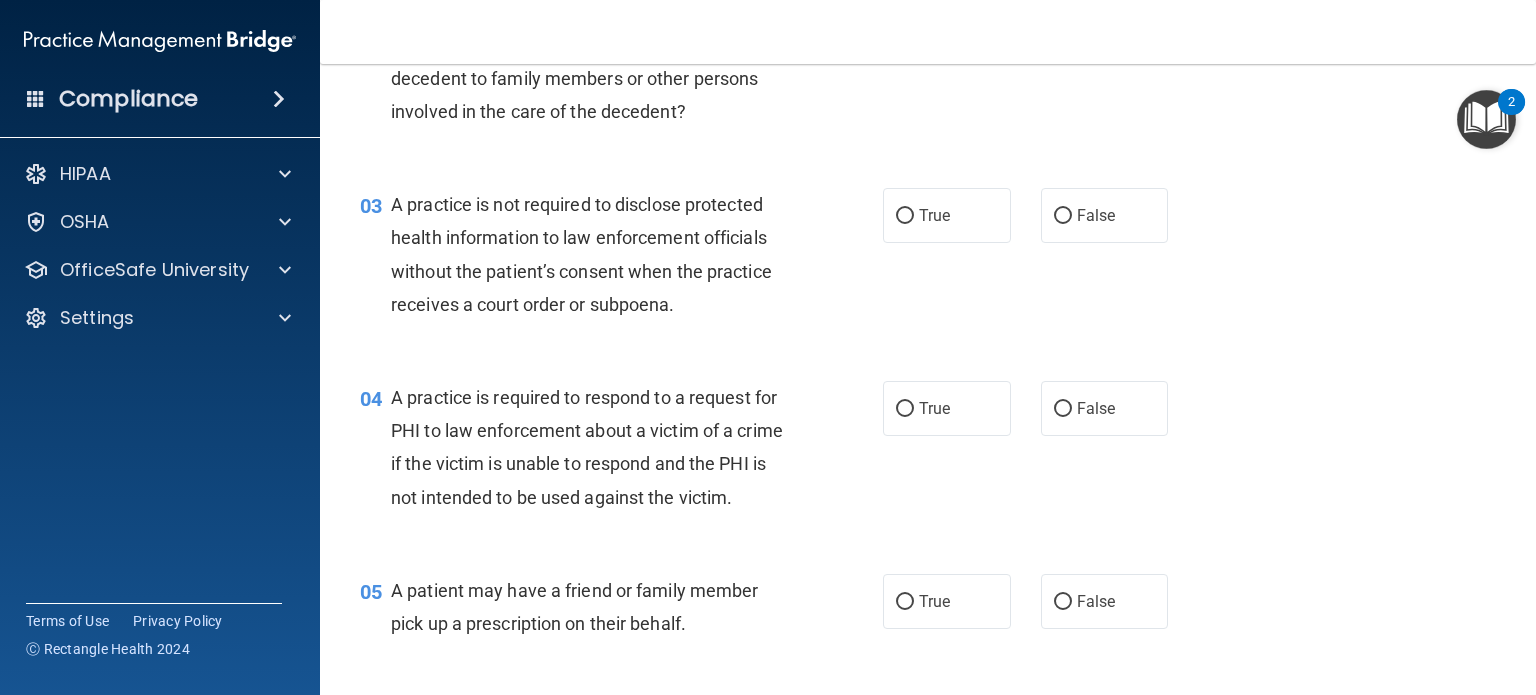 scroll, scrollTop: 373, scrollLeft: 0, axis: vertical 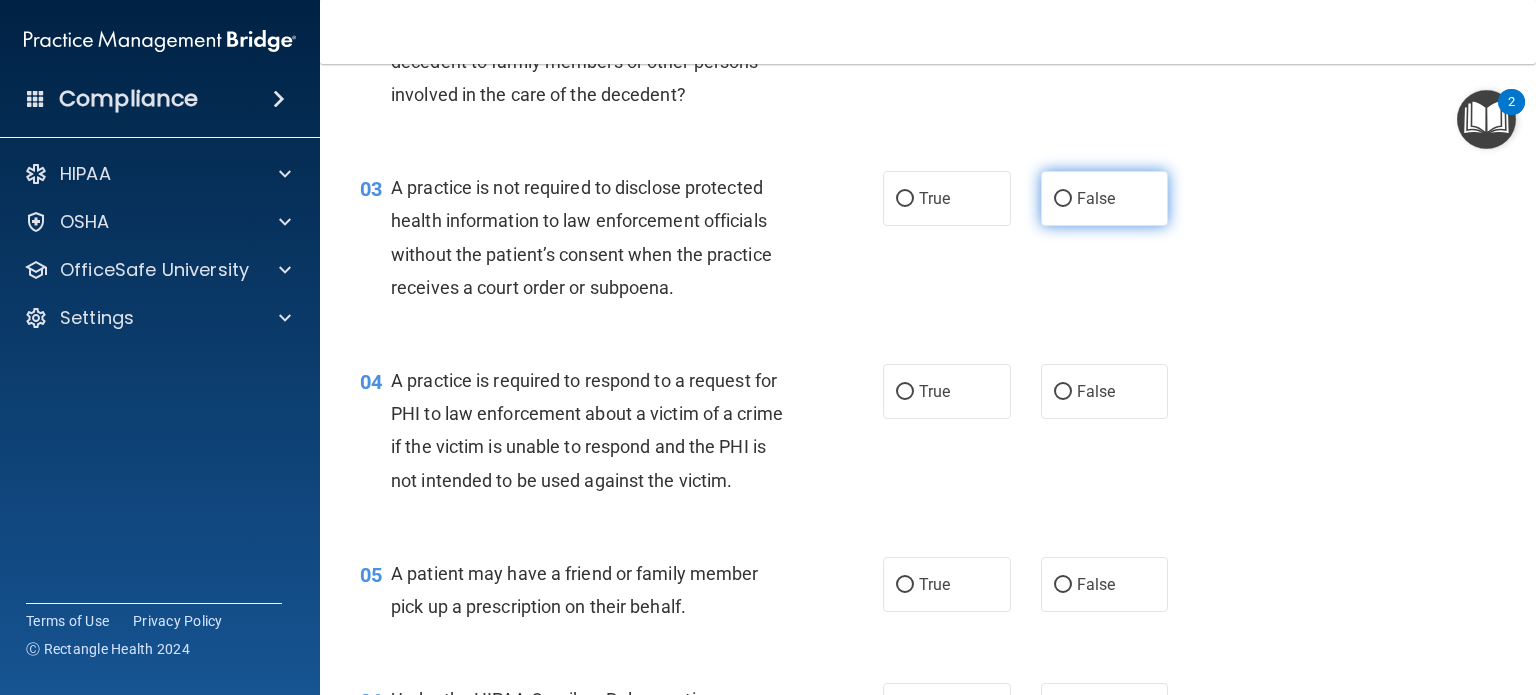 click on "False" at bounding box center (1063, 199) 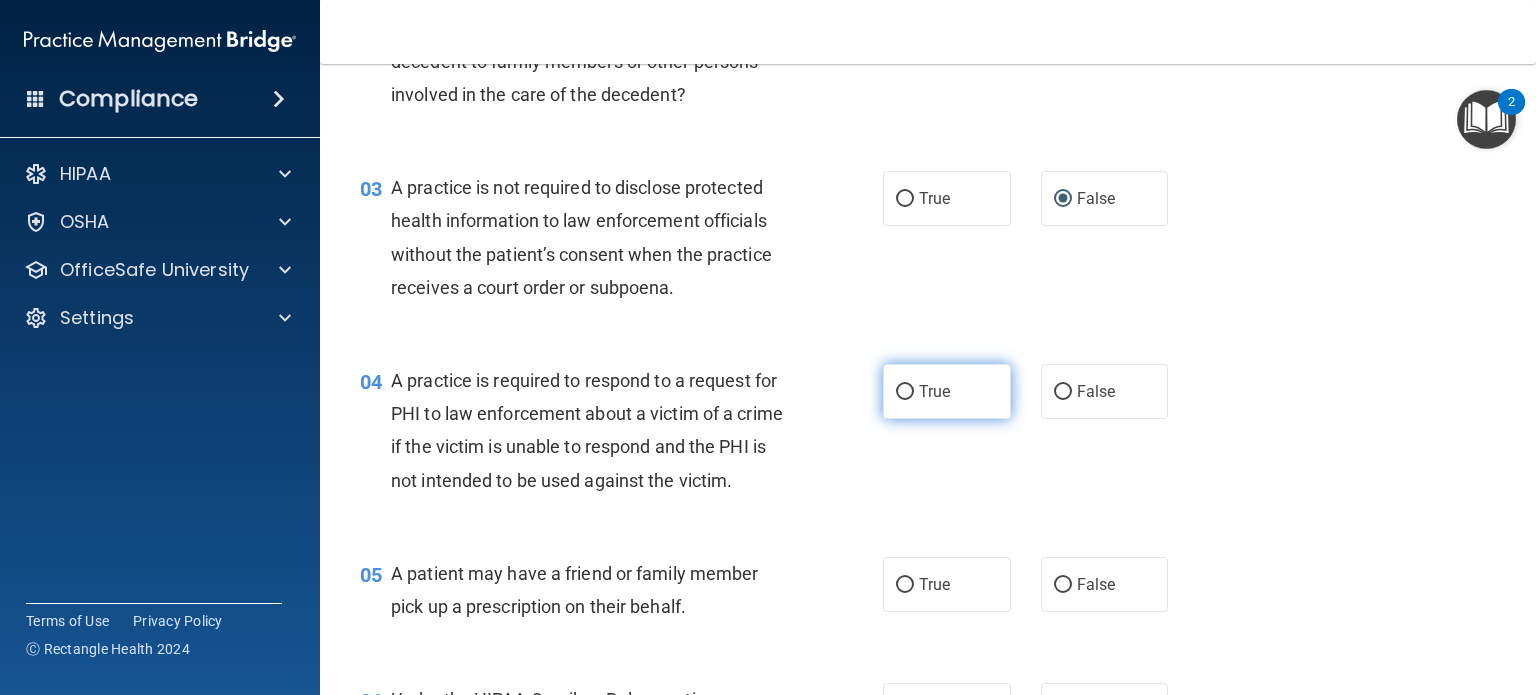 click on "True" at bounding box center (934, 391) 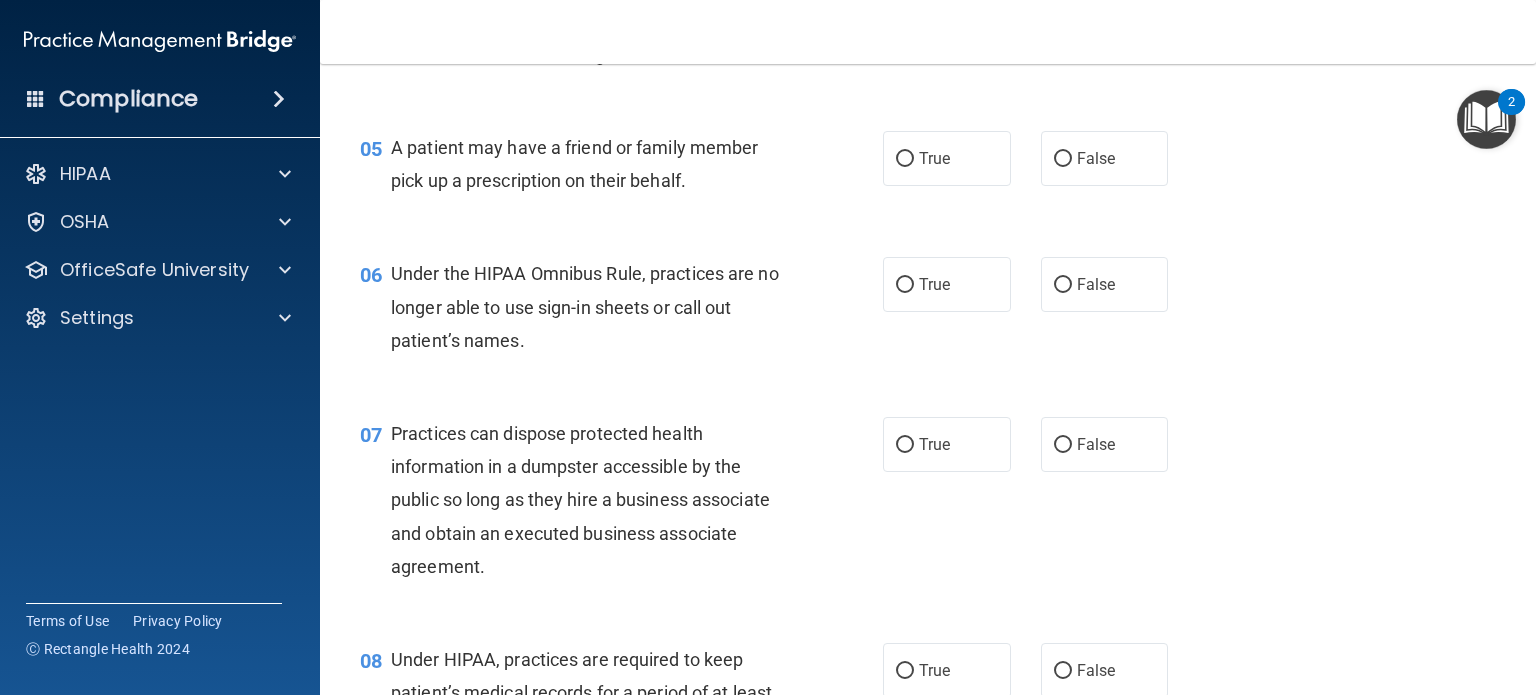 scroll, scrollTop: 813, scrollLeft: 0, axis: vertical 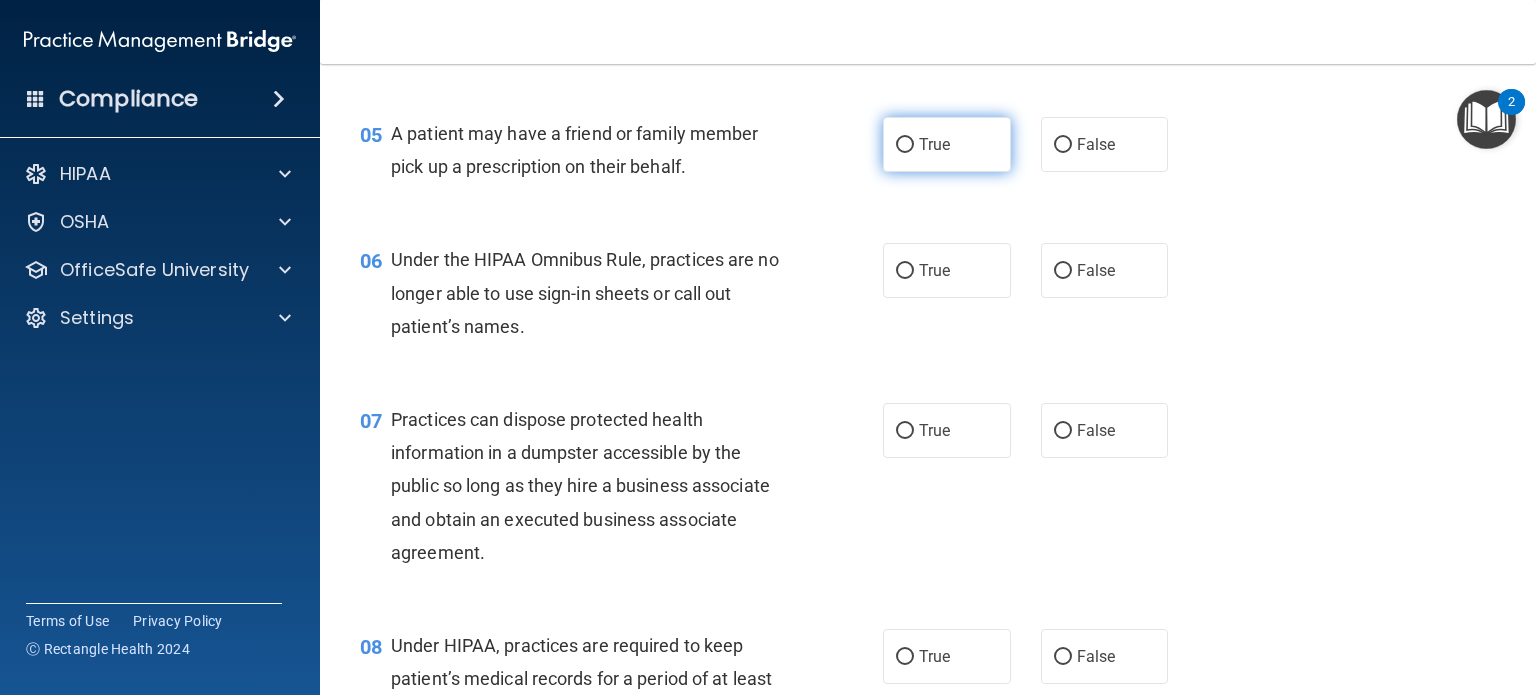 click on "True" at bounding box center [934, 144] 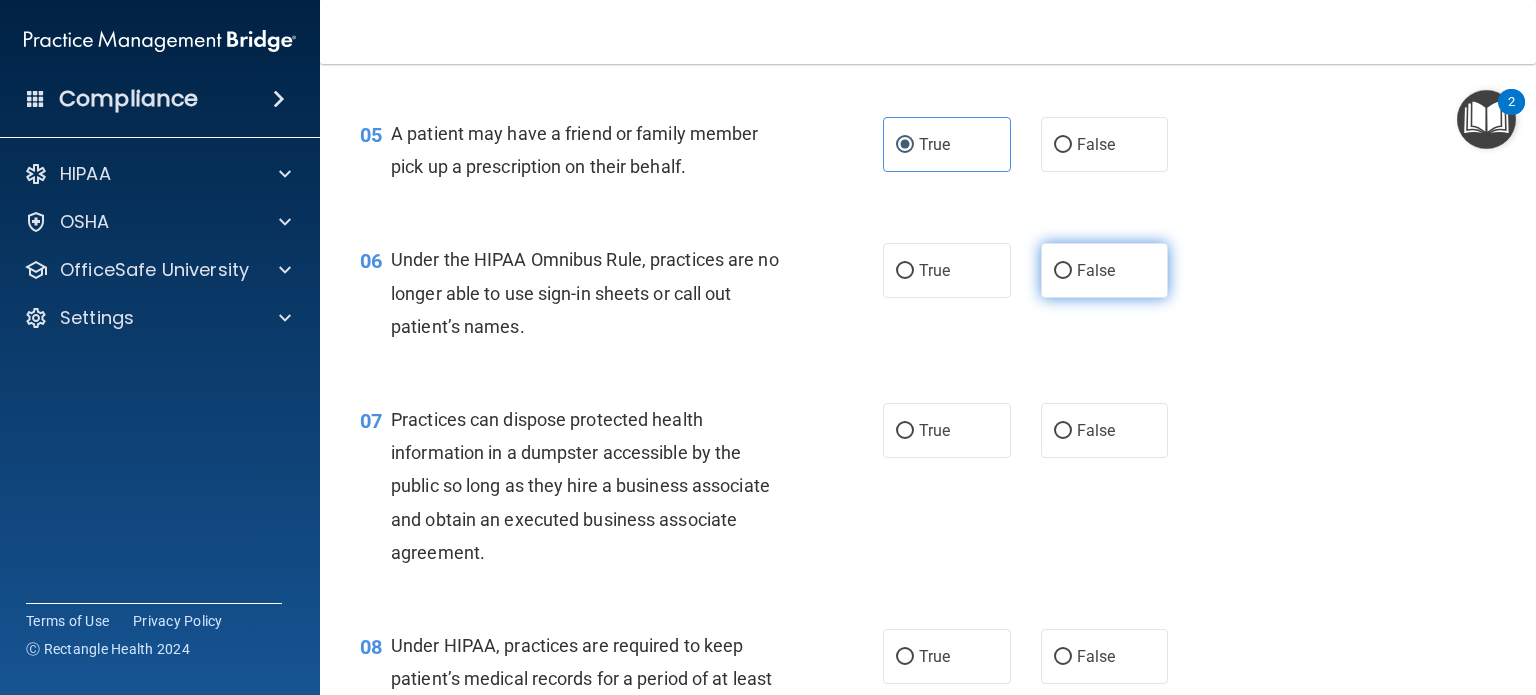 click on "False" at bounding box center (1063, 271) 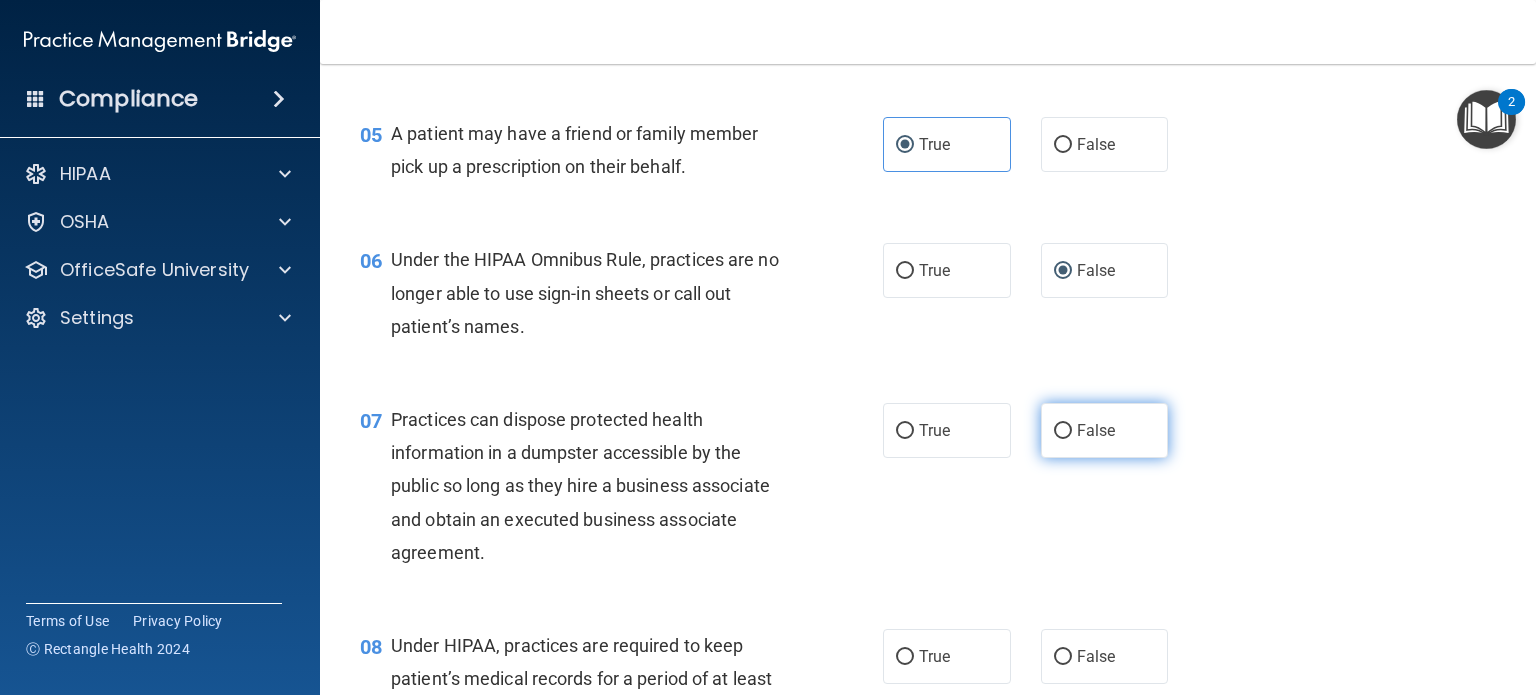 click on "False" at bounding box center [1105, 430] 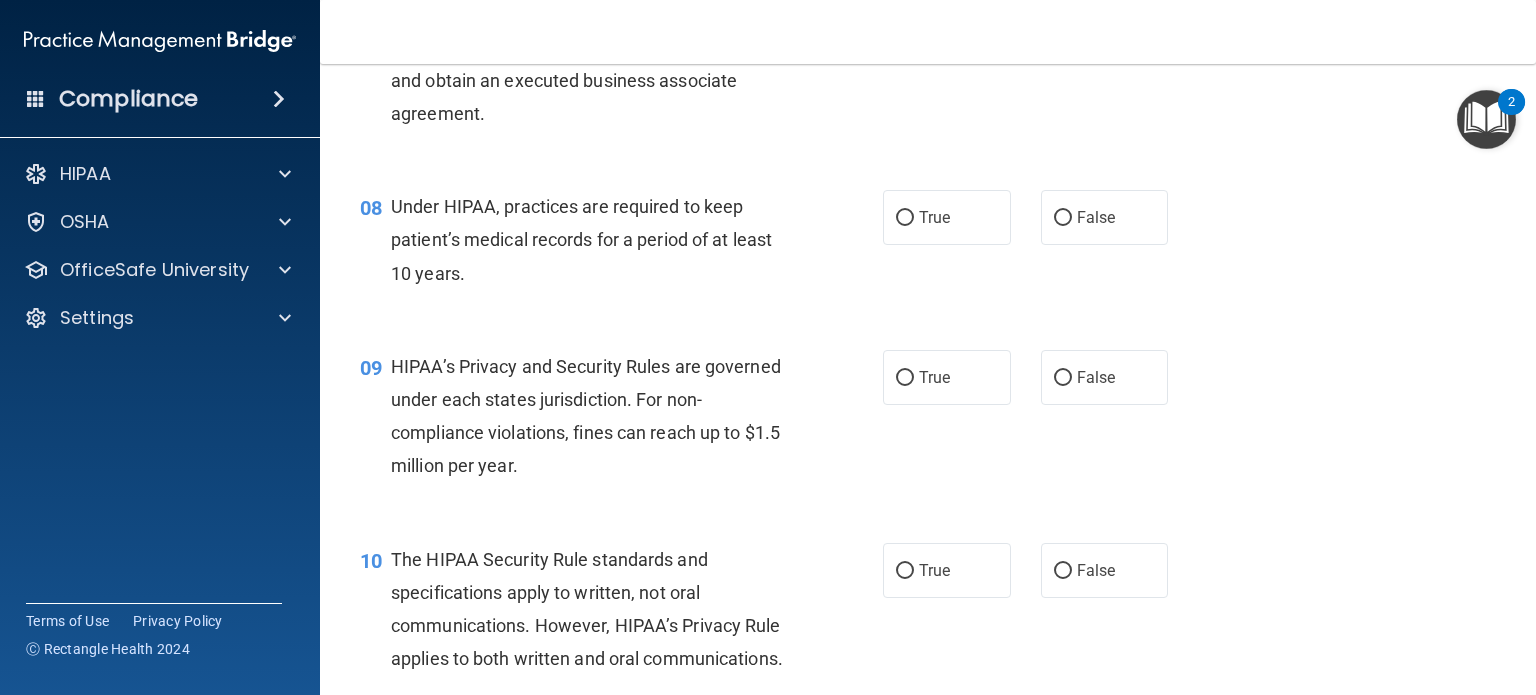 scroll, scrollTop: 1253, scrollLeft: 0, axis: vertical 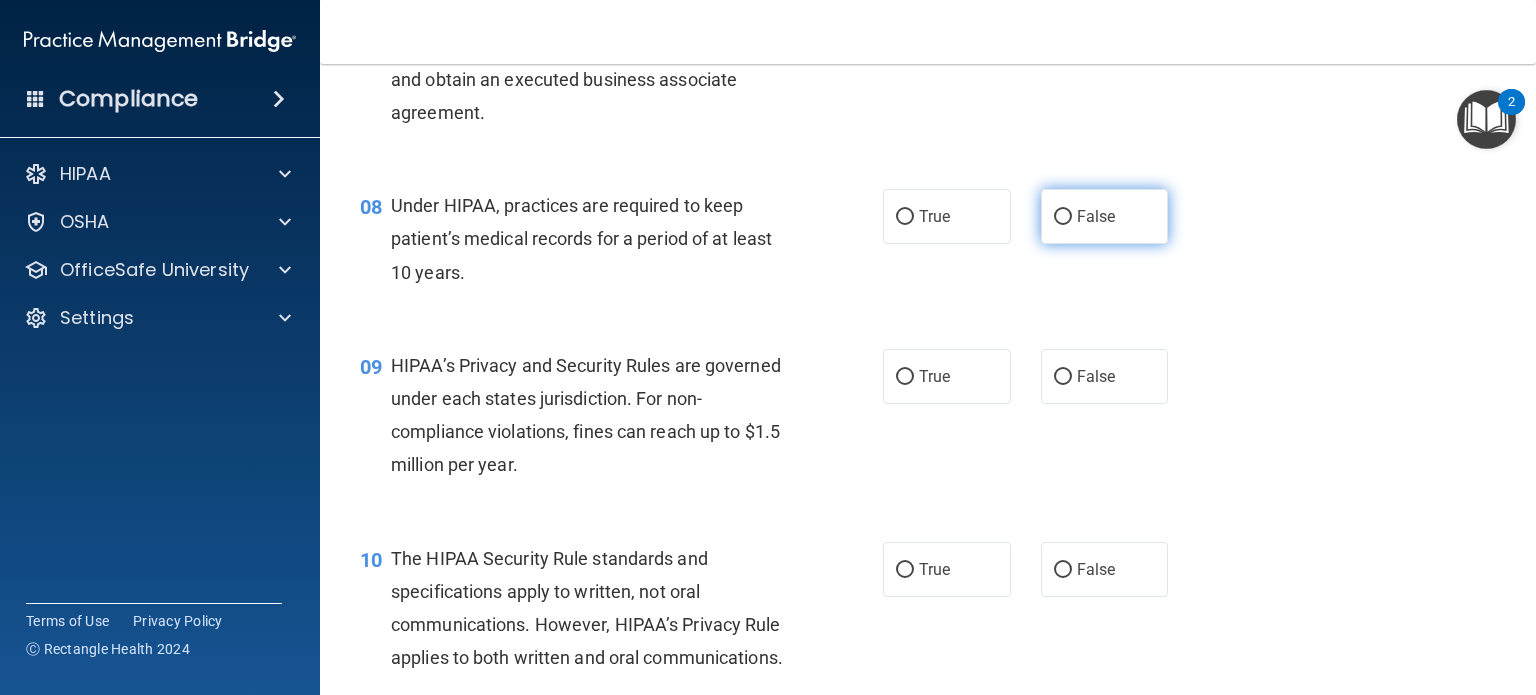 click on "False" at bounding box center (1105, 216) 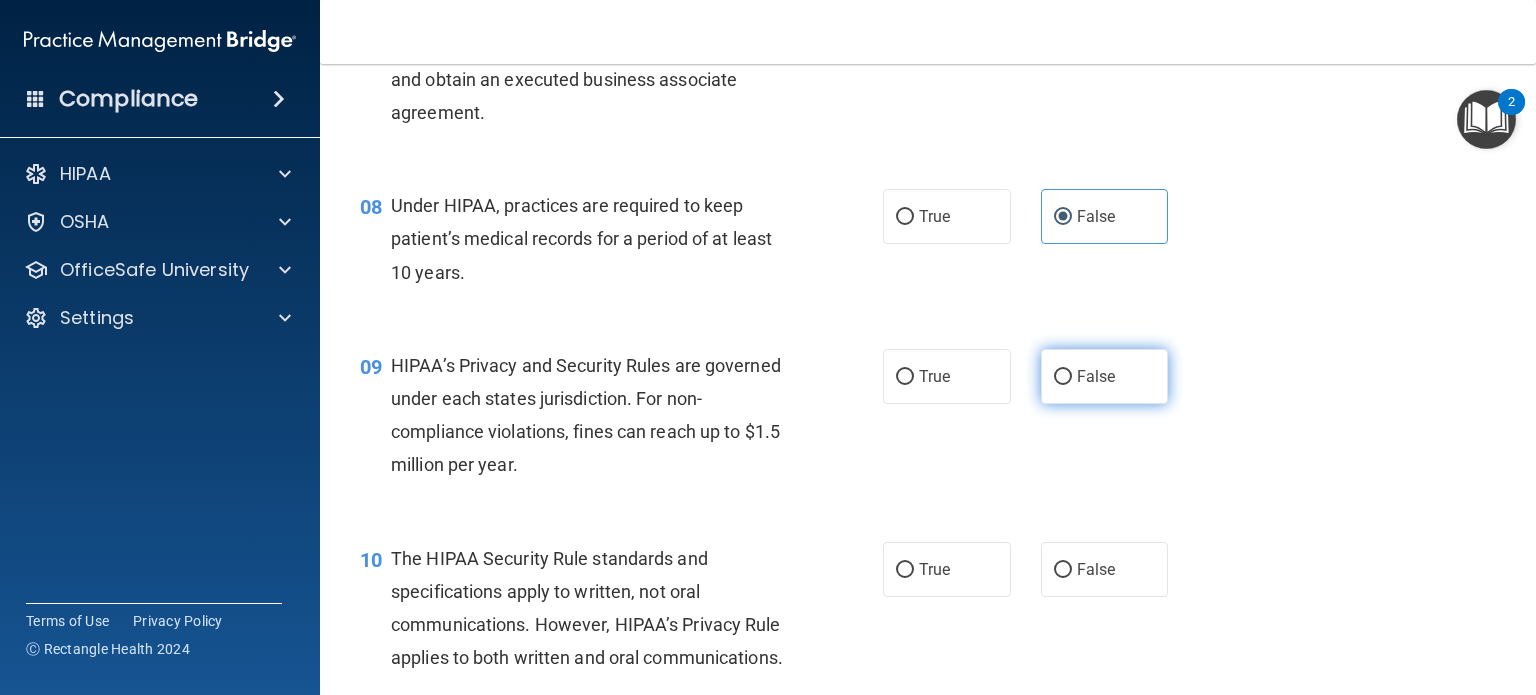 click on "False" at bounding box center [1105, 376] 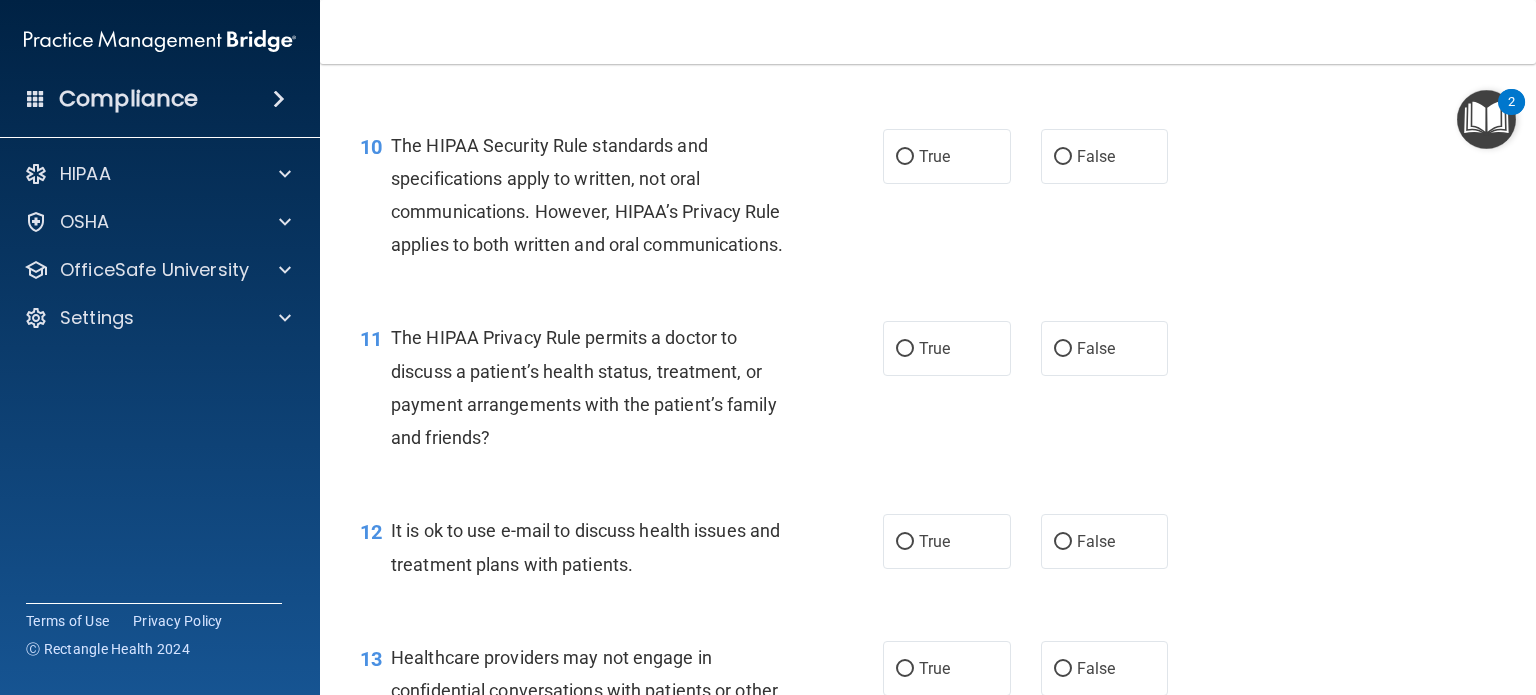 scroll, scrollTop: 1706, scrollLeft: 0, axis: vertical 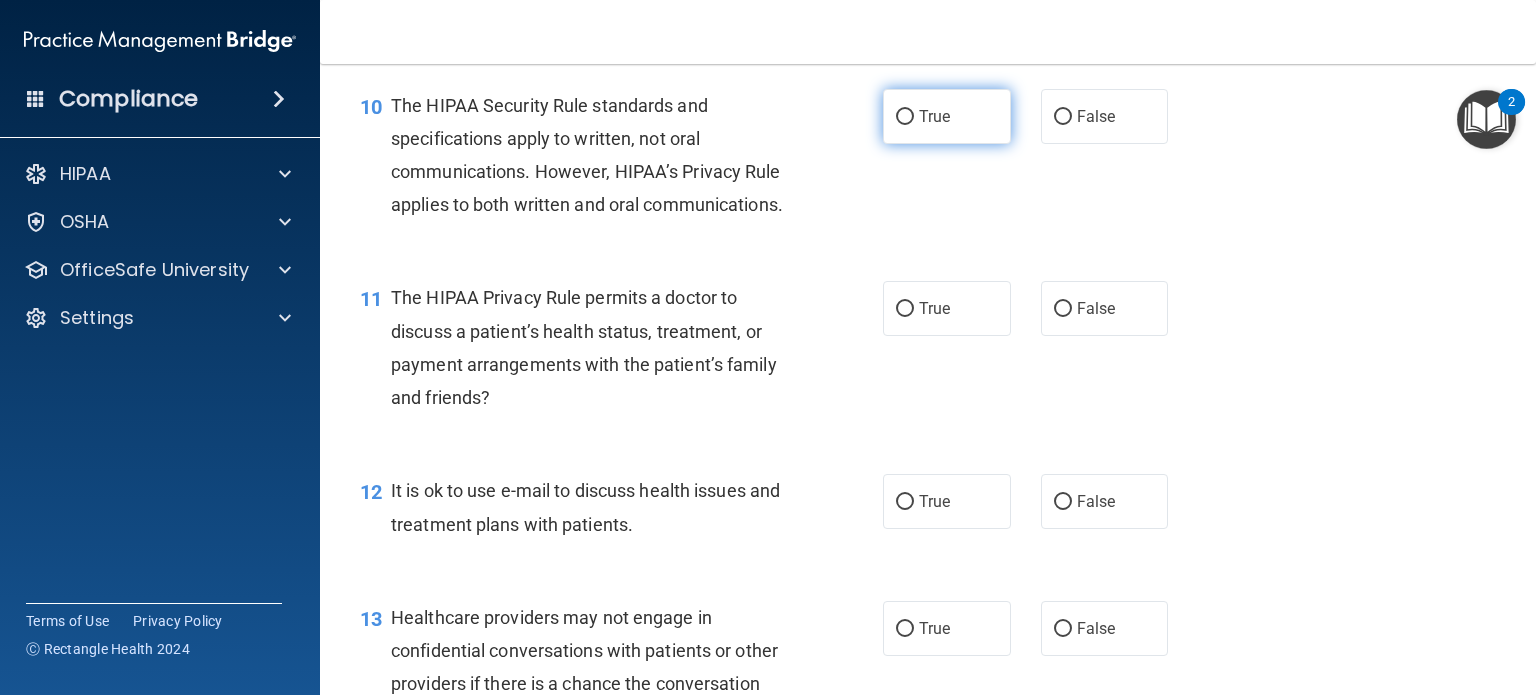 click on "True" at bounding box center [934, 116] 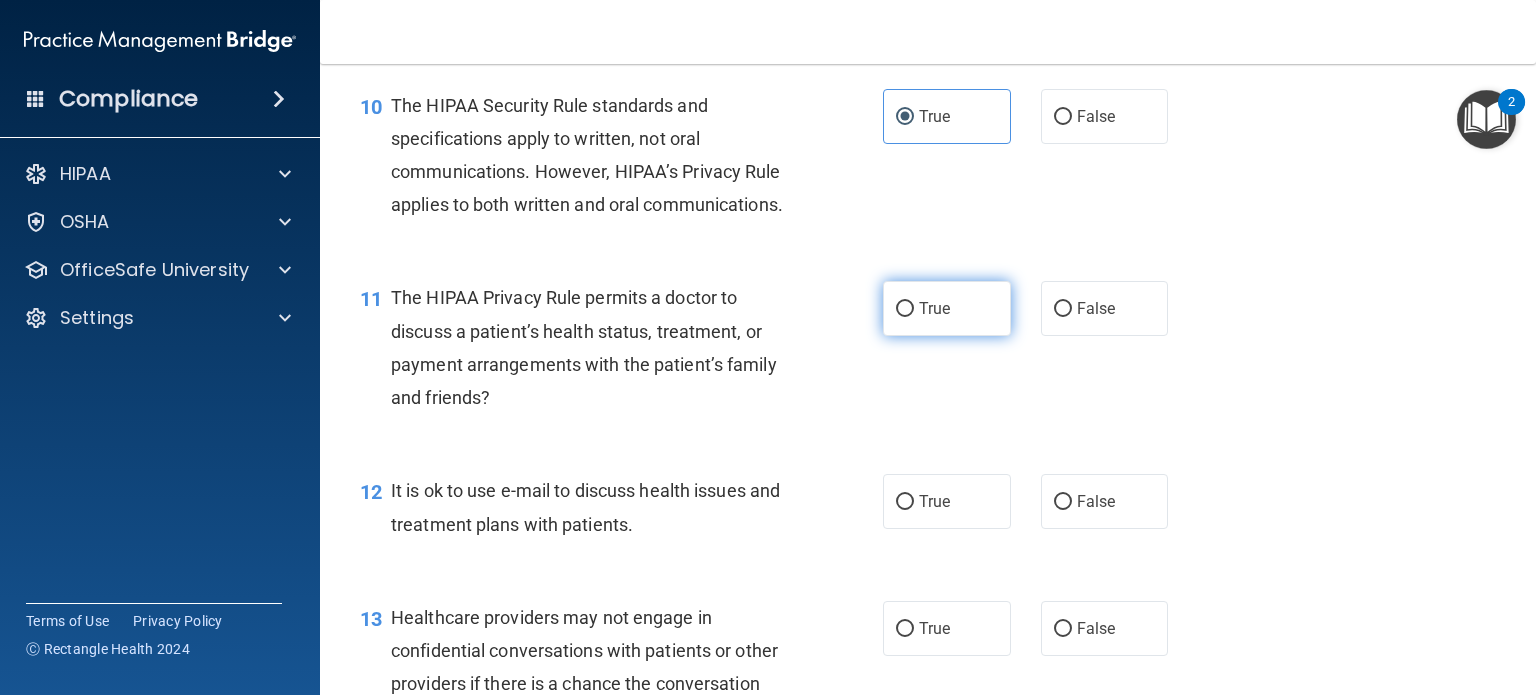 click on "True" at bounding box center (947, 308) 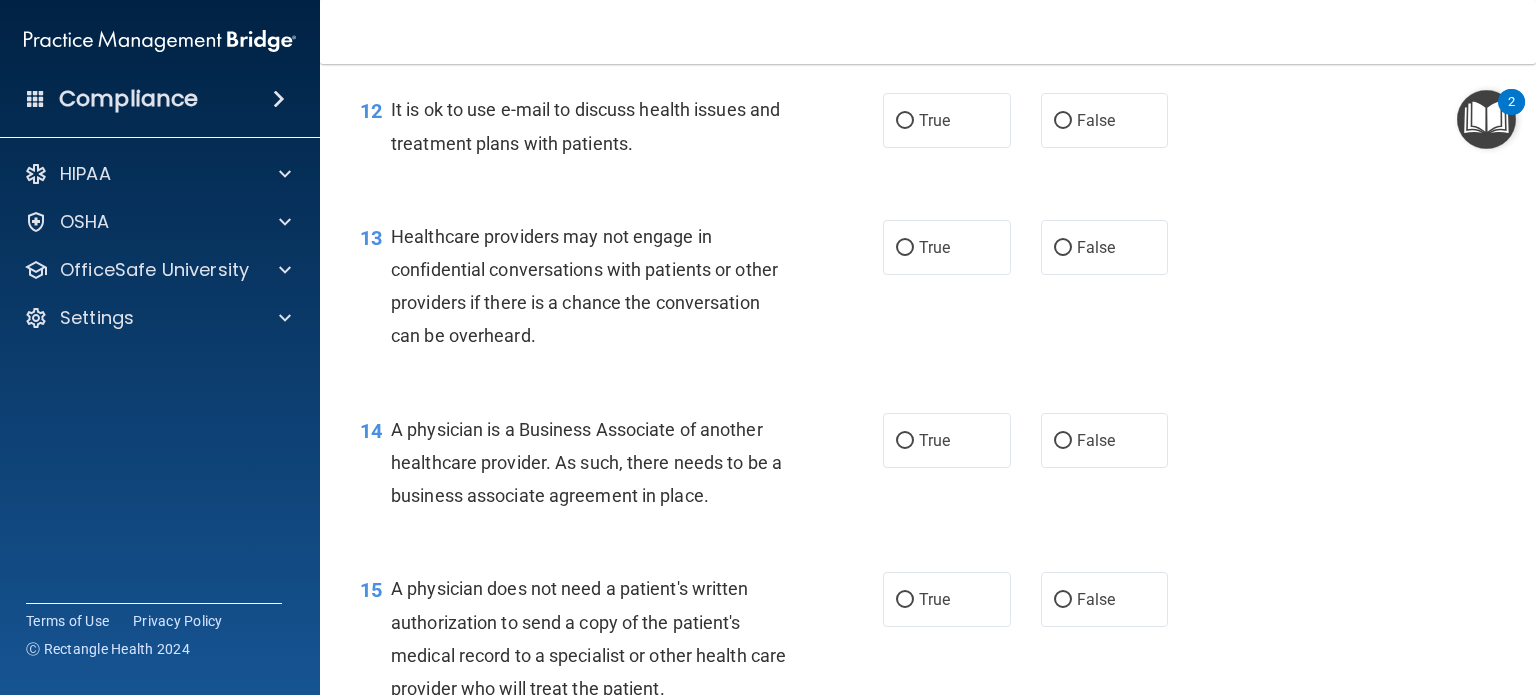 scroll, scrollTop: 2106, scrollLeft: 0, axis: vertical 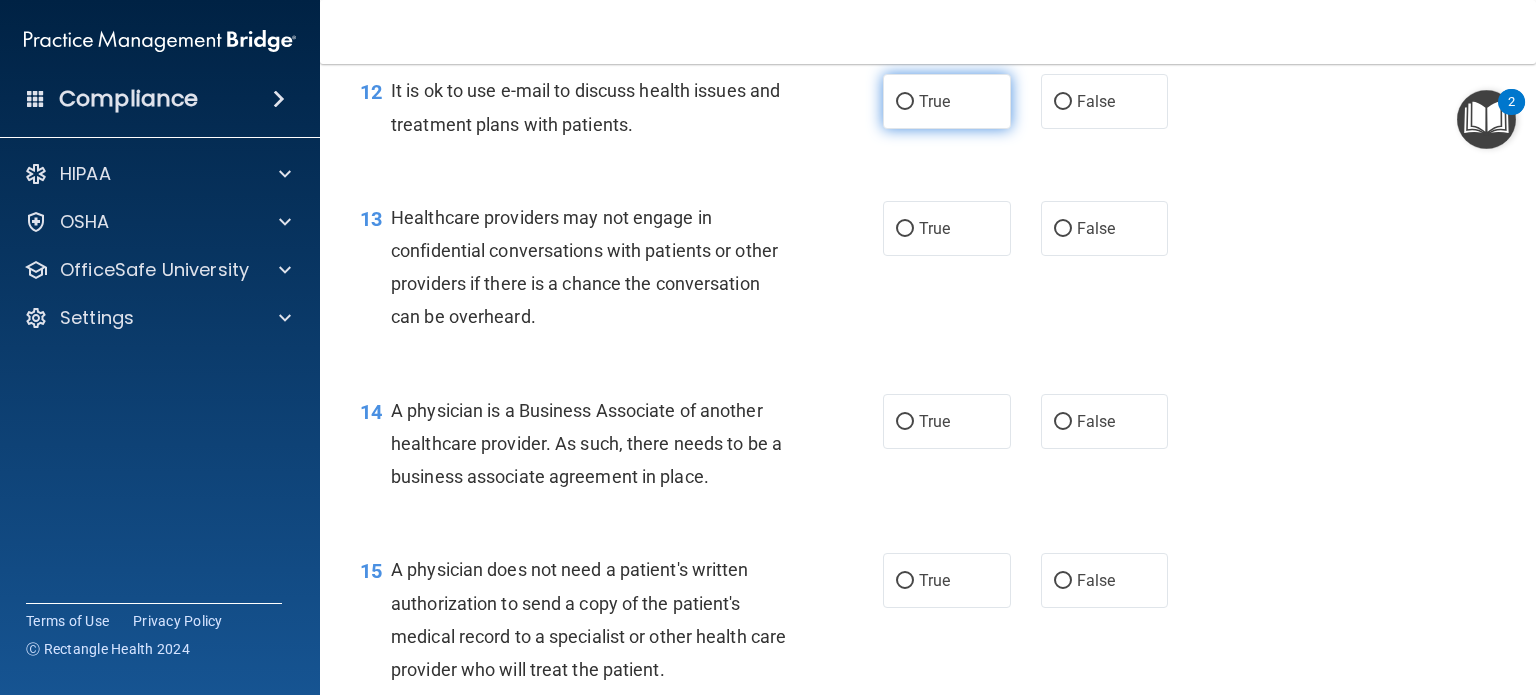 click on "True" at bounding box center [934, 101] 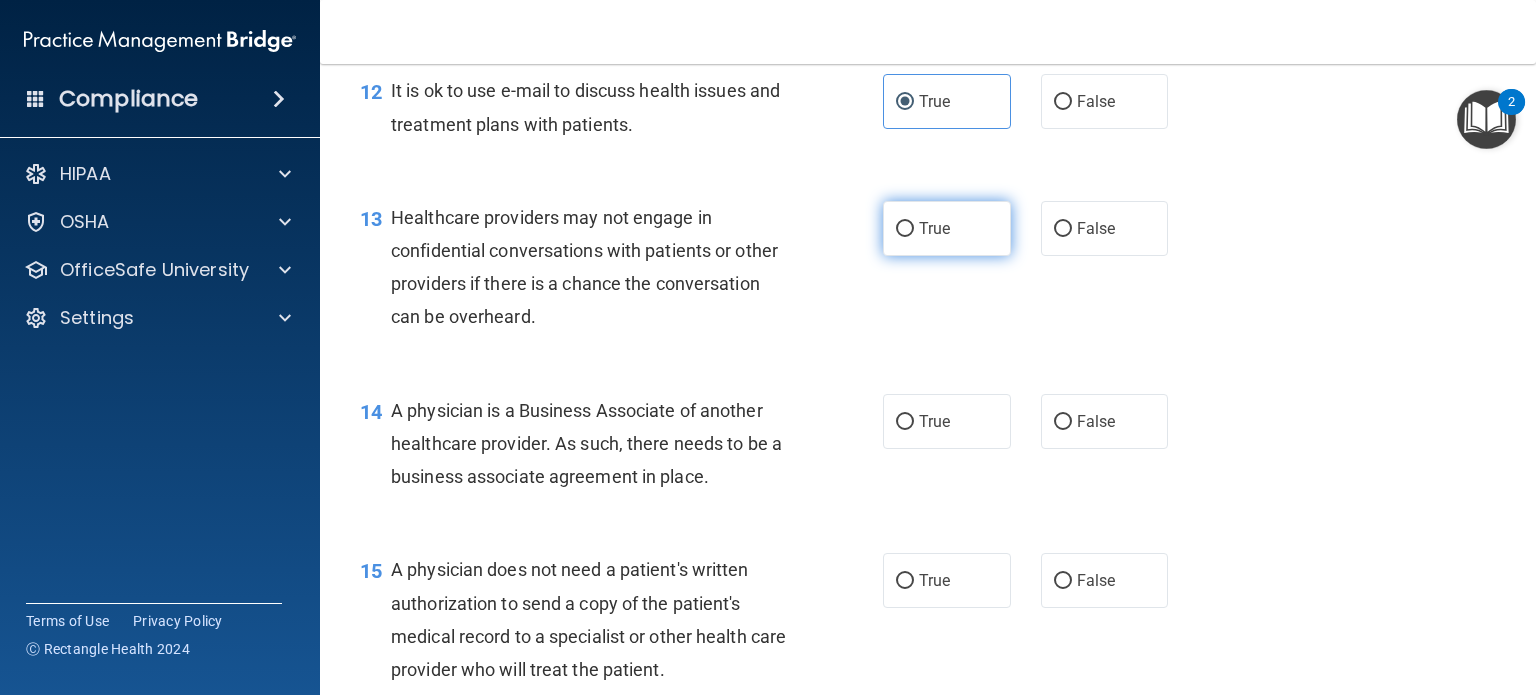 click on "True" at bounding box center [934, 228] 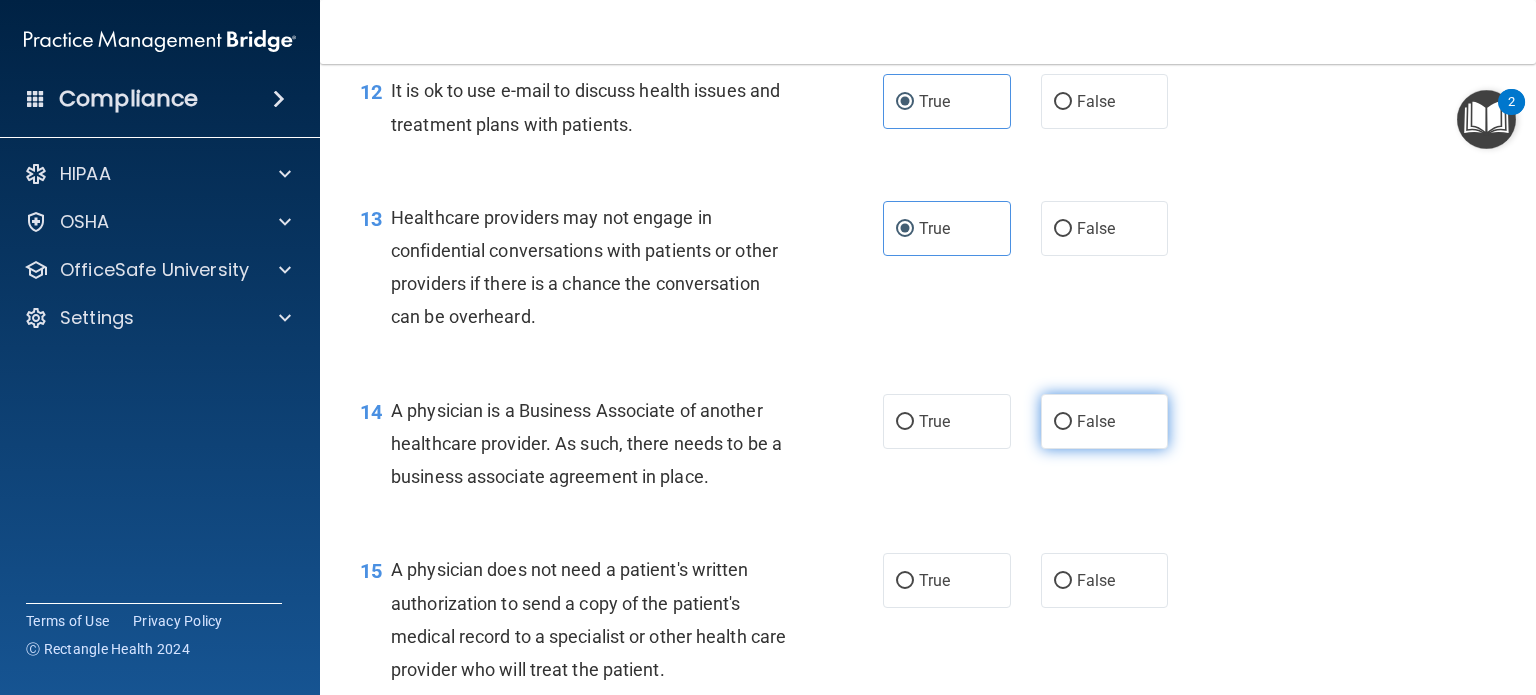 click on "False" at bounding box center [1105, 421] 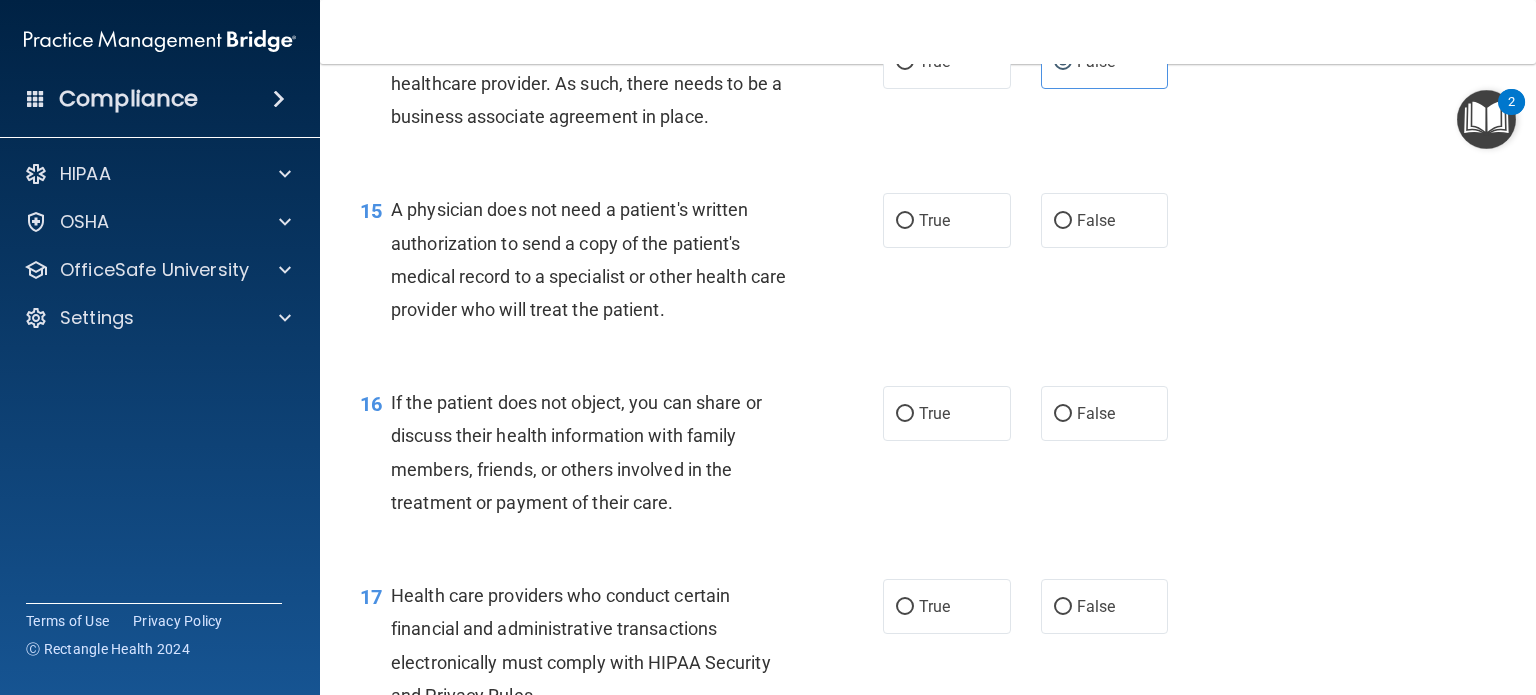 scroll, scrollTop: 2506, scrollLeft: 0, axis: vertical 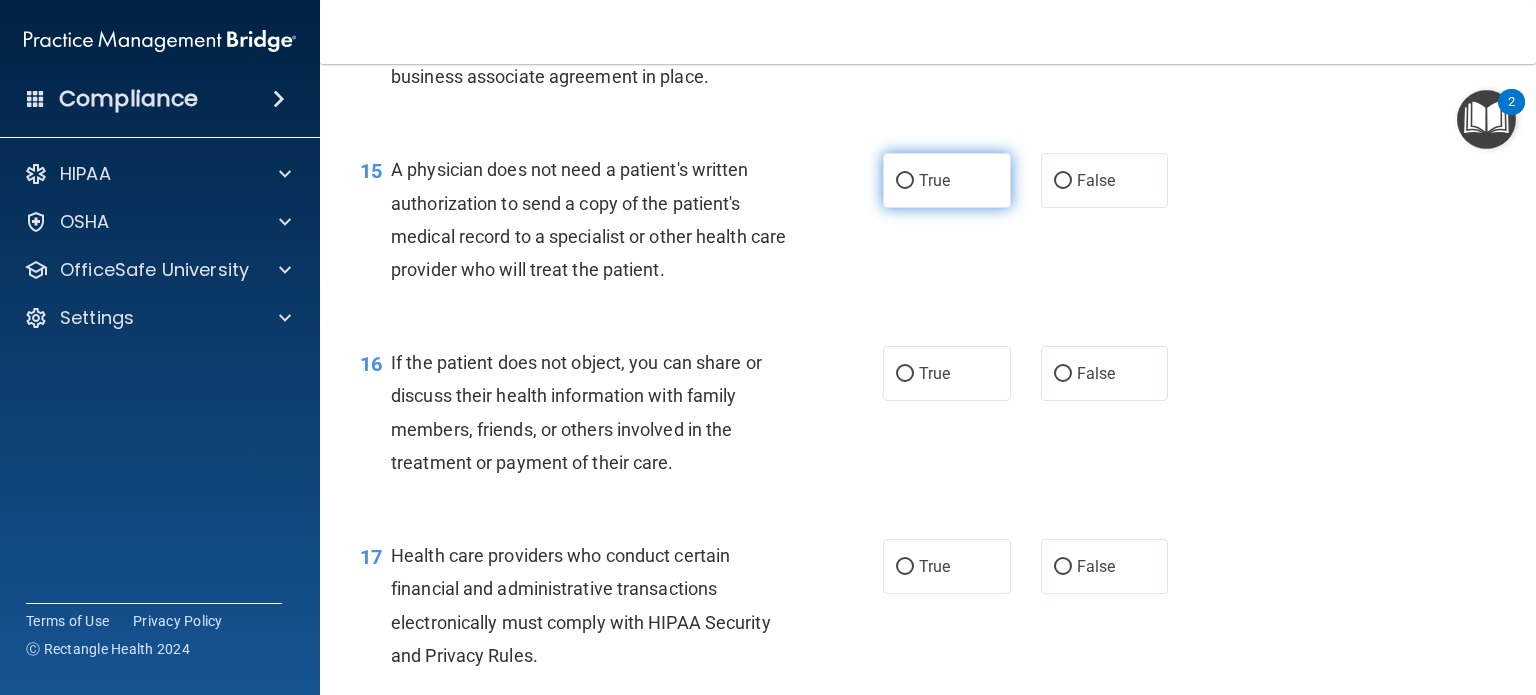 click on "True" at bounding box center (947, 180) 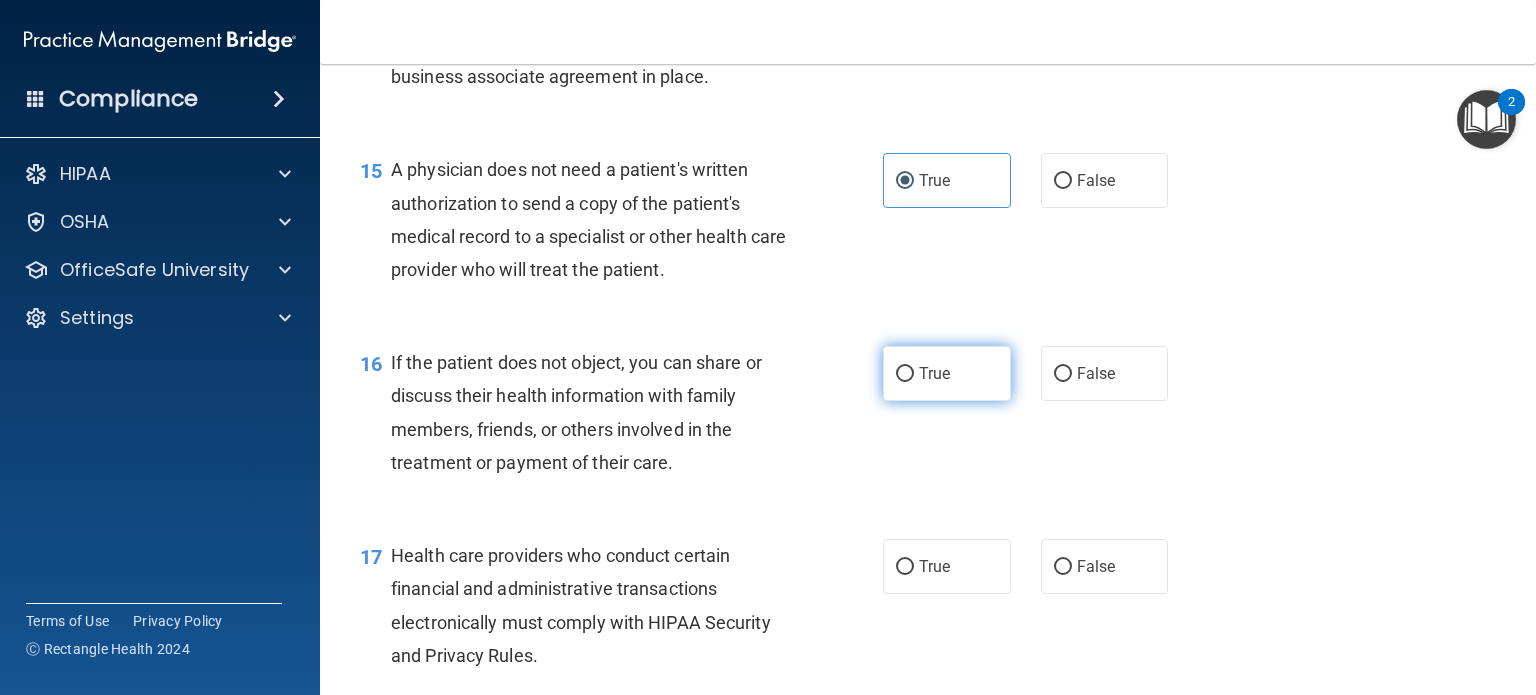 click on "True" at bounding box center (934, 373) 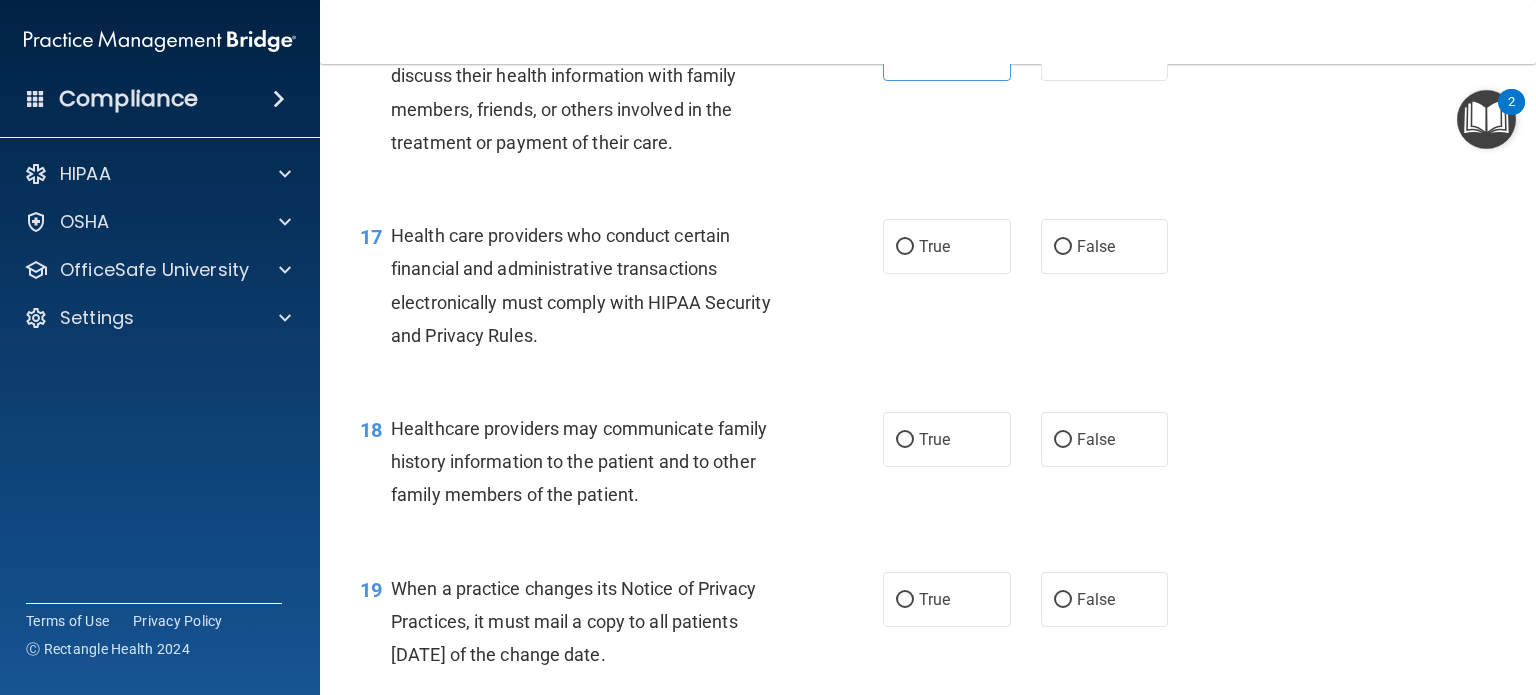 scroll, scrollTop: 2866, scrollLeft: 0, axis: vertical 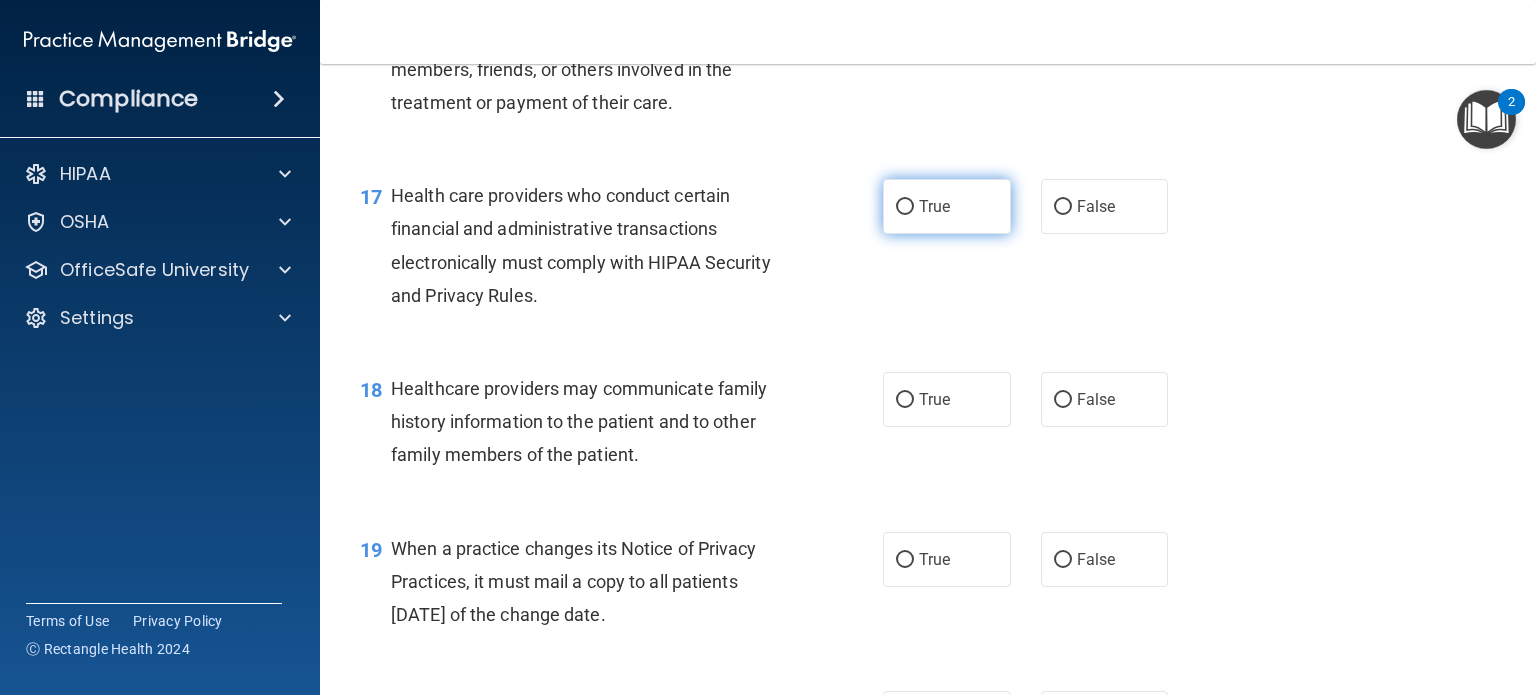 click on "True" at bounding box center [905, 207] 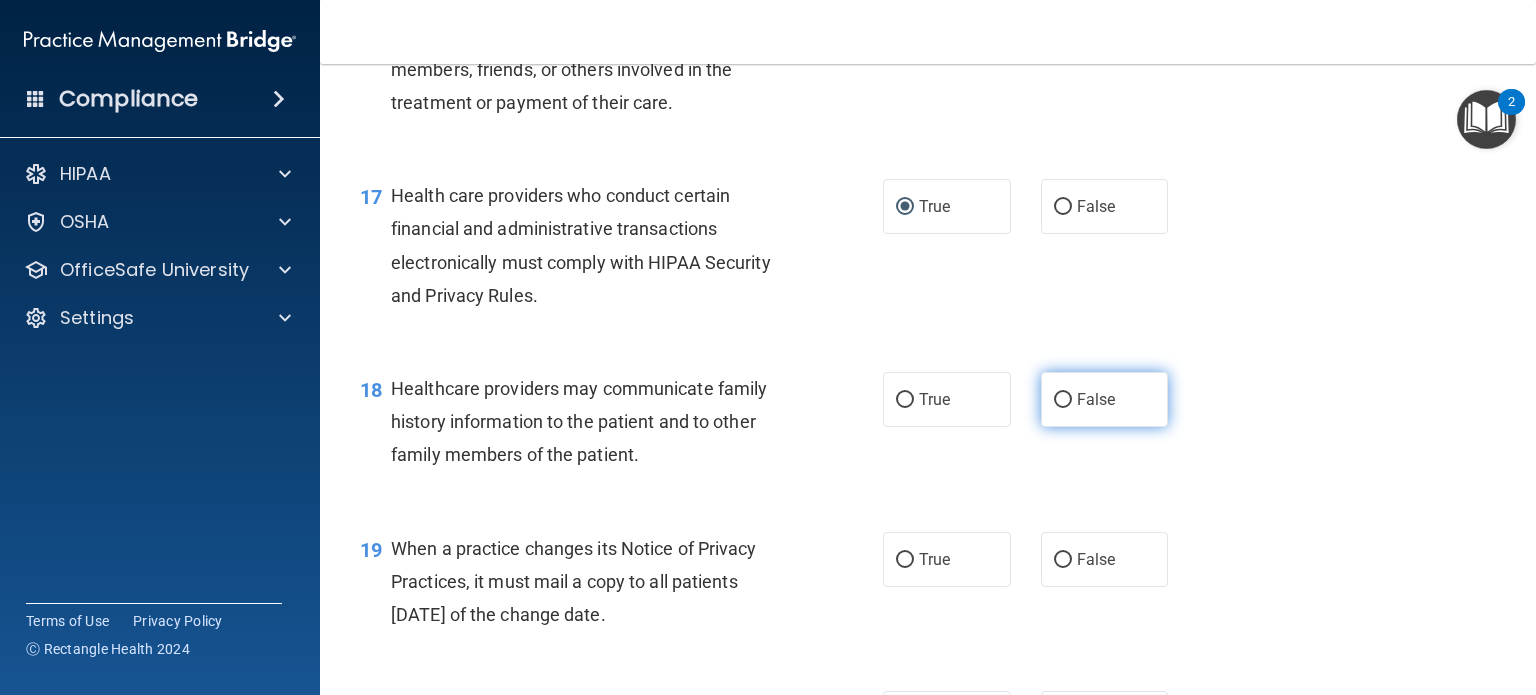 click on "False" at bounding box center (1096, 399) 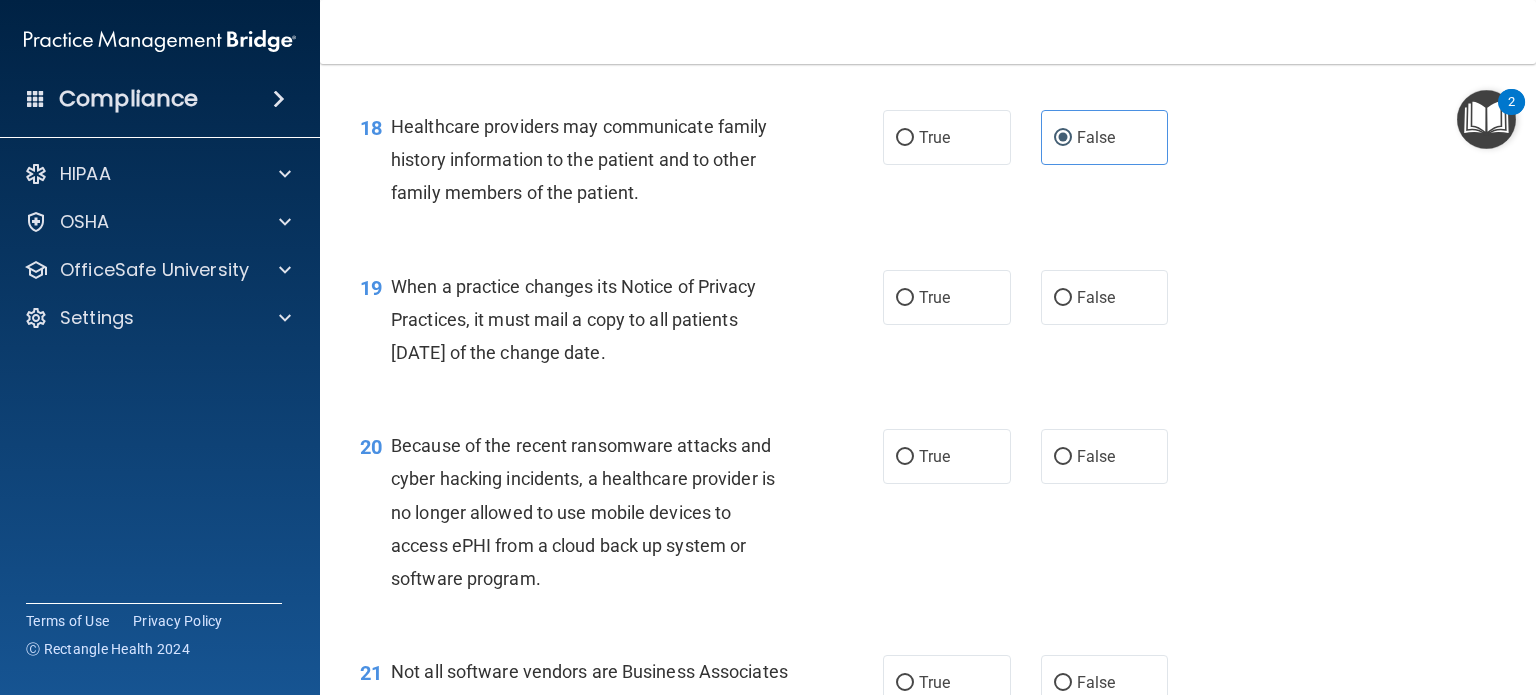 scroll, scrollTop: 3146, scrollLeft: 0, axis: vertical 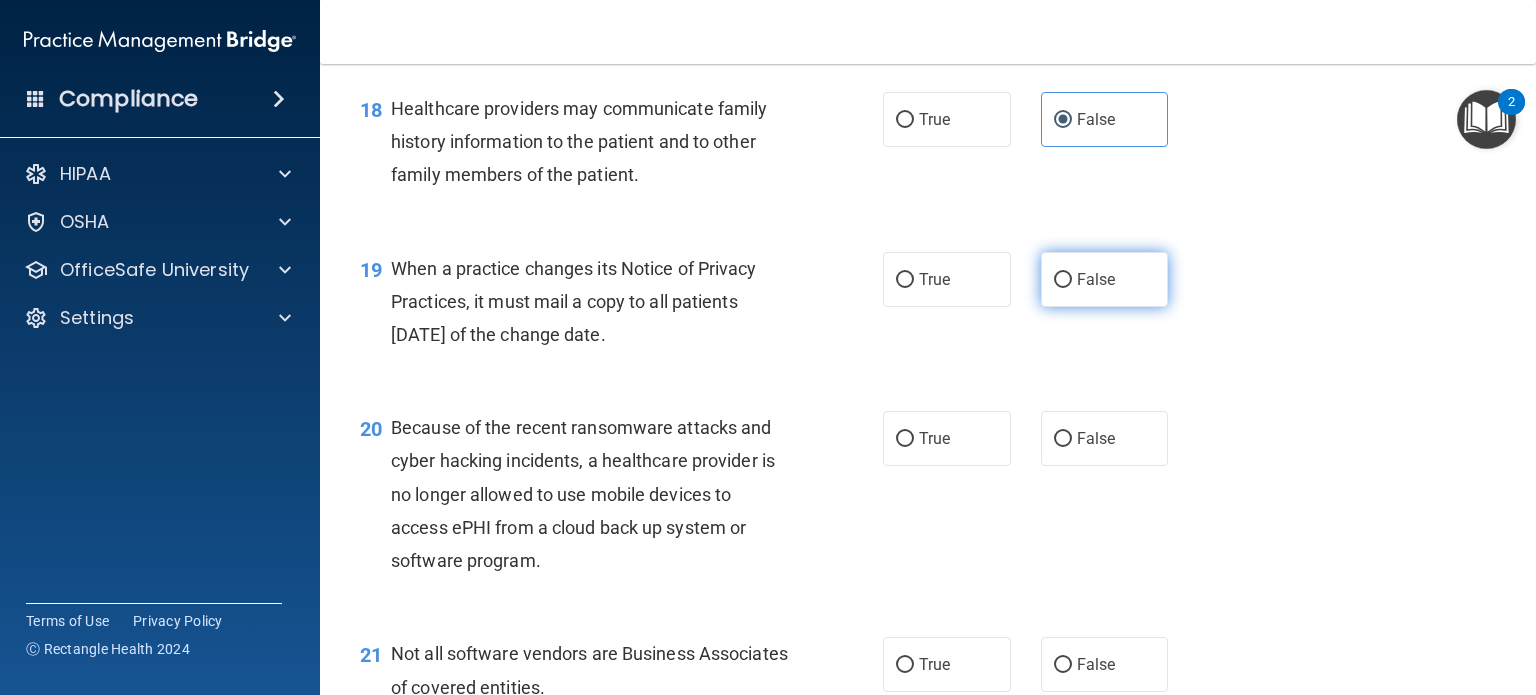 click on "False" at bounding box center (1105, 279) 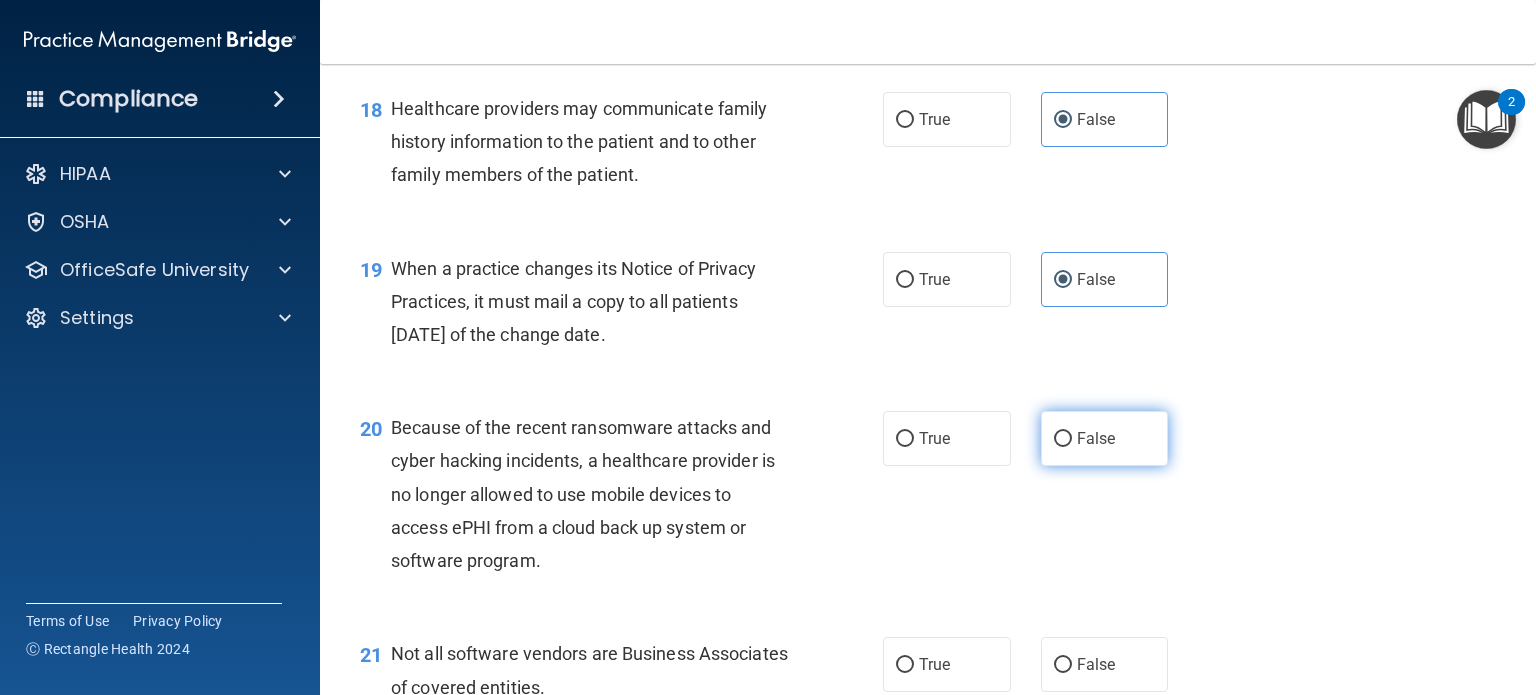click on "False" at bounding box center (1063, 439) 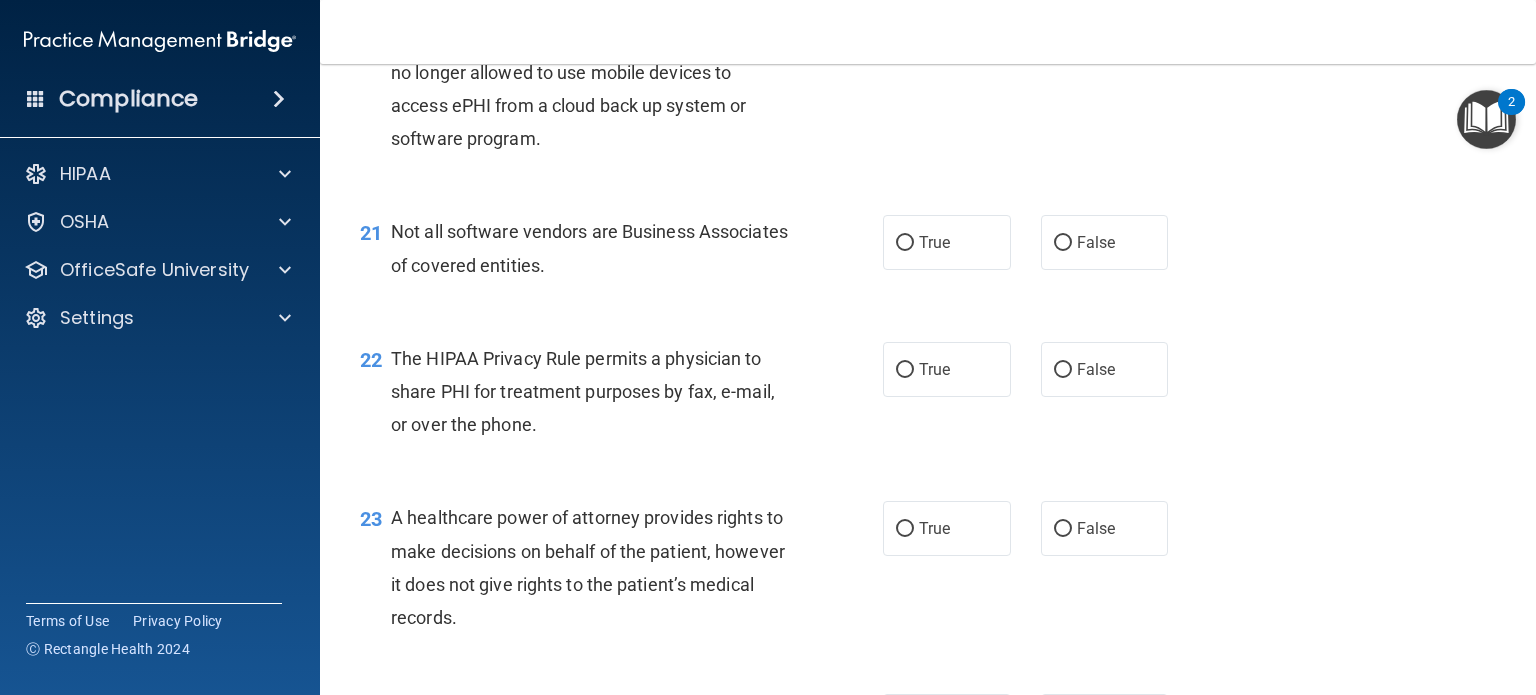 scroll, scrollTop: 3586, scrollLeft: 0, axis: vertical 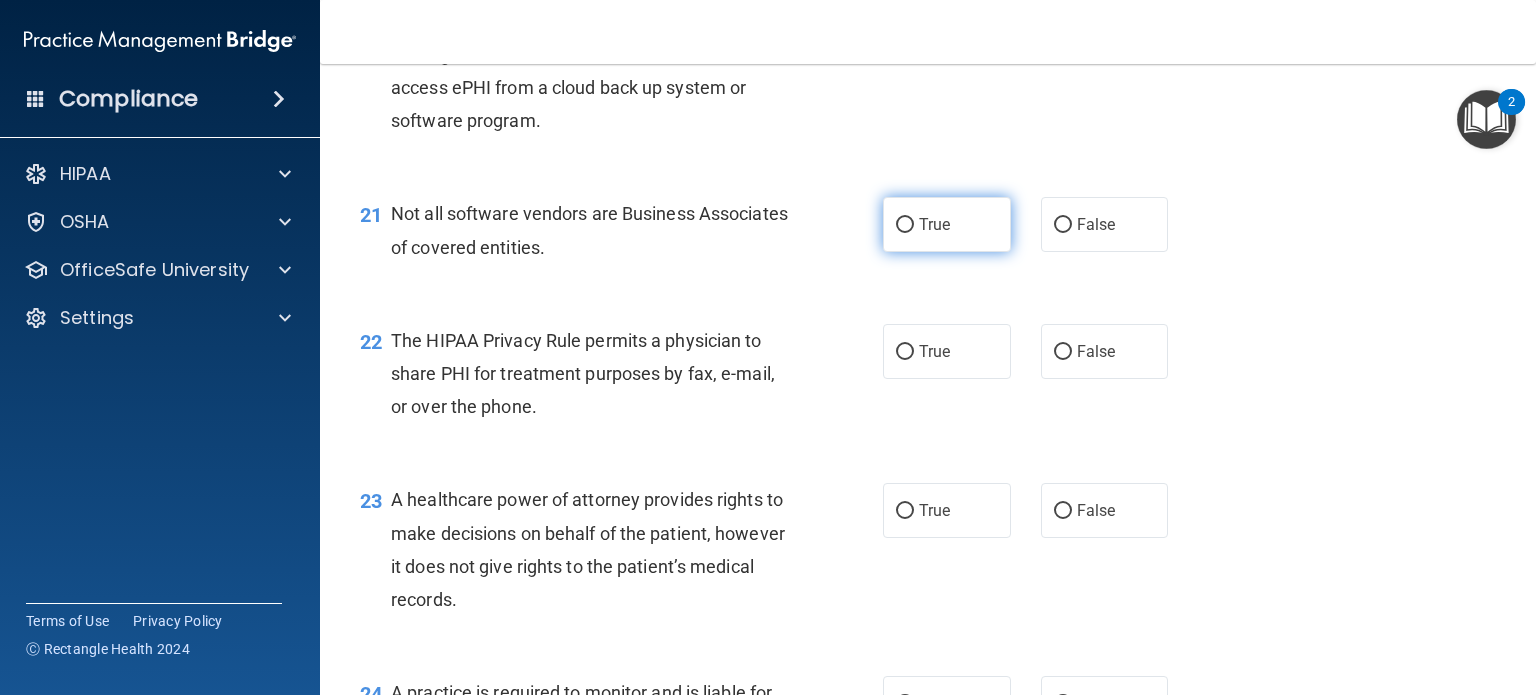 click on "True" at bounding box center [934, 224] 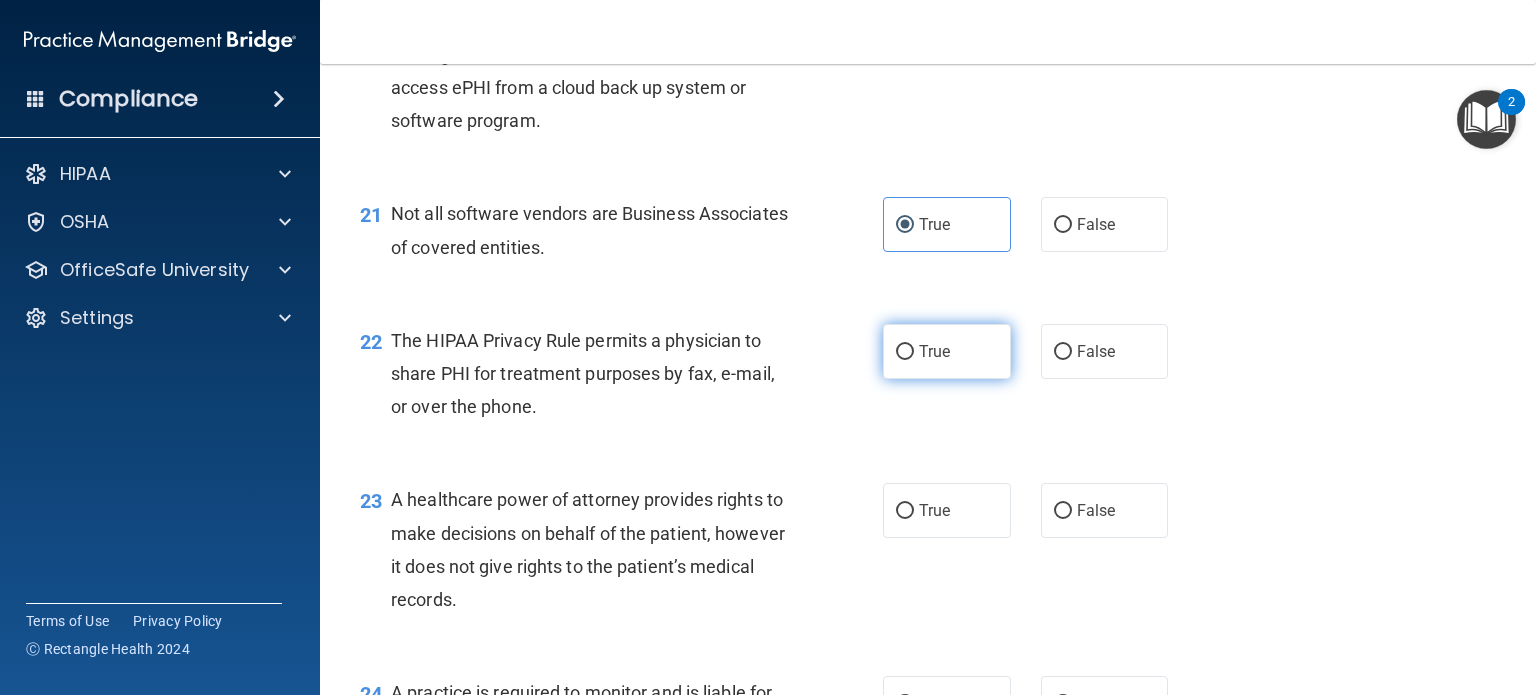 click on "True" at bounding box center (905, 352) 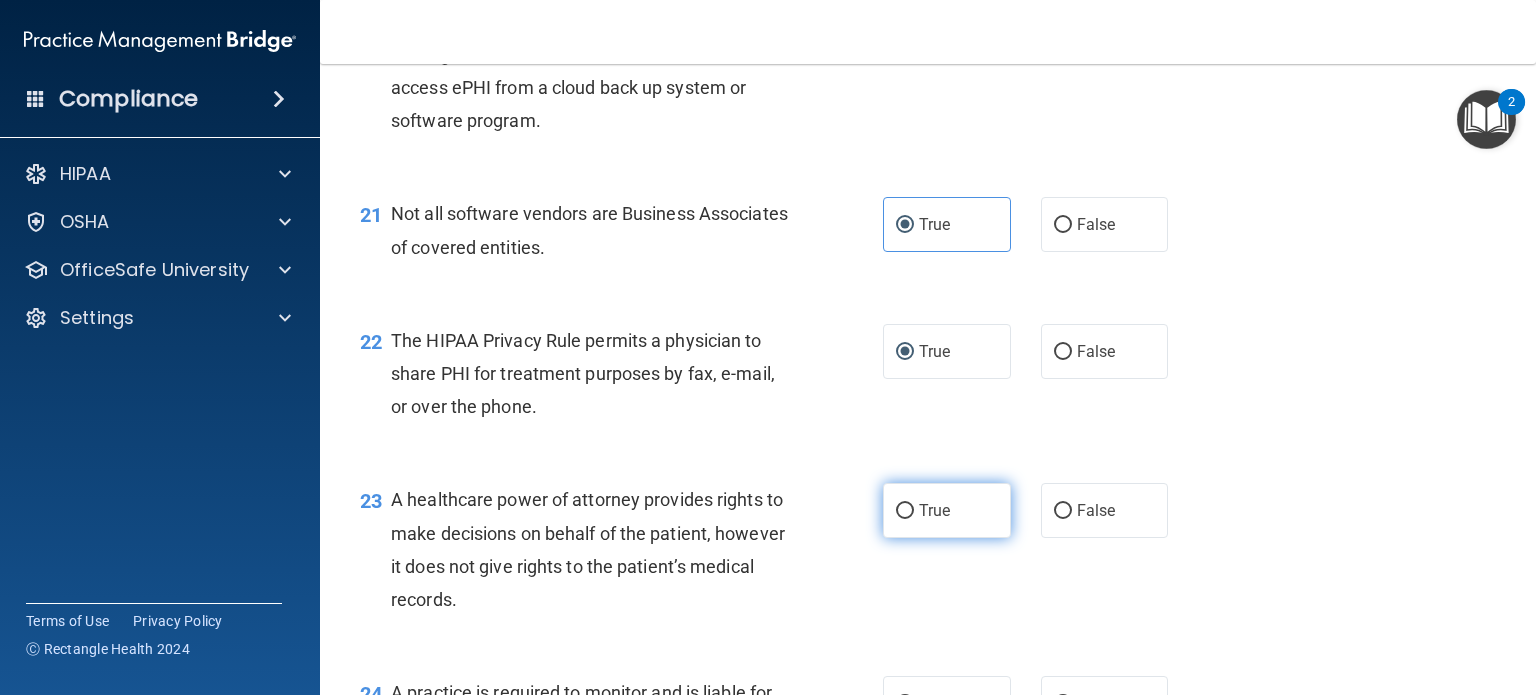 click on "True" at bounding box center (934, 510) 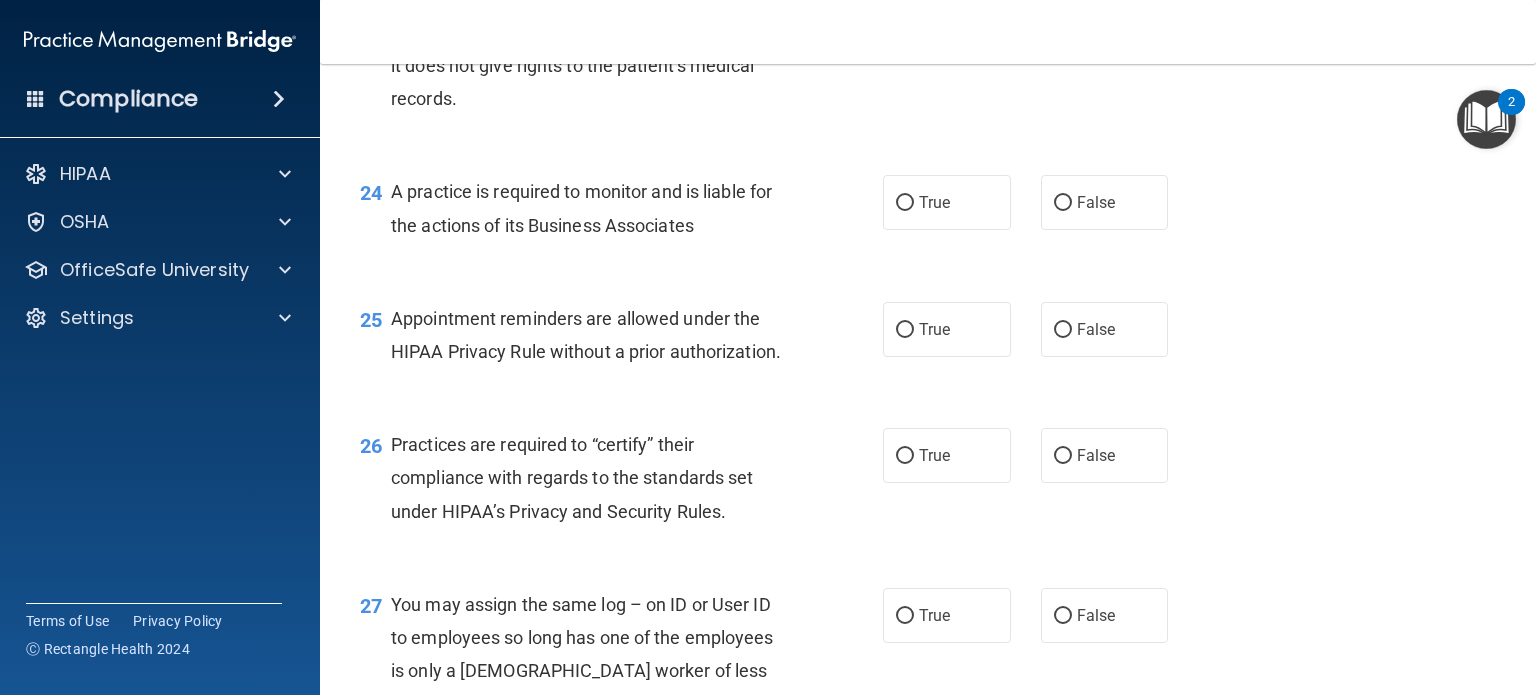 scroll, scrollTop: 4106, scrollLeft: 0, axis: vertical 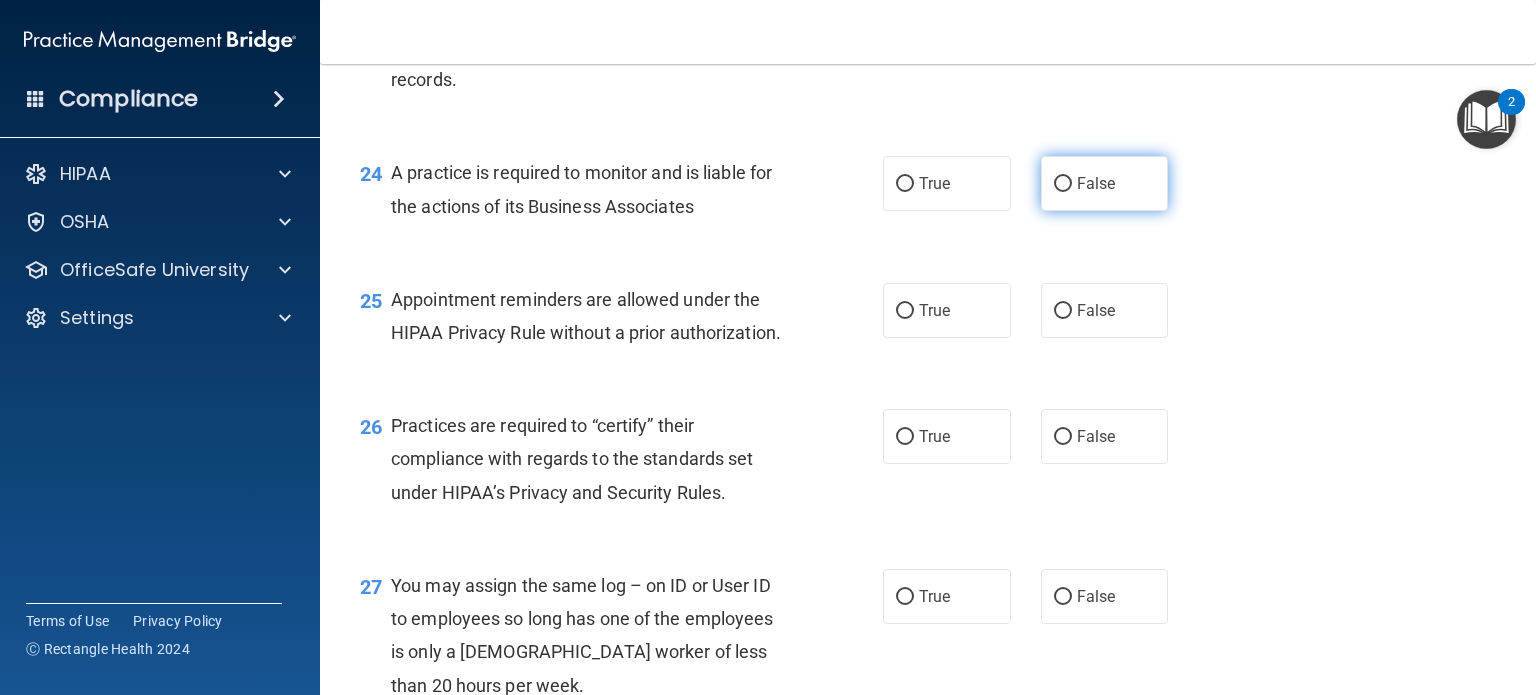 click on "False" at bounding box center (1063, 184) 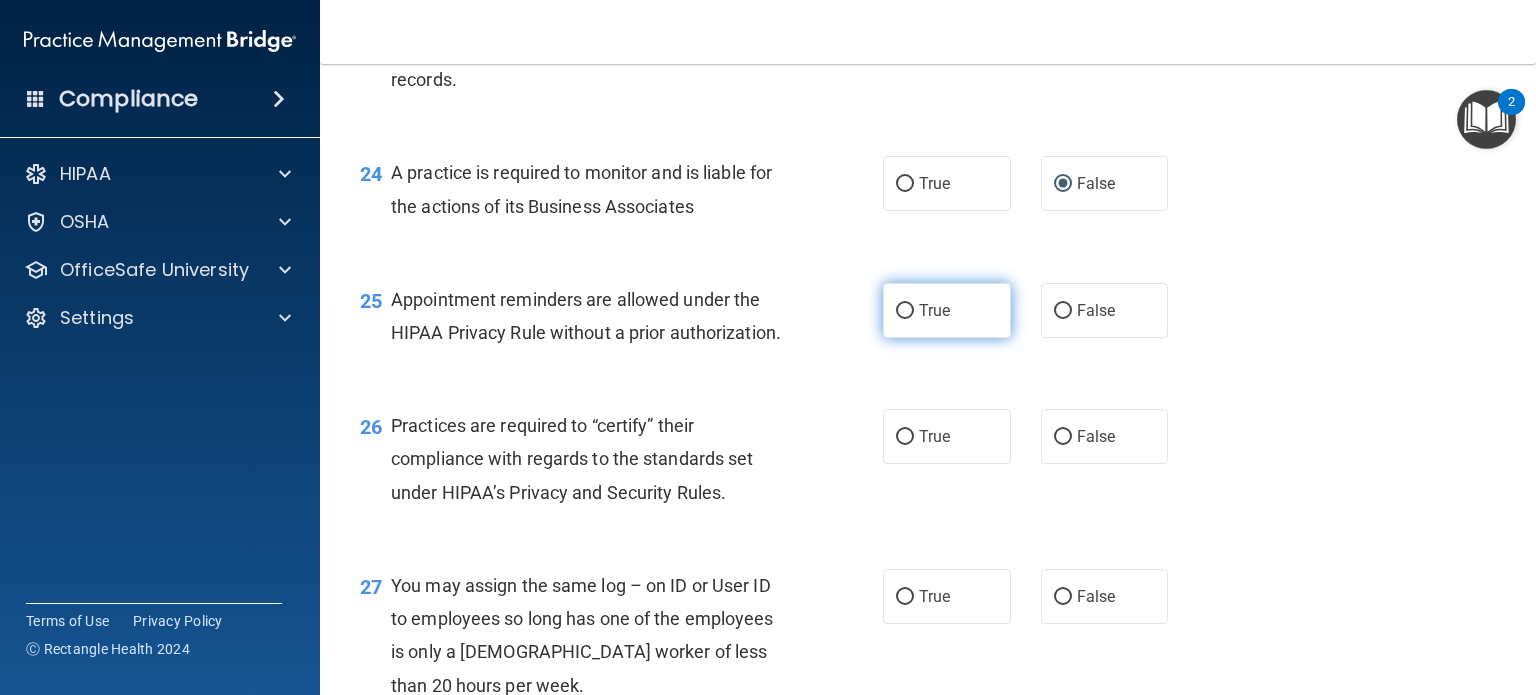 click on "True" at bounding box center (934, 310) 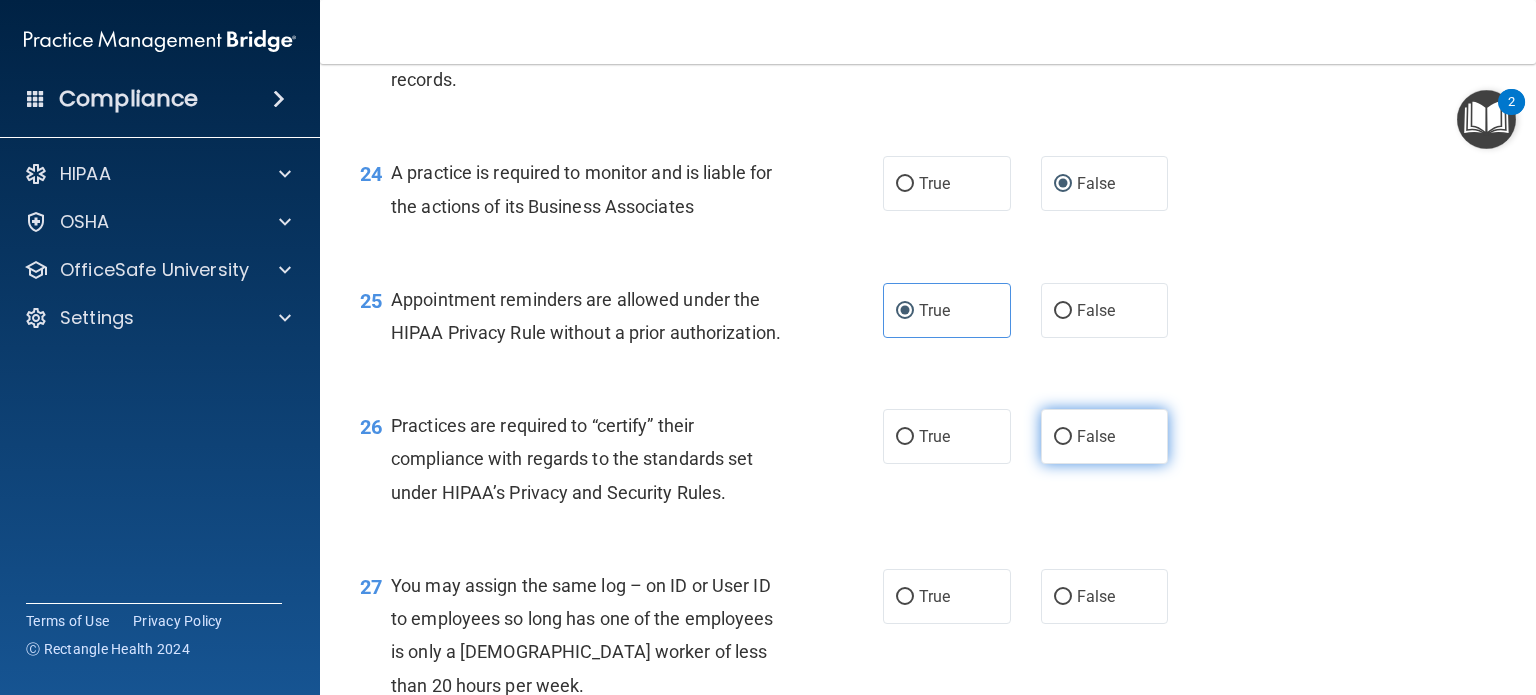 click on "False" at bounding box center [1063, 437] 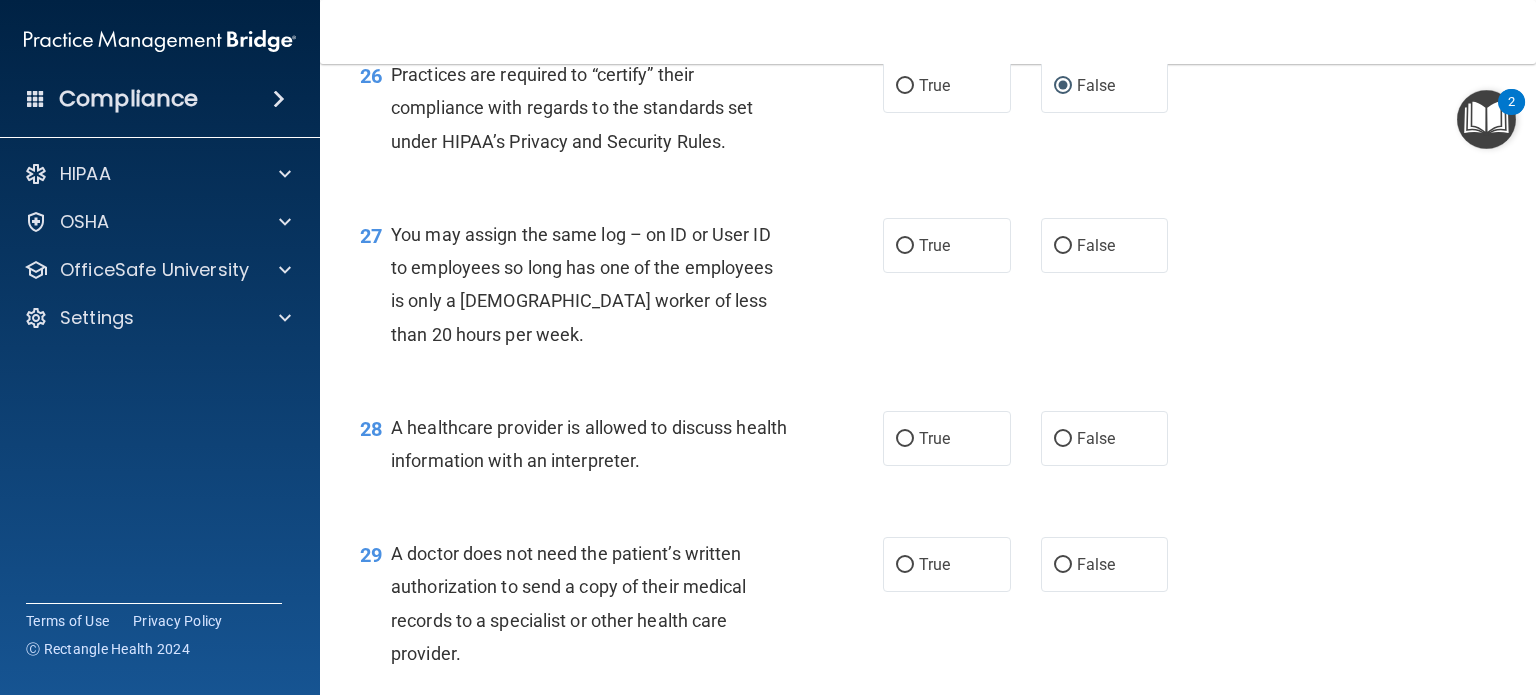 scroll, scrollTop: 4466, scrollLeft: 0, axis: vertical 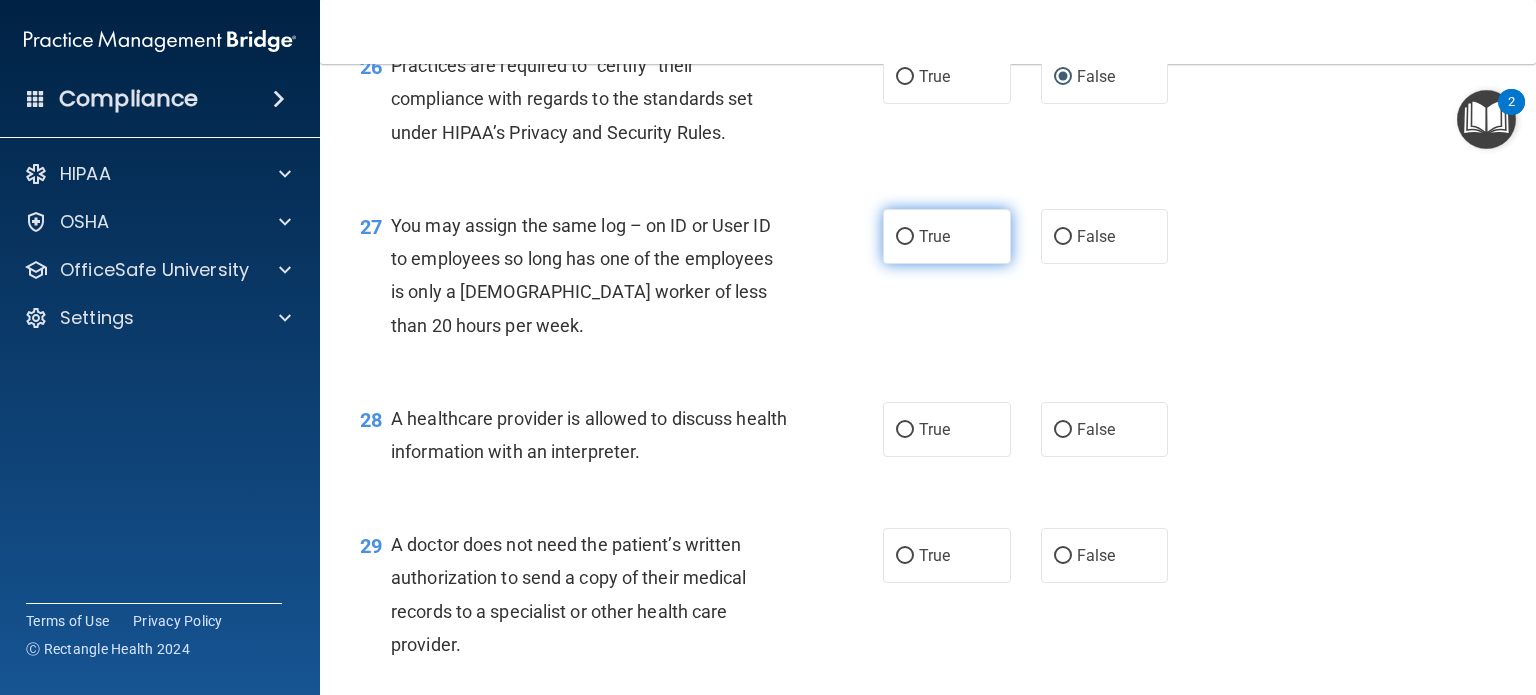 click on "True" at bounding box center [947, 236] 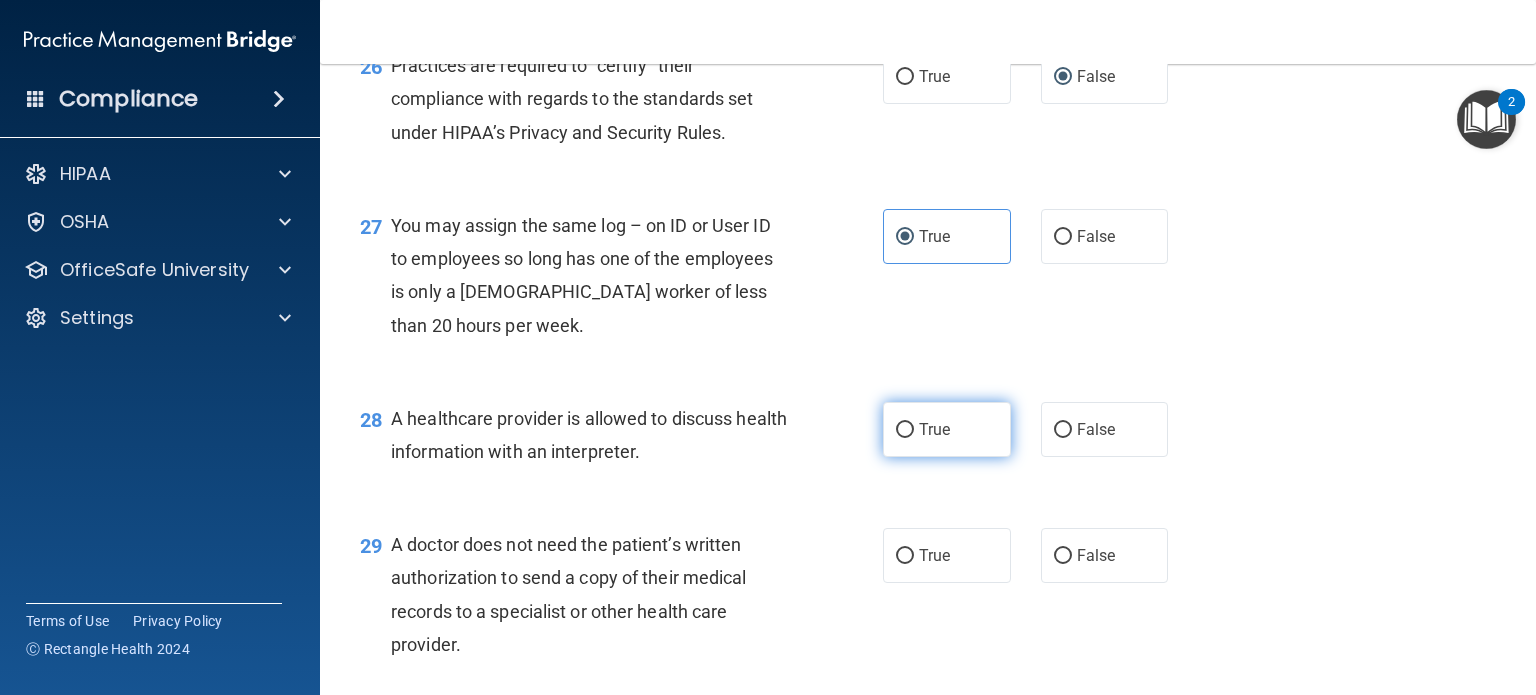 click on "True" at bounding box center [905, 430] 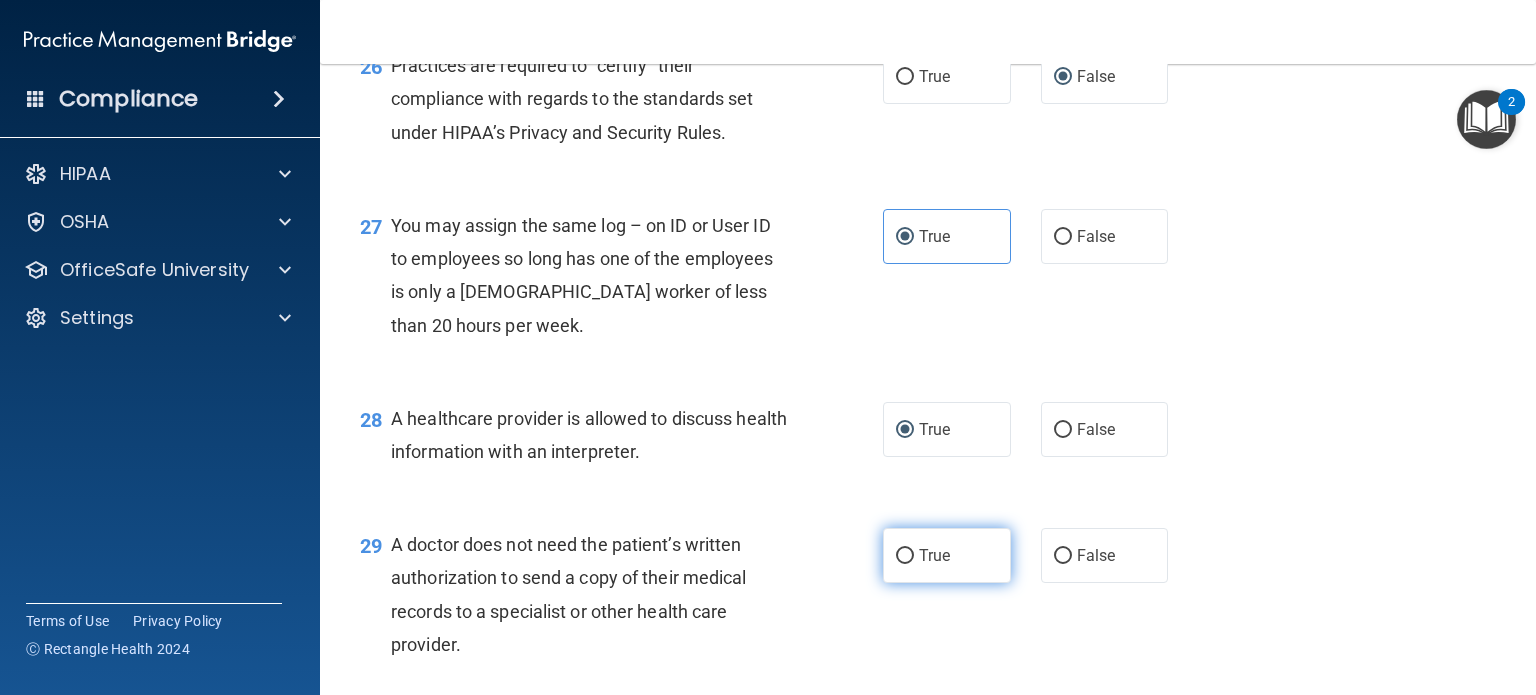 click on "True" at bounding box center [947, 555] 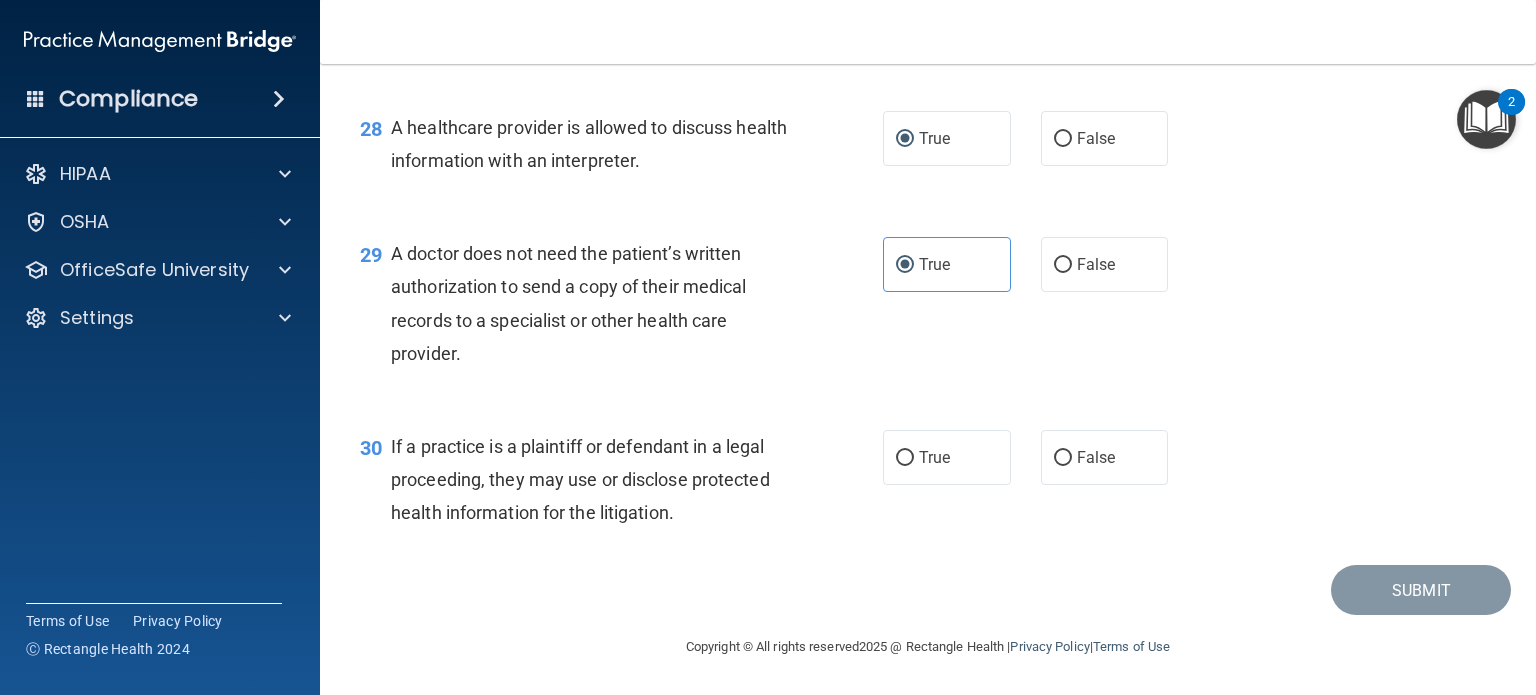 scroll, scrollTop: 4824, scrollLeft: 0, axis: vertical 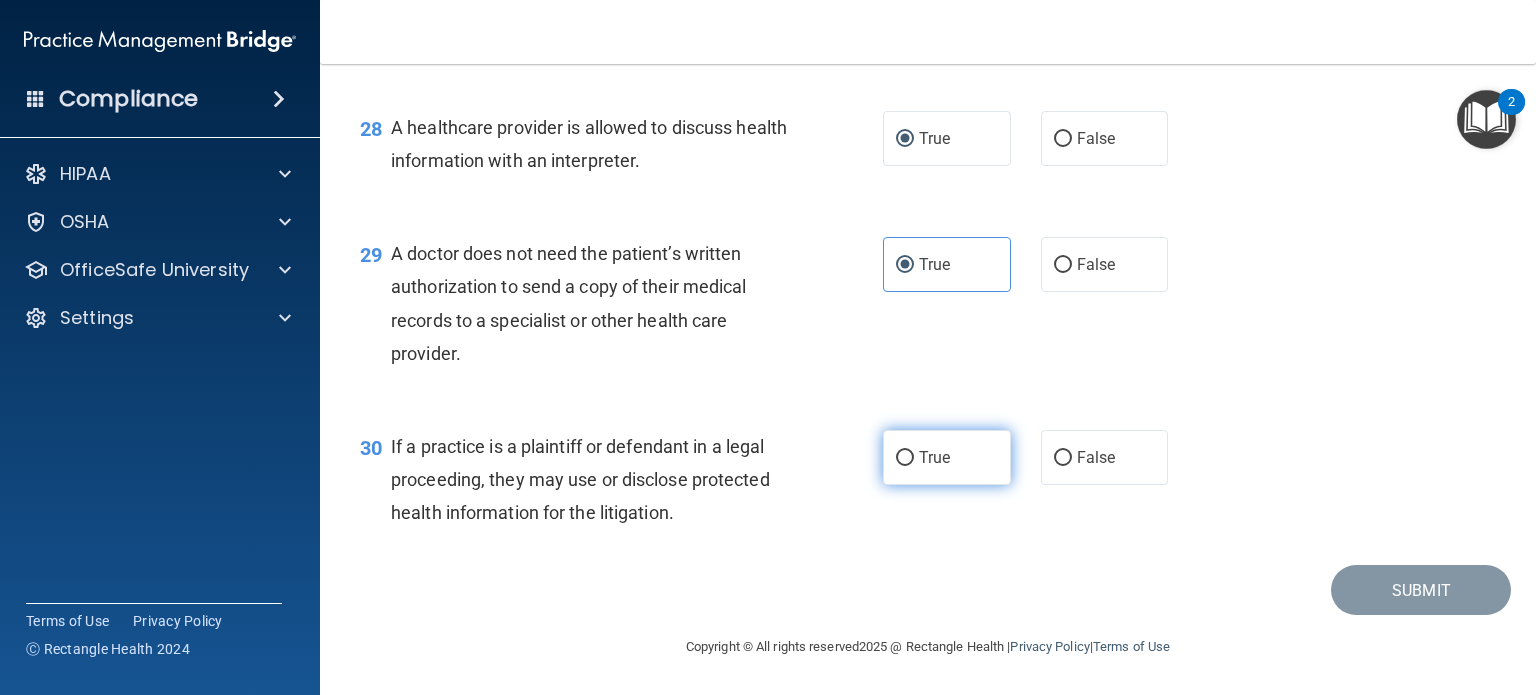 click on "True" at bounding box center (947, 457) 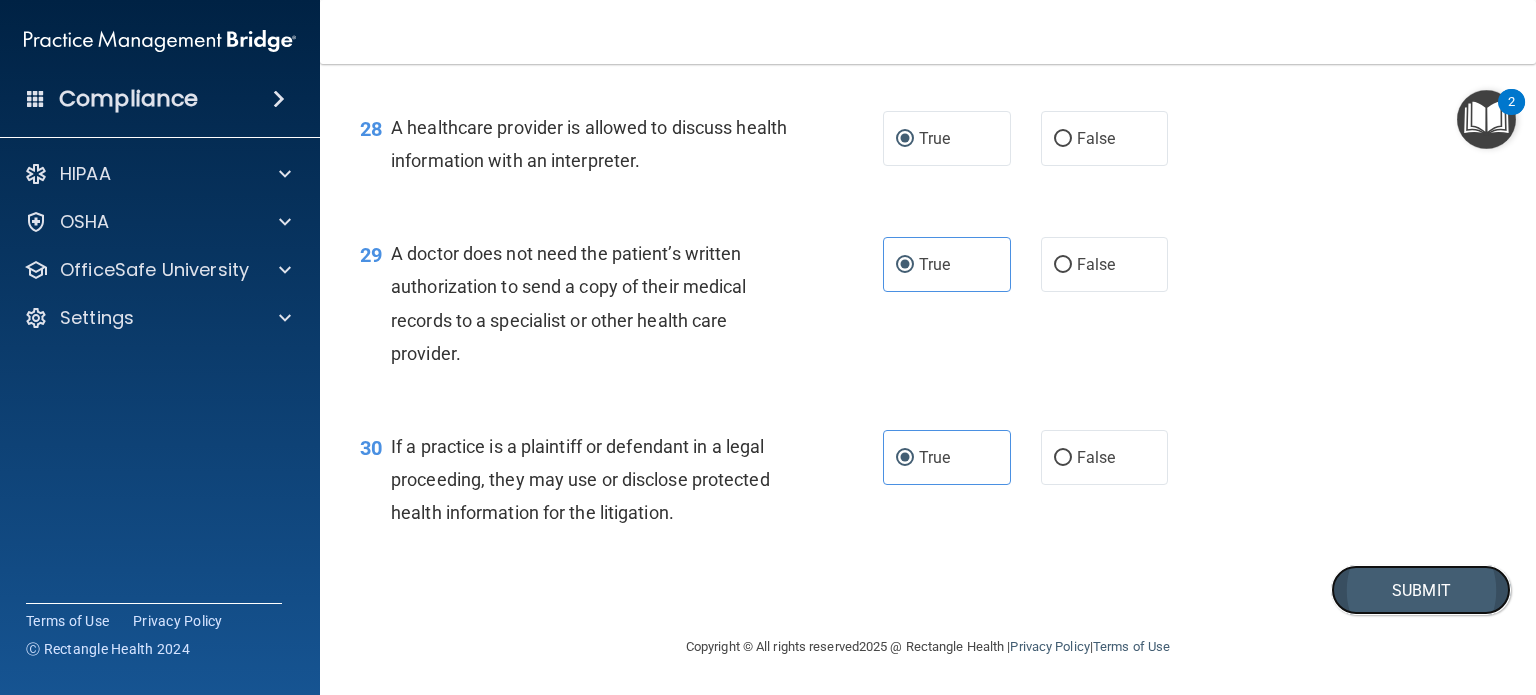 click on "Submit" at bounding box center [1421, 590] 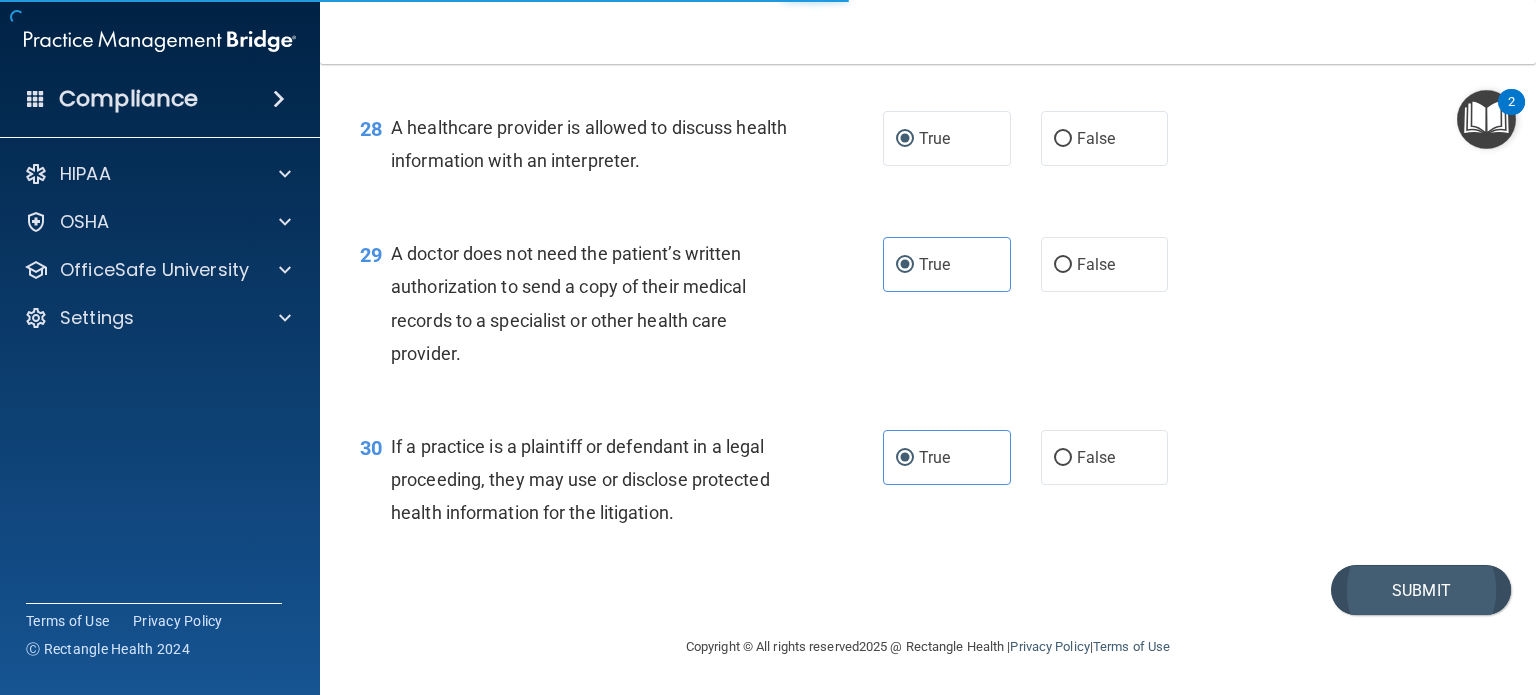 scroll, scrollTop: 0, scrollLeft: 0, axis: both 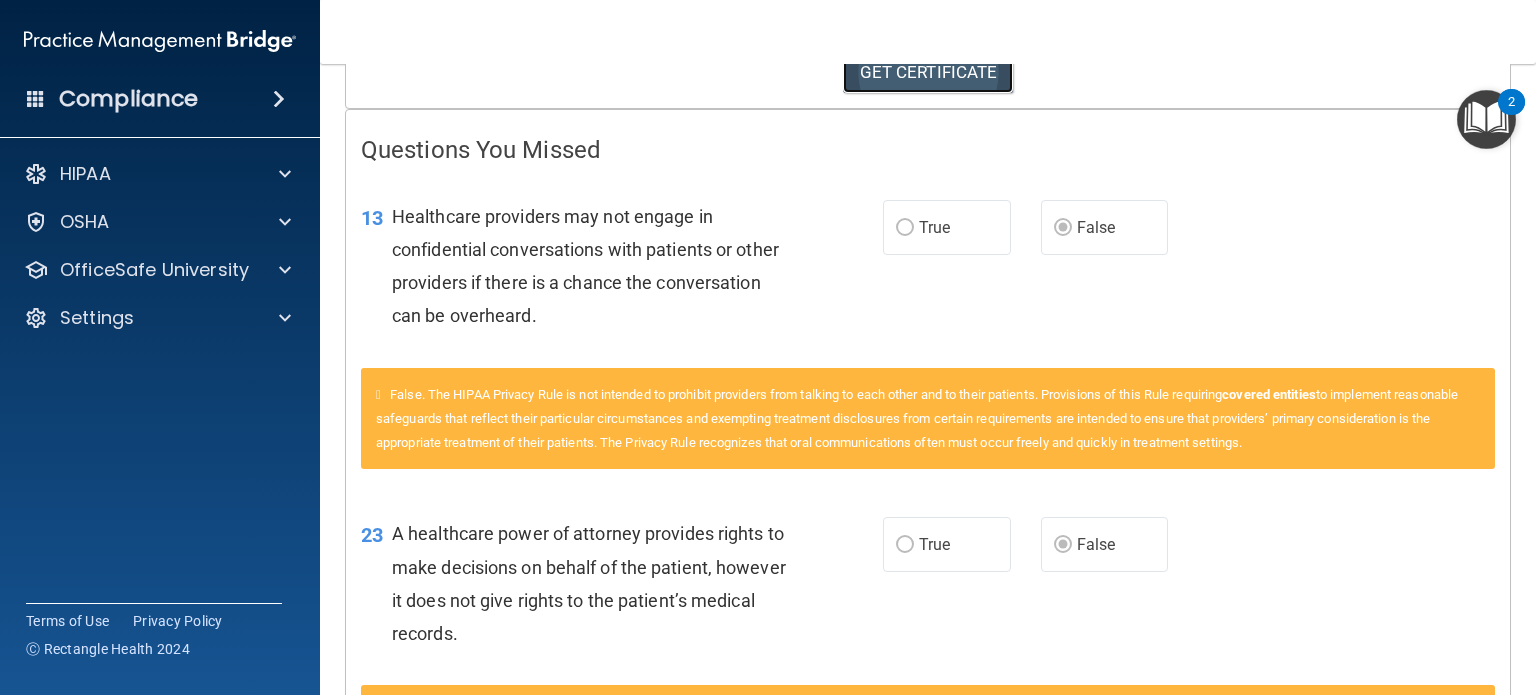 click on "GET CERTIFICATE" at bounding box center (928, 72) 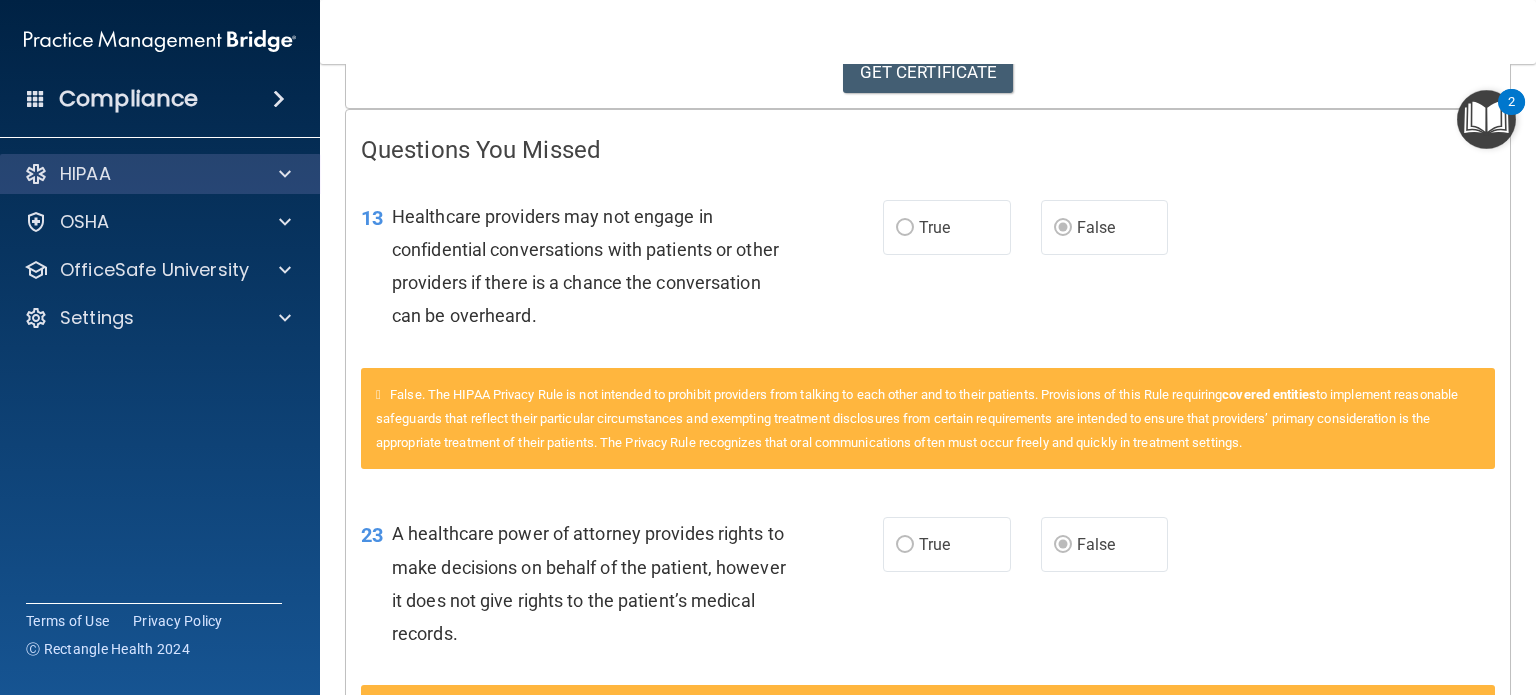 click on "HIPAA" at bounding box center (160, 174) 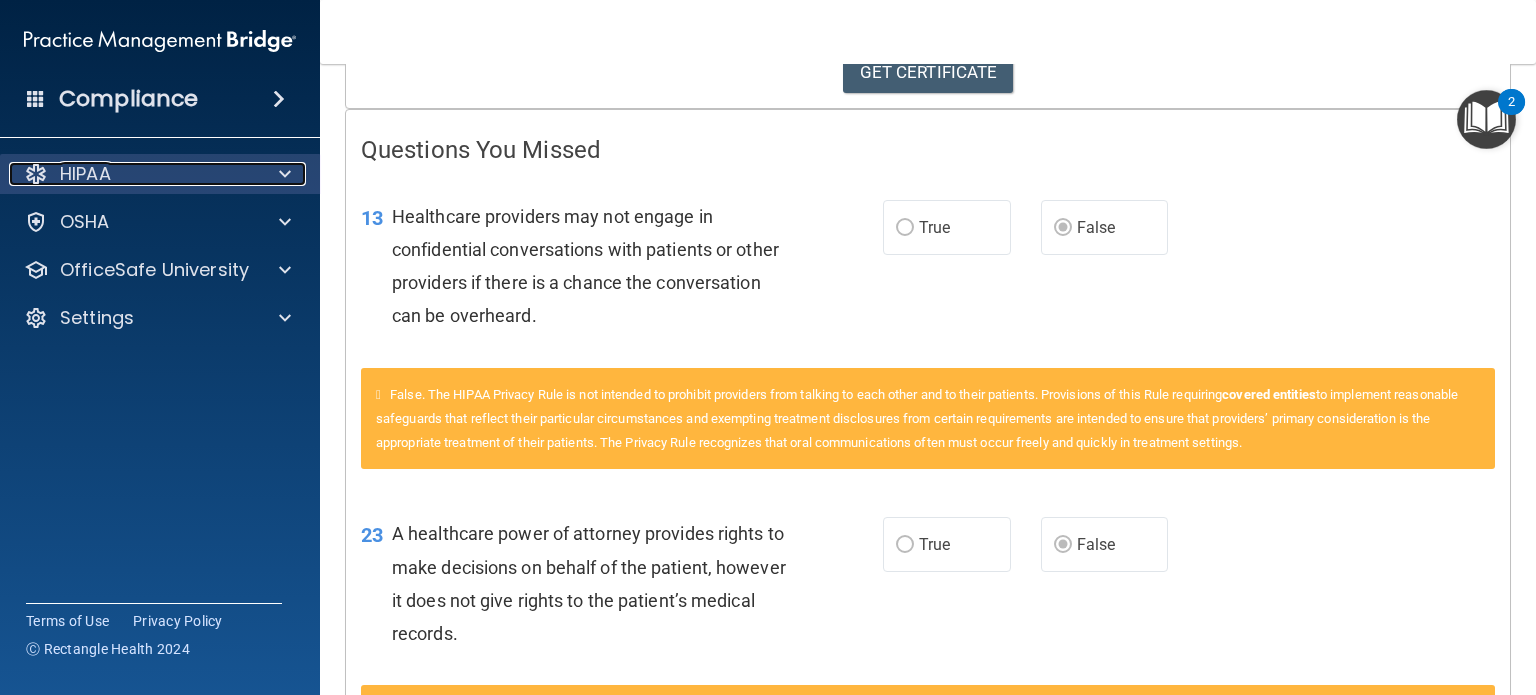 click at bounding box center (285, 174) 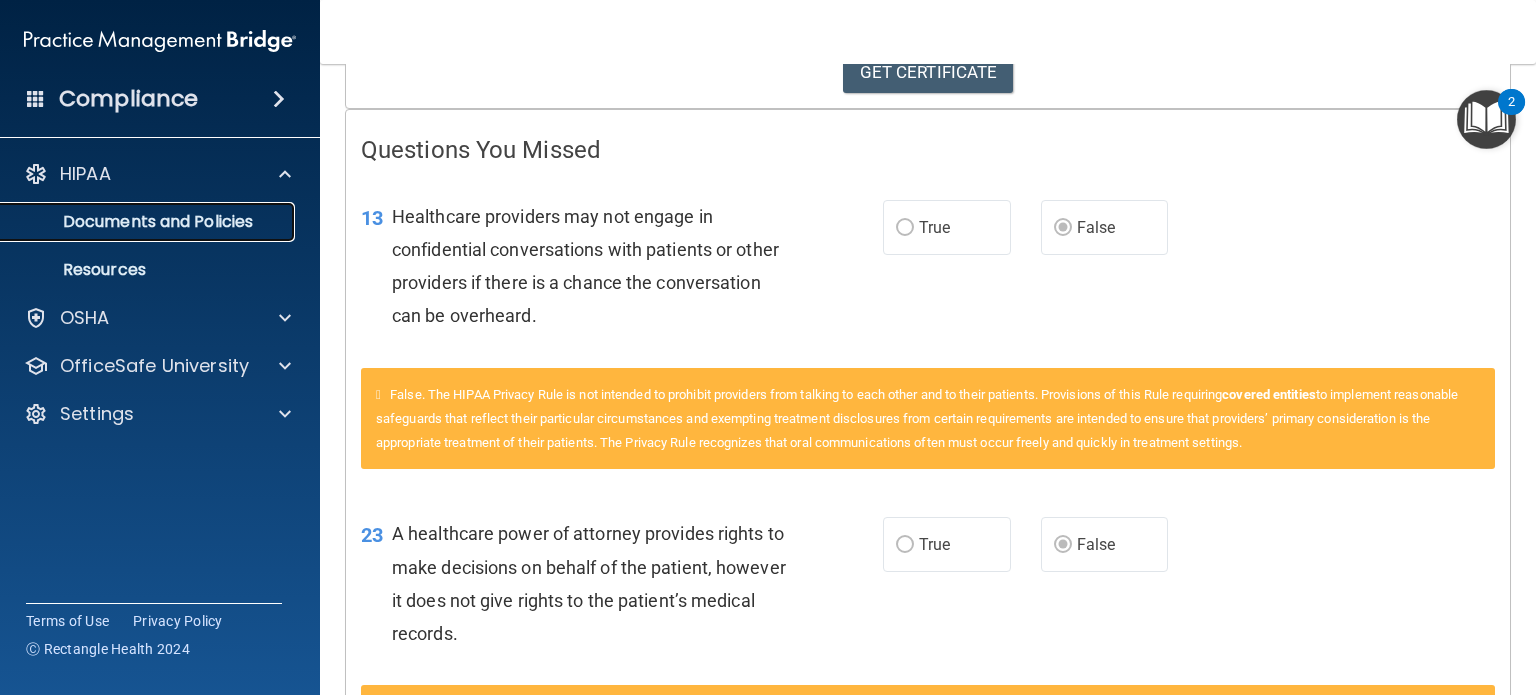 click on "Documents and Policies" at bounding box center (149, 222) 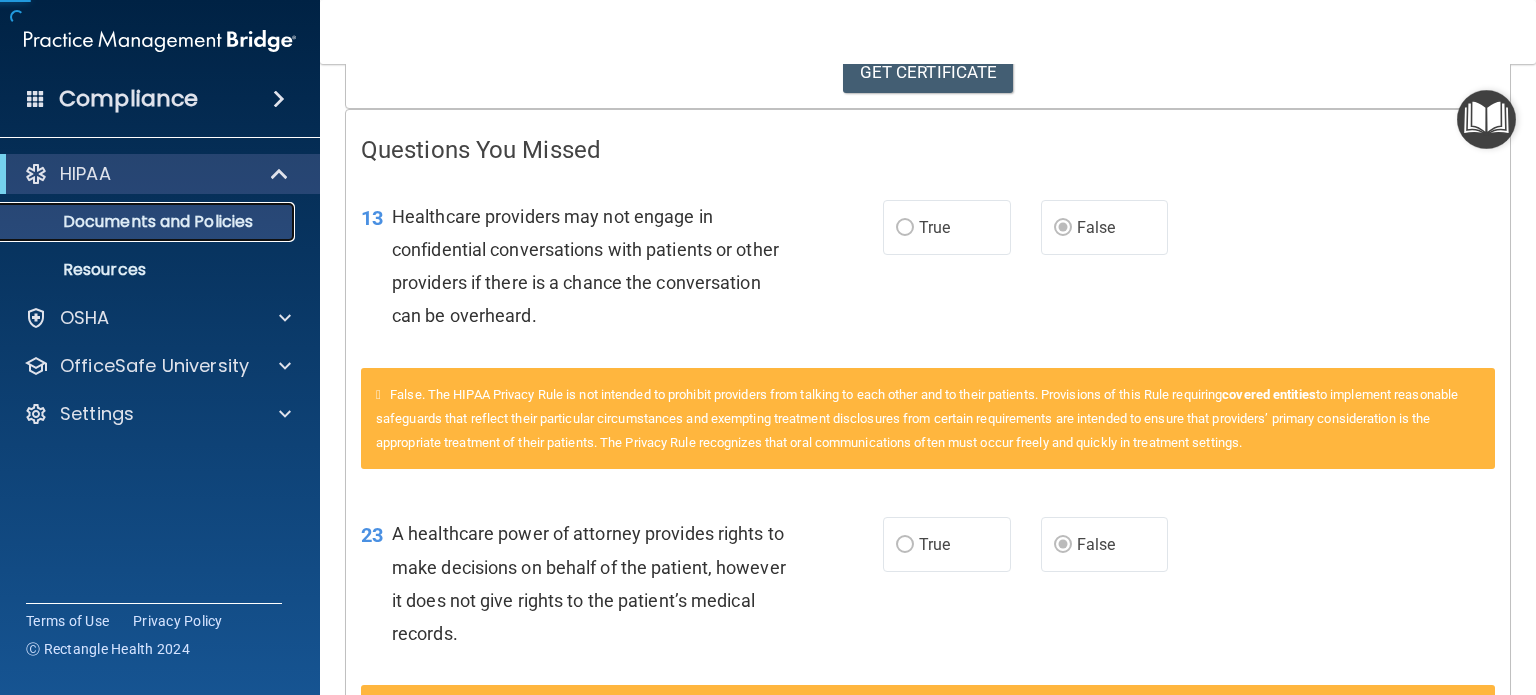 scroll, scrollTop: 0, scrollLeft: 0, axis: both 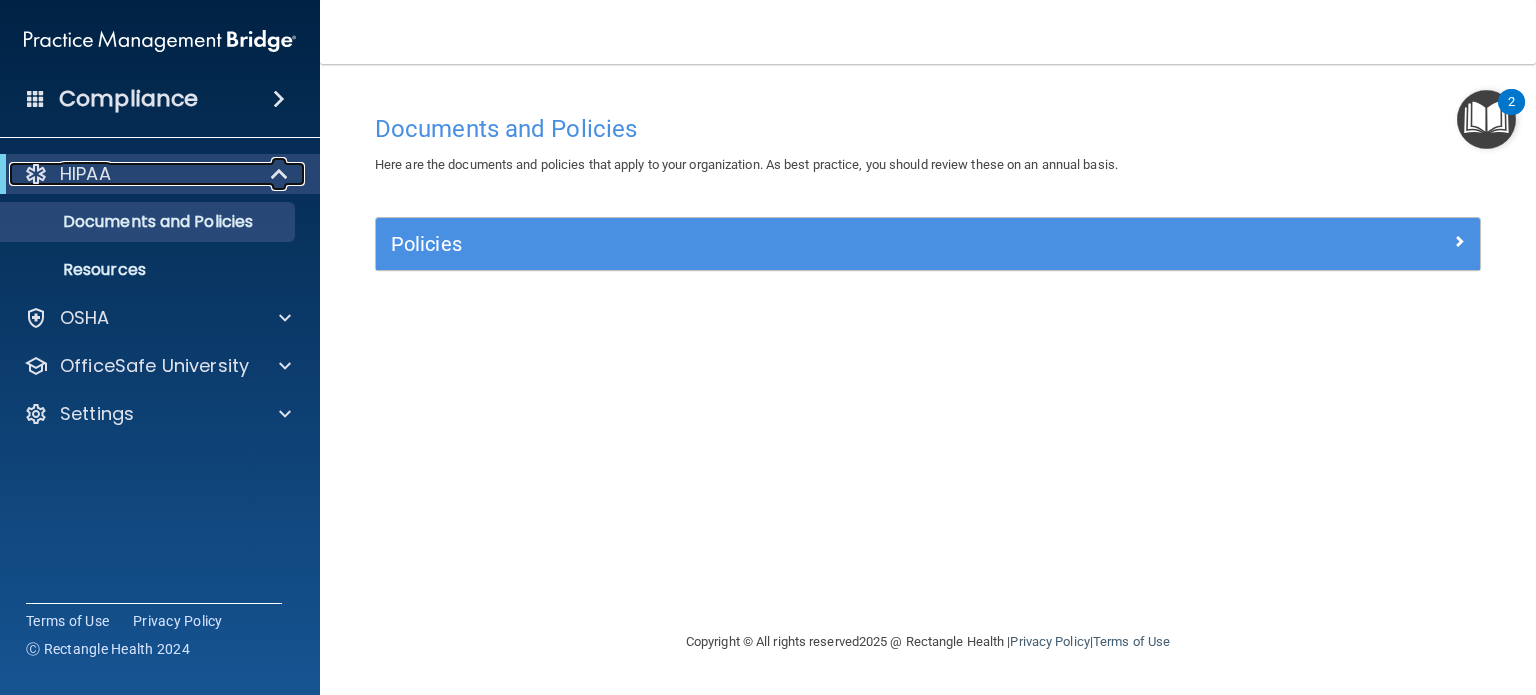 click at bounding box center (281, 174) 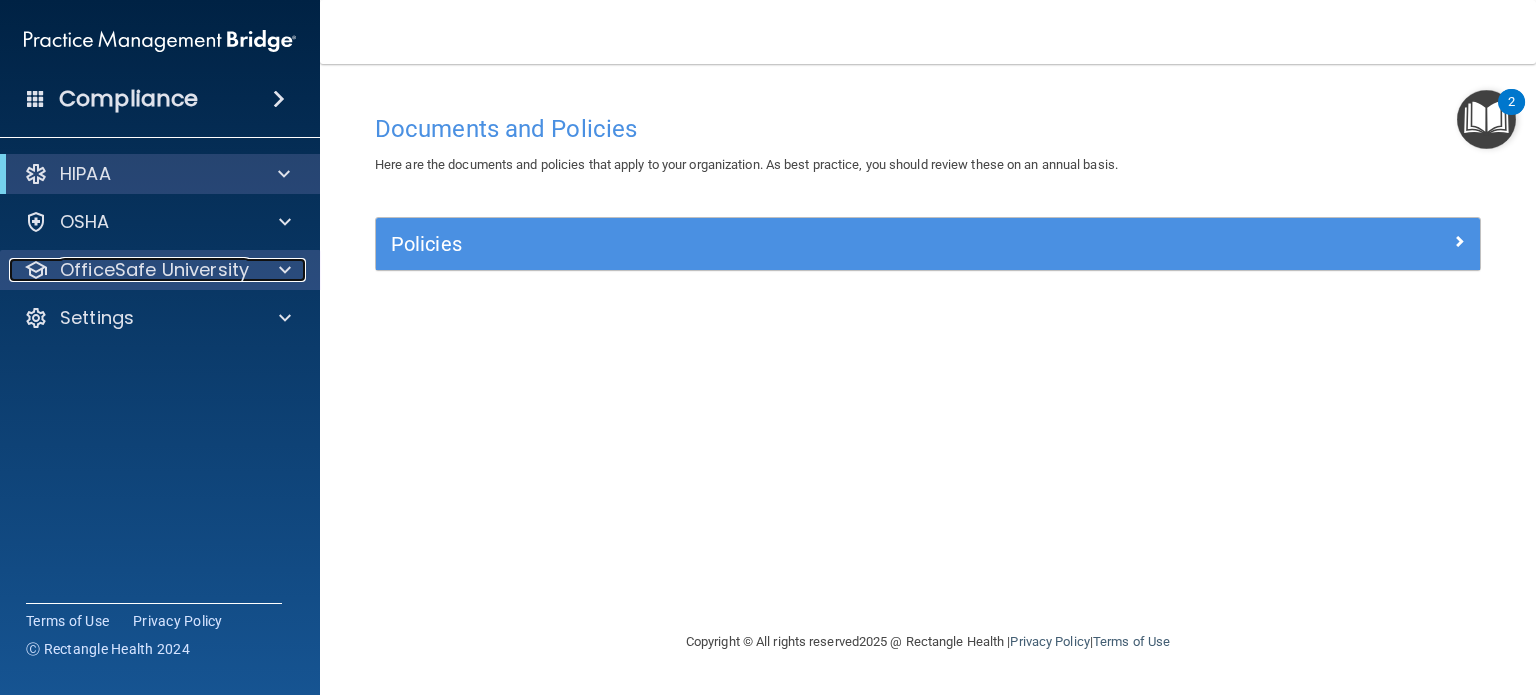 click at bounding box center (285, 270) 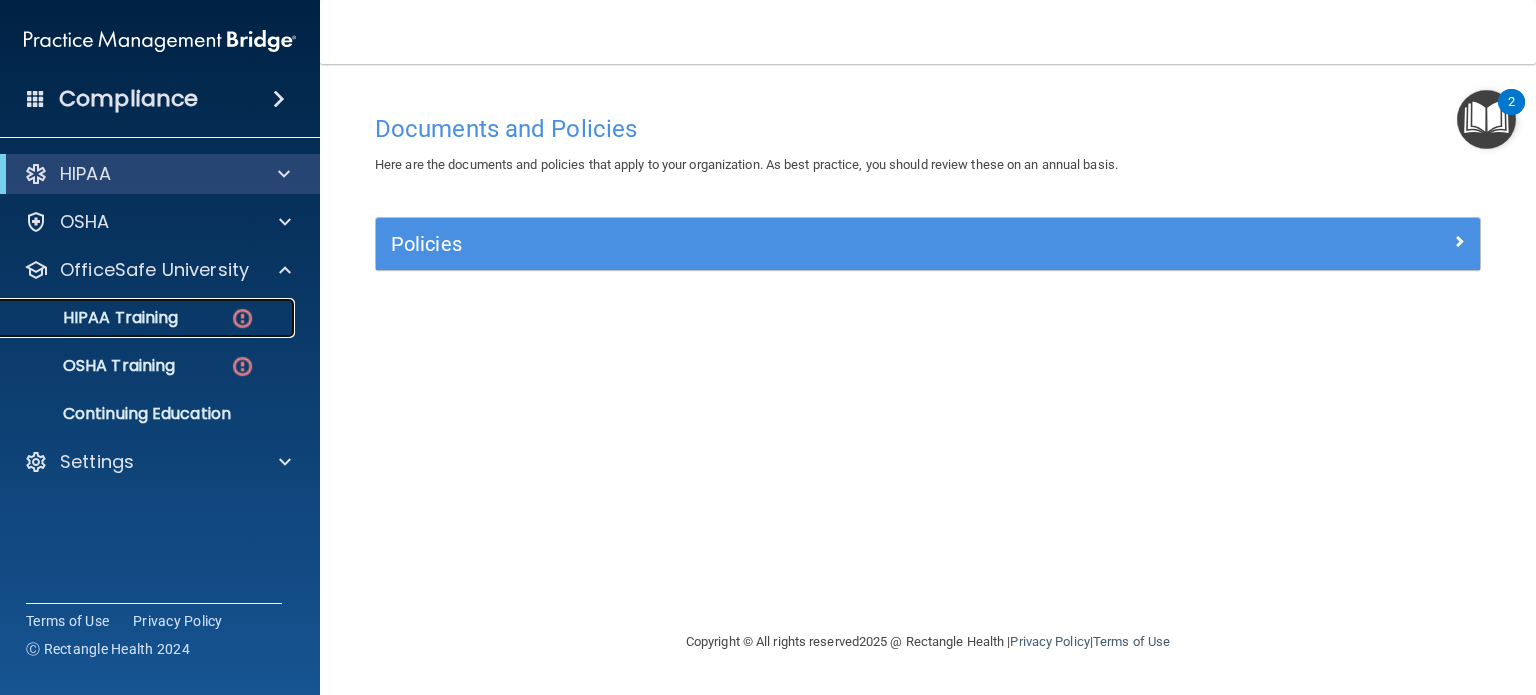 click at bounding box center [242, 318] 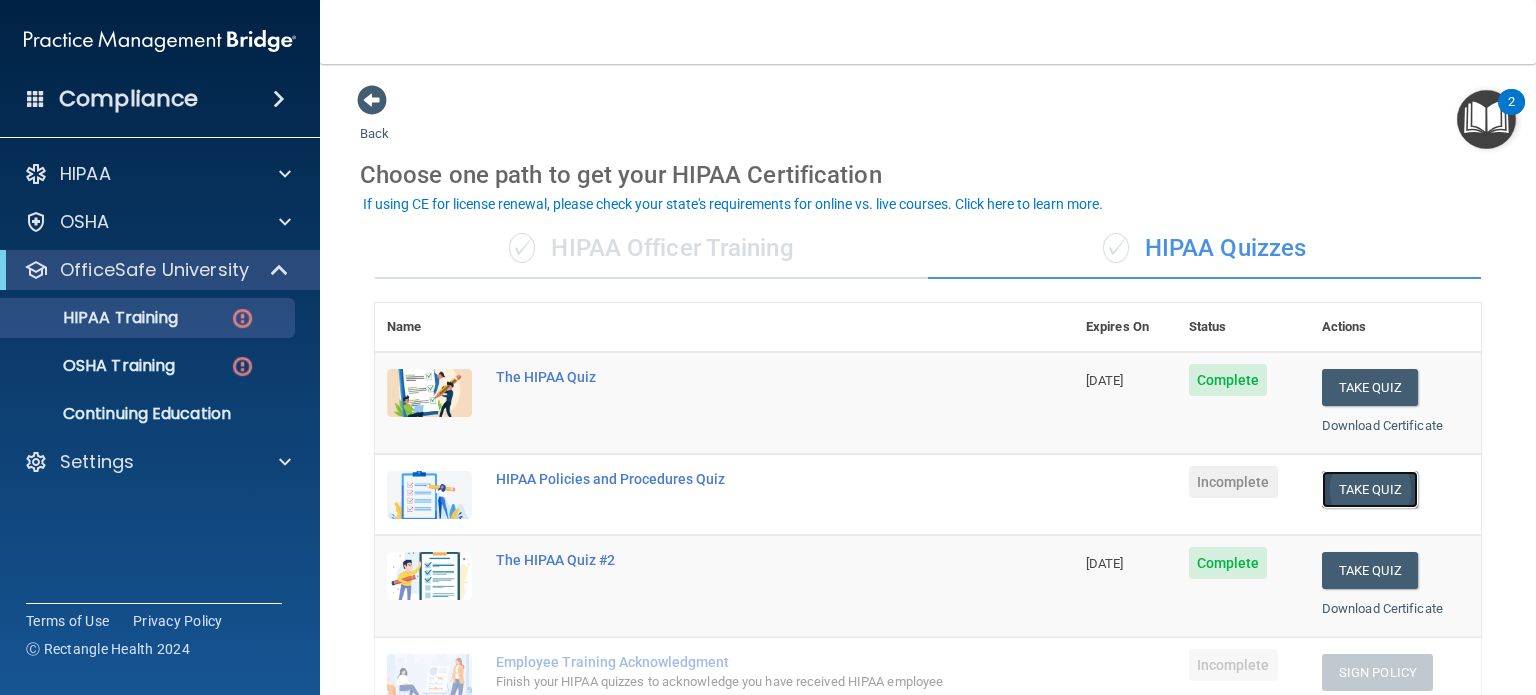 click on "Take Quiz" at bounding box center (1370, 489) 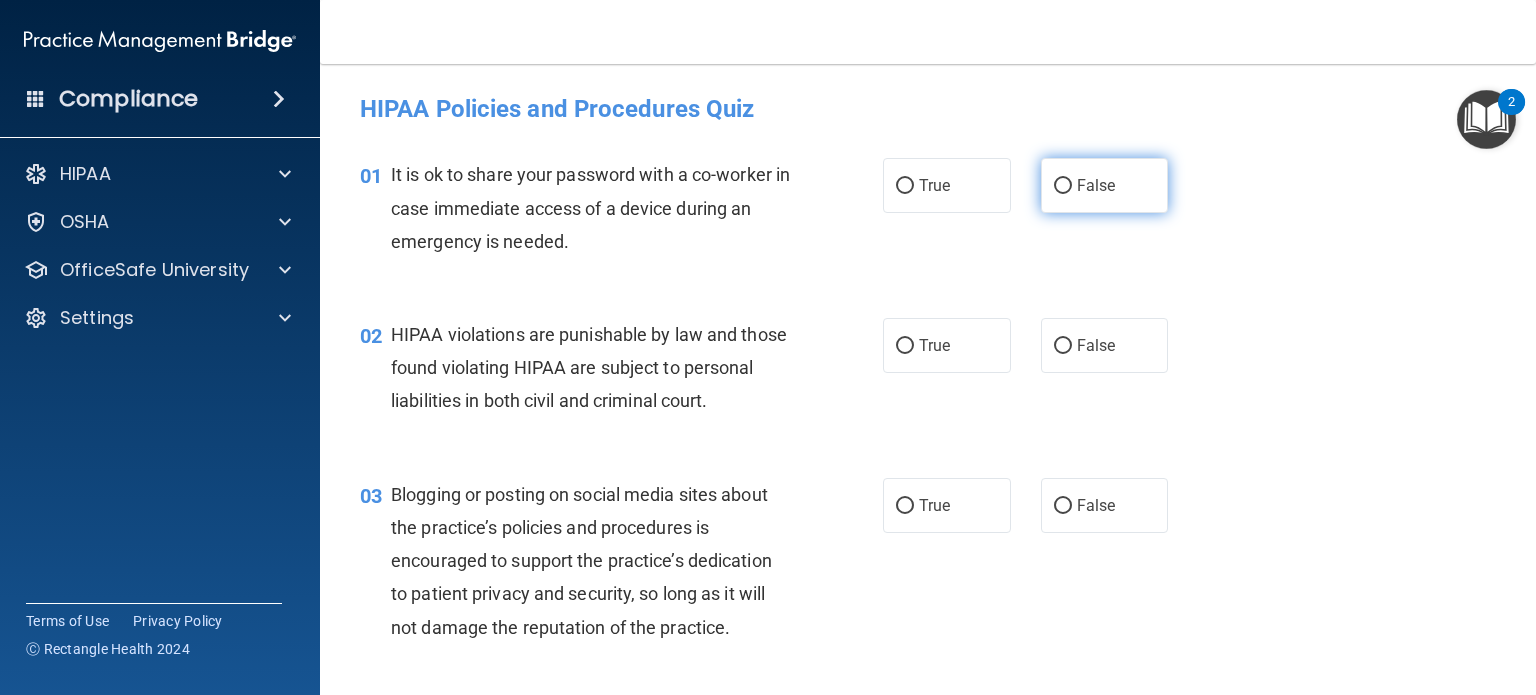 click on "False" at bounding box center [1105, 185] 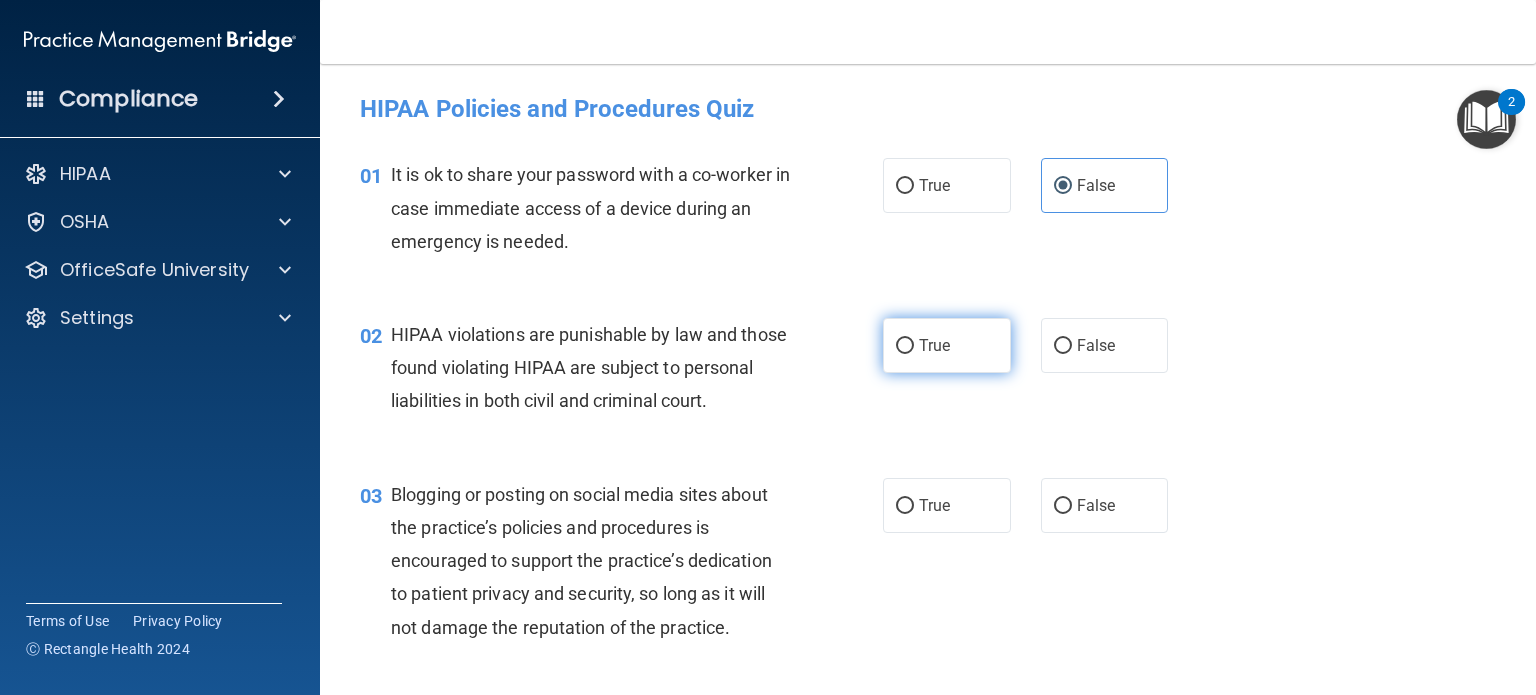 click on "True" at bounding box center (947, 345) 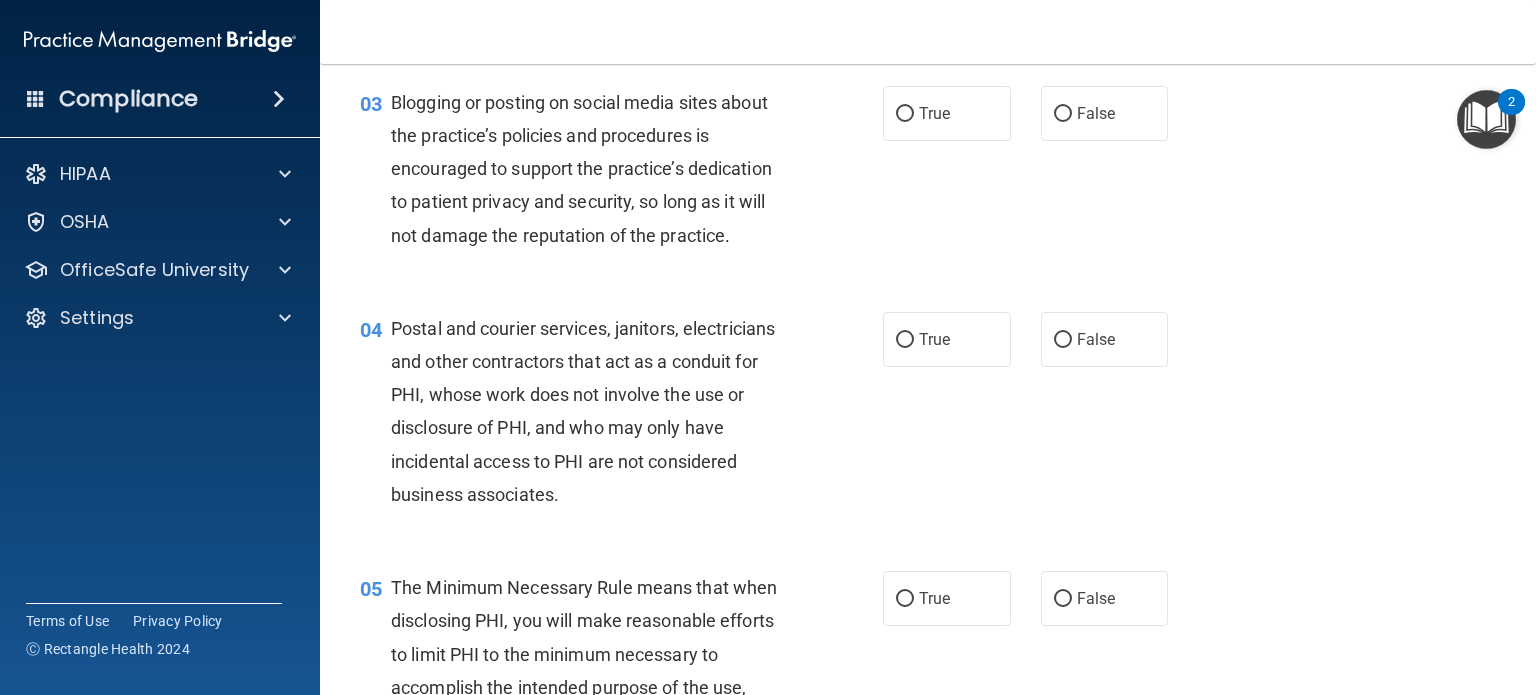 scroll, scrollTop: 400, scrollLeft: 0, axis: vertical 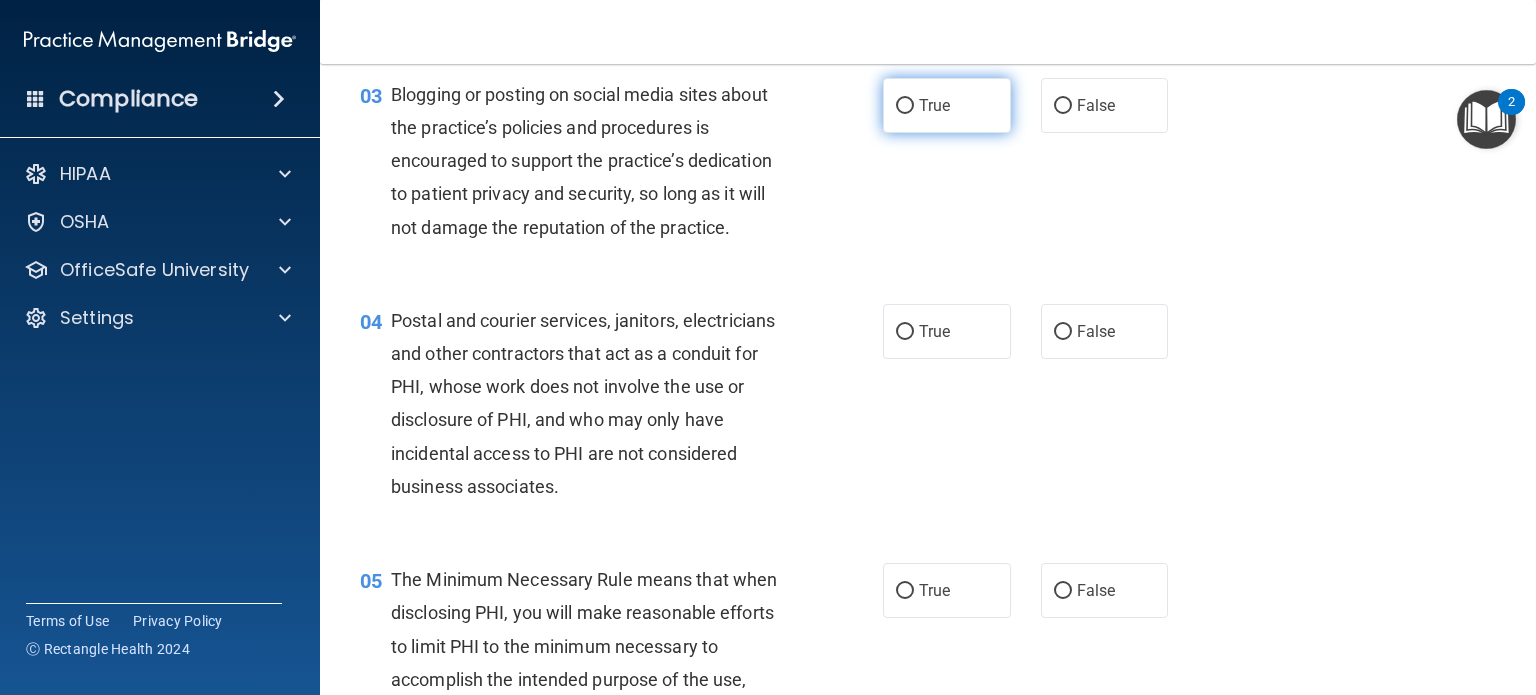 click on "True" at bounding box center [947, 105] 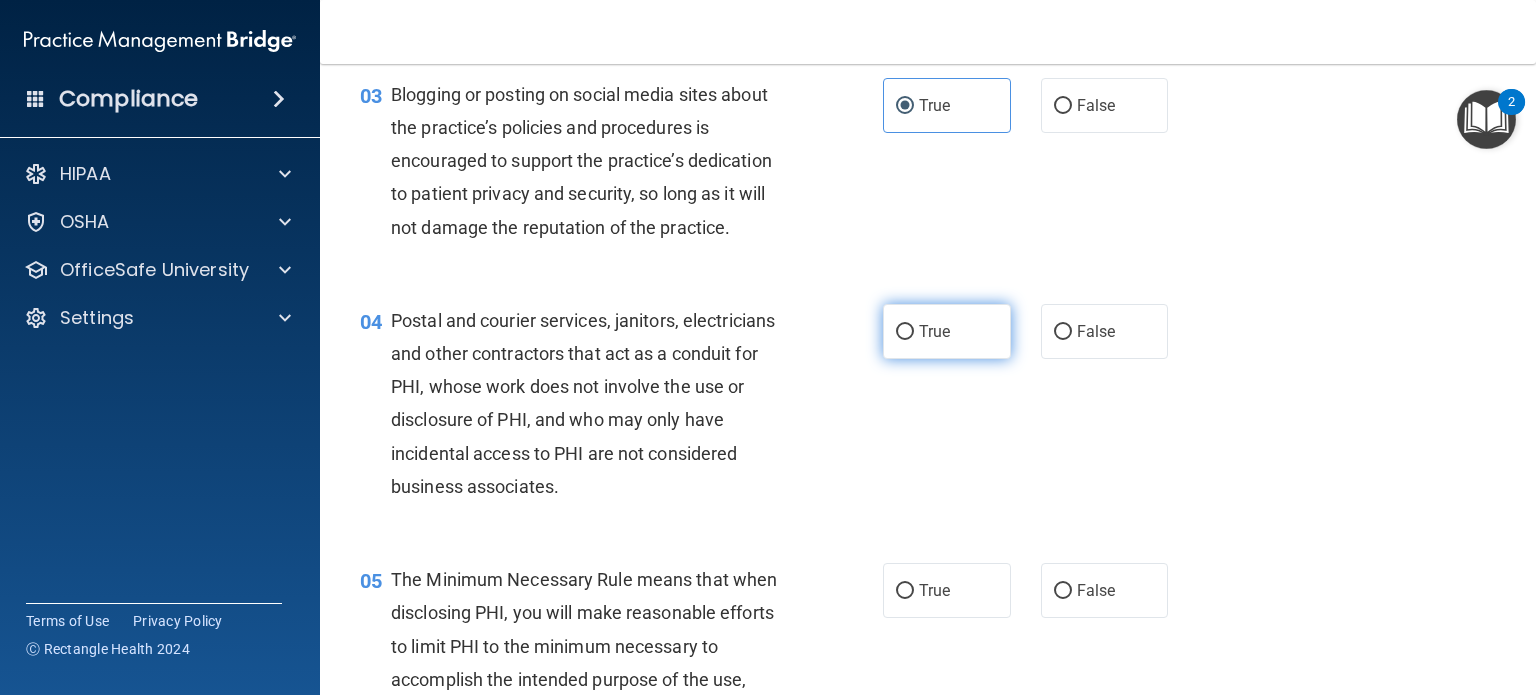 click on "True" at bounding box center [934, 331] 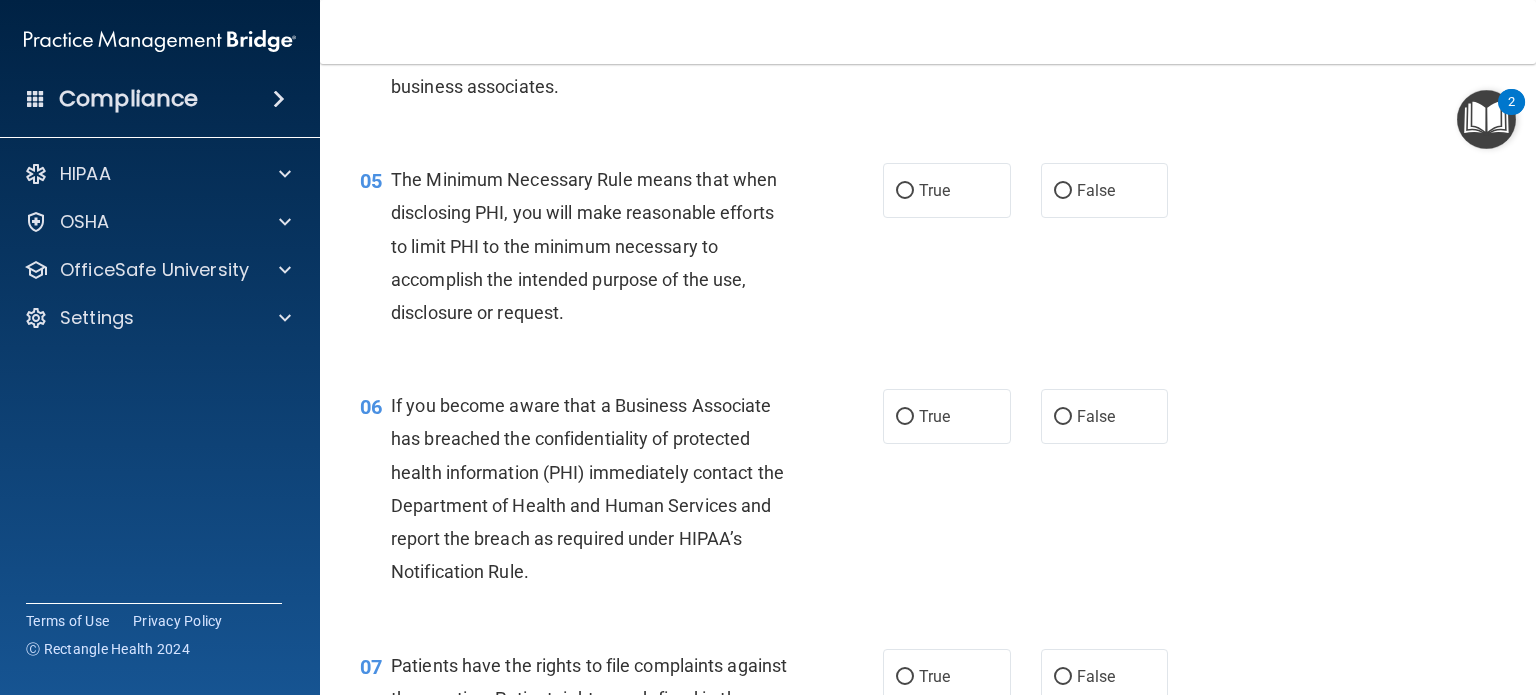 scroll, scrollTop: 840, scrollLeft: 0, axis: vertical 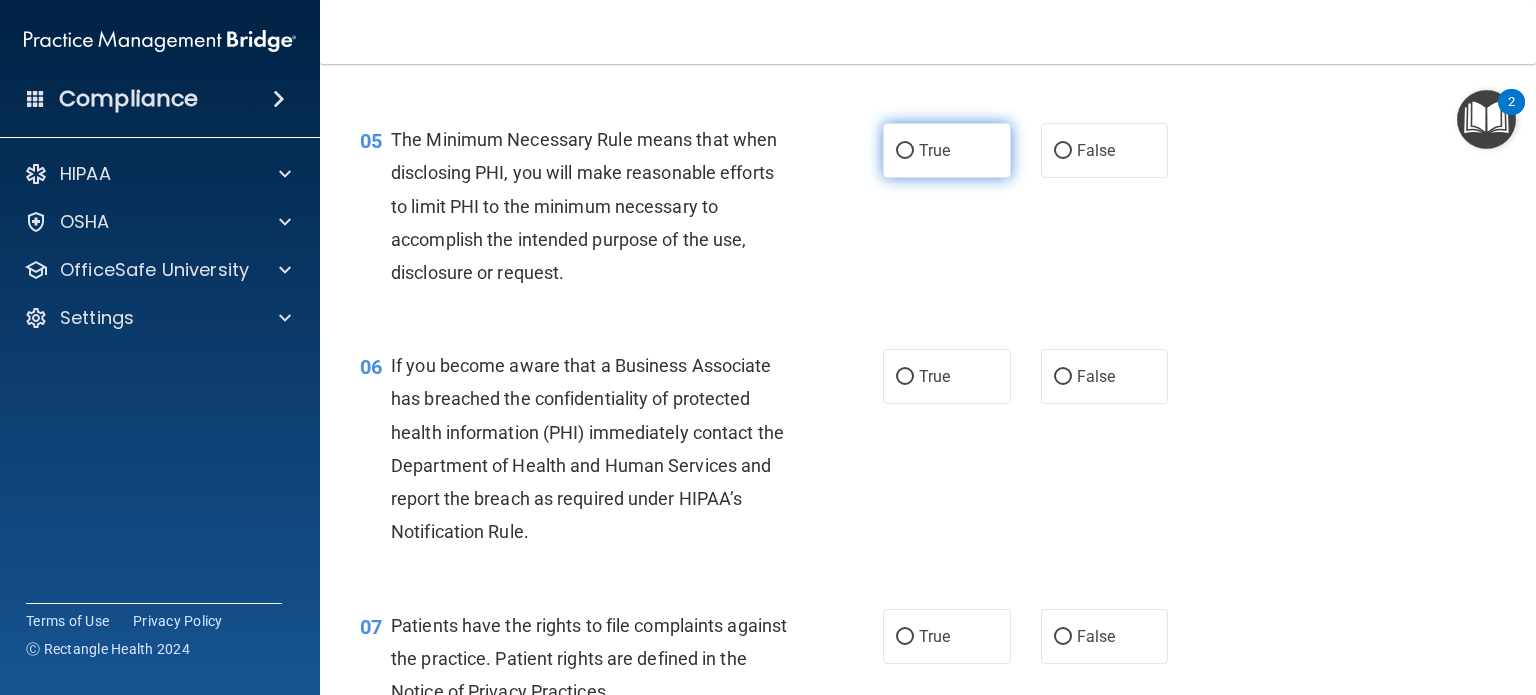 click on "True" at bounding box center [905, 151] 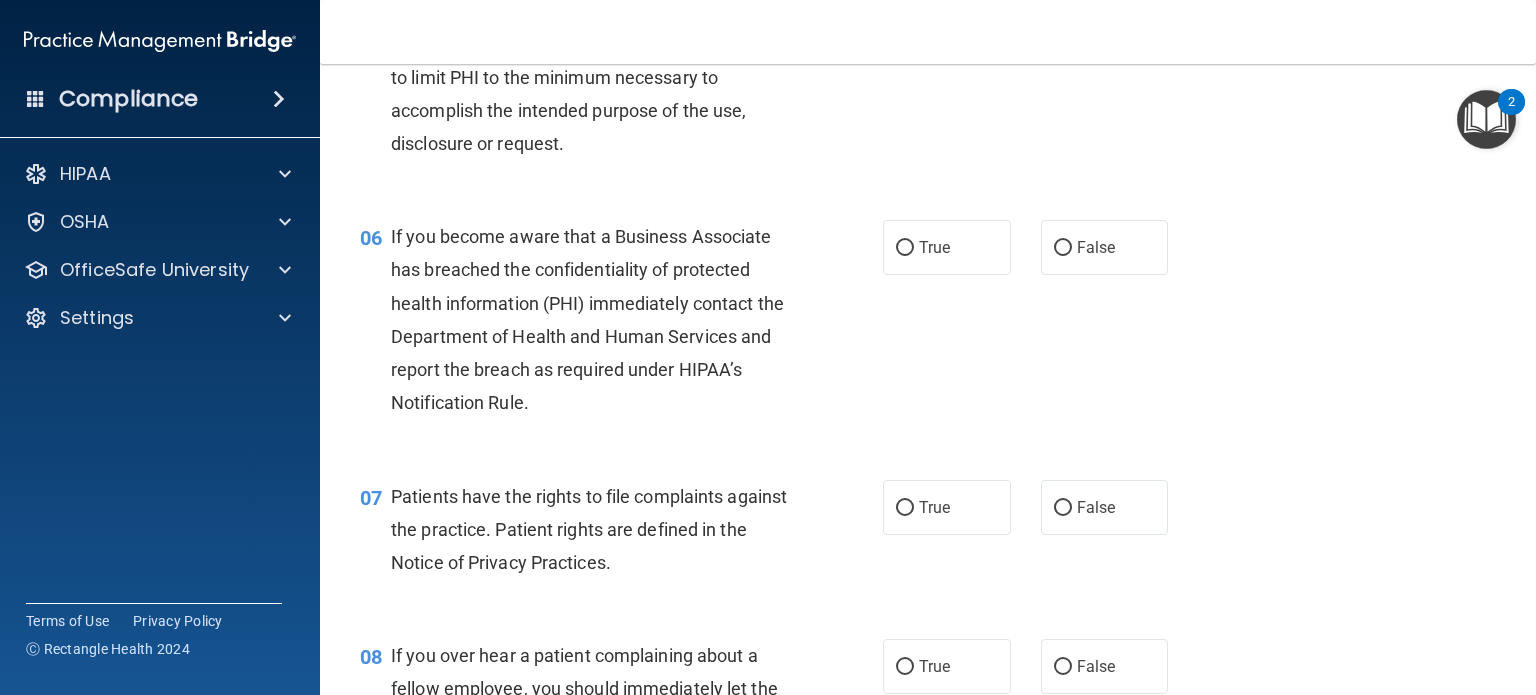 scroll, scrollTop: 1000, scrollLeft: 0, axis: vertical 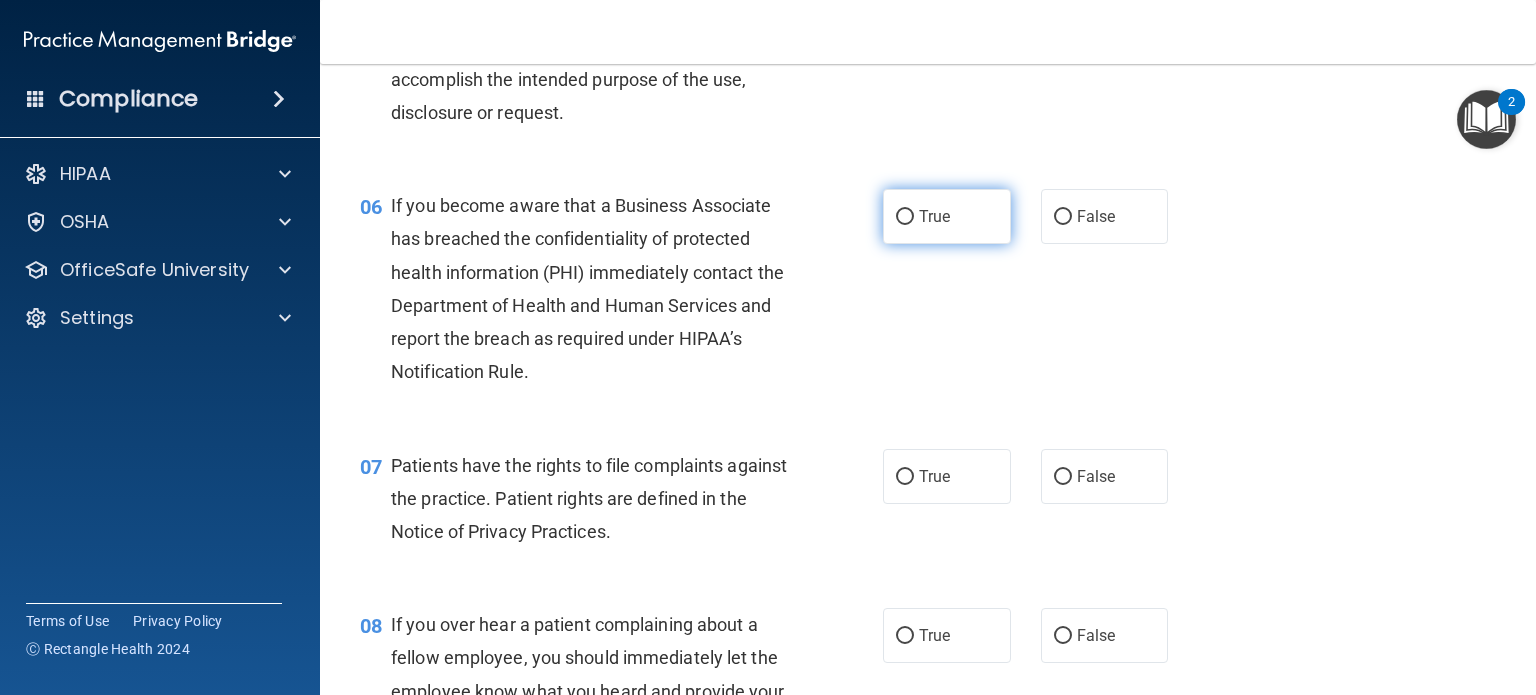 click on "True" at bounding box center (905, 217) 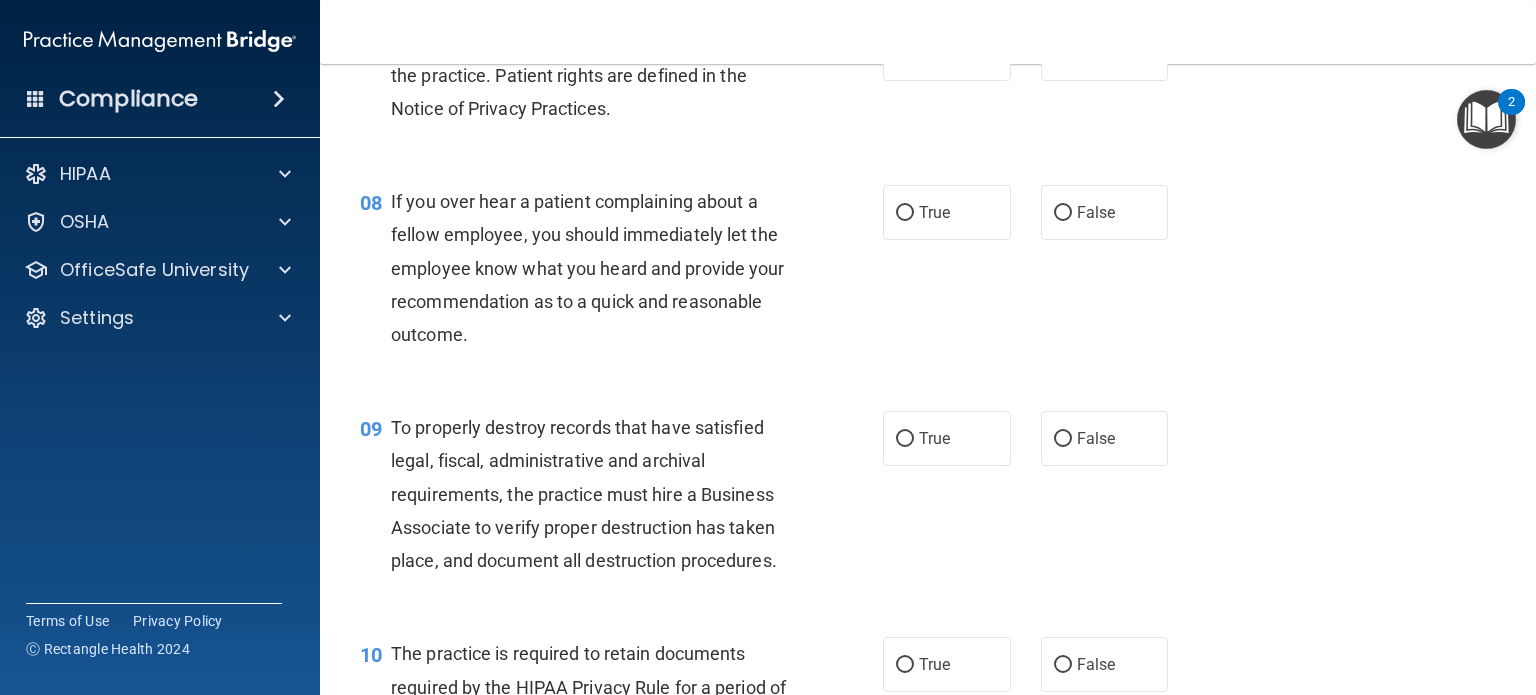 scroll, scrollTop: 1453, scrollLeft: 0, axis: vertical 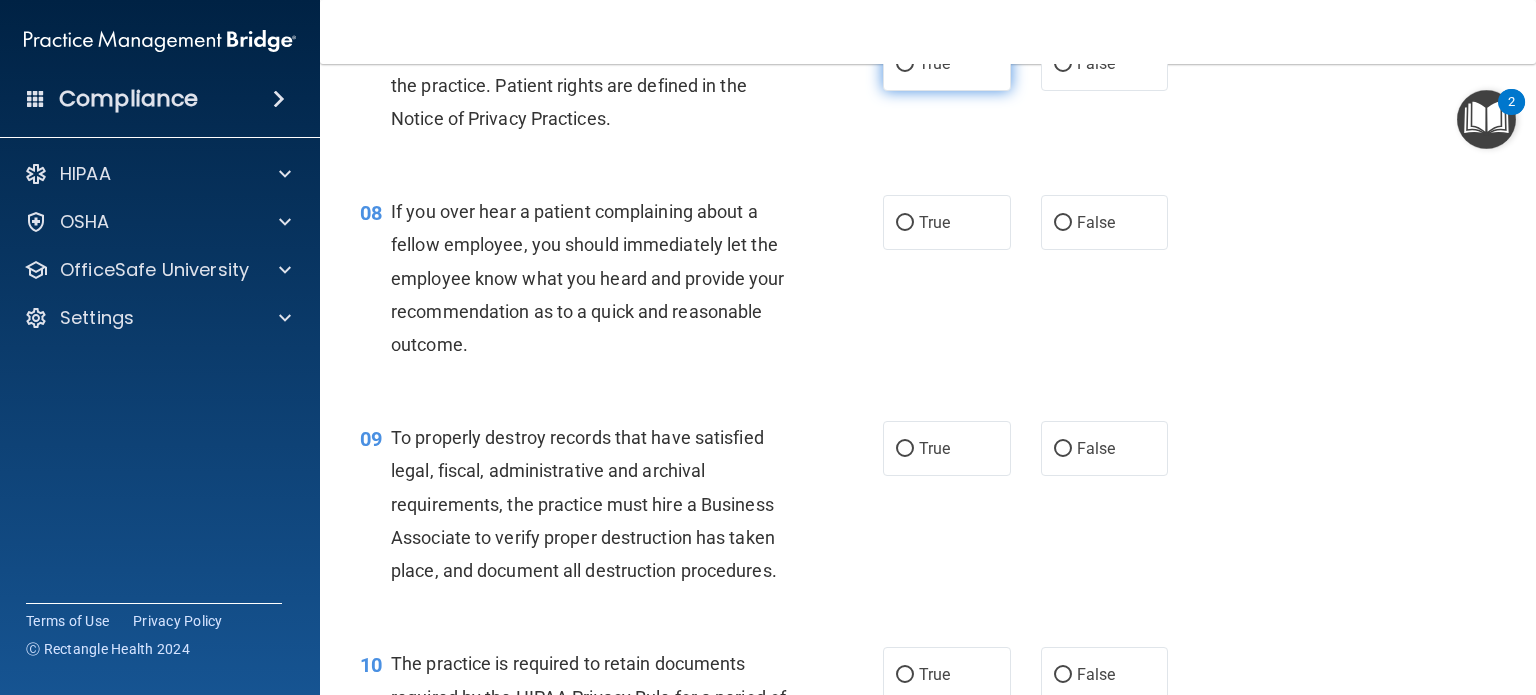 click on "True" at bounding box center (934, 63) 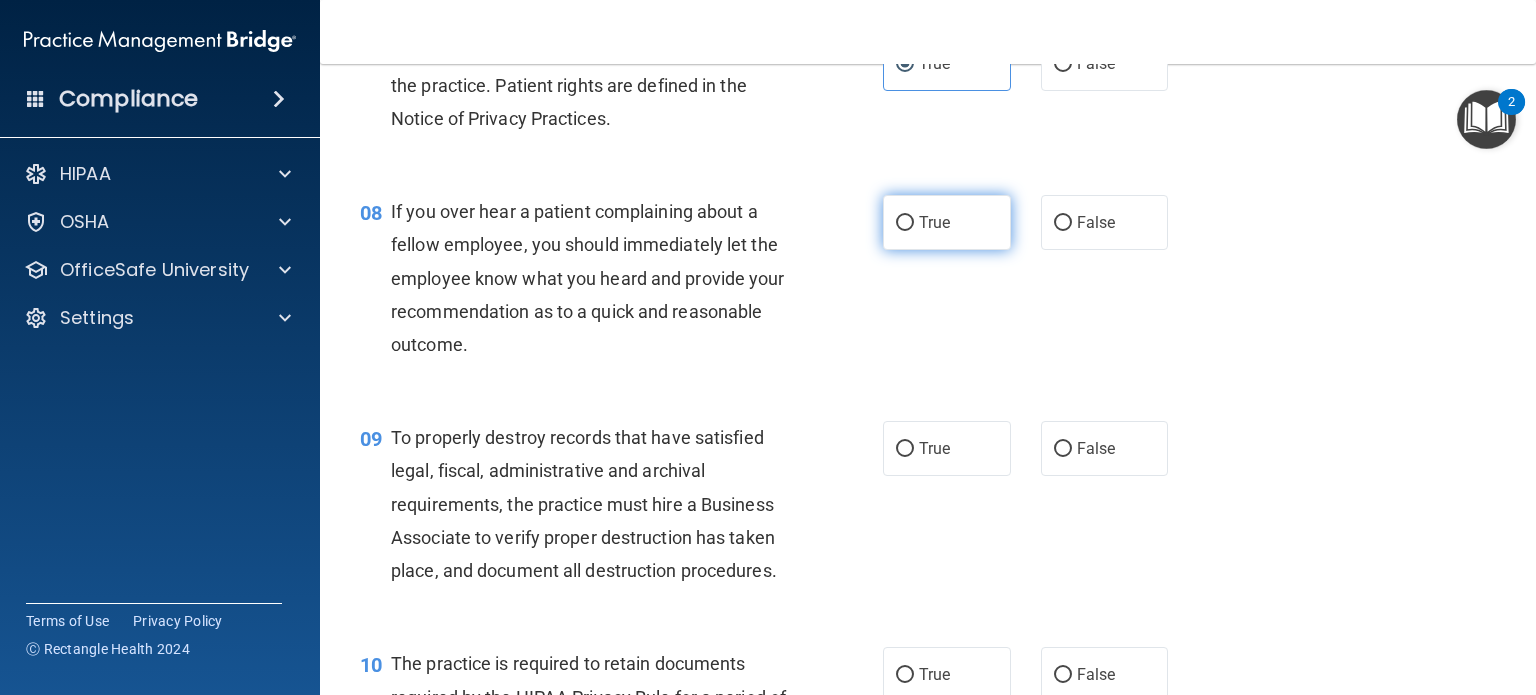 click on "True" at bounding box center (934, 222) 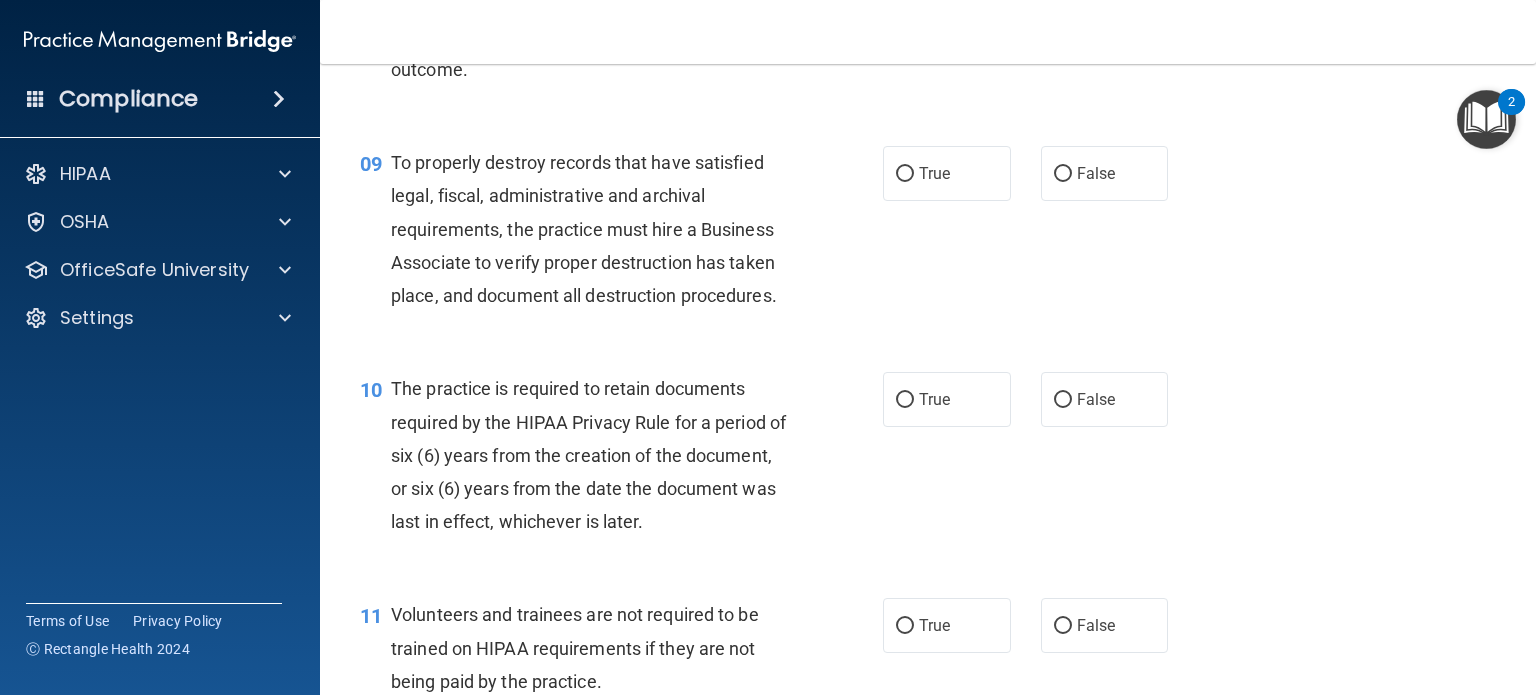 scroll, scrollTop: 1693, scrollLeft: 0, axis: vertical 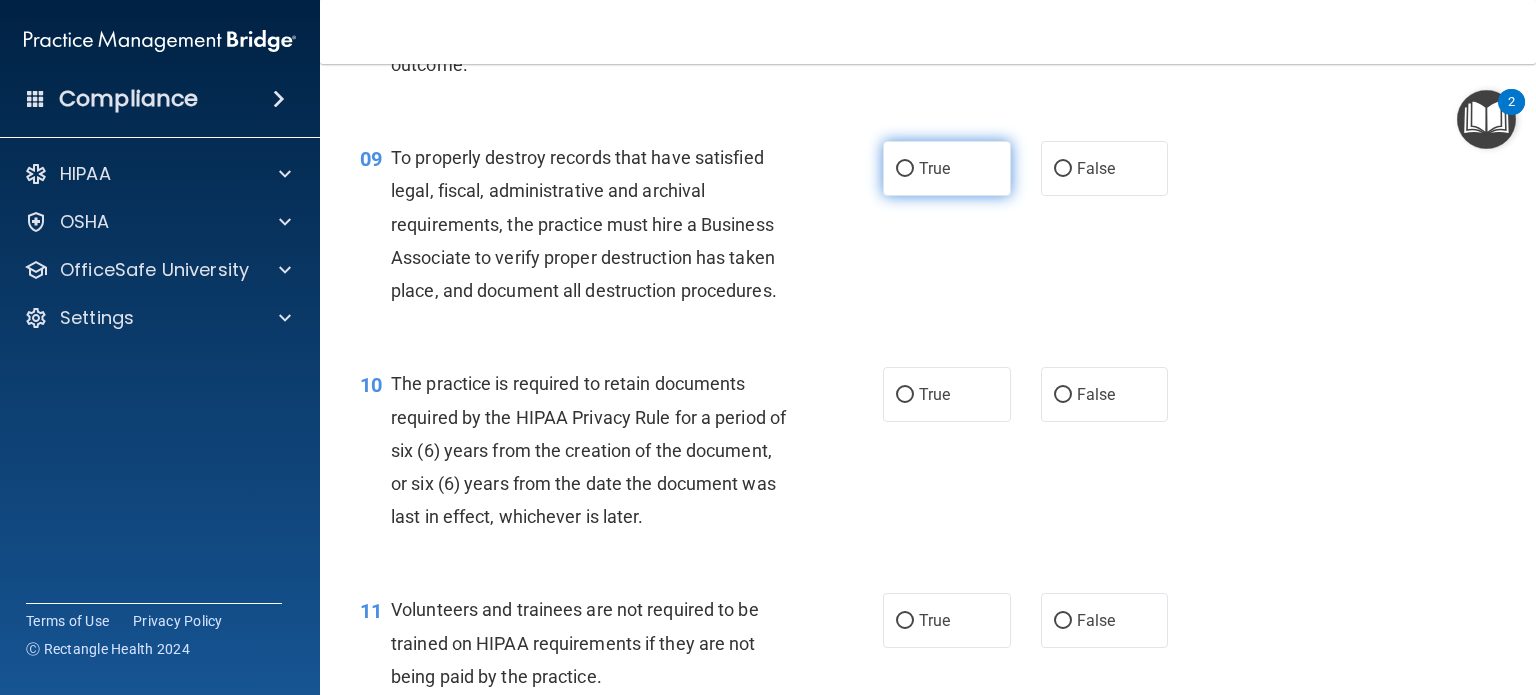 click on "True" at bounding box center (947, 168) 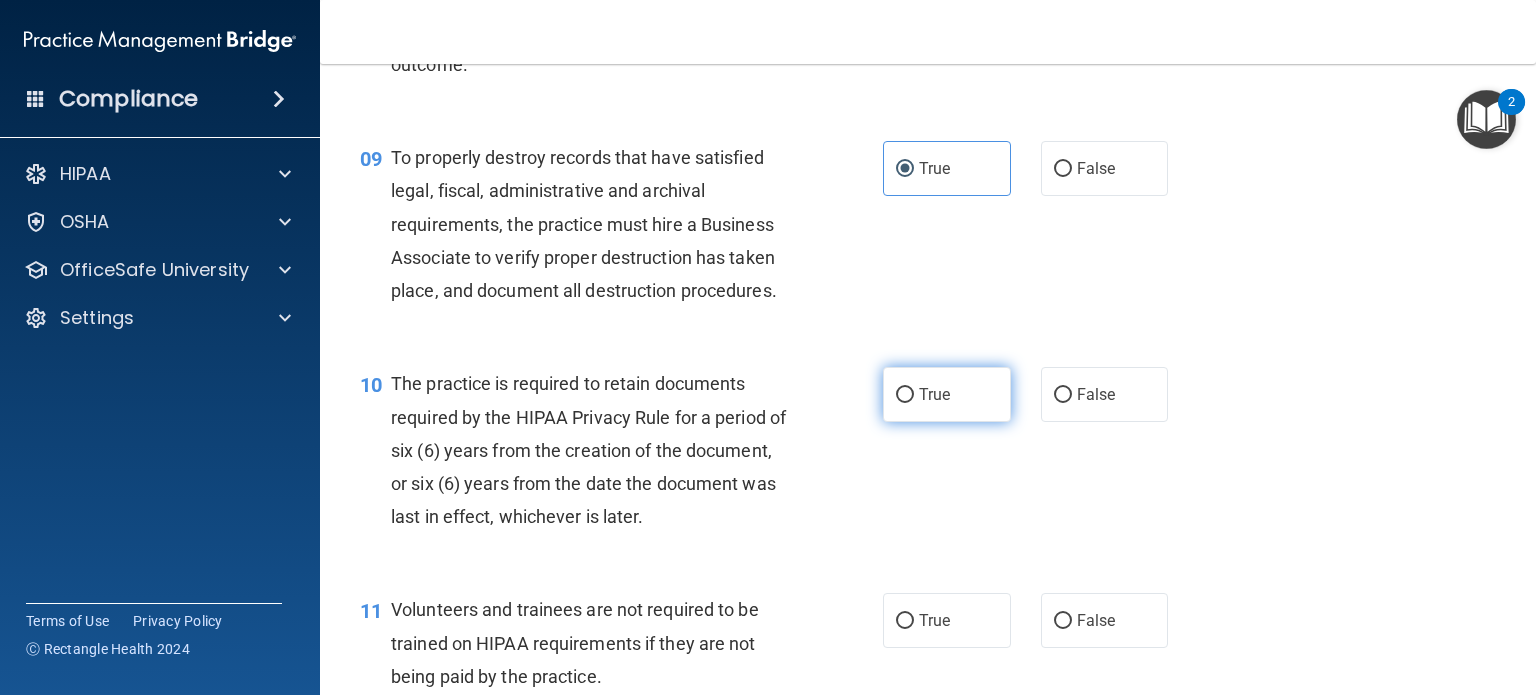 click on "True" at bounding box center (934, 394) 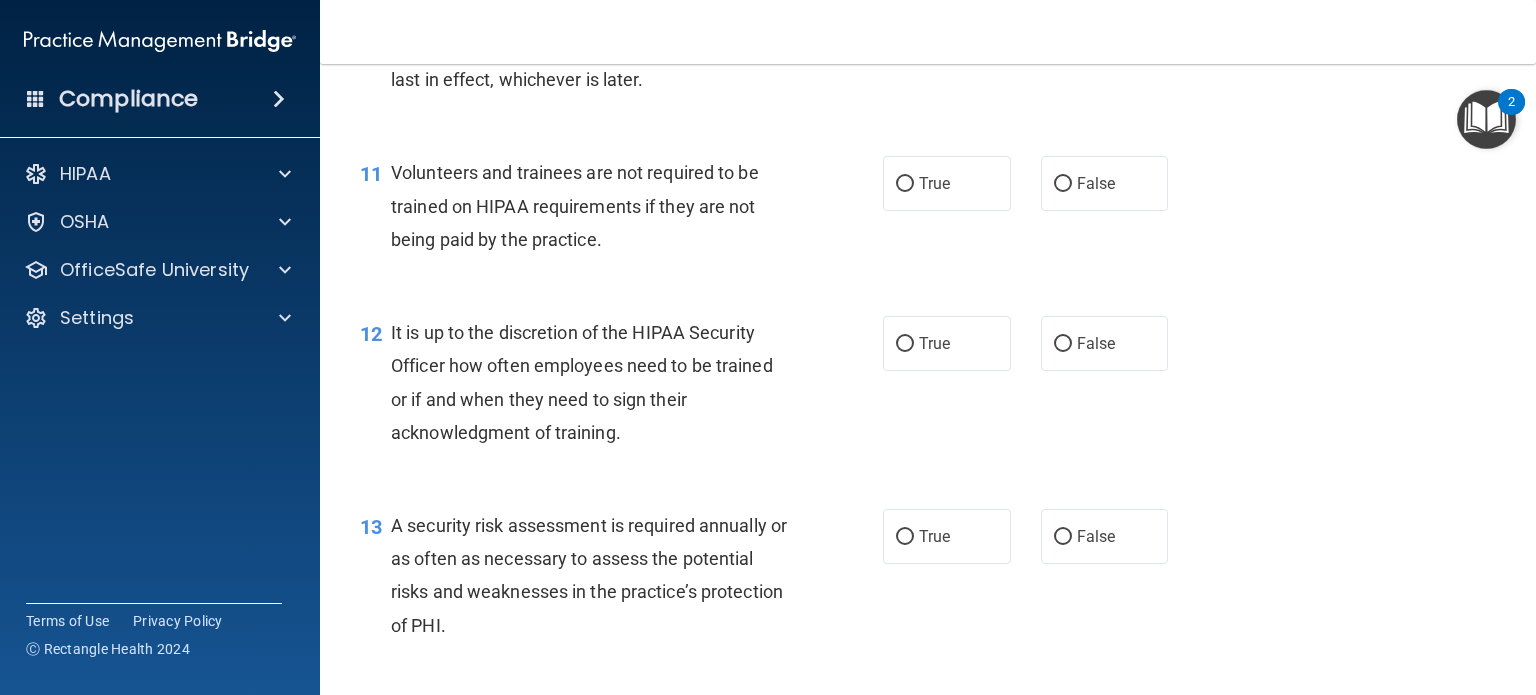 scroll, scrollTop: 2133, scrollLeft: 0, axis: vertical 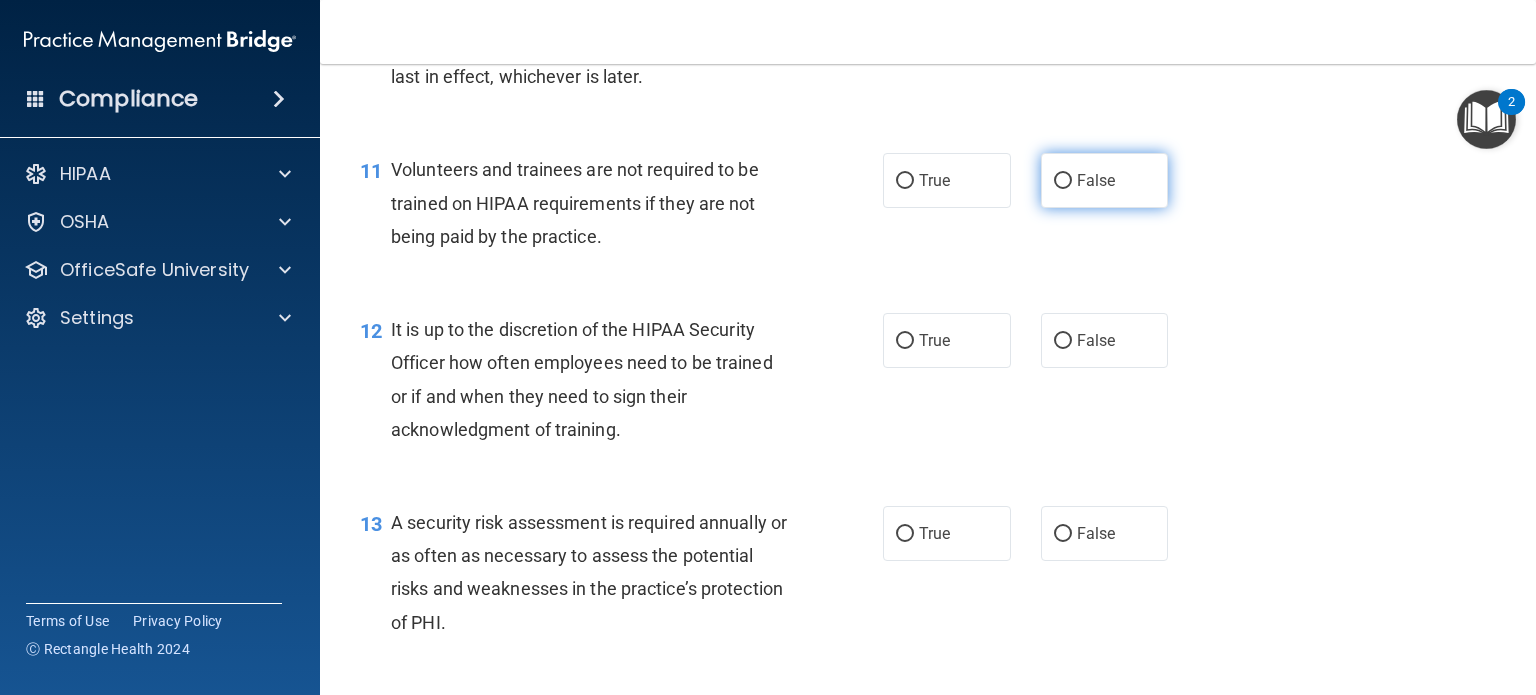 click on "False" at bounding box center [1063, 181] 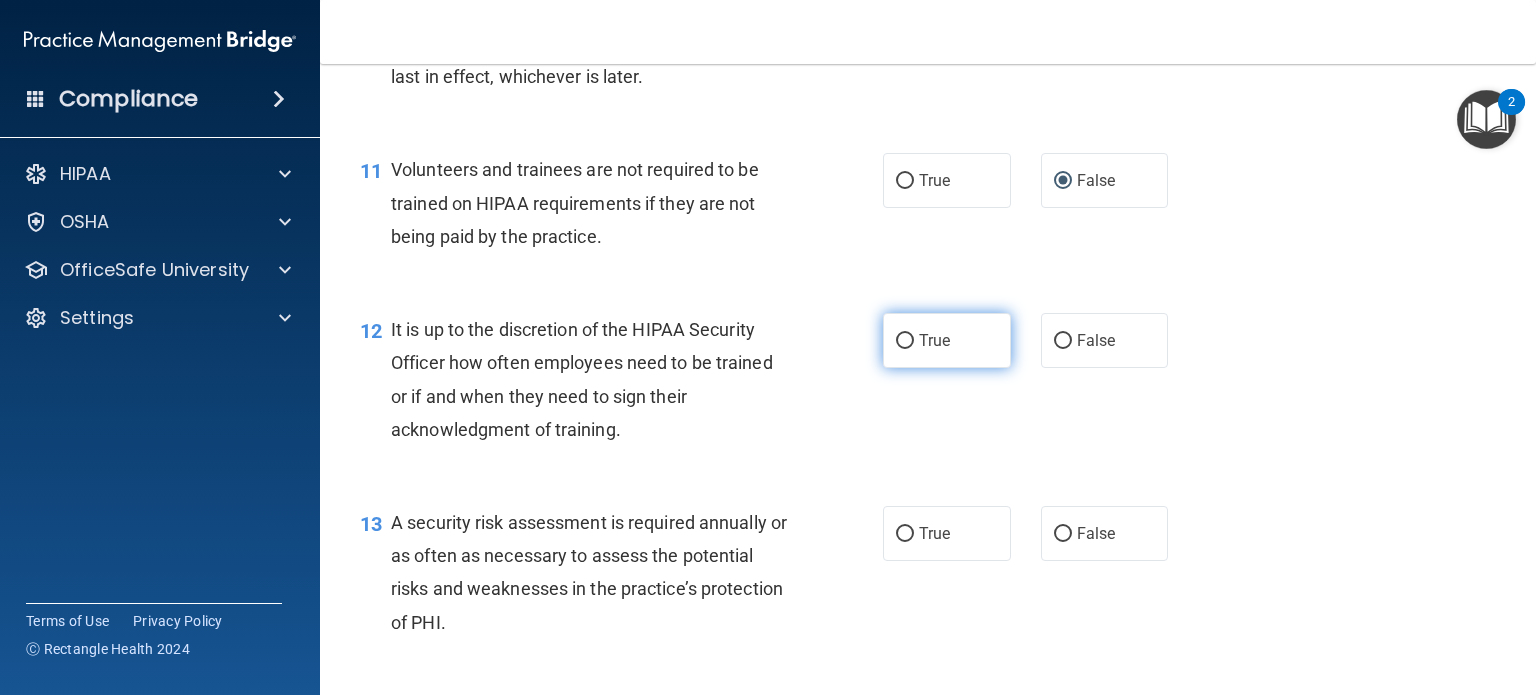 click on "True" at bounding box center [905, 341] 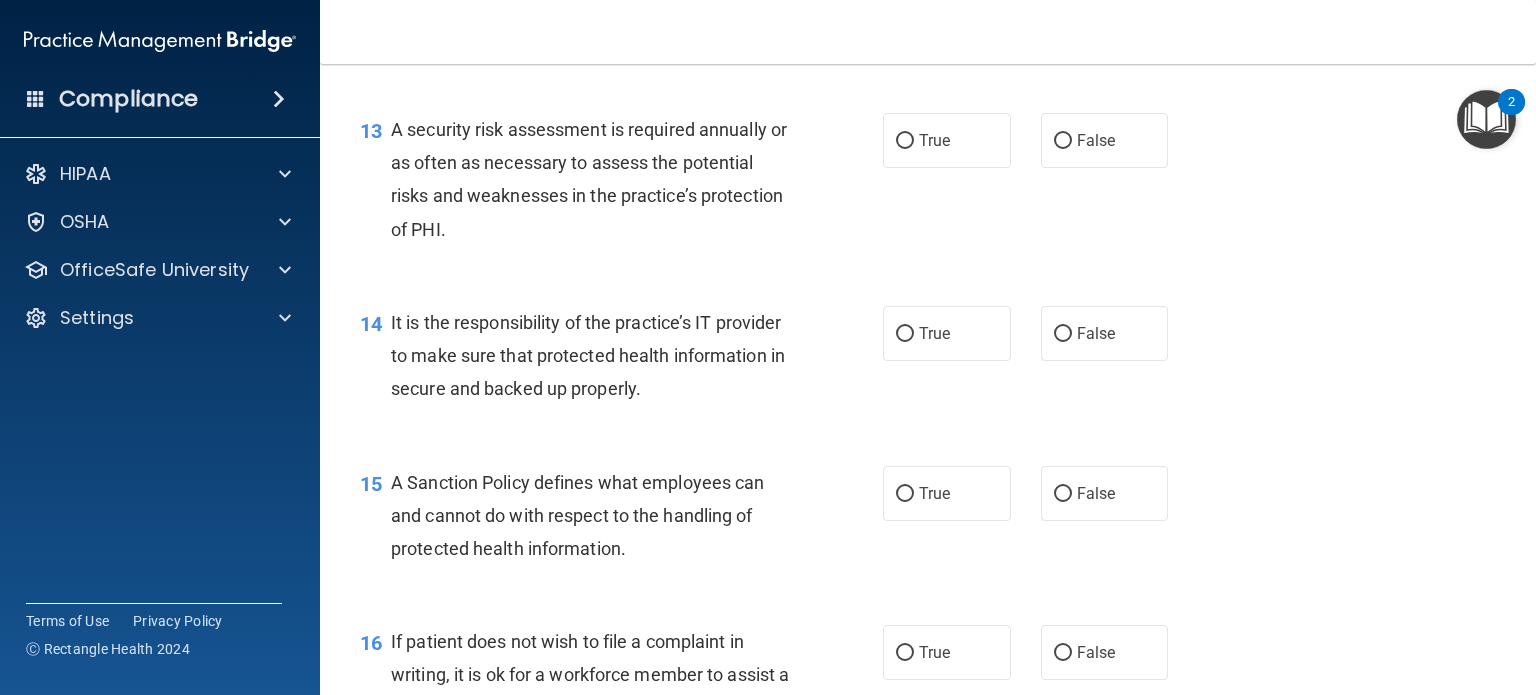 scroll, scrollTop: 2533, scrollLeft: 0, axis: vertical 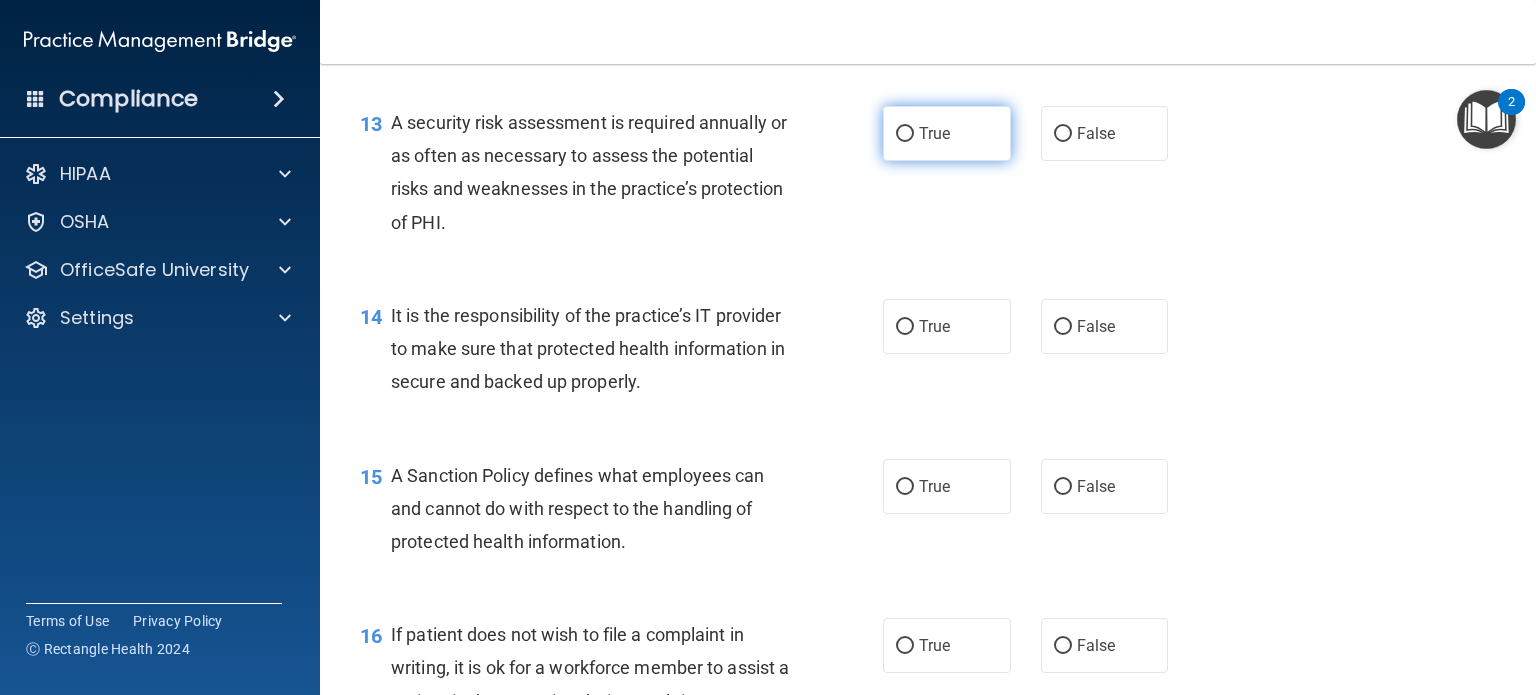 click on "True" at bounding box center (947, 133) 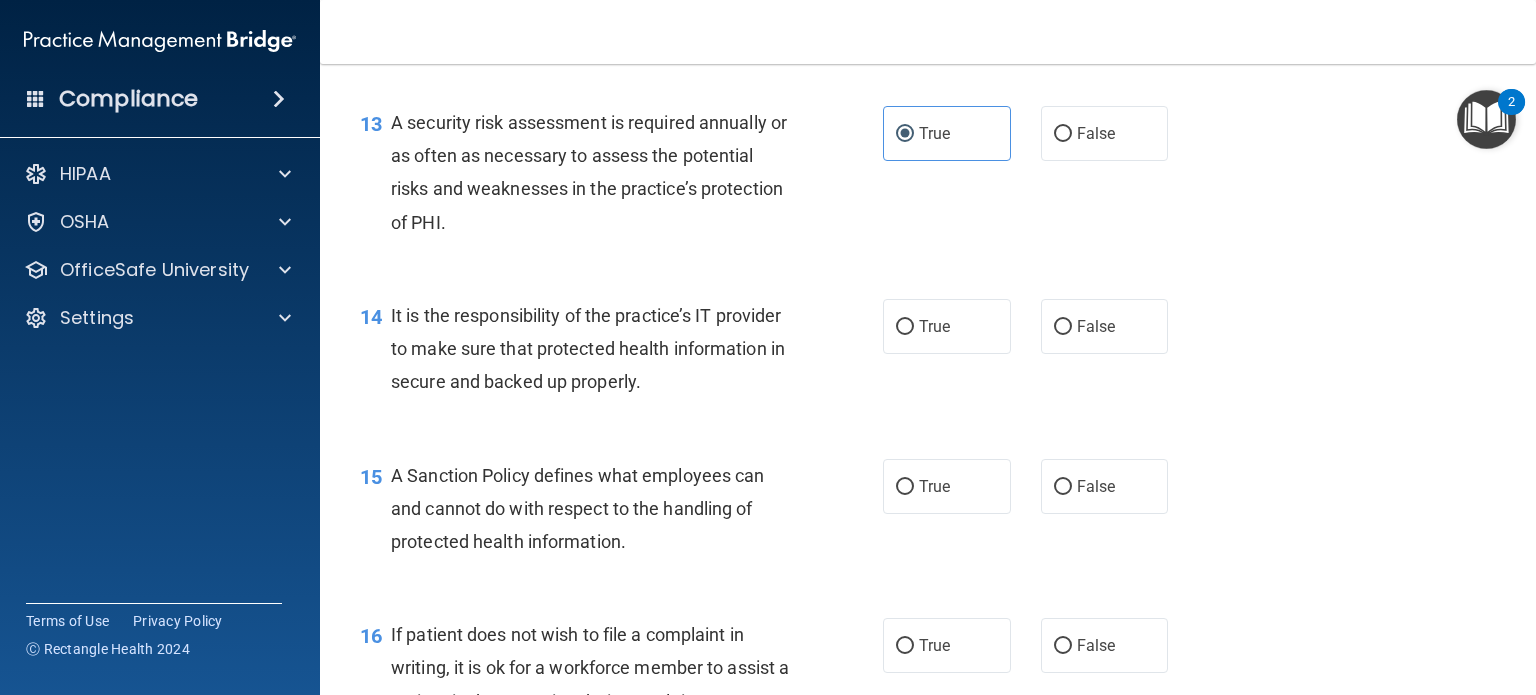 drag, startPoint x: 893, startPoint y: 360, endPoint x: 1178, endPoint y: 518, distance: 325.86655 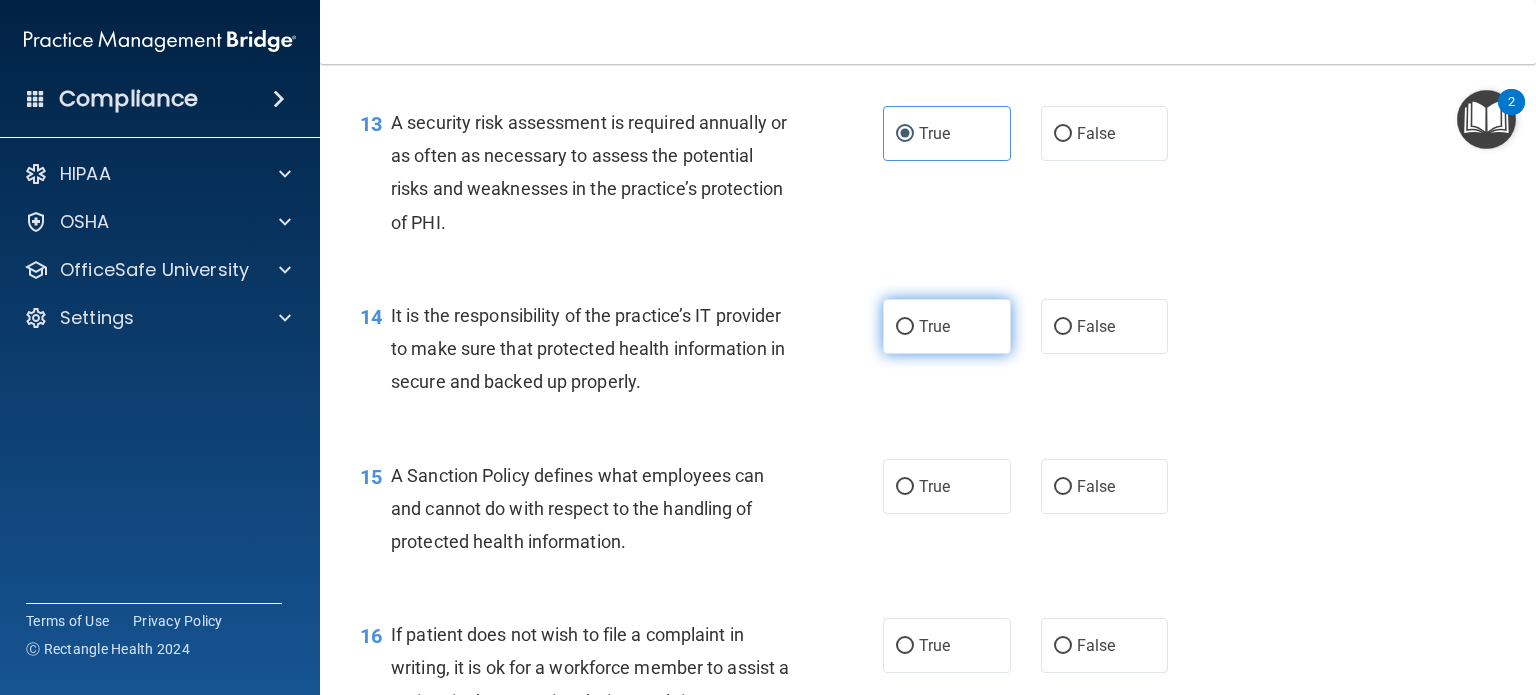 click on "True" at bounding box center [934, 326] 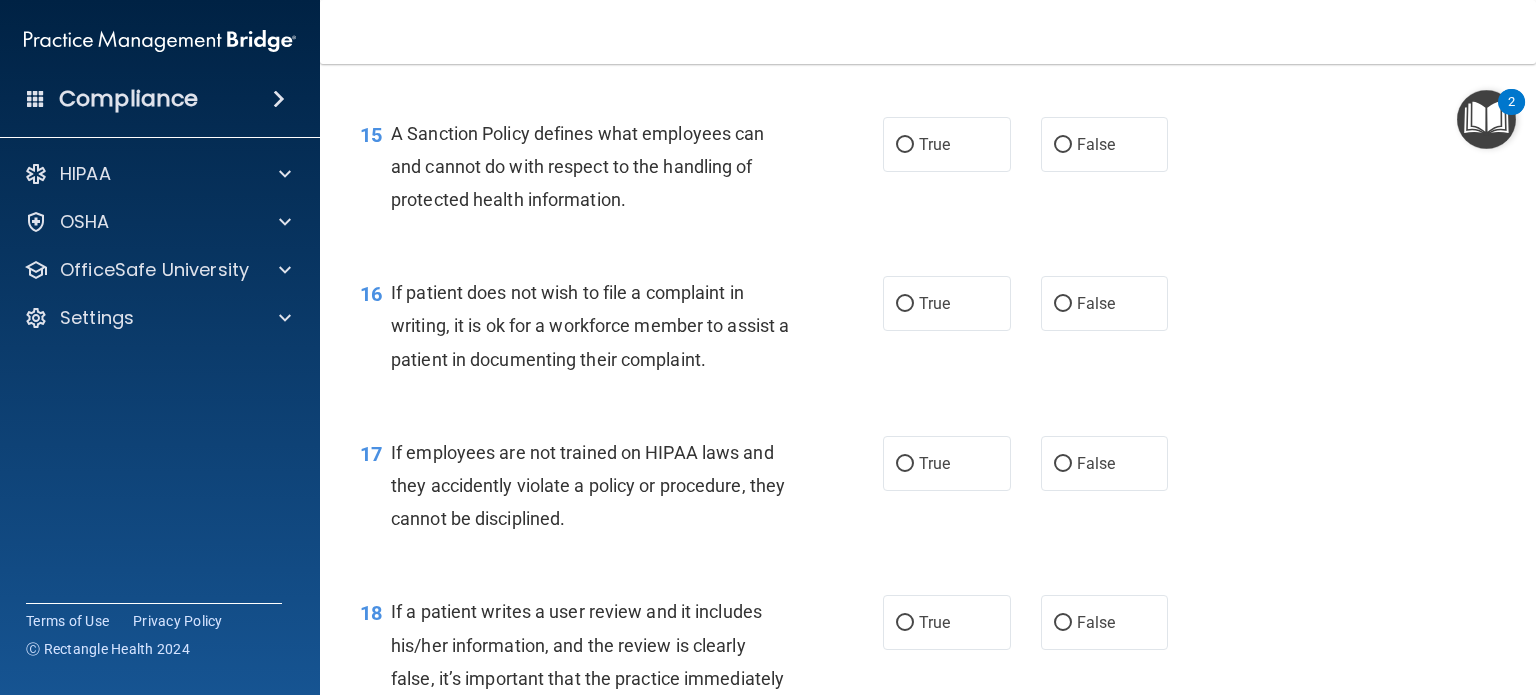 scroll, scrollTop: 2893, scrollLeft: 0, axis: vertical 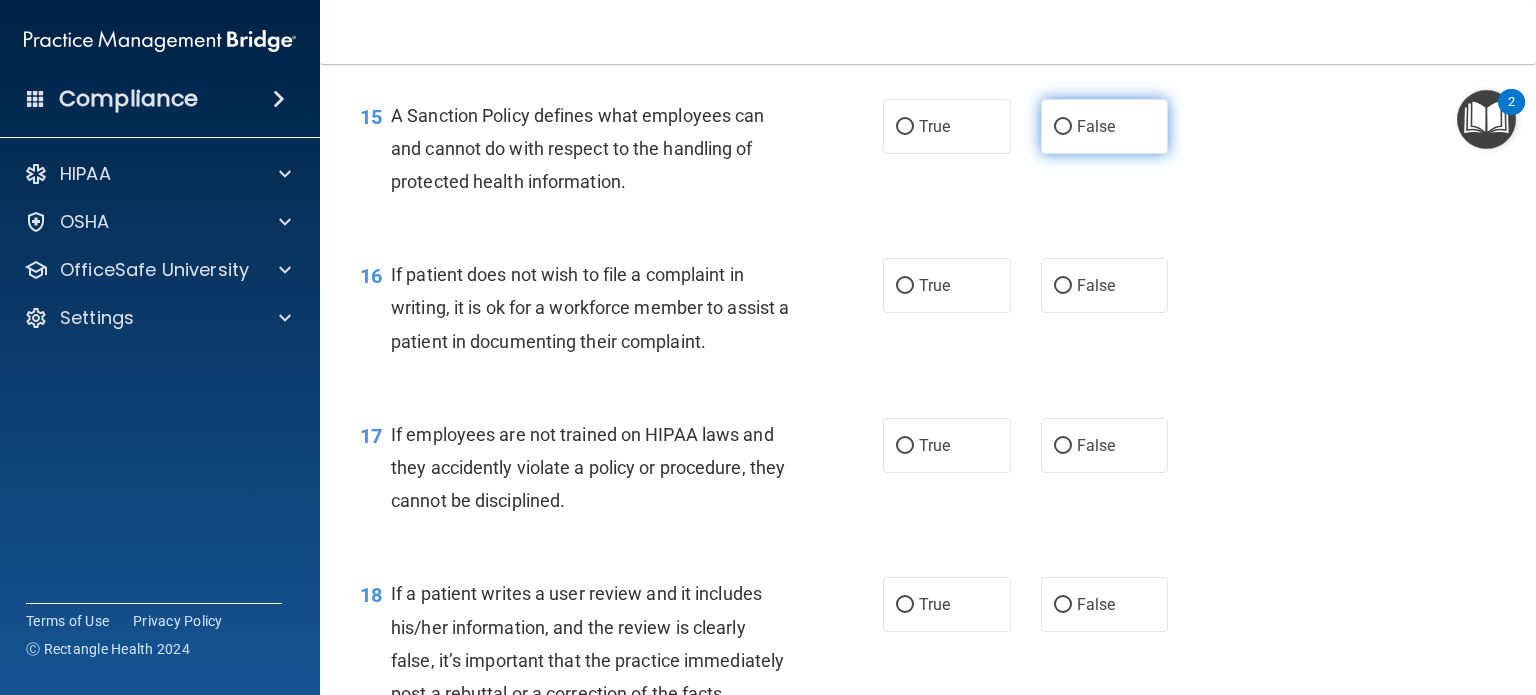 click on "False" at bounding box center (1096, 126) 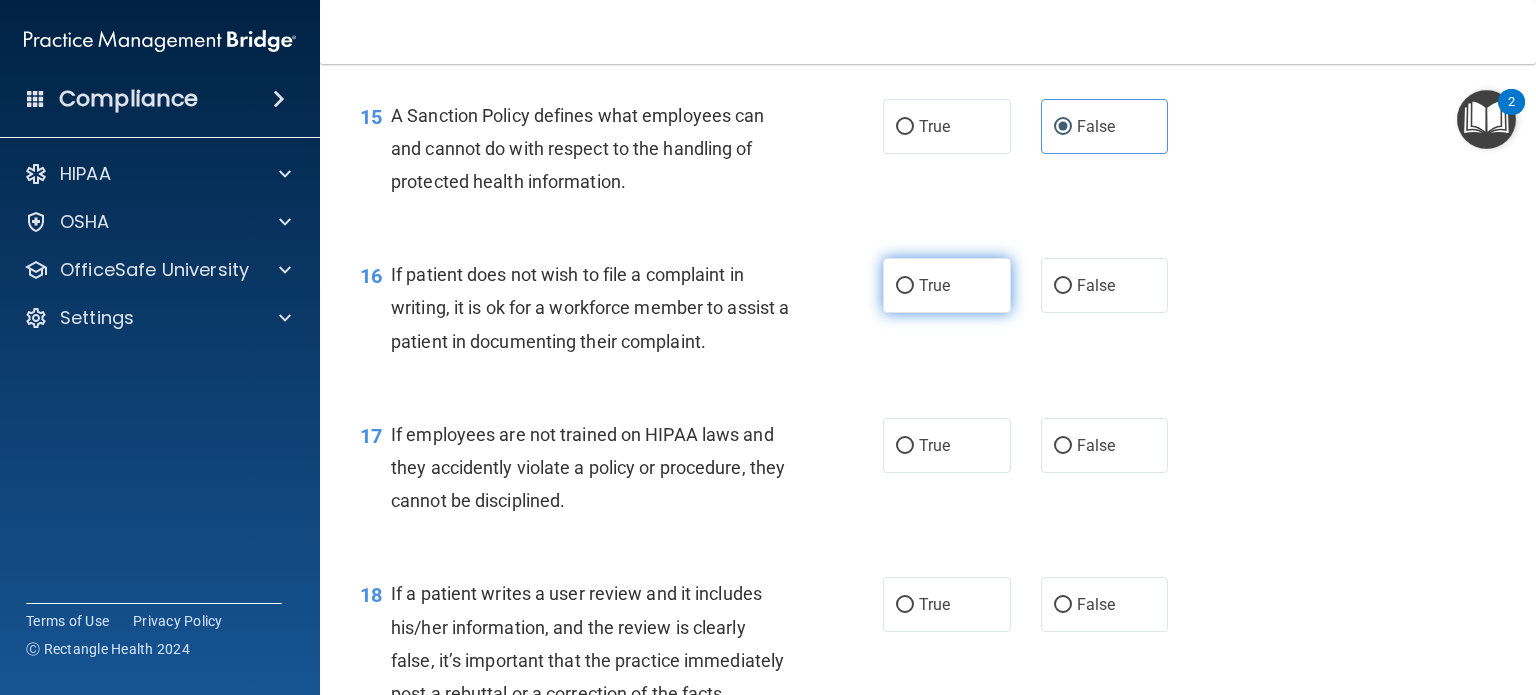 click on "True" at bounding box center [947, 285] 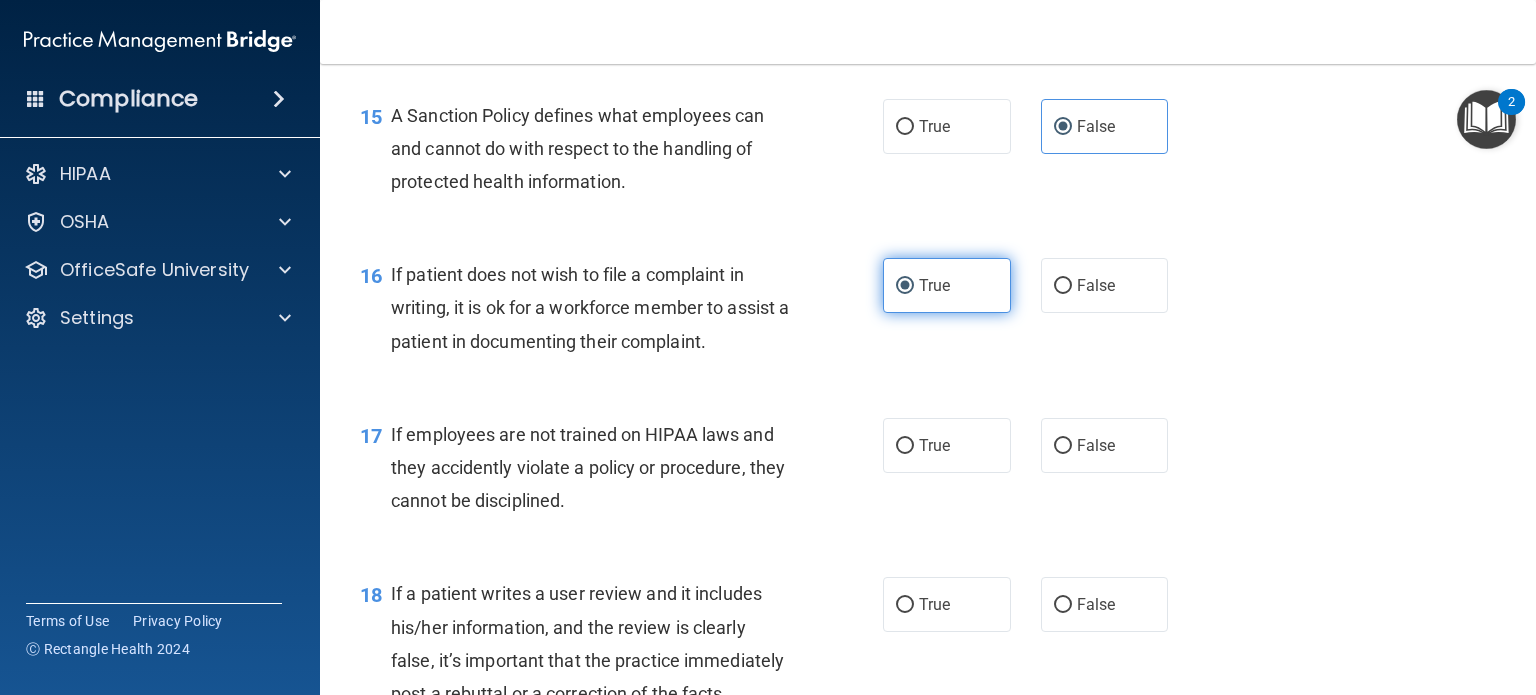 click on "True" at bounding box center [905, 286] 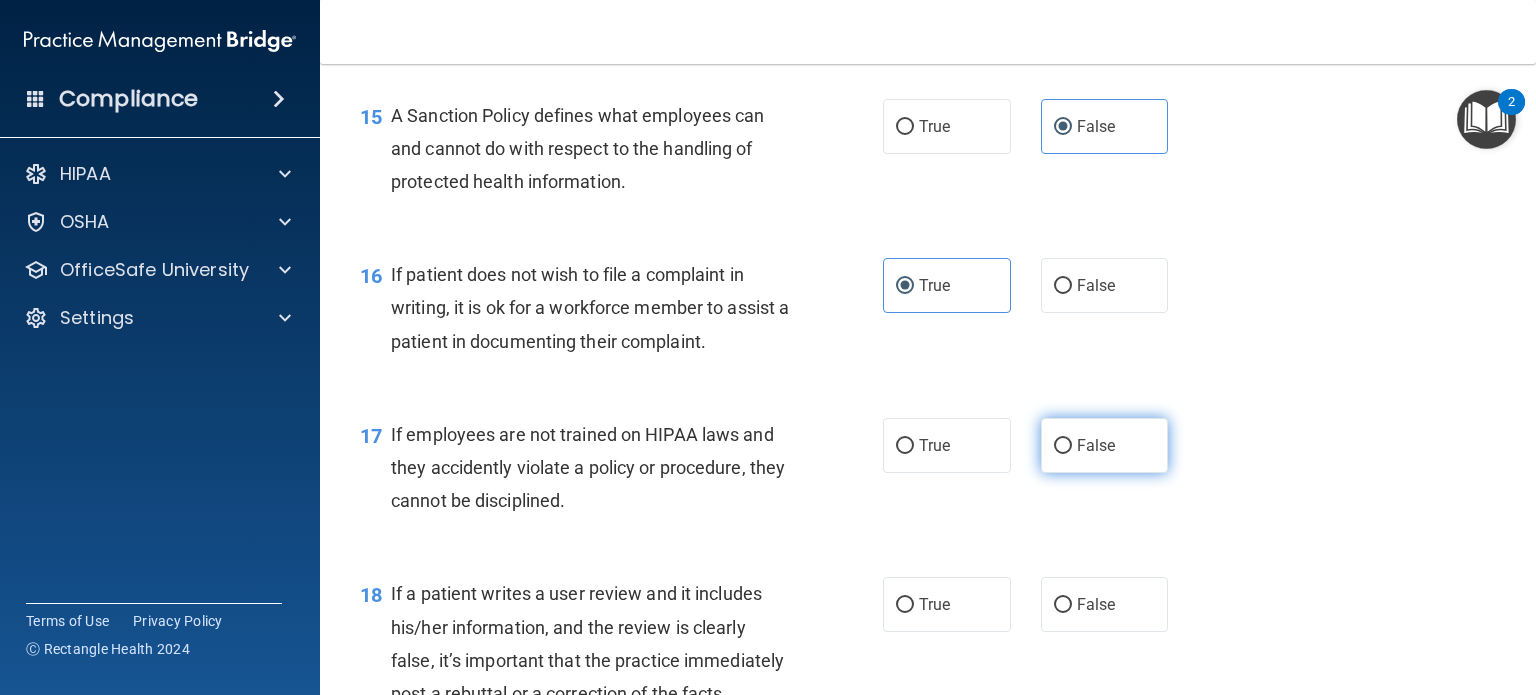 click on "False" at bounding box center (1105, 445) 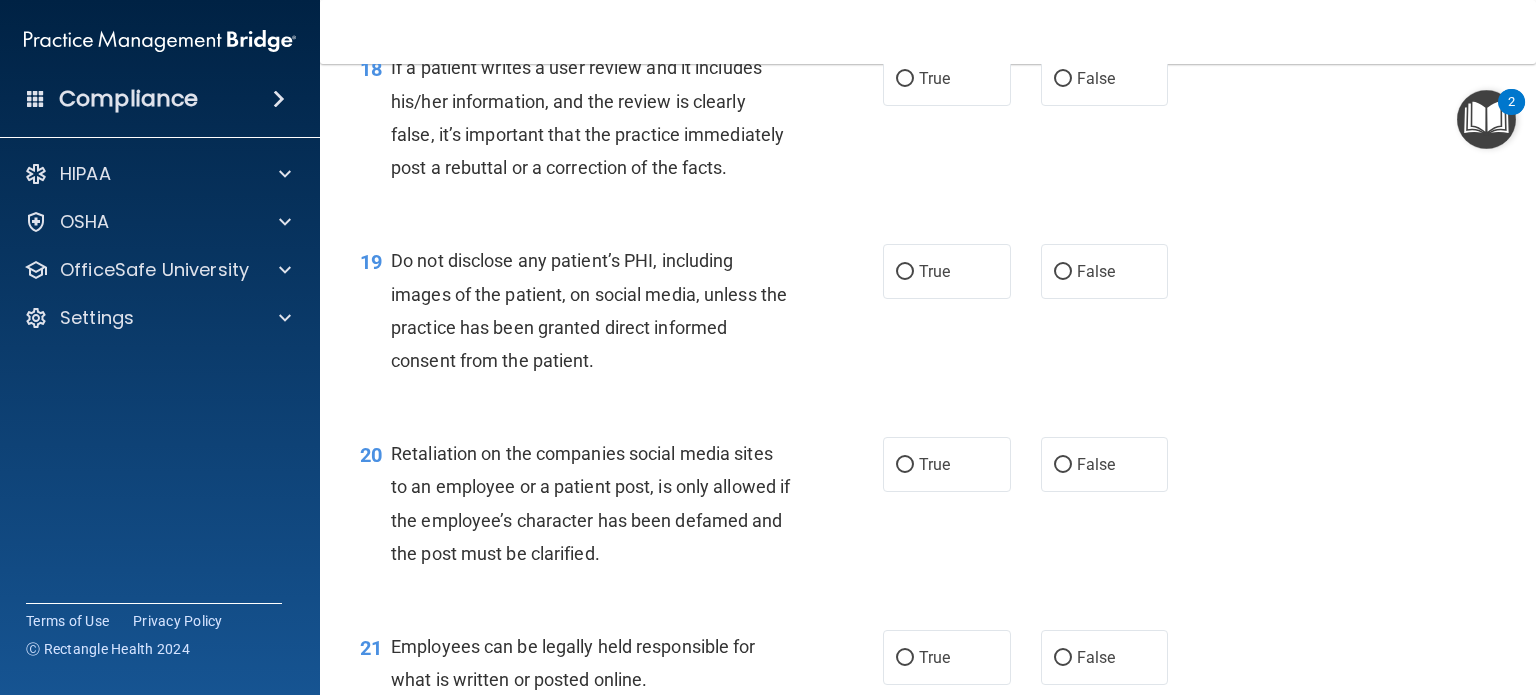 scroll, scrollTop: 3453, scrollLeft: 0, axis: vertical 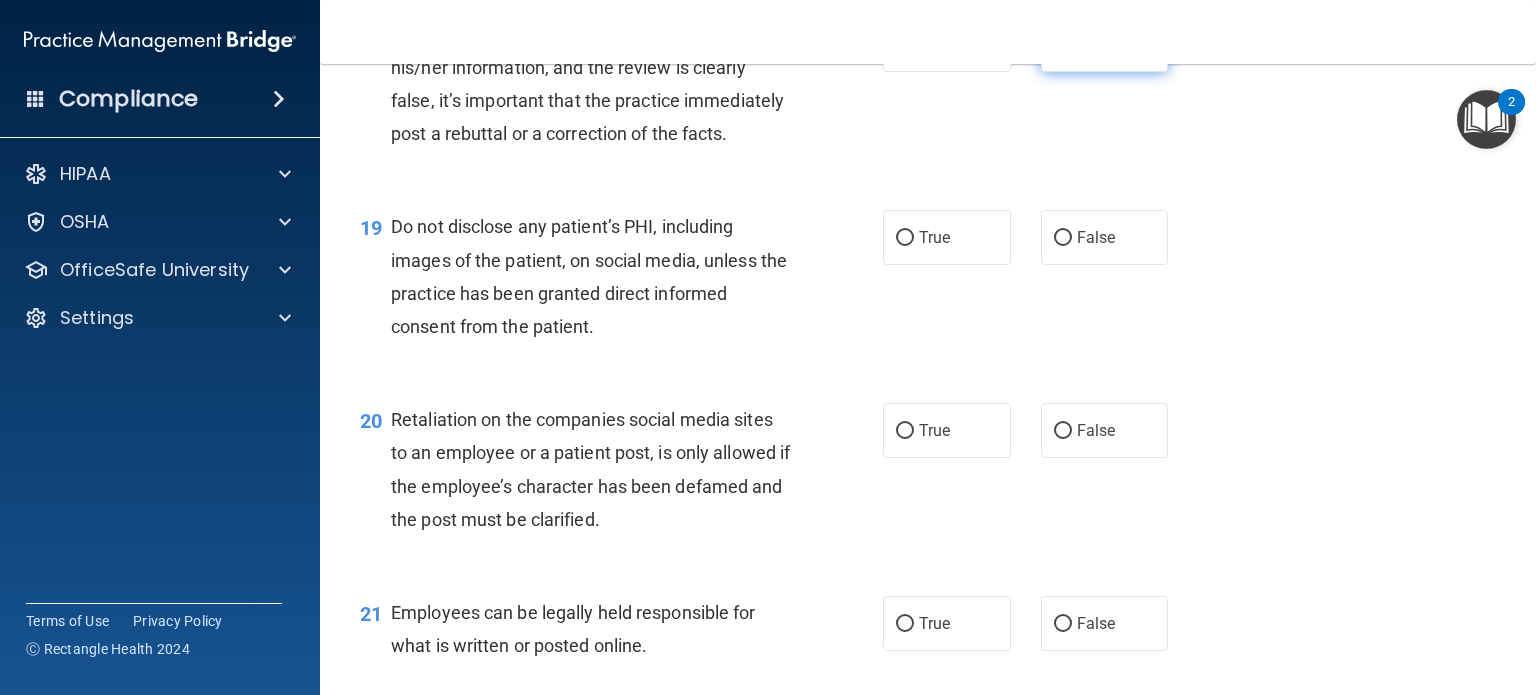 click on "False" at bounding box center [1105, 44] 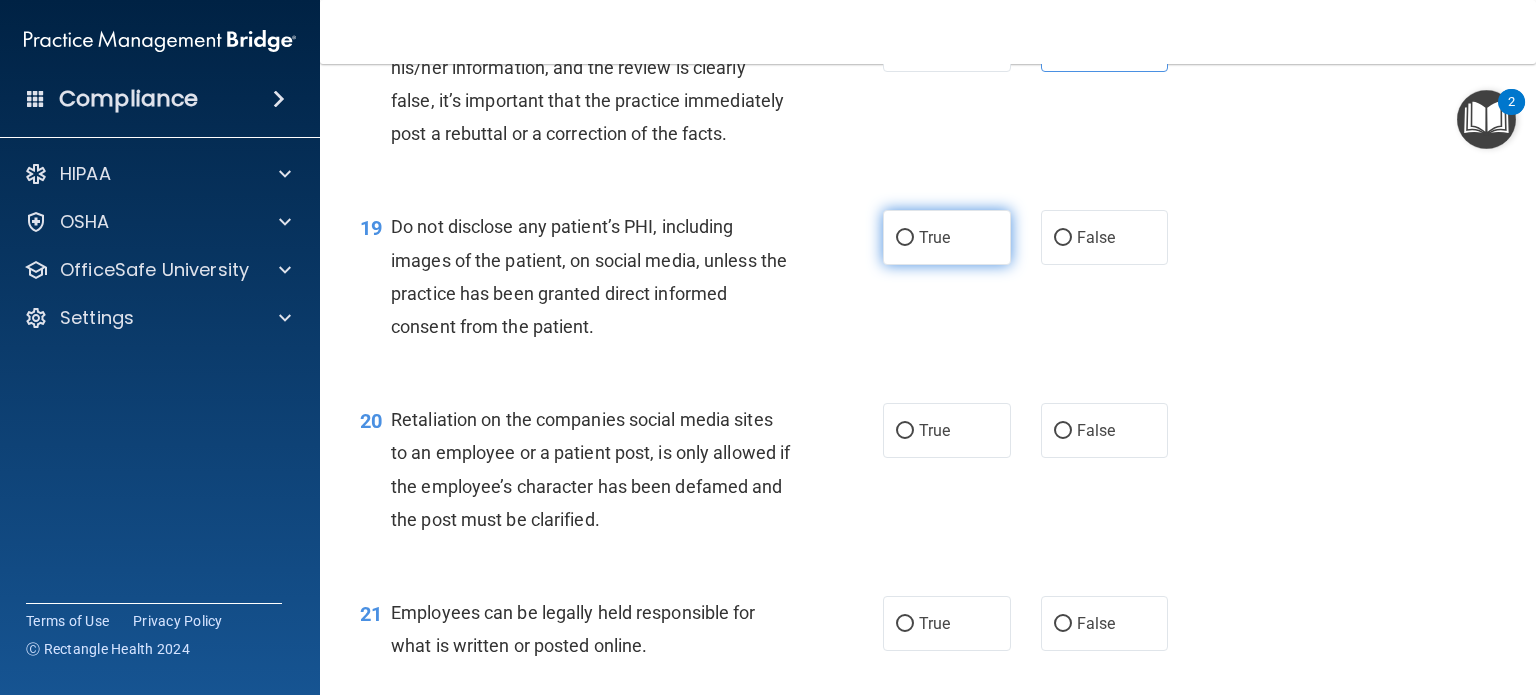 click on "True" at bounding box center [947, 237] 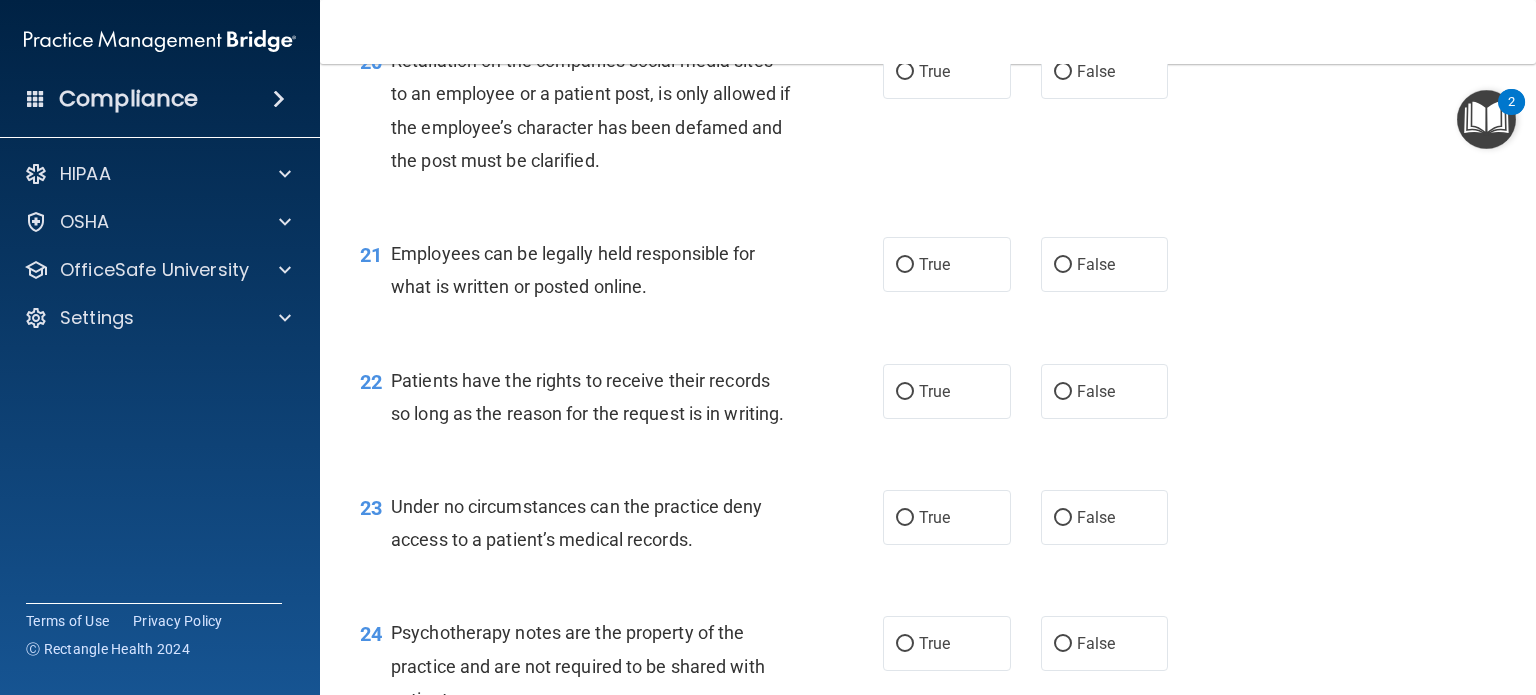 scroll, scrollTop: 3813, scrollLeft: 0, axis: vertical 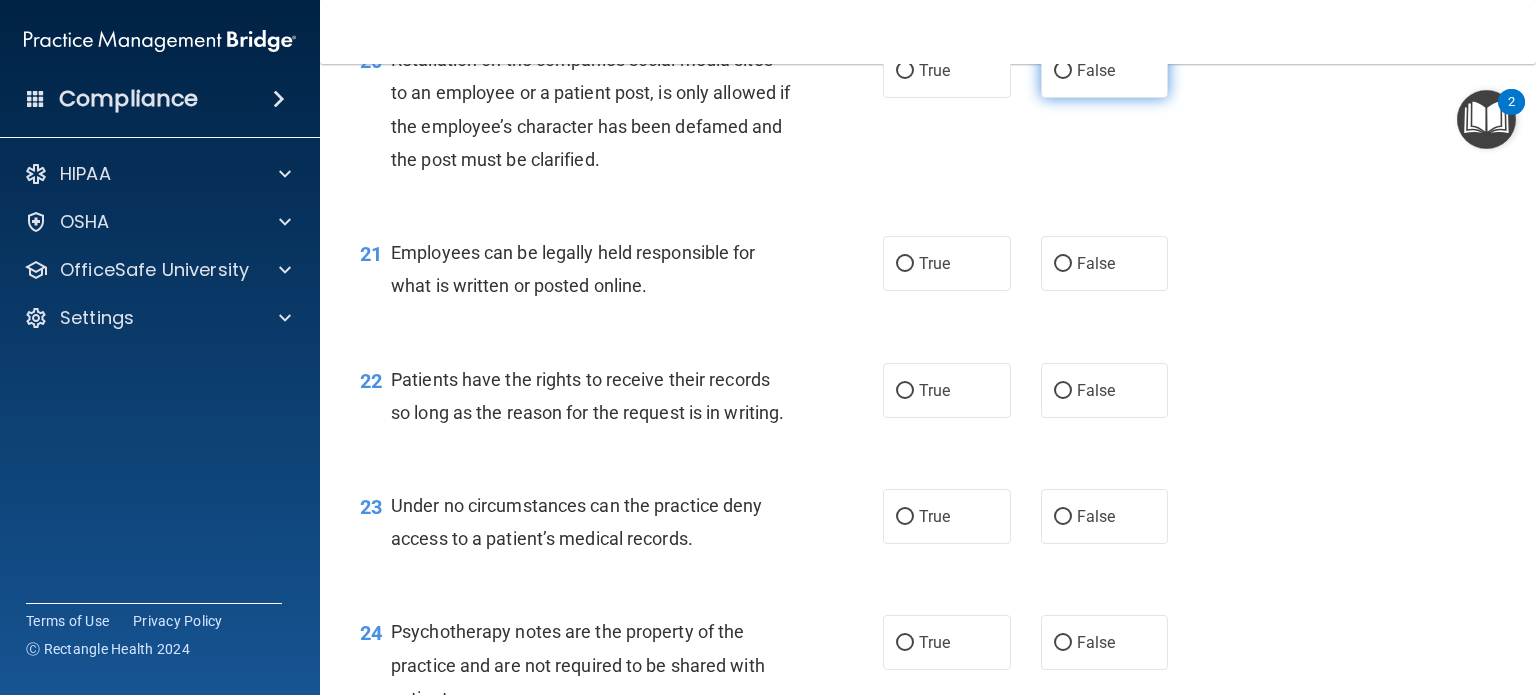 click on "False" at bounding box center [1063, 71] 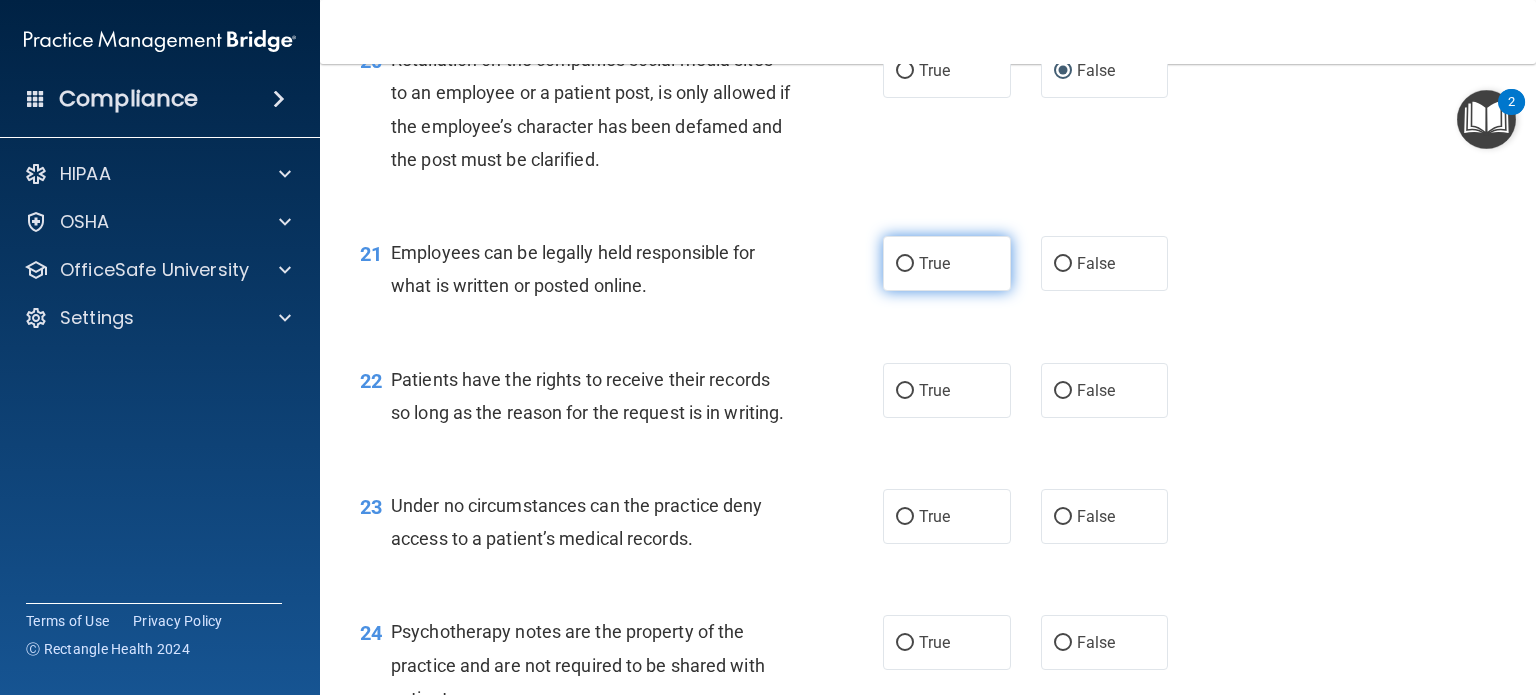 click on "True" at bounding box center [947, 263] 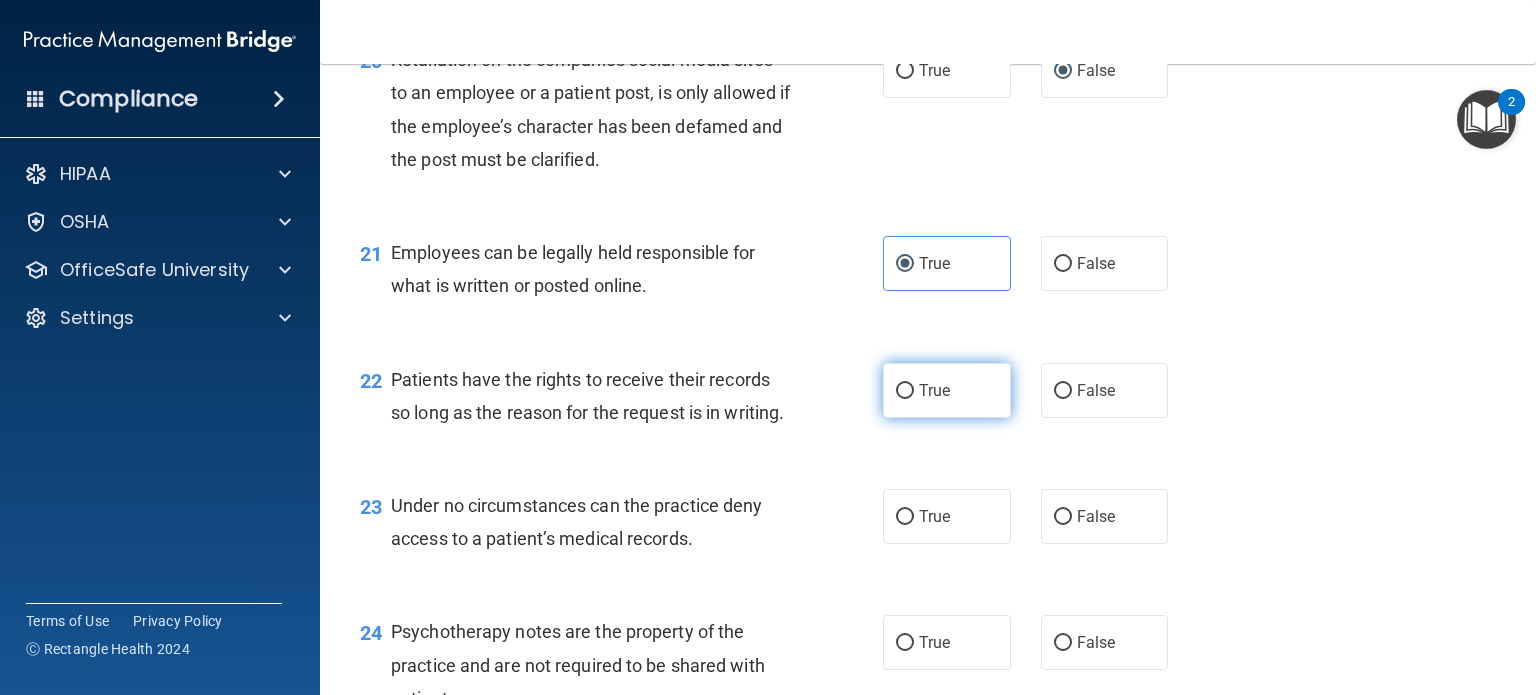 click on "True" at bounding box center (934, 390) 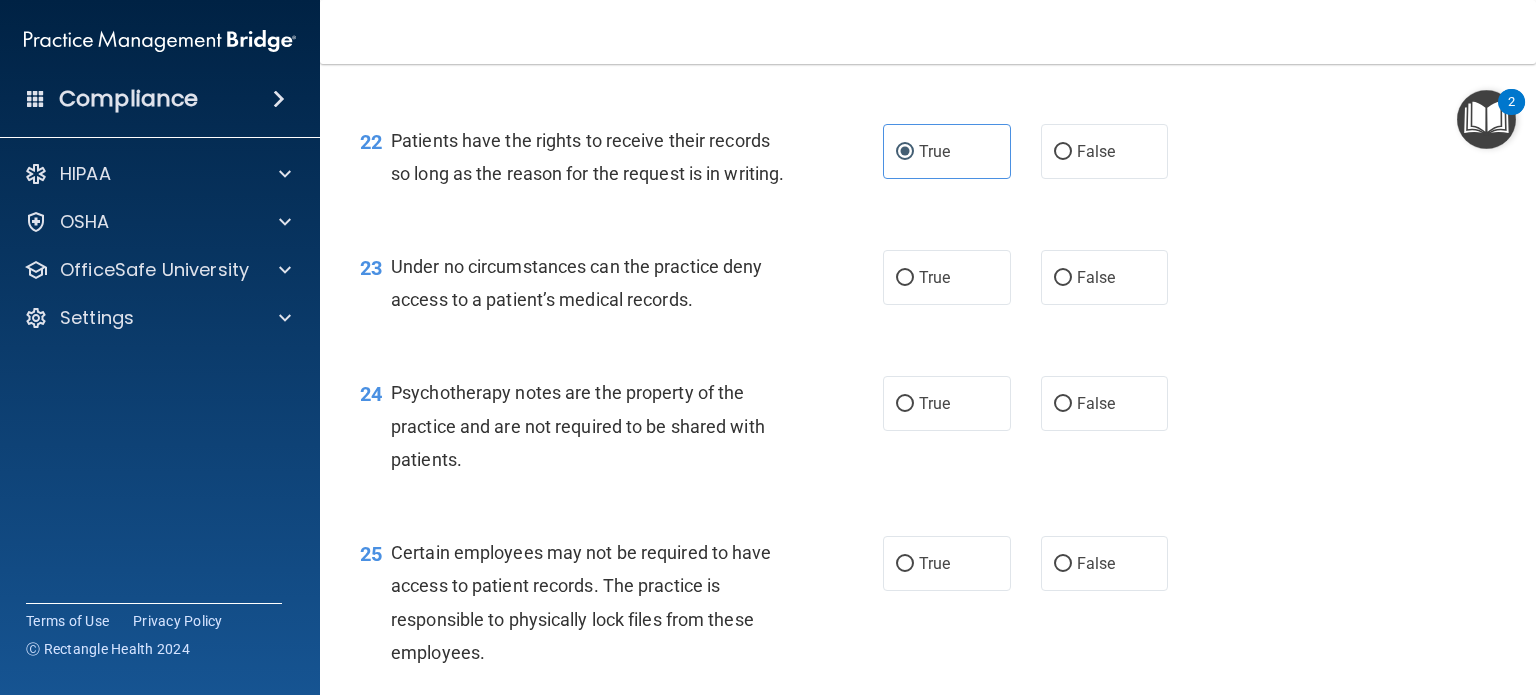 scroll, scrollTop: 4053, scrollLeft: 0, axis: vertical 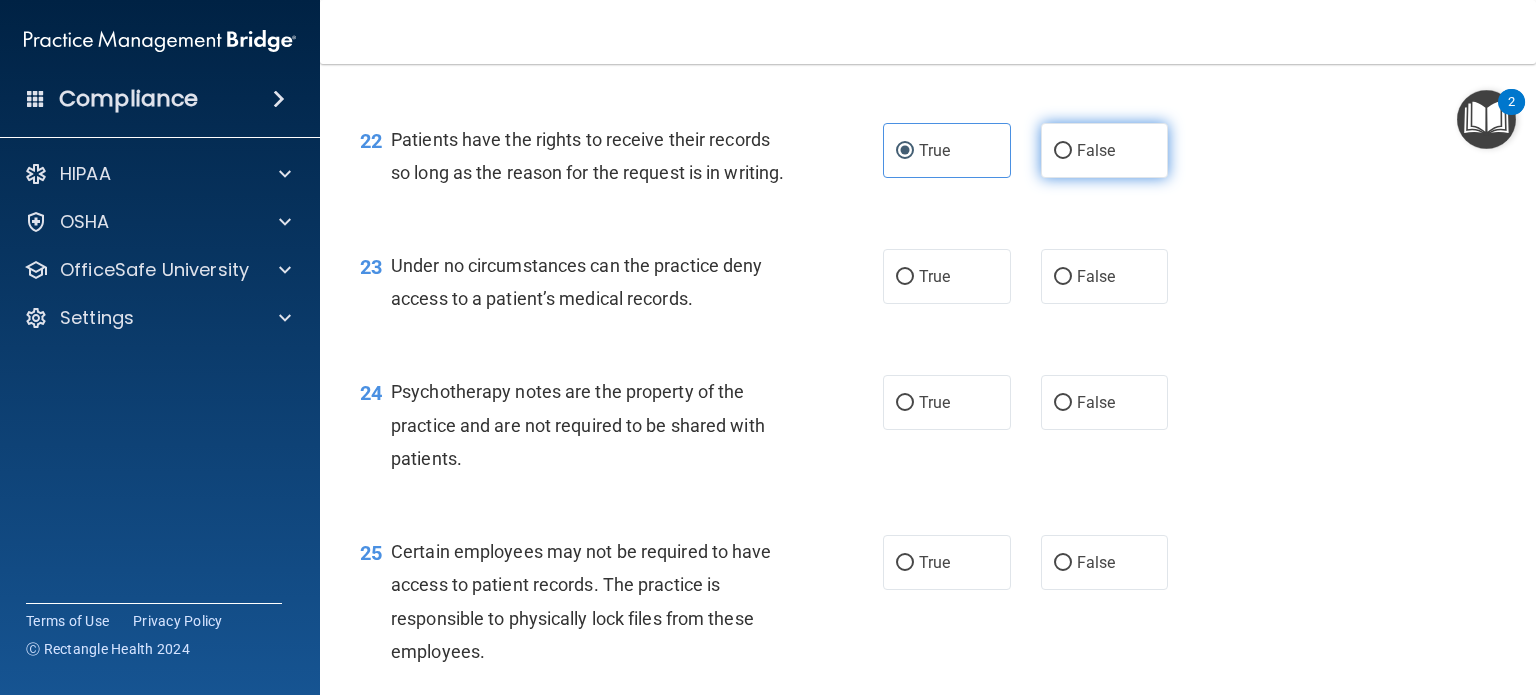 click on "False" at bounding box center [1096, 150] 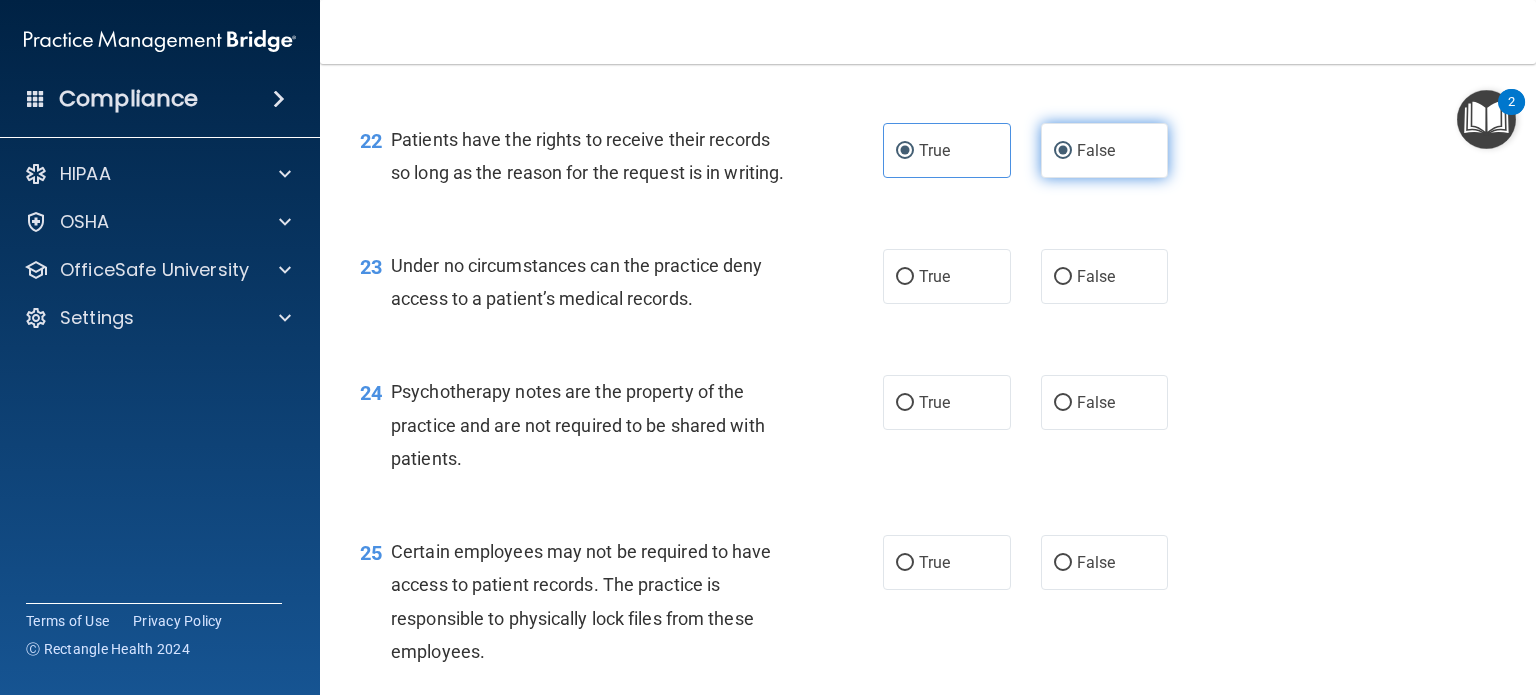 radio on "false" 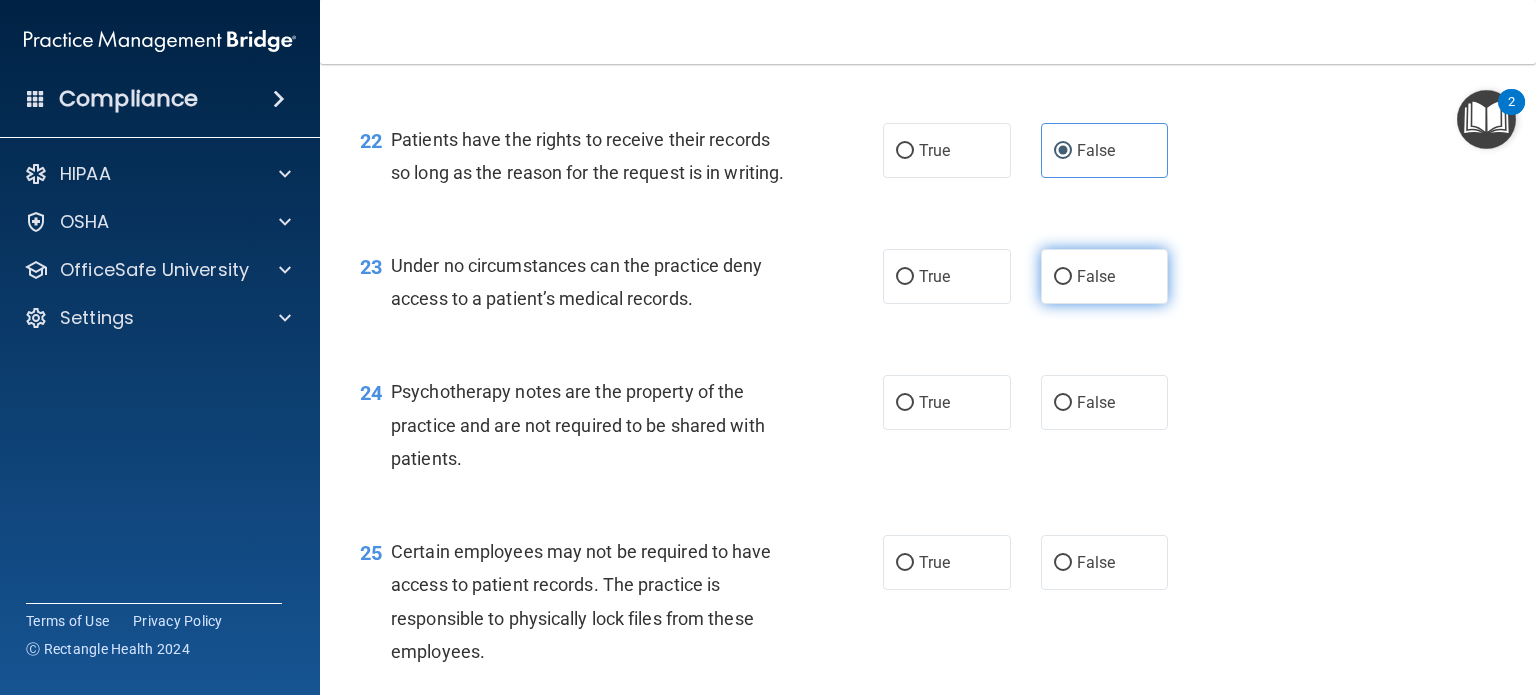 click on "False" at bounding box center (1105, 276) 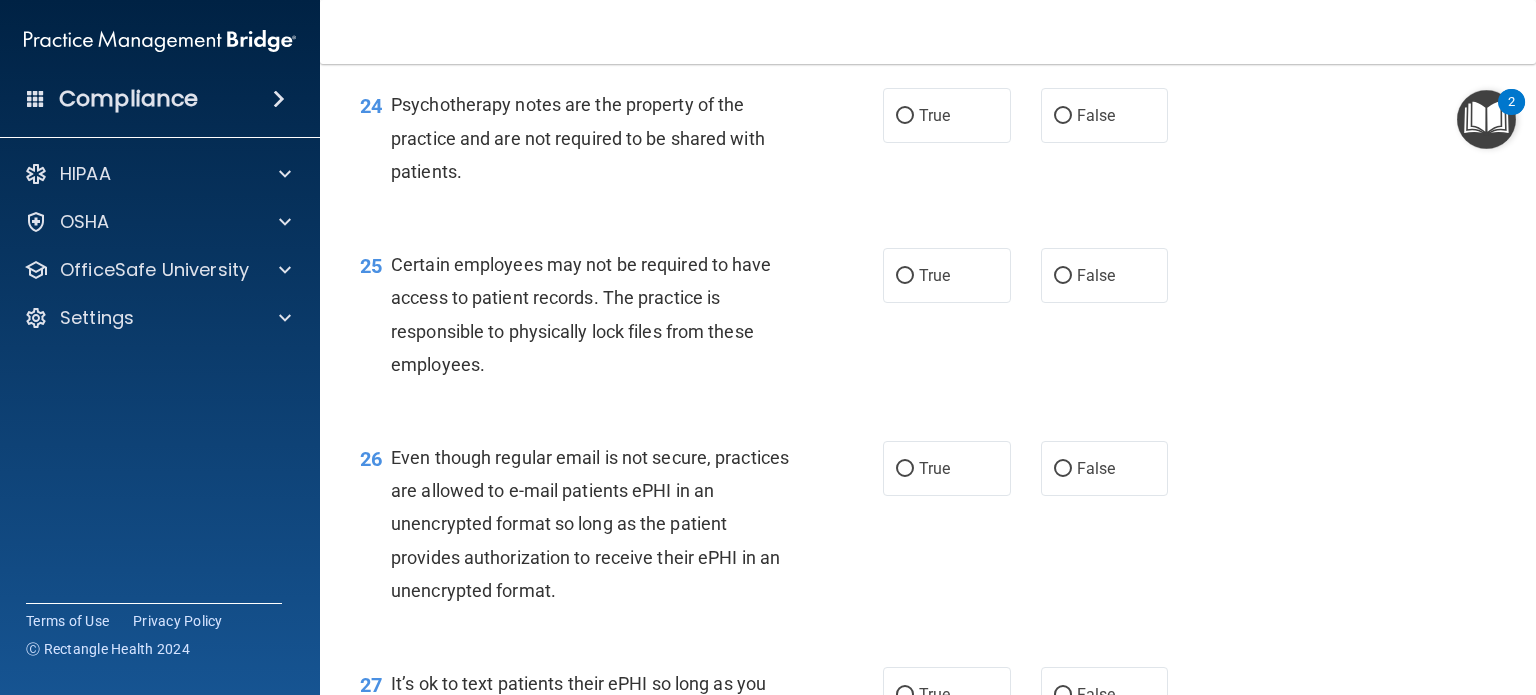 scroll, scrollTop: 4412, scrollLeft: 0, axis: vertical 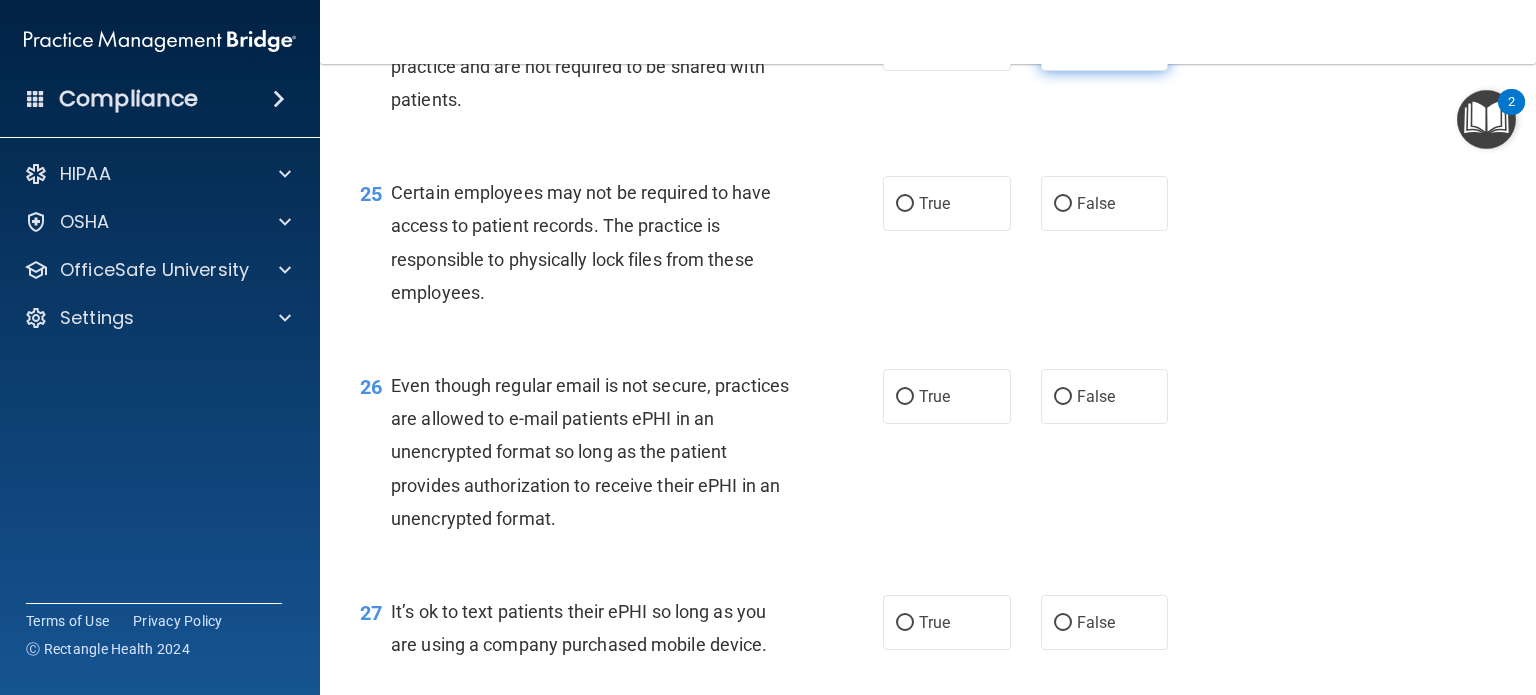 click on "False" at bounding box center [1096, 43] 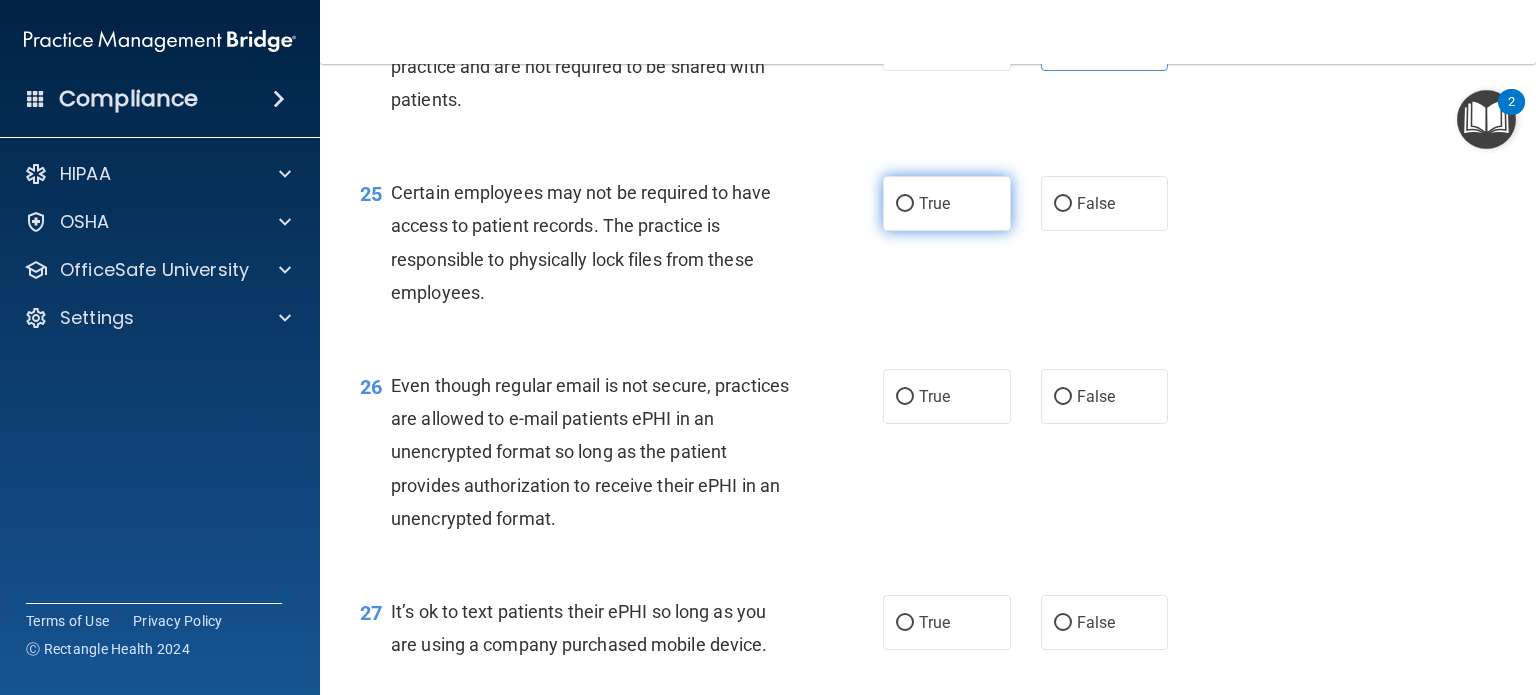 click on "True" at bounding box center (934, 203) 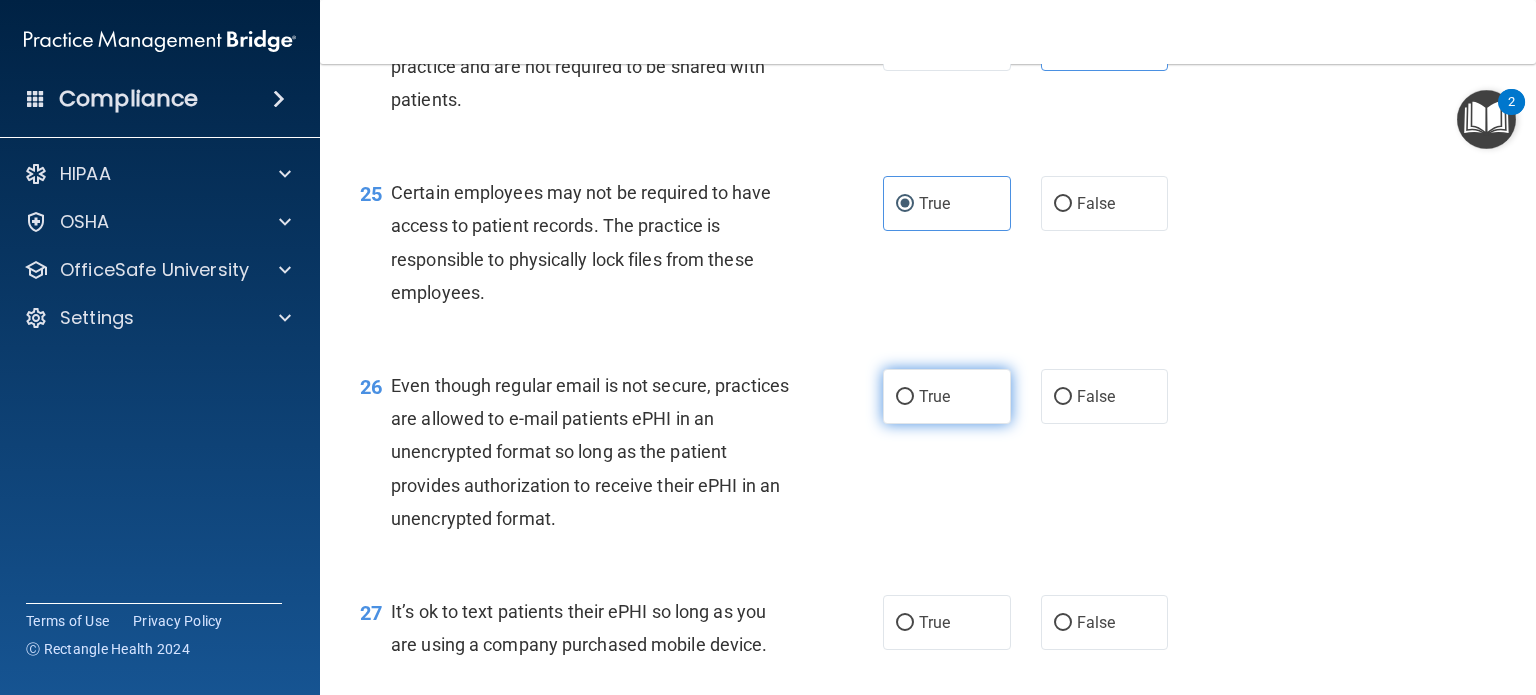 click on "True" at bounding box center (905, 397) 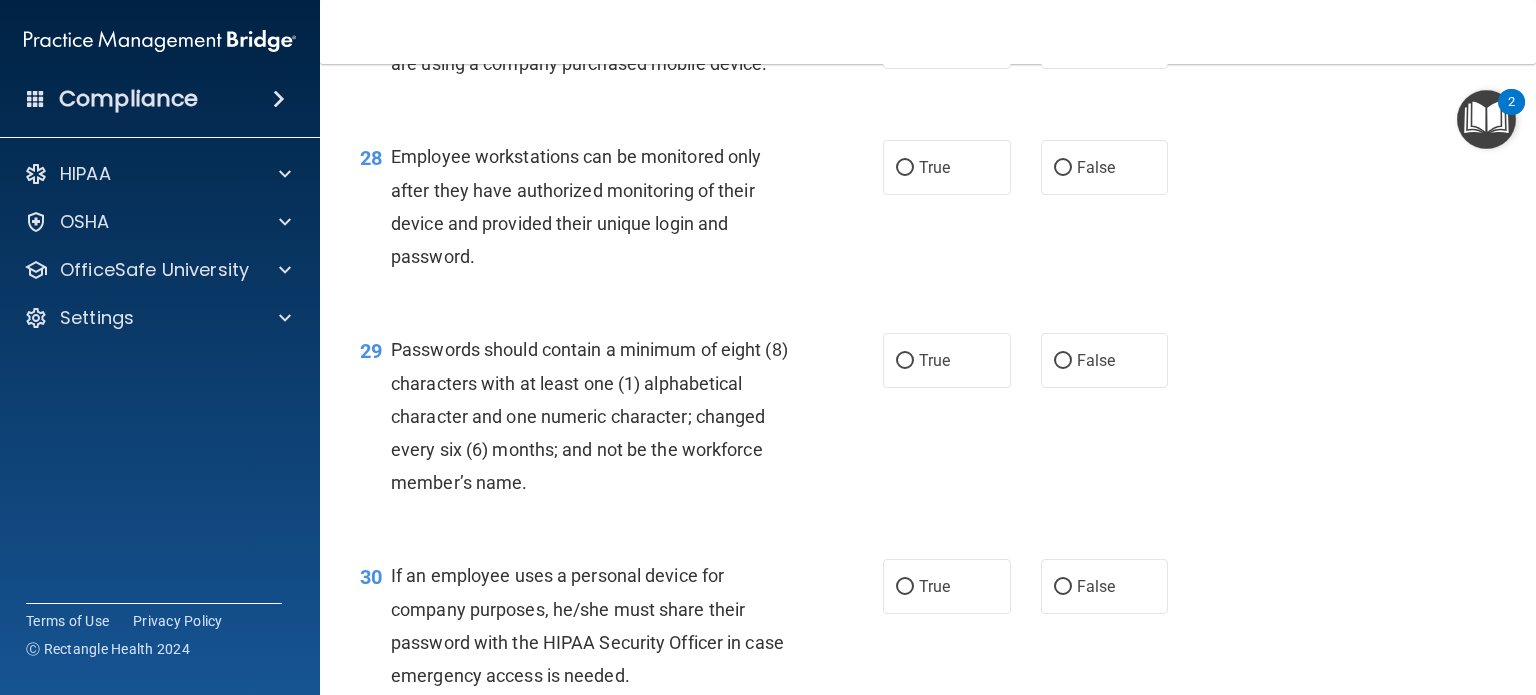 scroll, scrollTop: 5012, scrollLeft: 0, axis: vertical 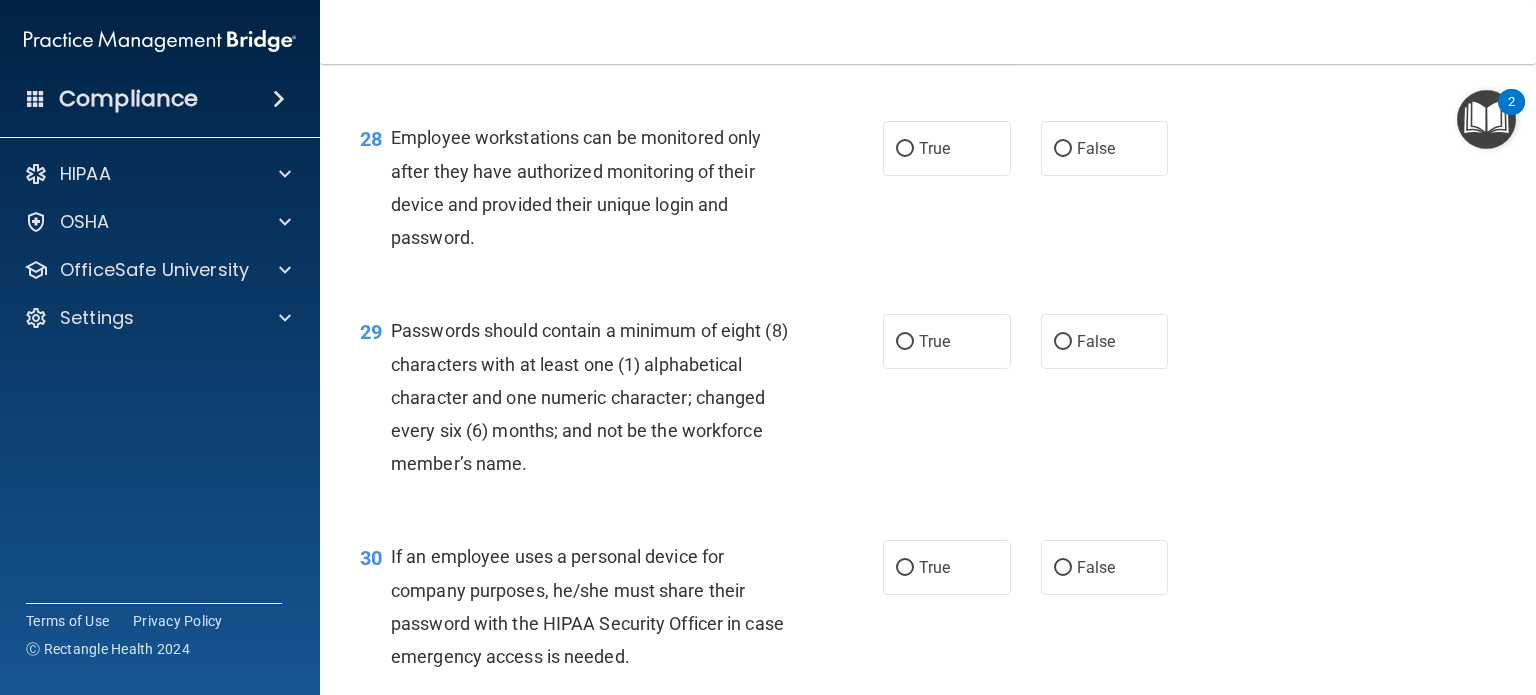 click on "True" at bounding box center (947, 22) 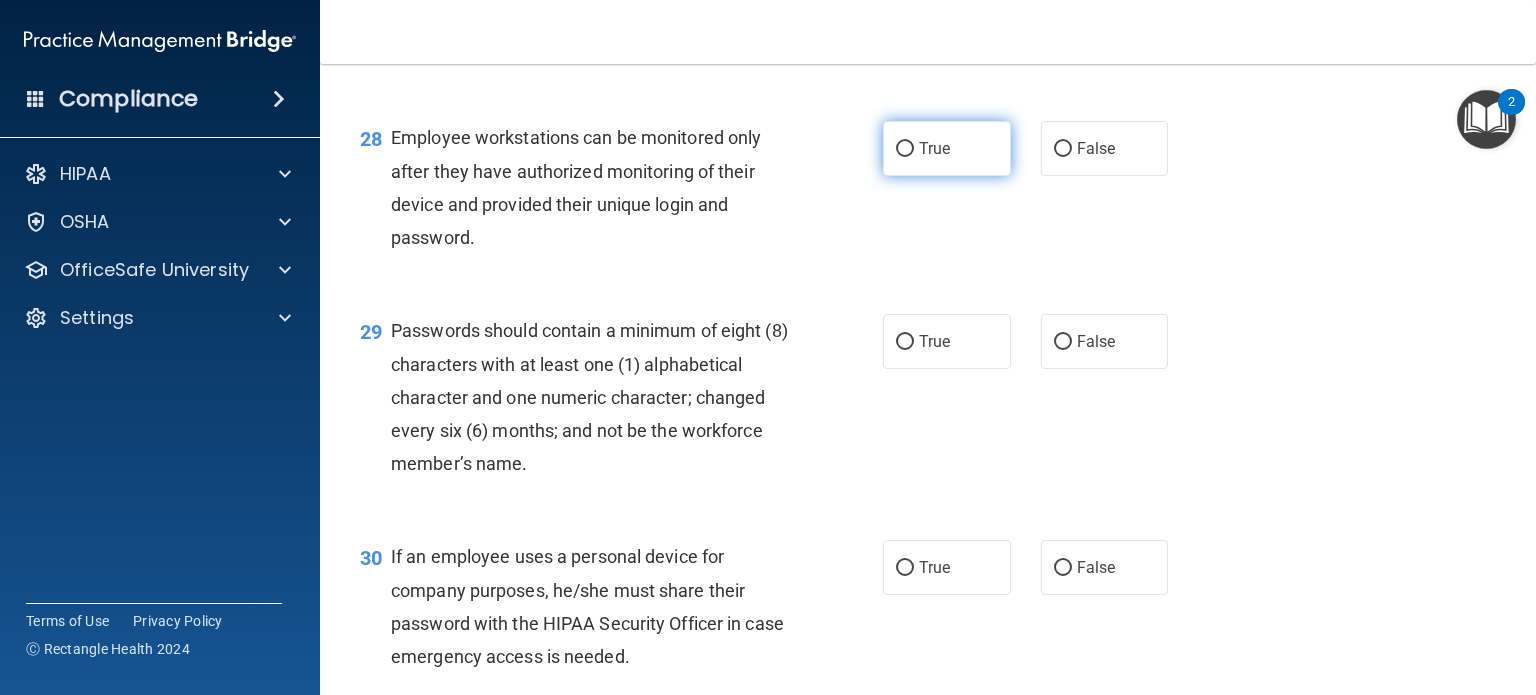 click on "True" at bounding box center (934, 148) 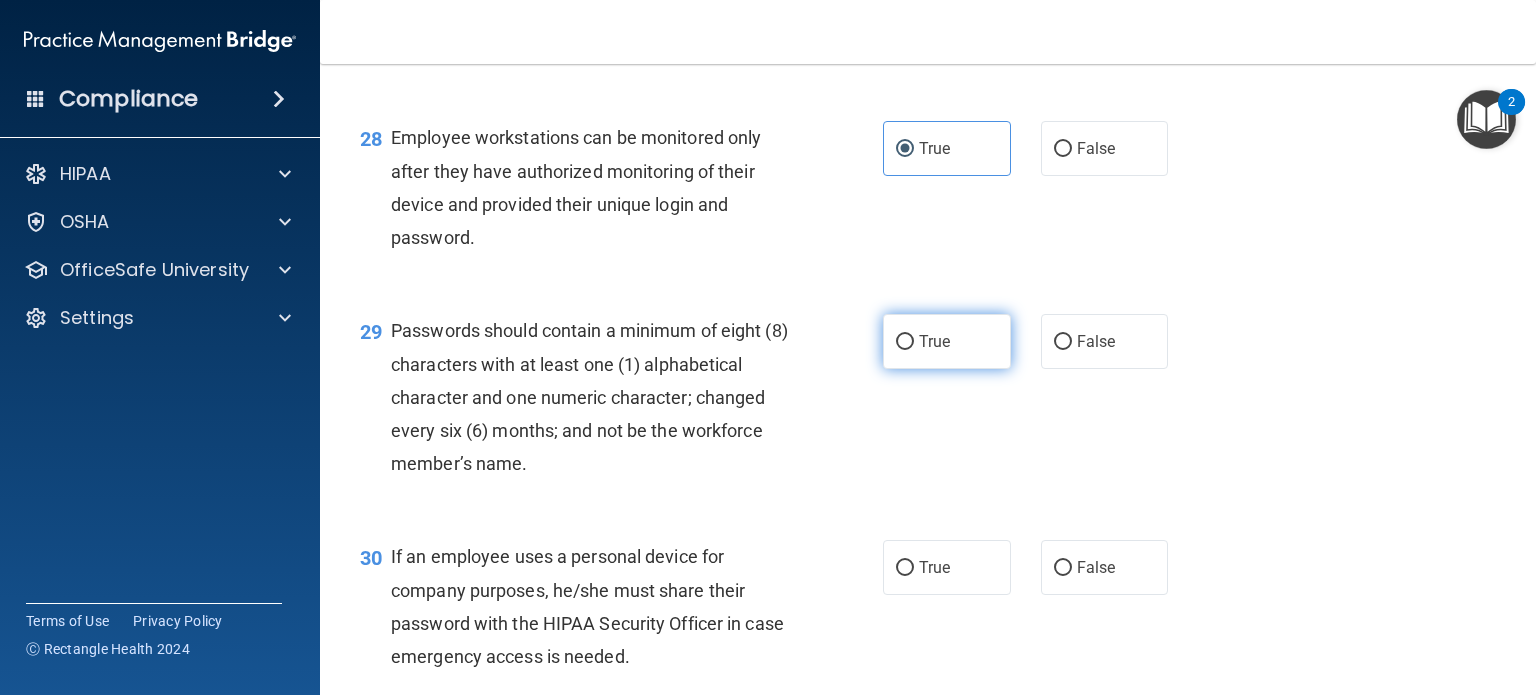 click on "True" at bounding box center (947, 341) 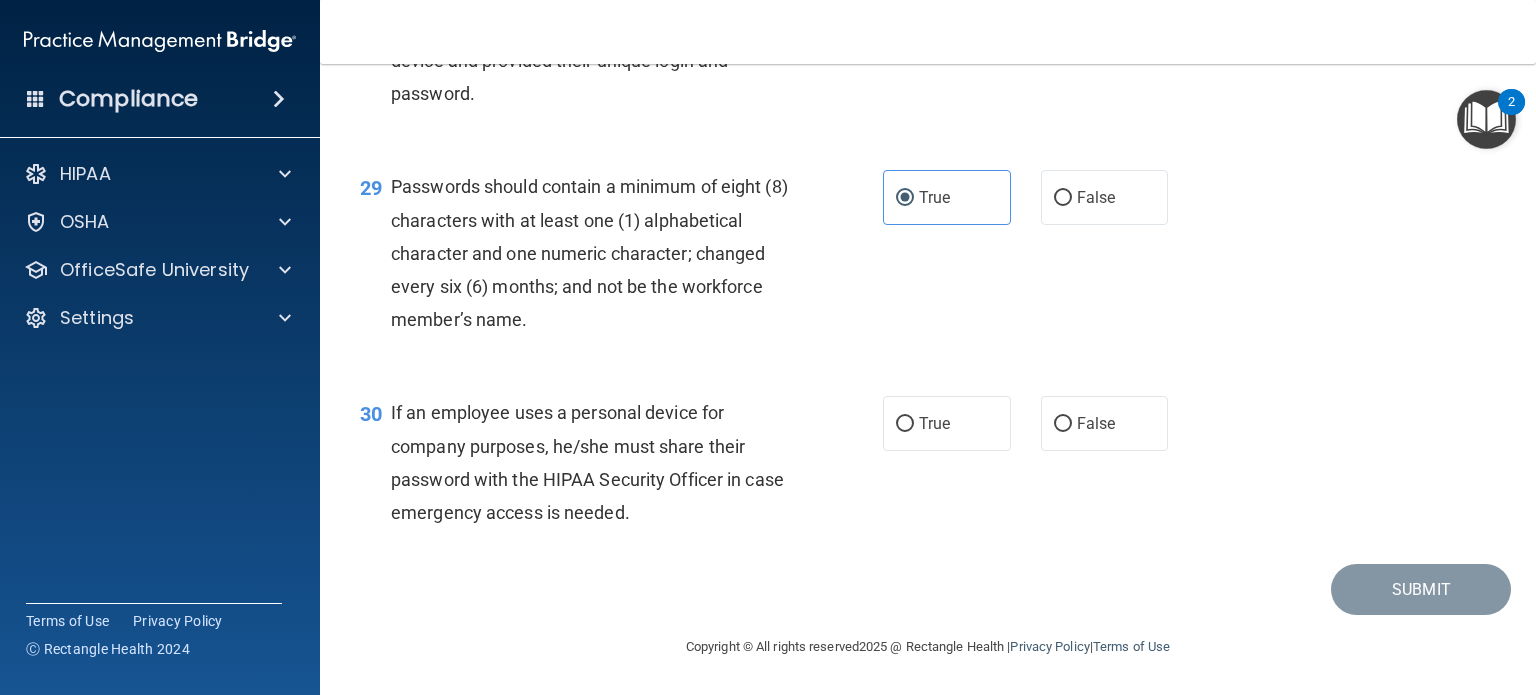 scroll, scrollTop: 5256, scrollLeft: 0, axis: vertical 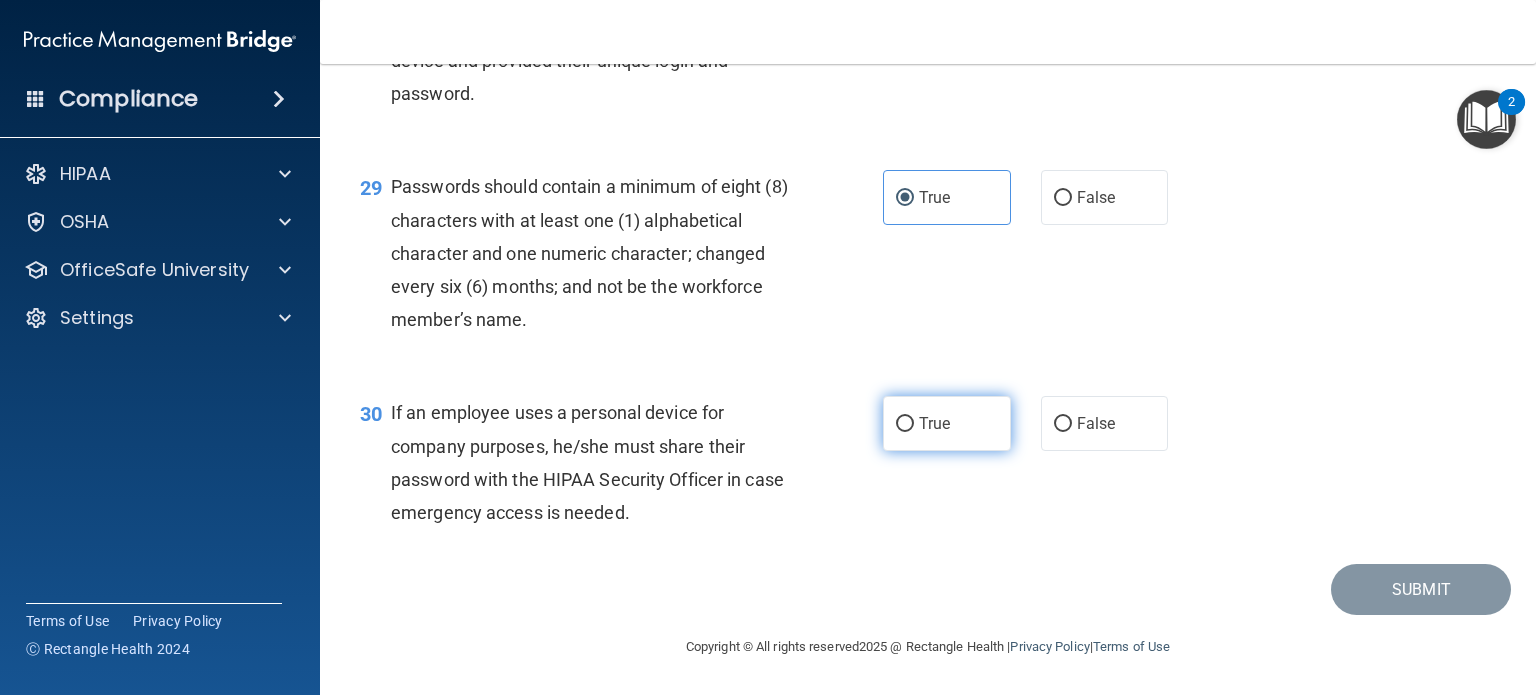 click on "True" at bounding box center [934, 423] 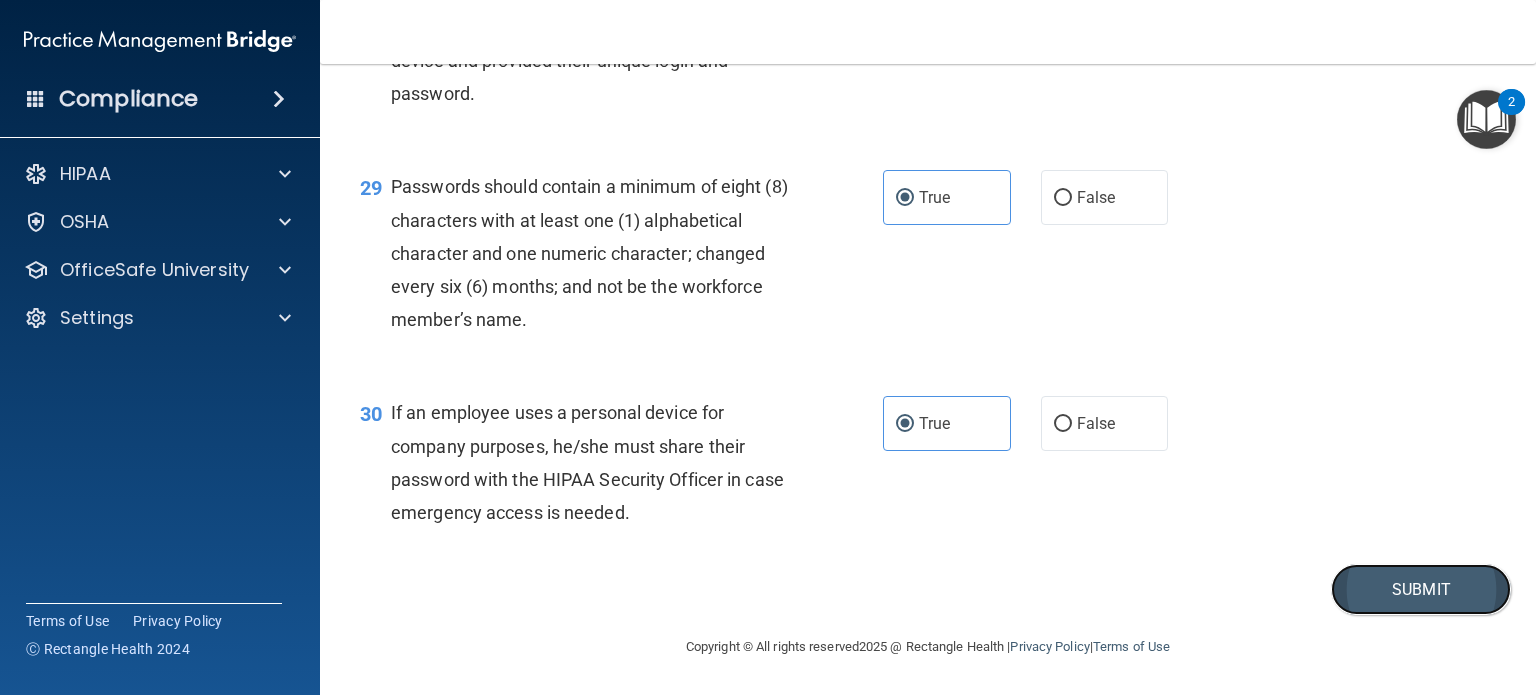 click on "Submit" at bounding box center (1421, 589) 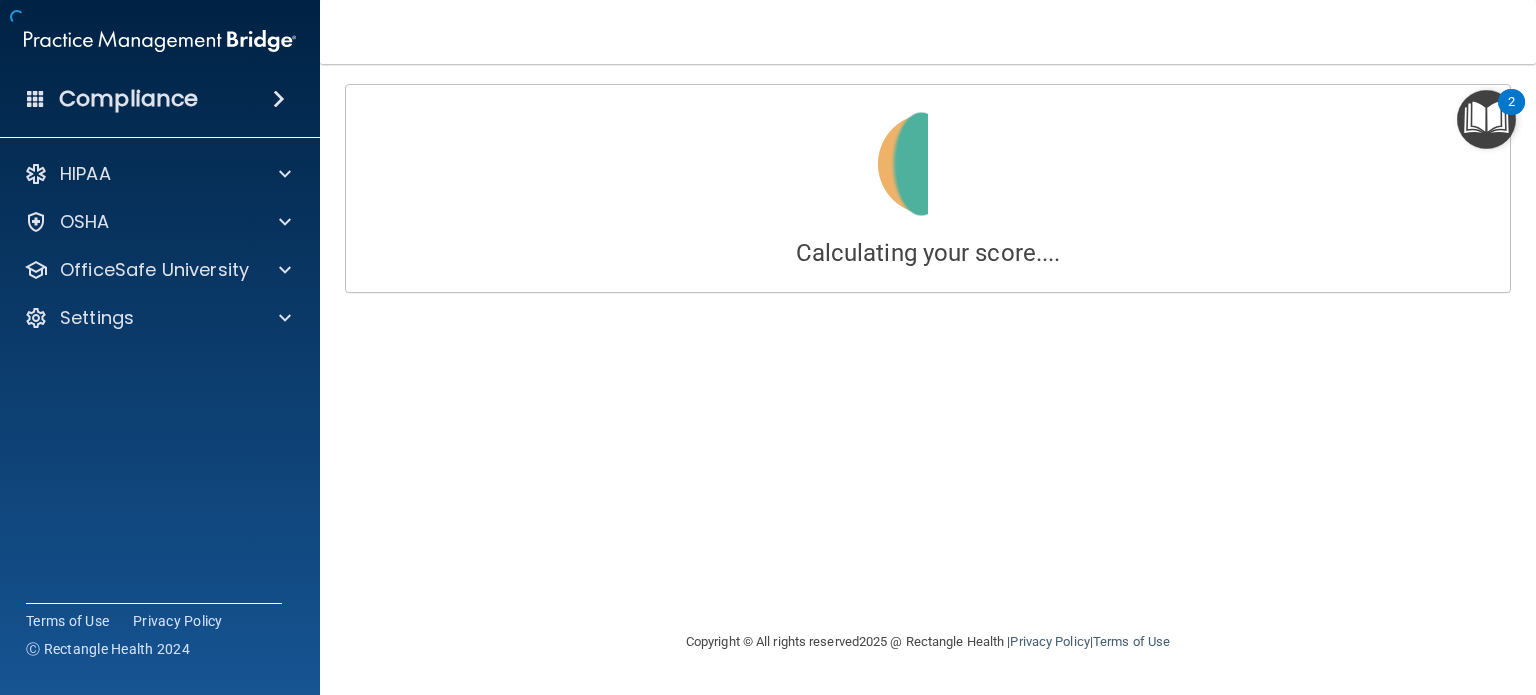 scroll, scrollTop: 0, scrollLeft: 0, axis: both 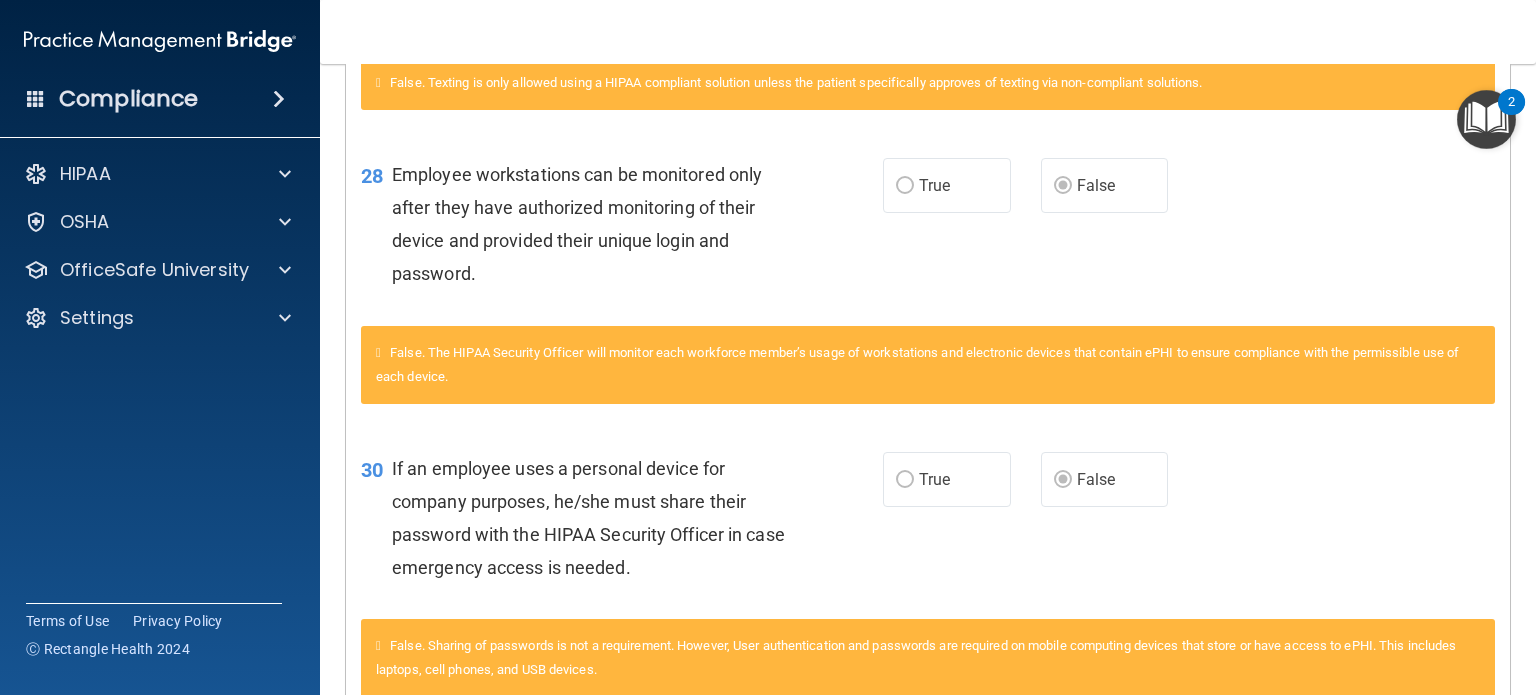 click on "28       Employee workstations can be monitored only after they have authorized monitoring of their device and provided their unique login and password.                  True           False" at bounding box center [928, 229] 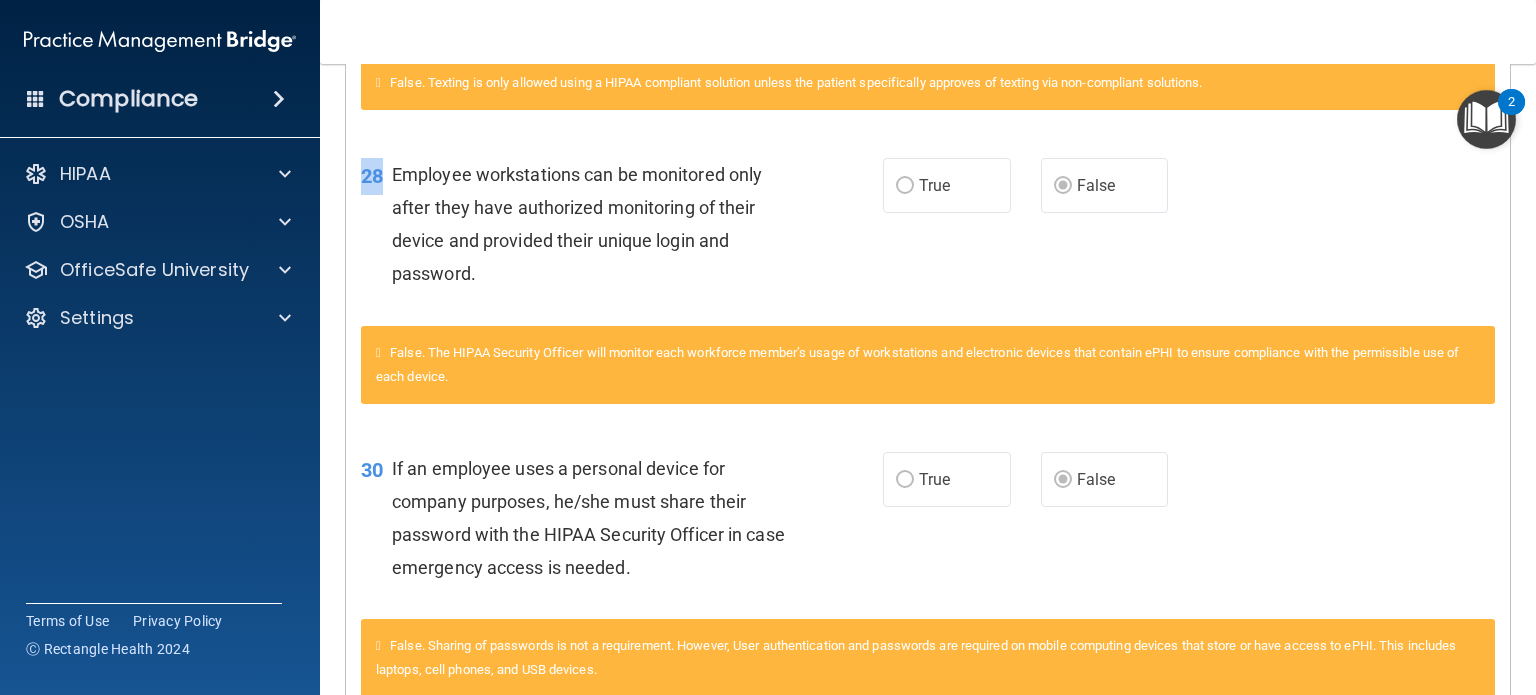 click on "28       Employee workstations can be monitored only after they have authorized monitoring of their device and provided their unique login and password.                  True           False" at bounding box center [928, 229] 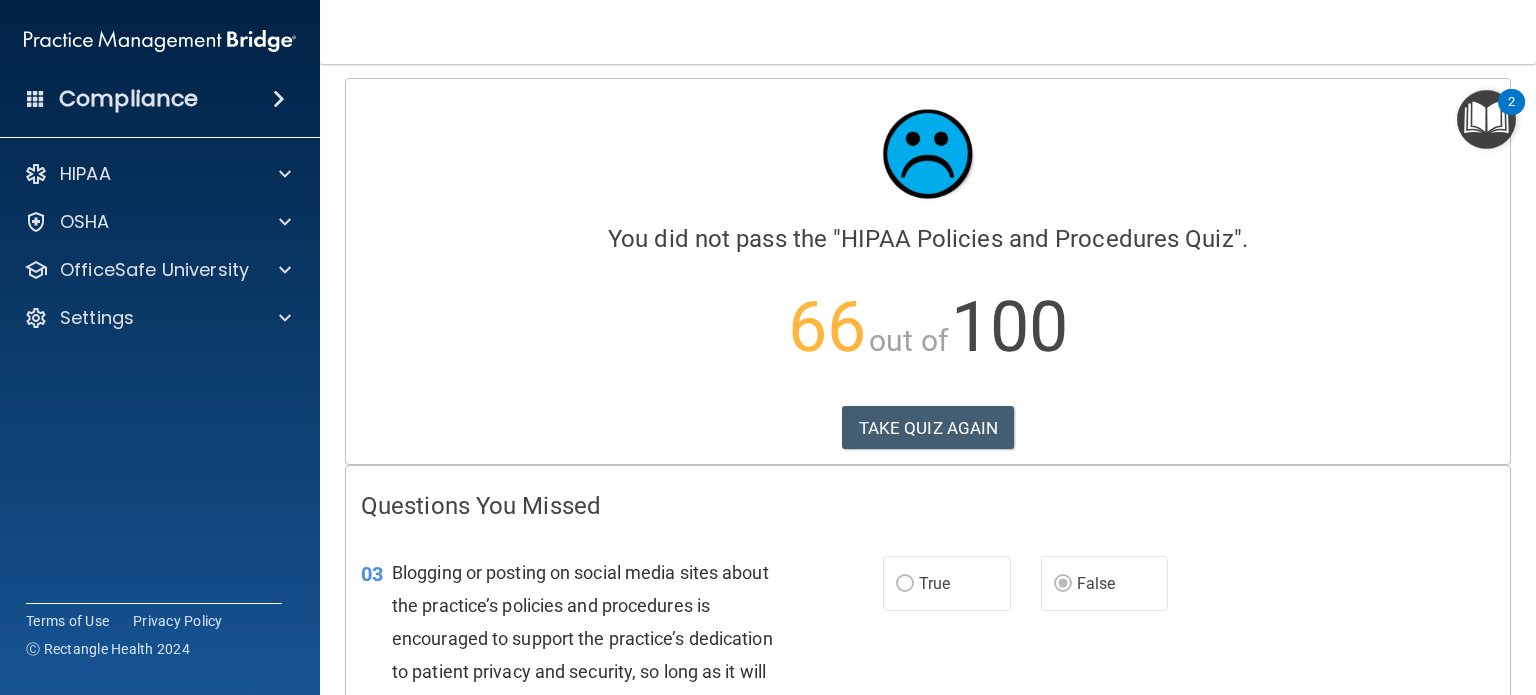 scroll, scrollTop: 0, scrollLeft: 0, axis: both 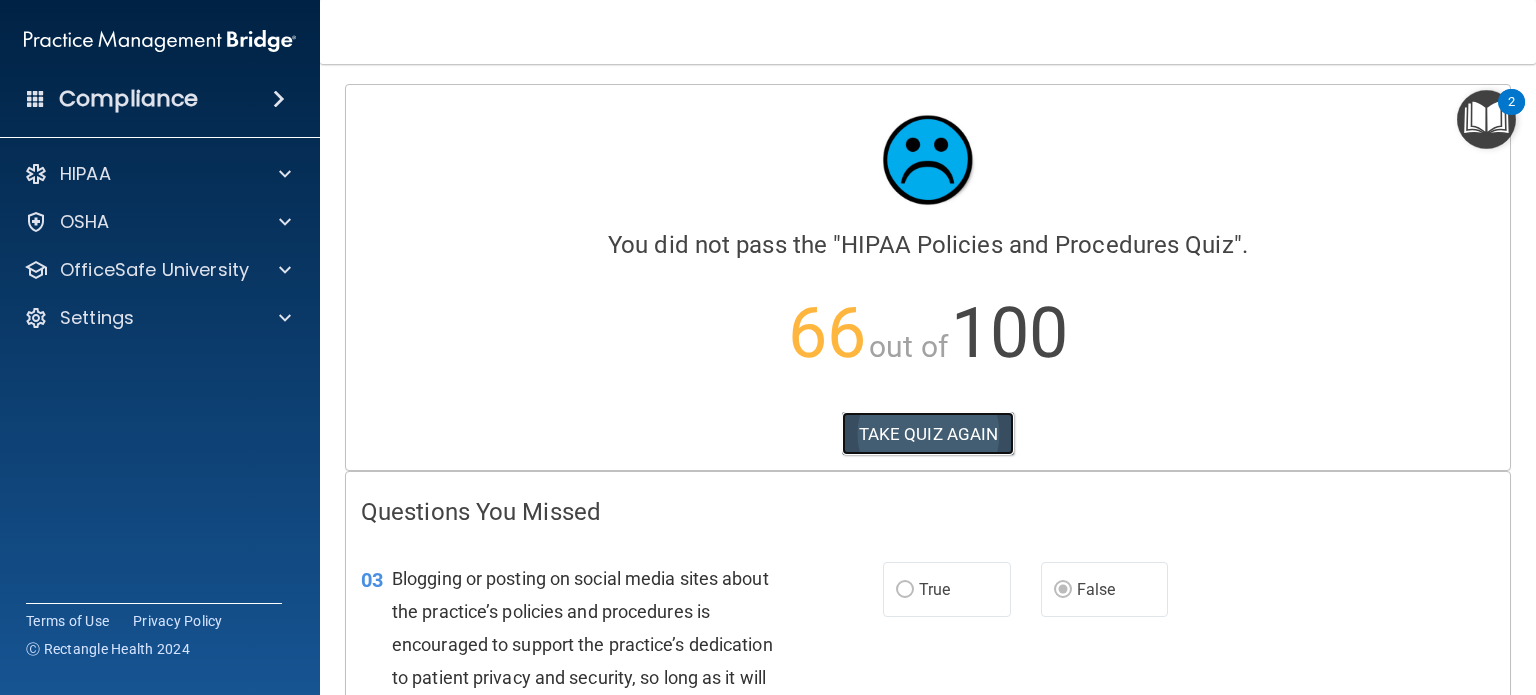 click on "TAKE QUIZ AGAIN" at bounding box center [928, 434] 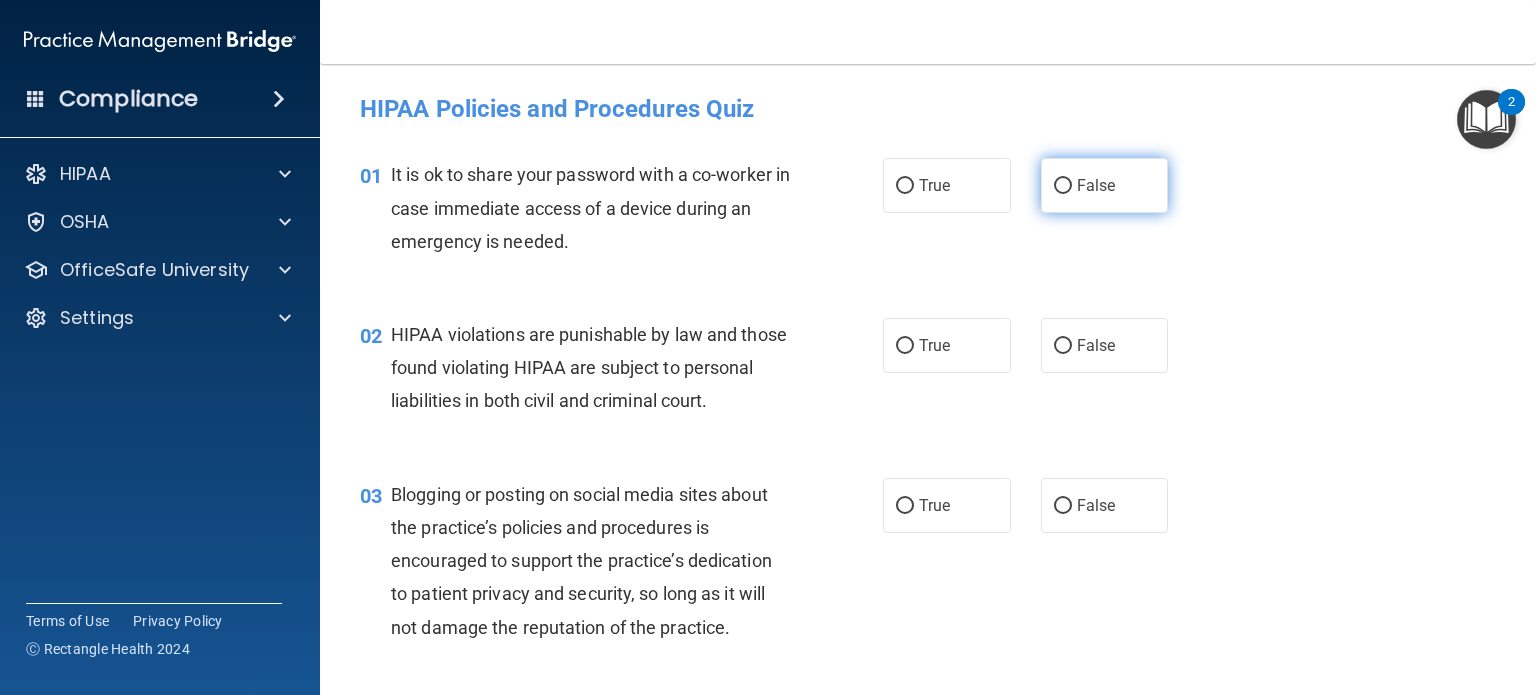 click on "False" at bounding box center [1096, 185] 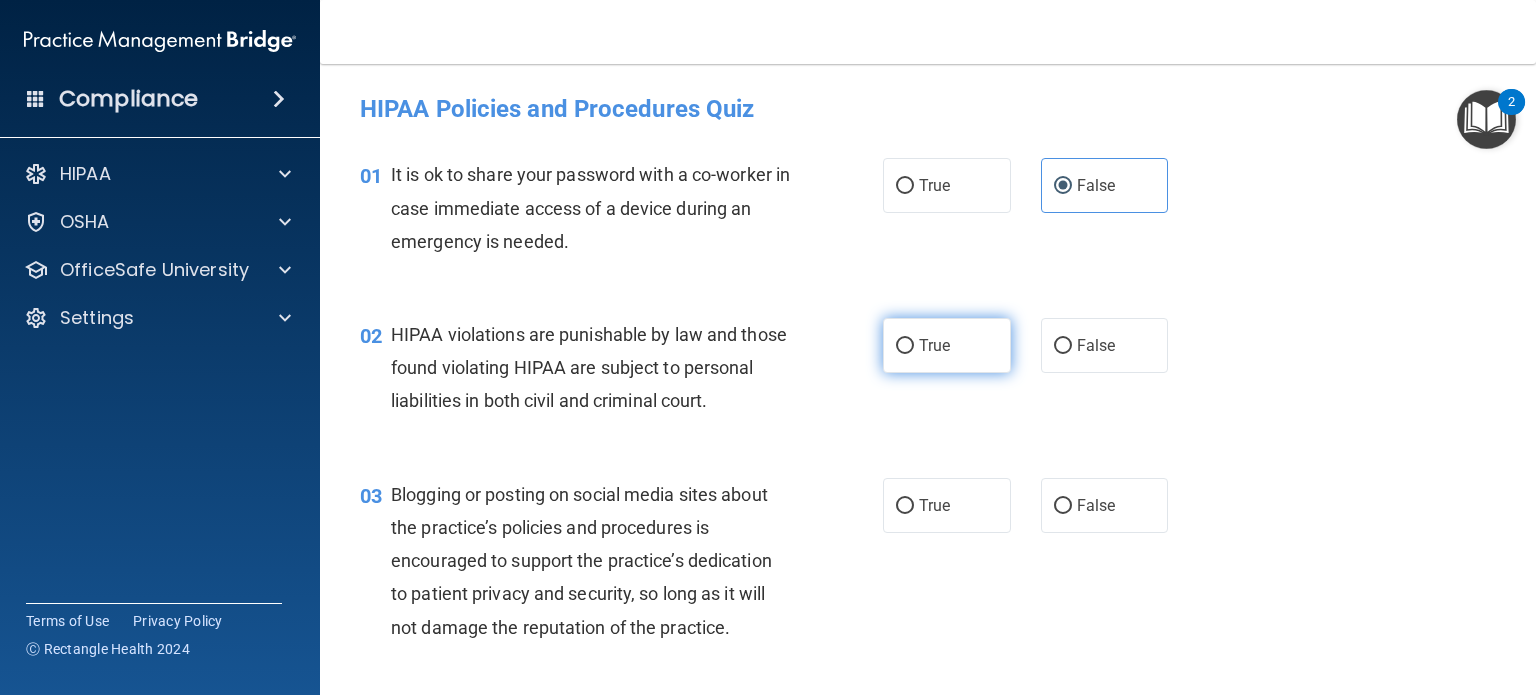 click on "True" at bounding box center (934, 345) 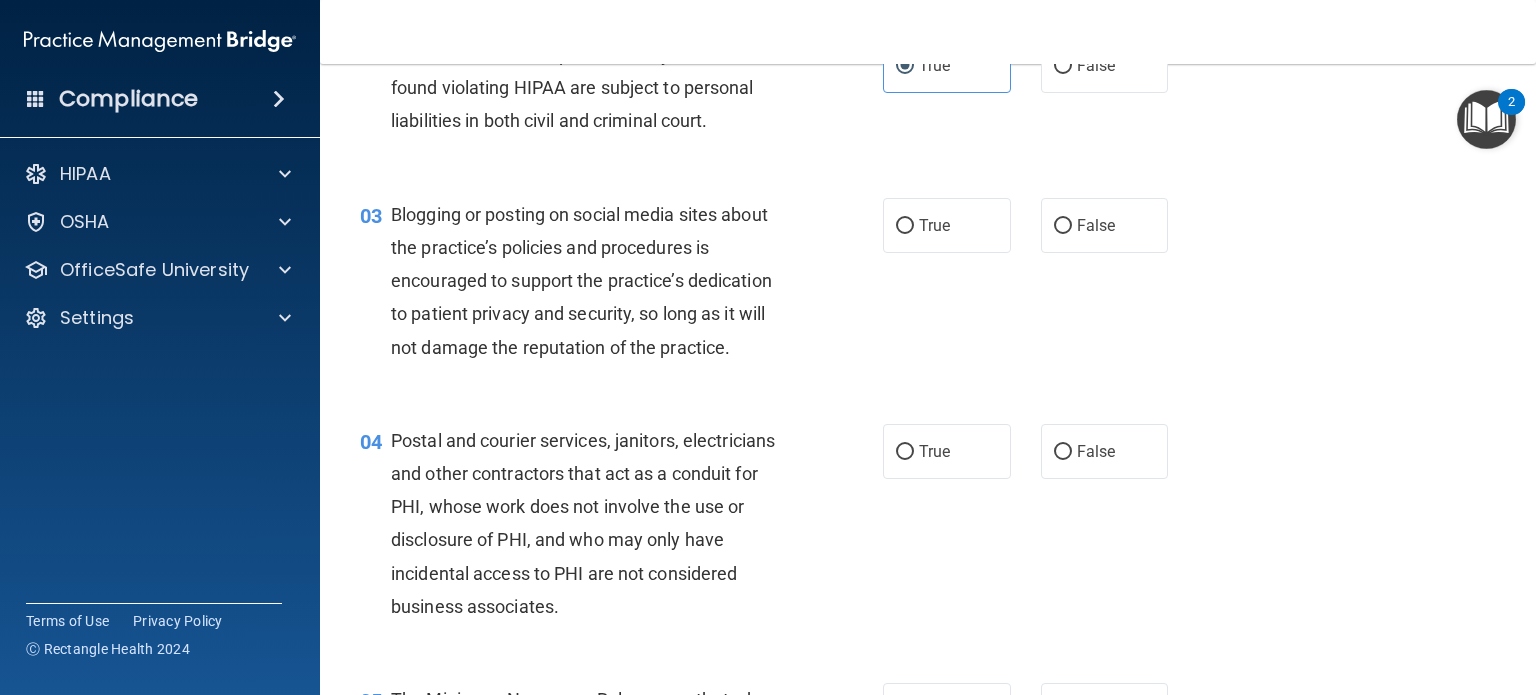 scroll, scrollTop: 320, scrollLeft: 0, axis: vertical 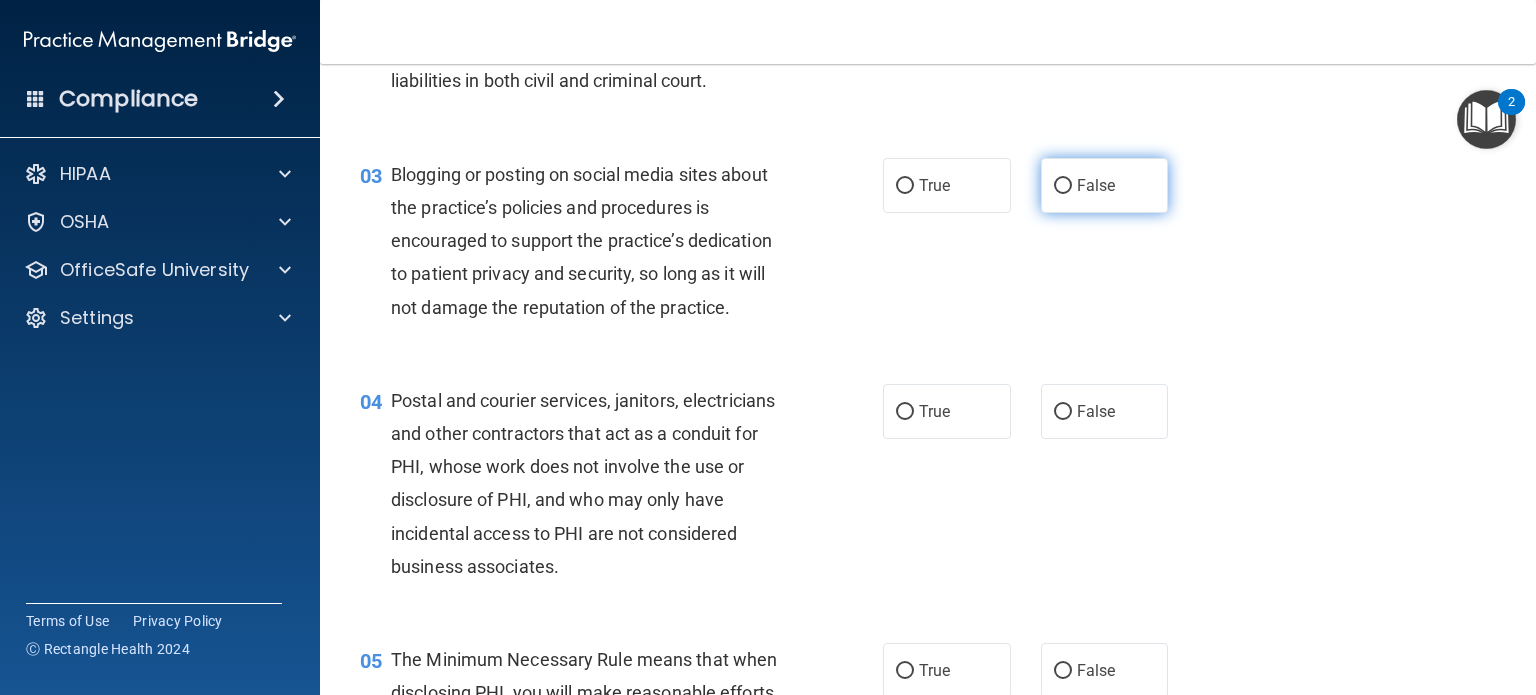 click on "False" at bounding box center (1096, 185) 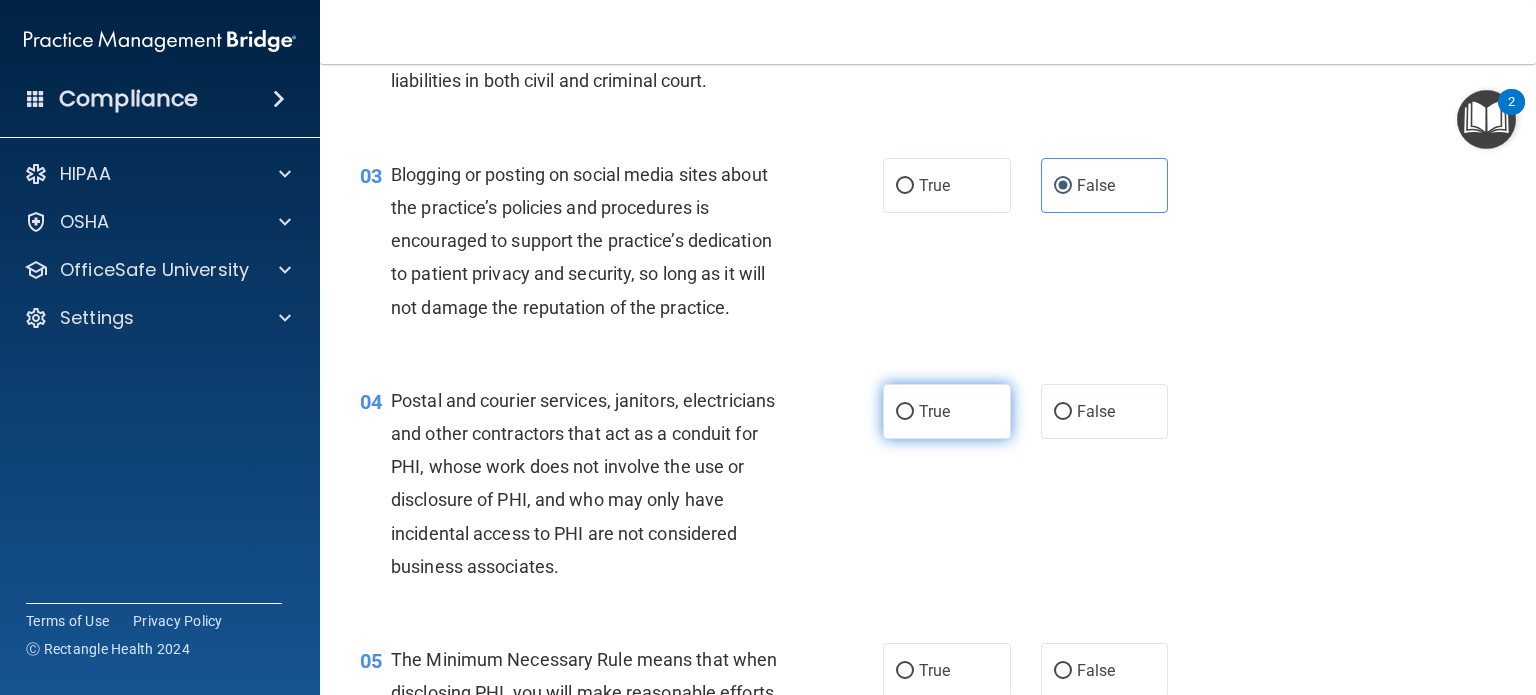click on "True" at bounding box center (934, 411) 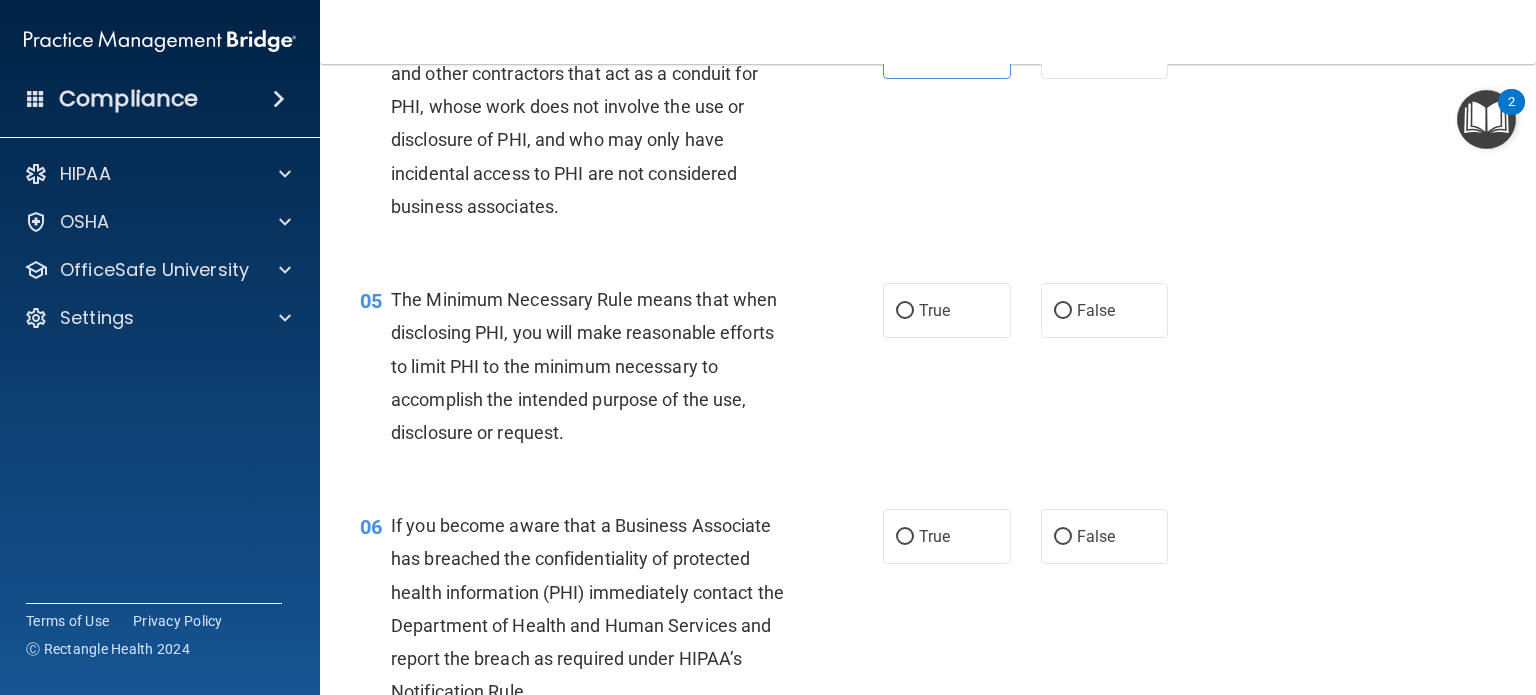 scroll, scrollTop: 720, scrollLeft: 0, axis: vertical 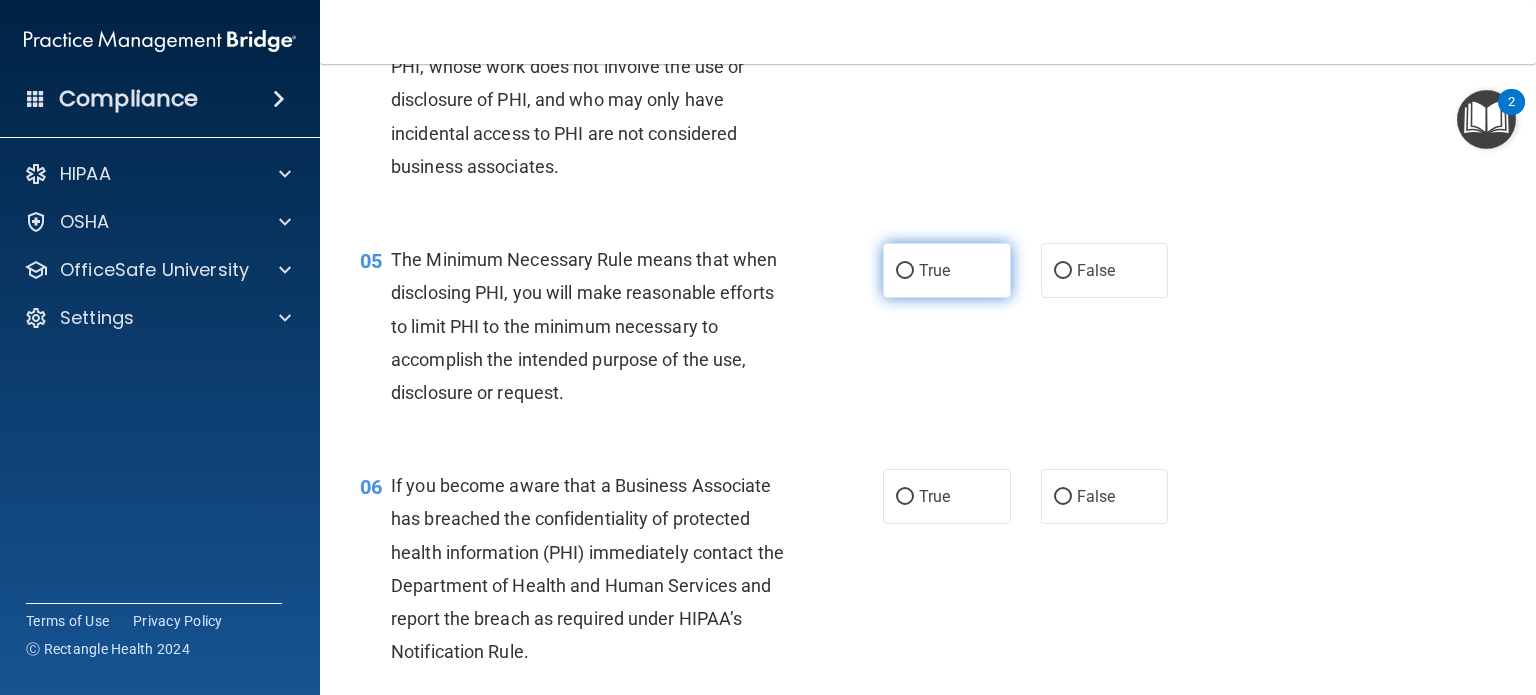 click on "True" at bounding box center (934, 270) 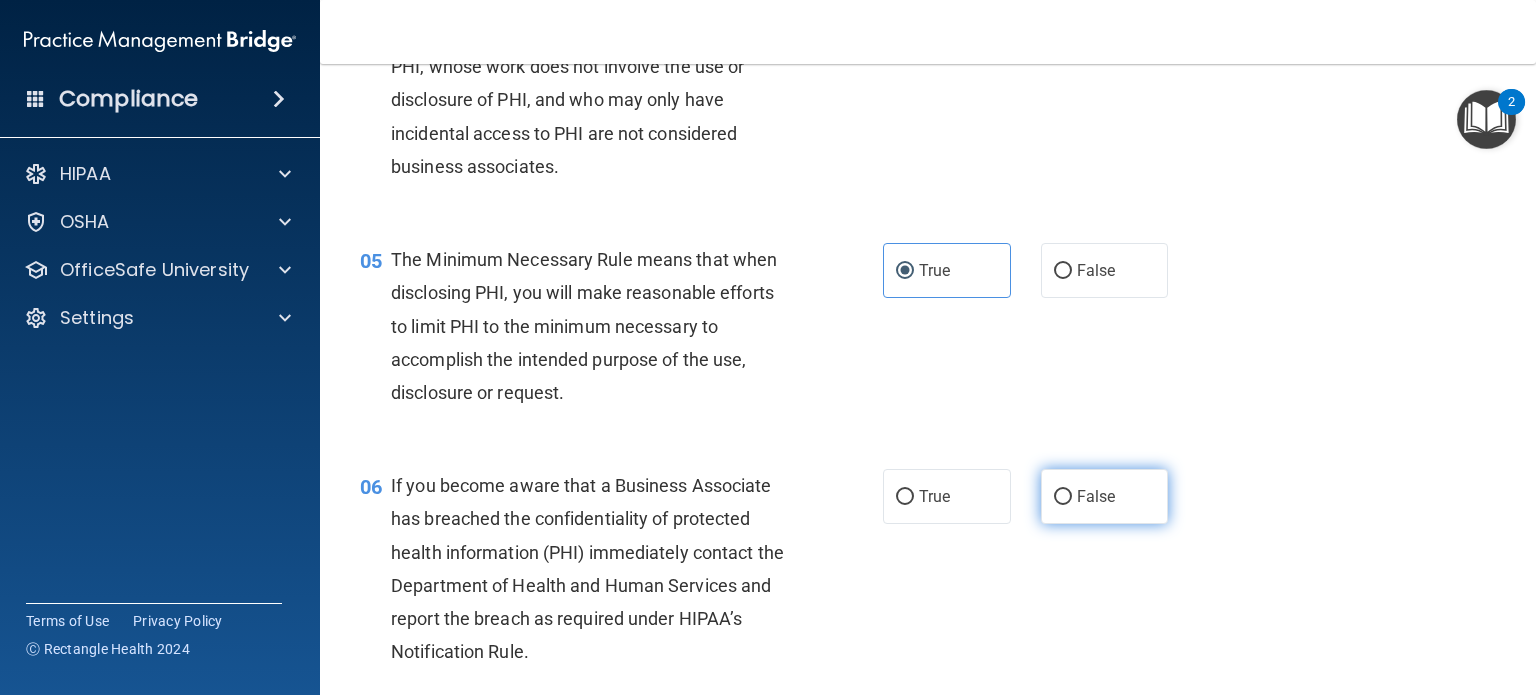 click on "False" at bounding box center (1105, 496) 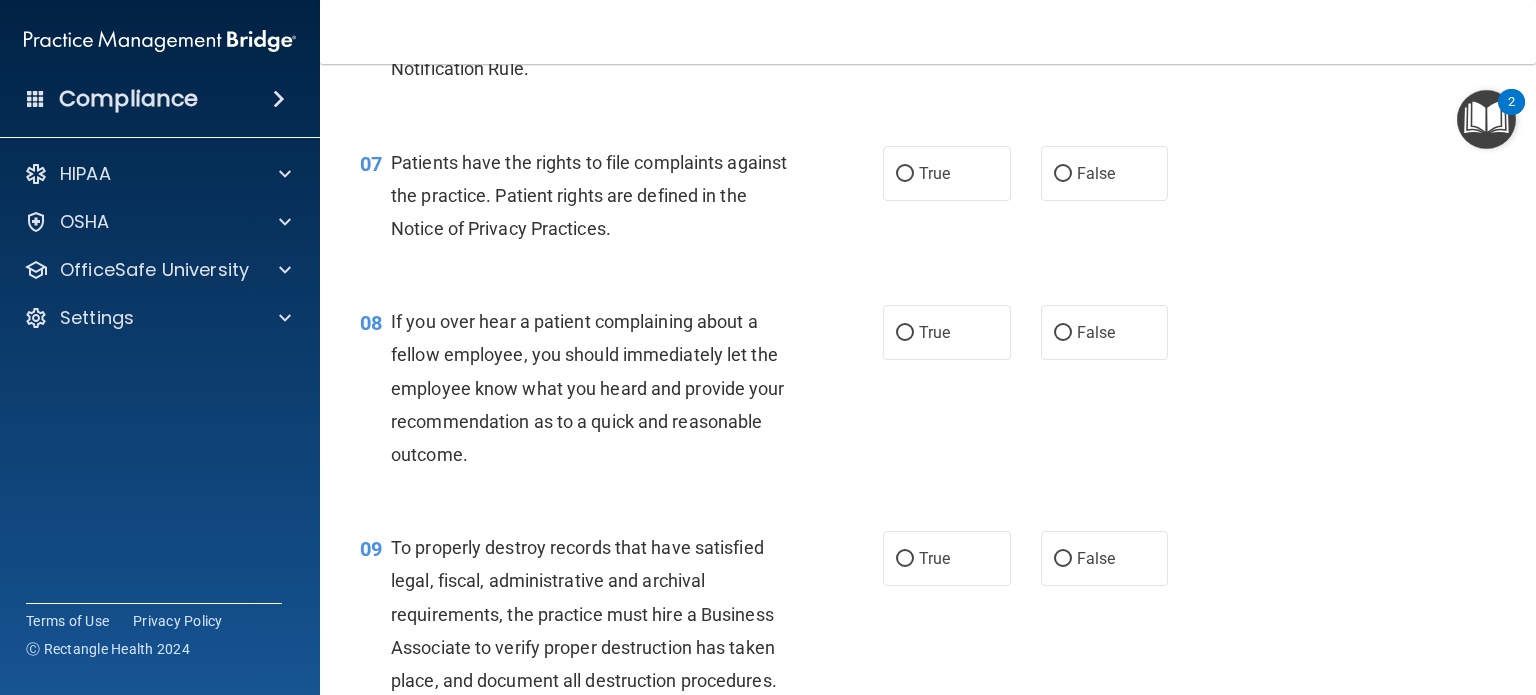 scroll, scrollTop: 1320, scrollLeft: 0, axis: vertical 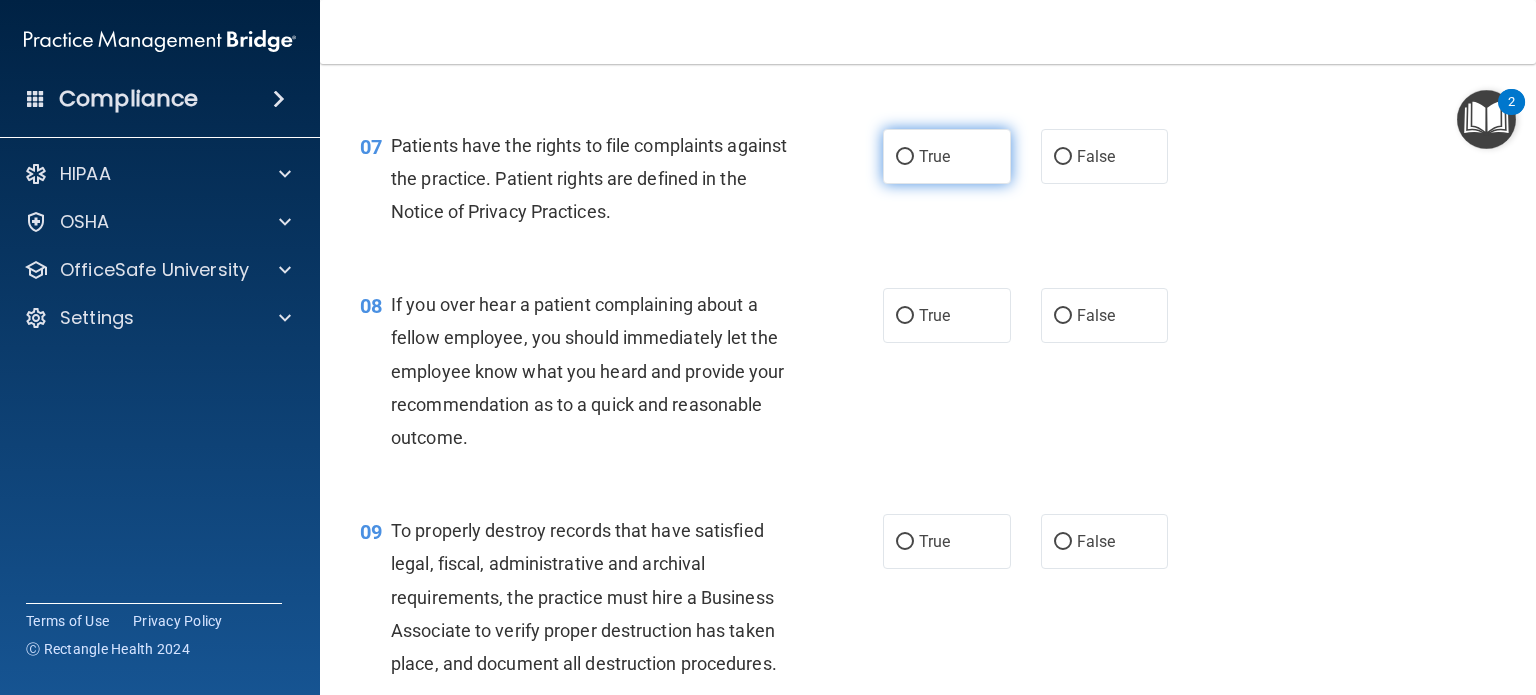 click on "True" at bounding box center (947, 156) 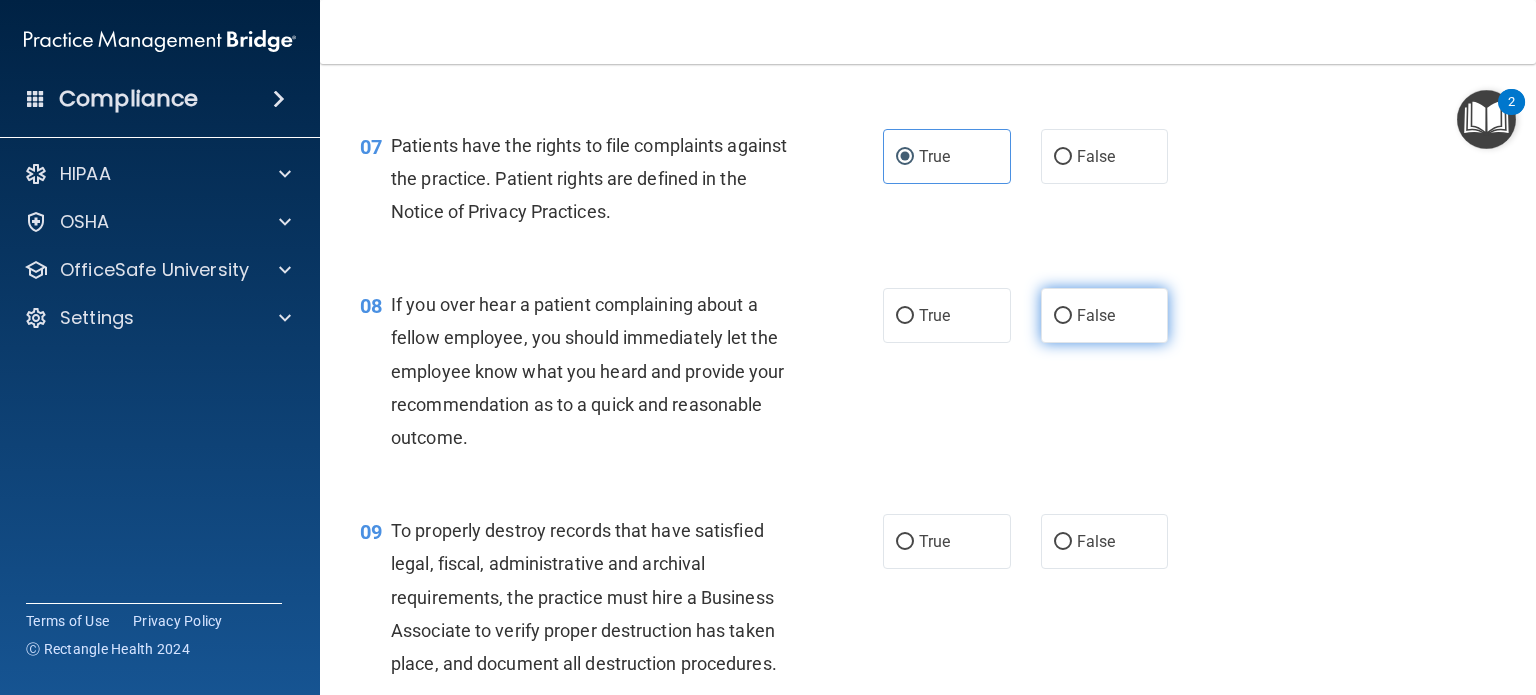 click on "False" at bounding box center [1105, 315] 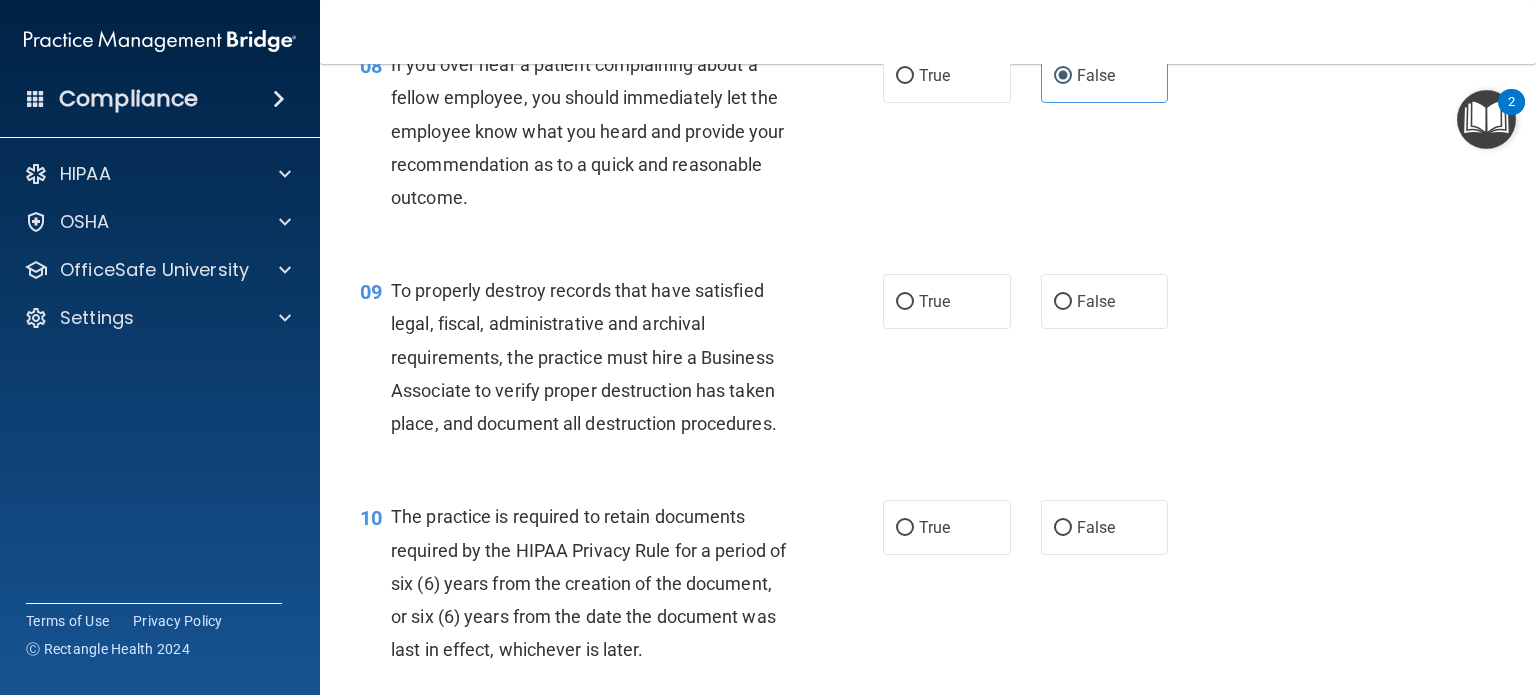 scroll, scrollTop: 1600, scrollLeft: 0, axis: vertical 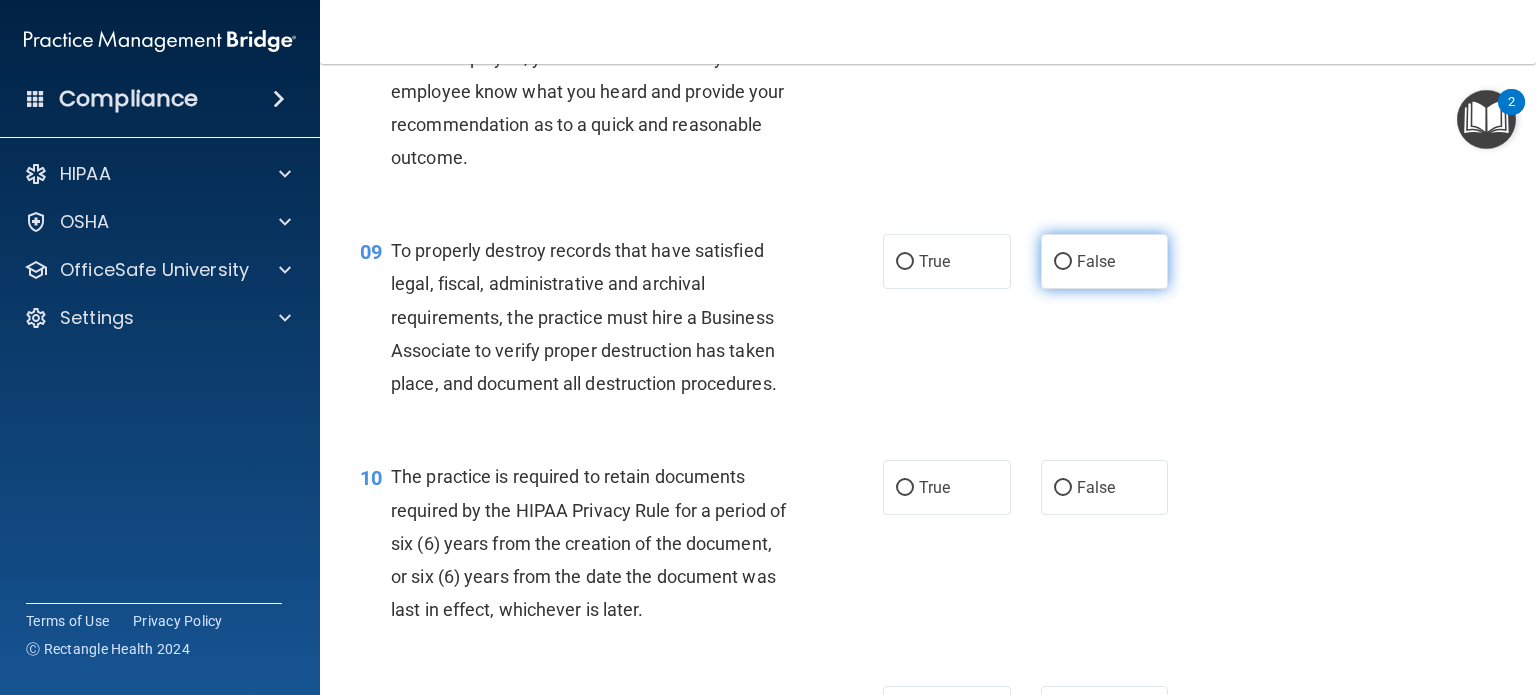 click on "False" at bounding box center (1105, 261) 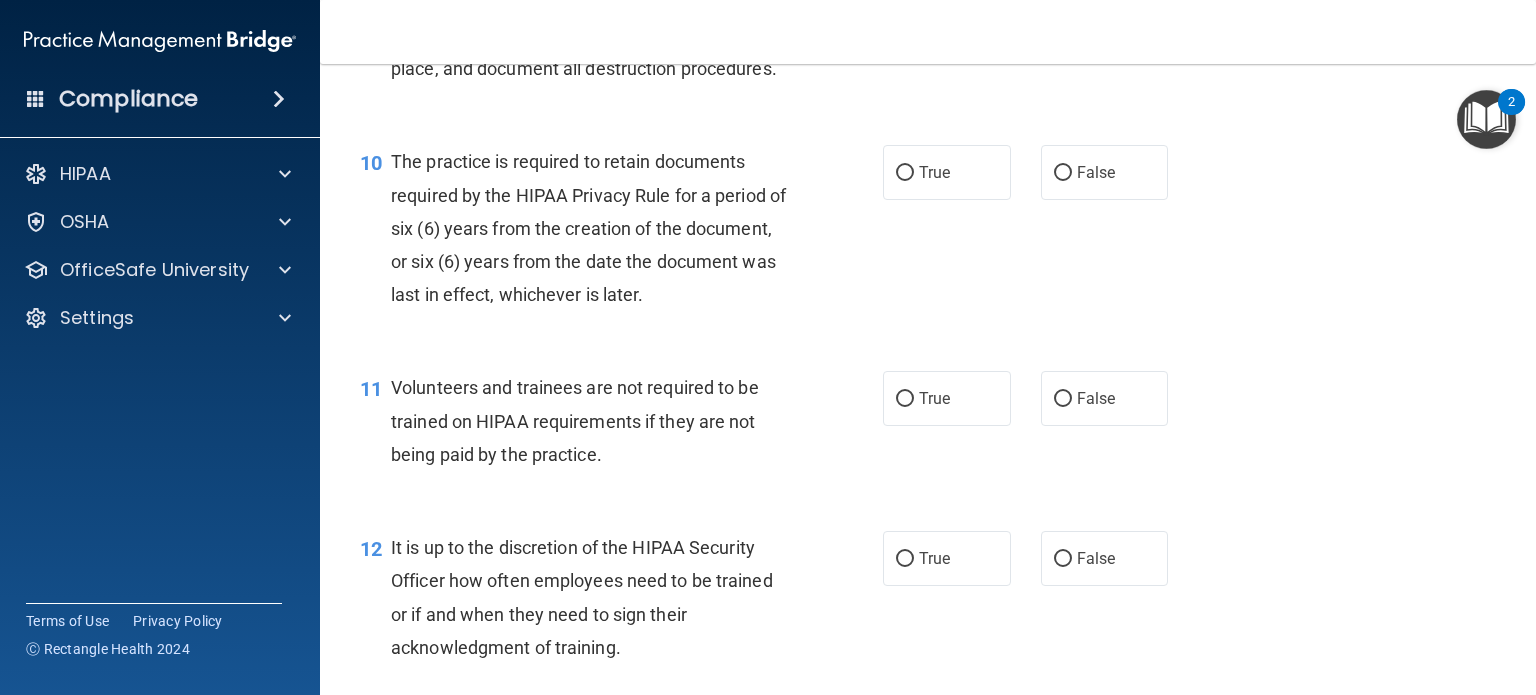 scroll, scrollTop: 1920, scrollLeft: 0, axis: vertical 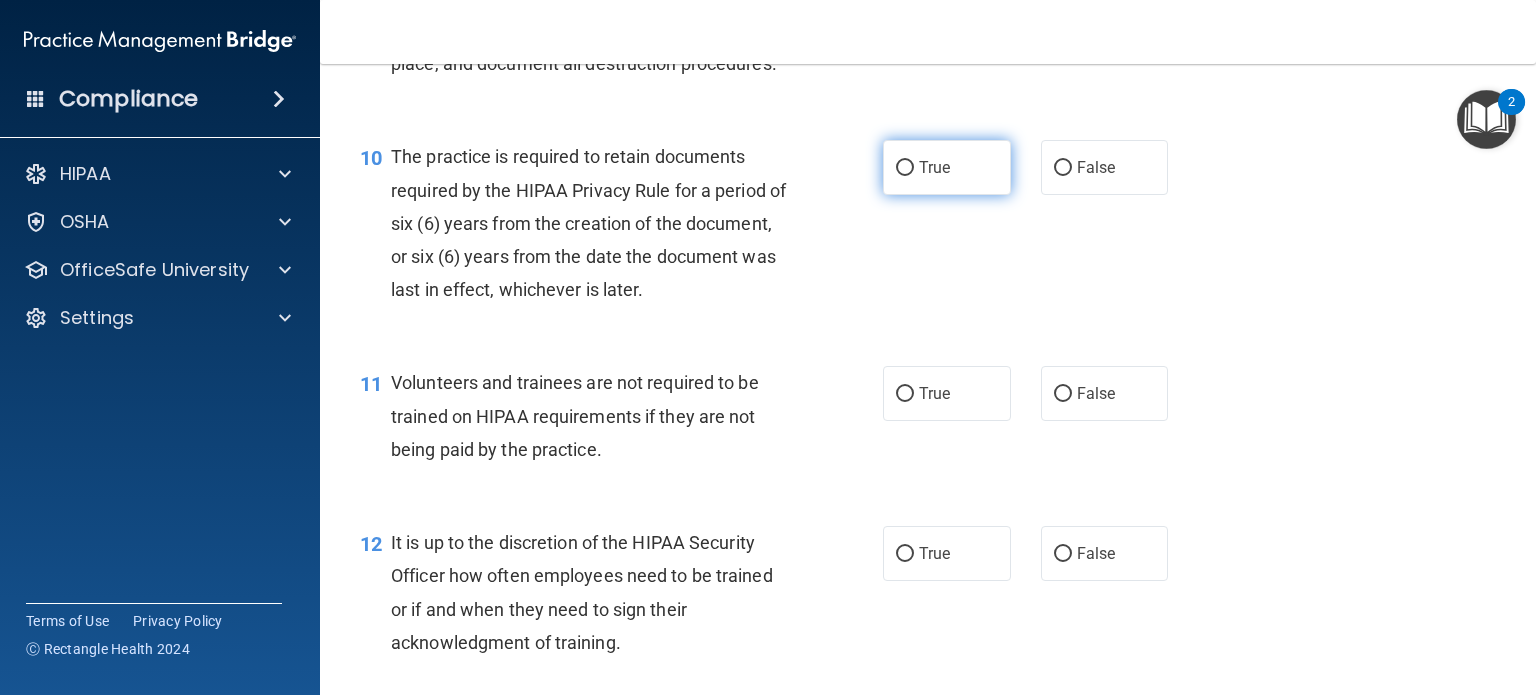 click on "True" at bounding box center (947, 167) 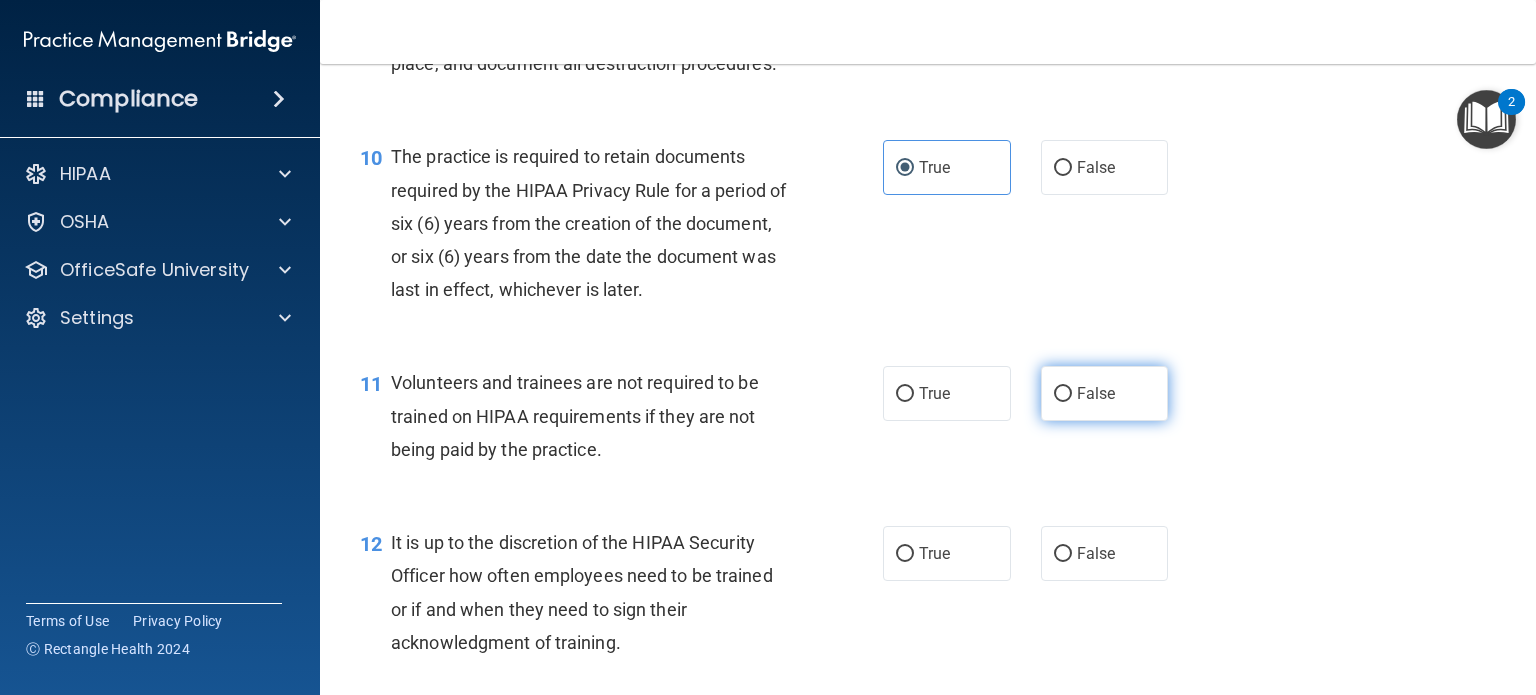 click on "False" at bounding box center (1105, 393) 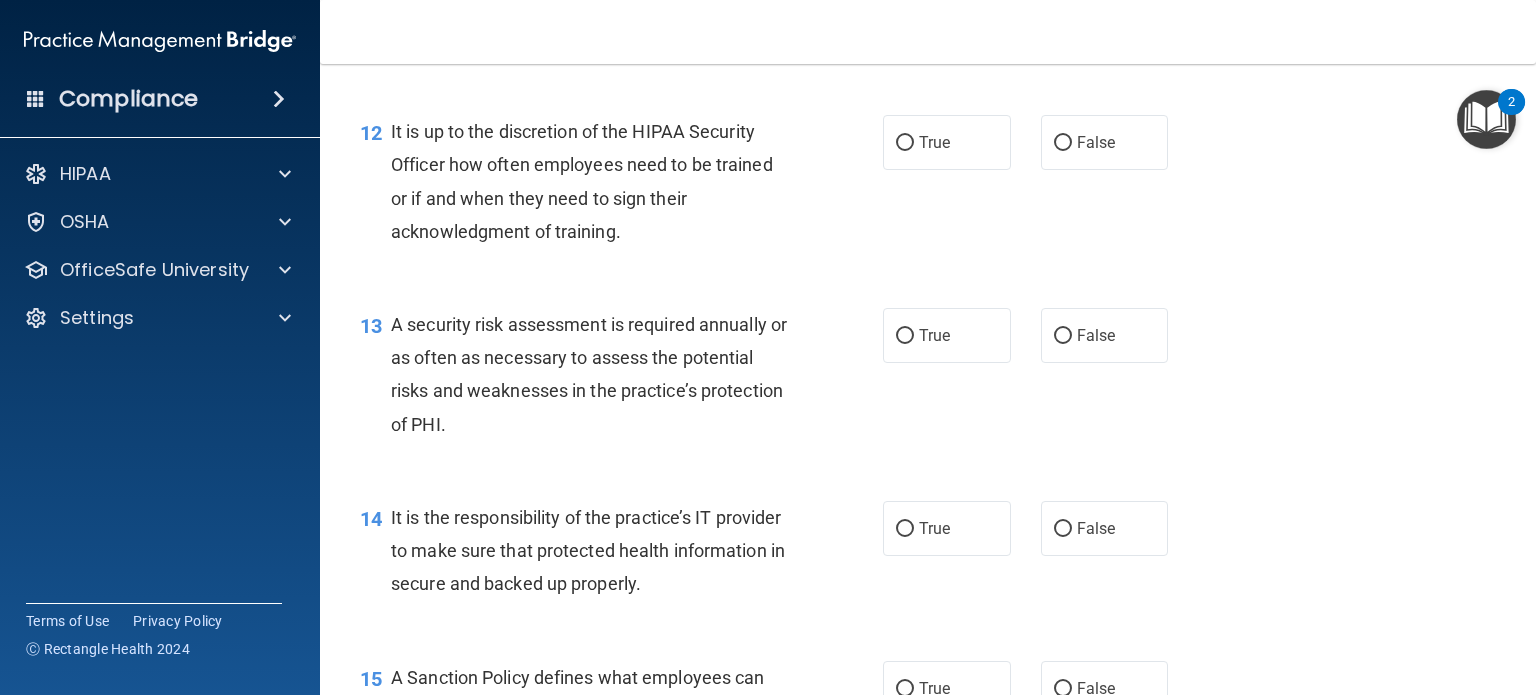 scroll, scrollTop: 2360, scrollLeft: 0, axis: vertical 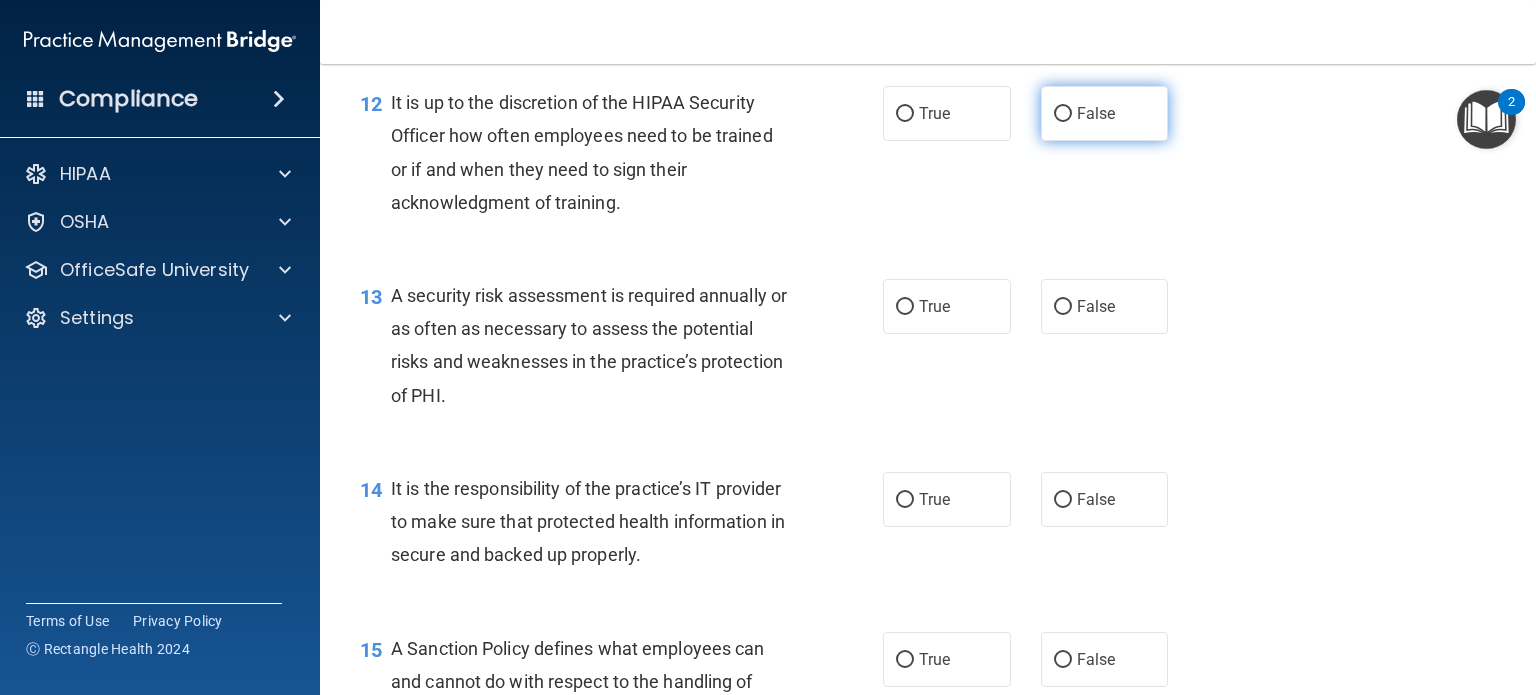 click on "False" at bounding box center [1063, 114] 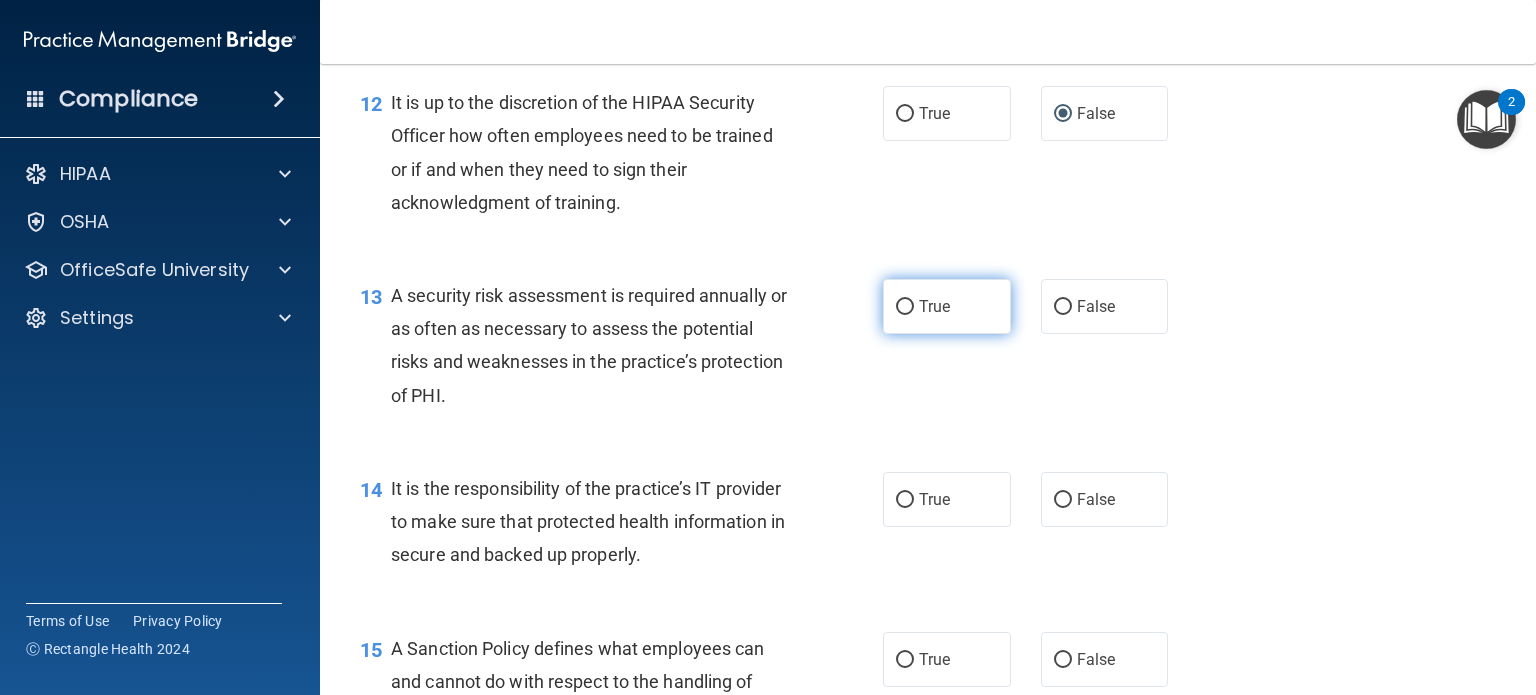 click on "True" at bounding box center (934, 306) 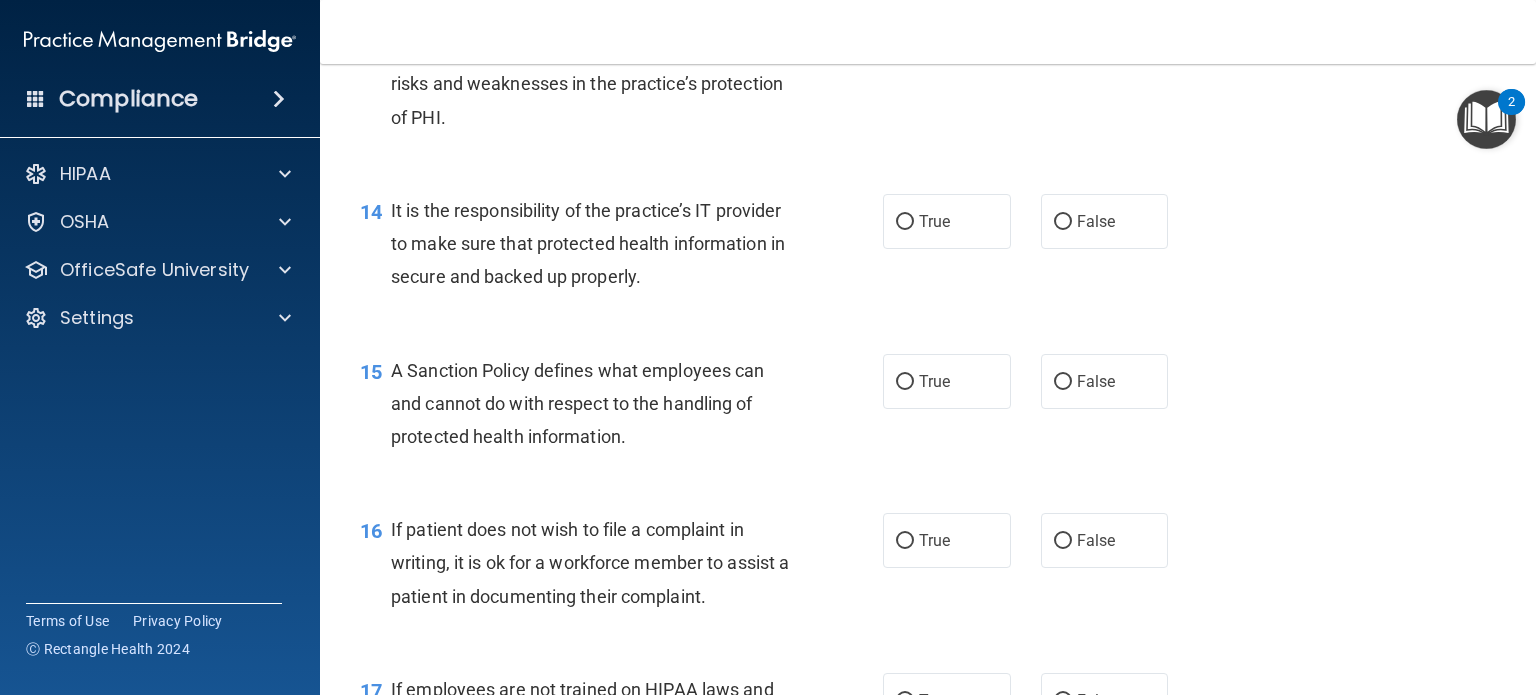 scroll, scrollTop: 2680, scrollLeft: 0, axis: vertical 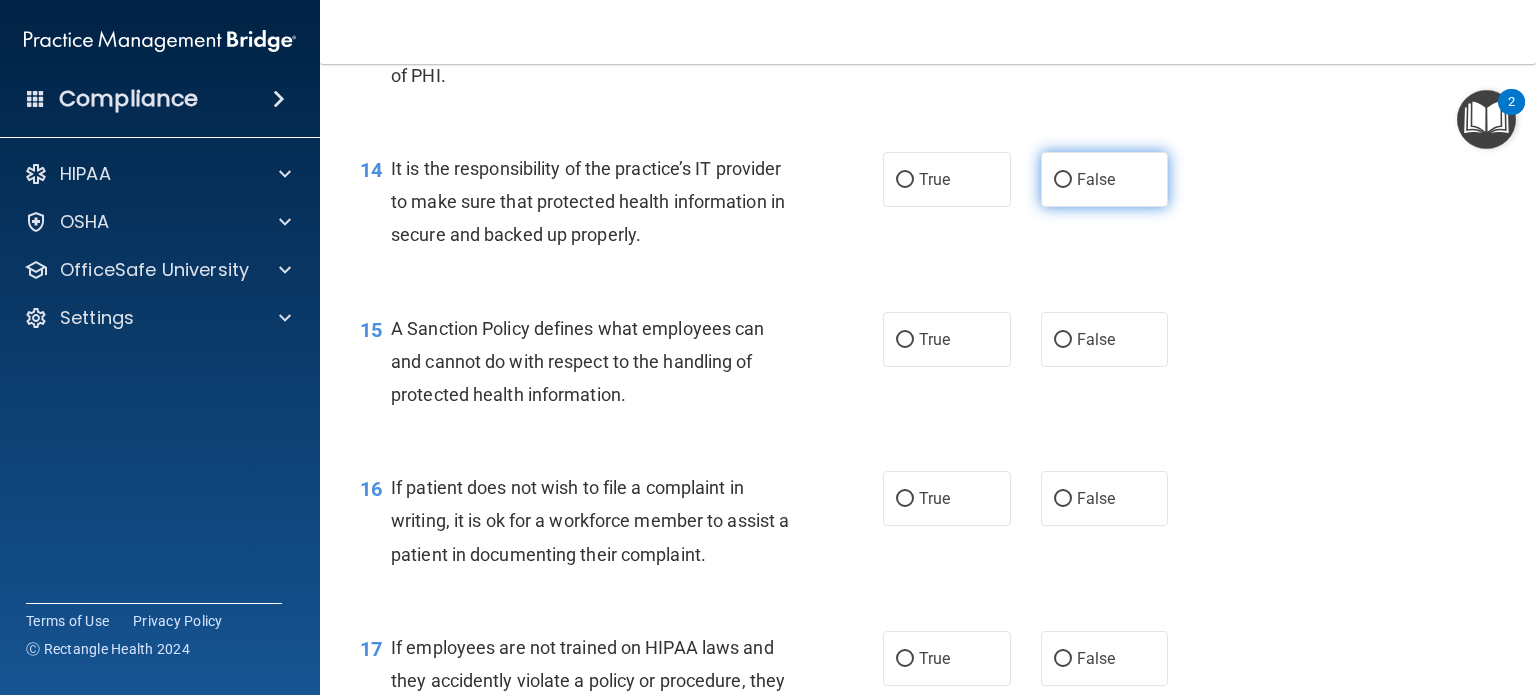 click on "False" at bounding box center (1063, 180) 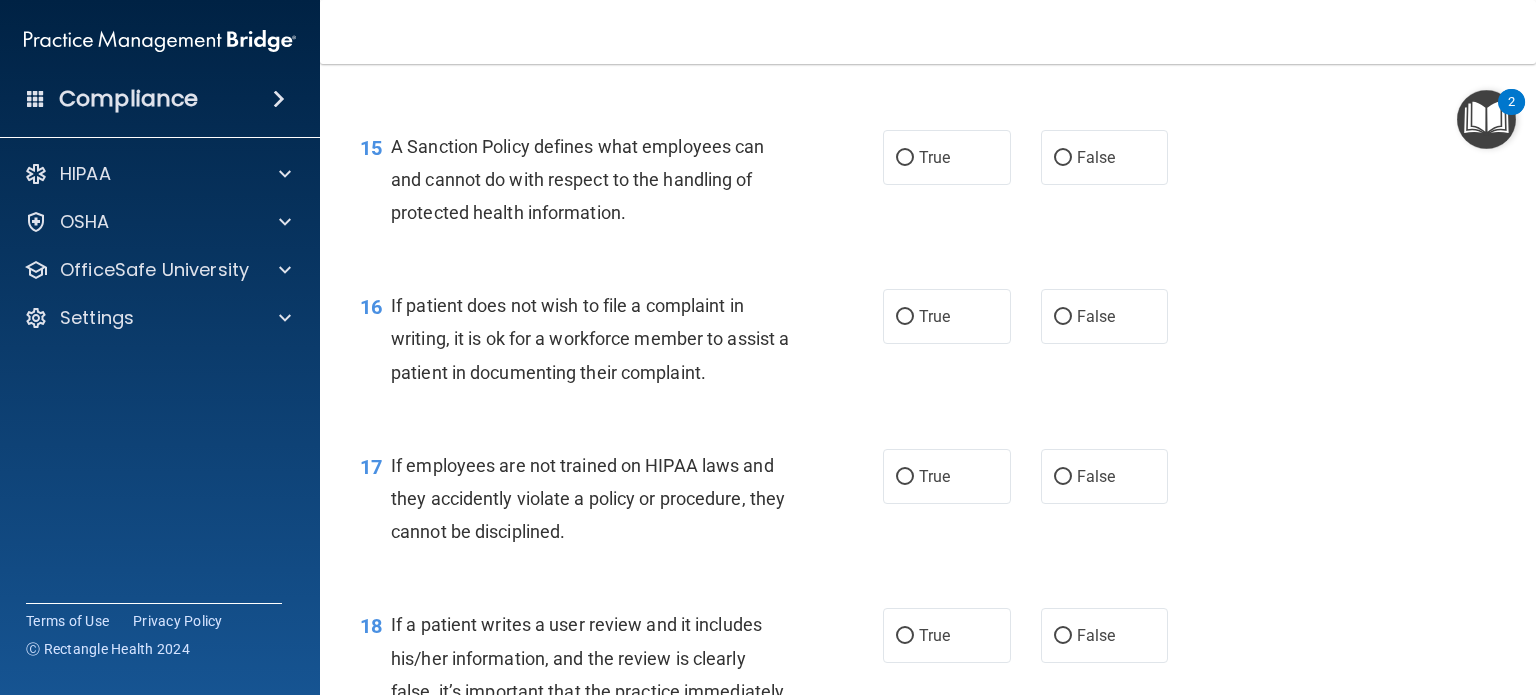 scroll, scrollTop: 2880, scrollLeft: 0, axis: vertical 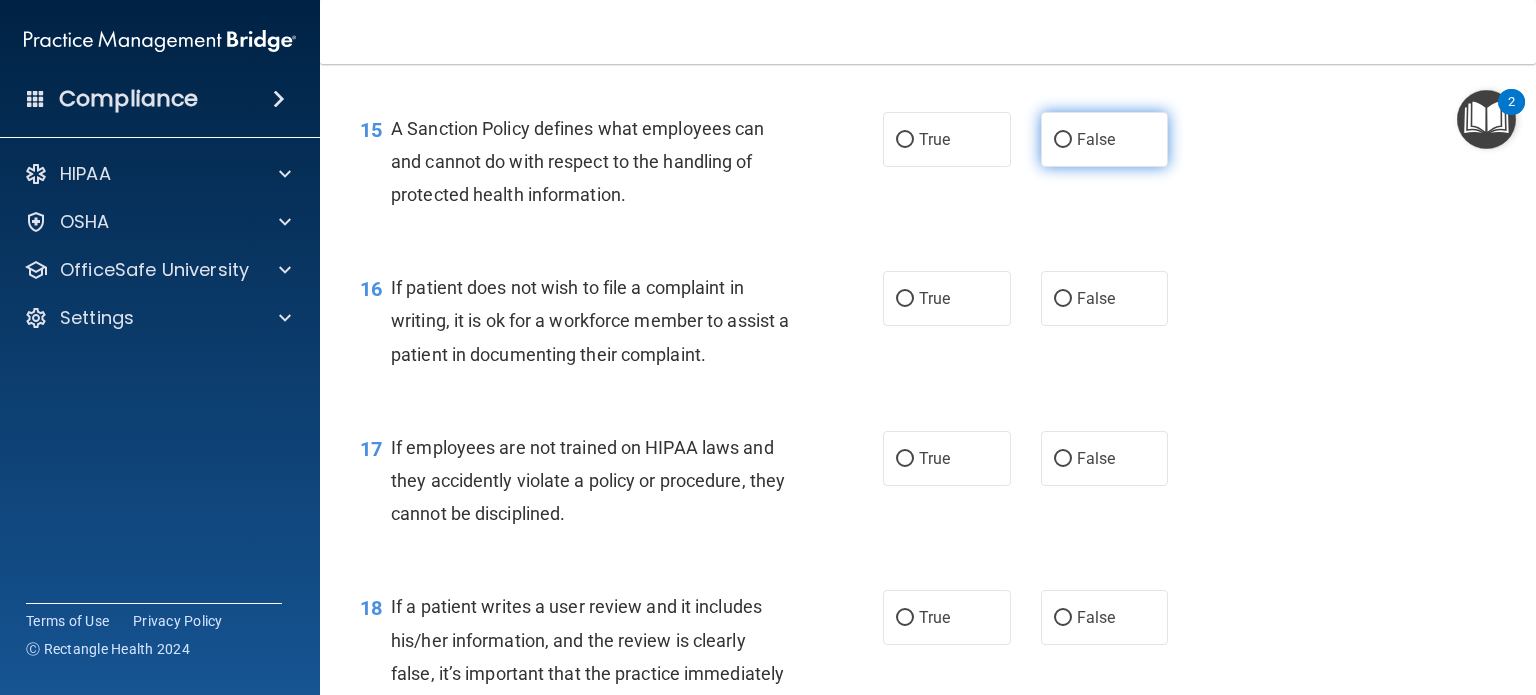 click on "False" at bounding box center (1063, 140) 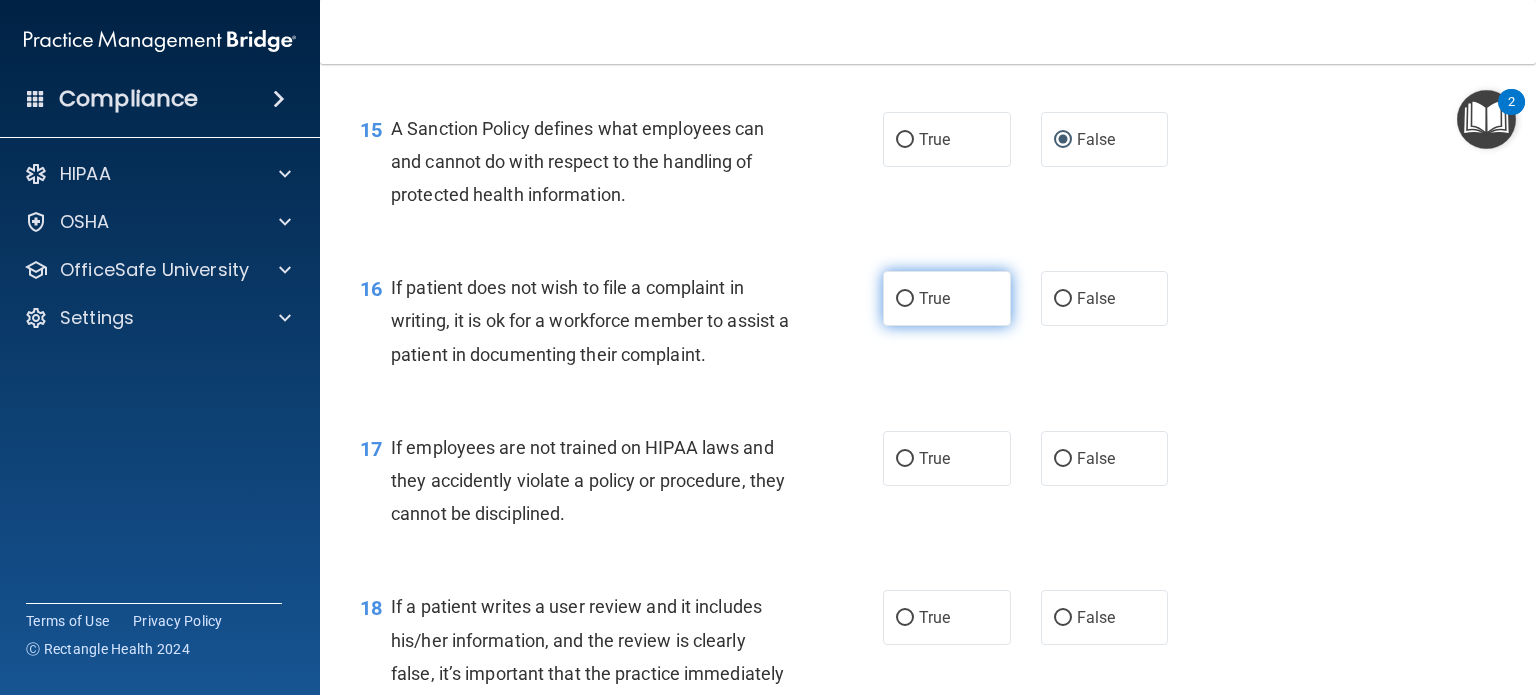 click on "True" at bounding box center [947, 298] 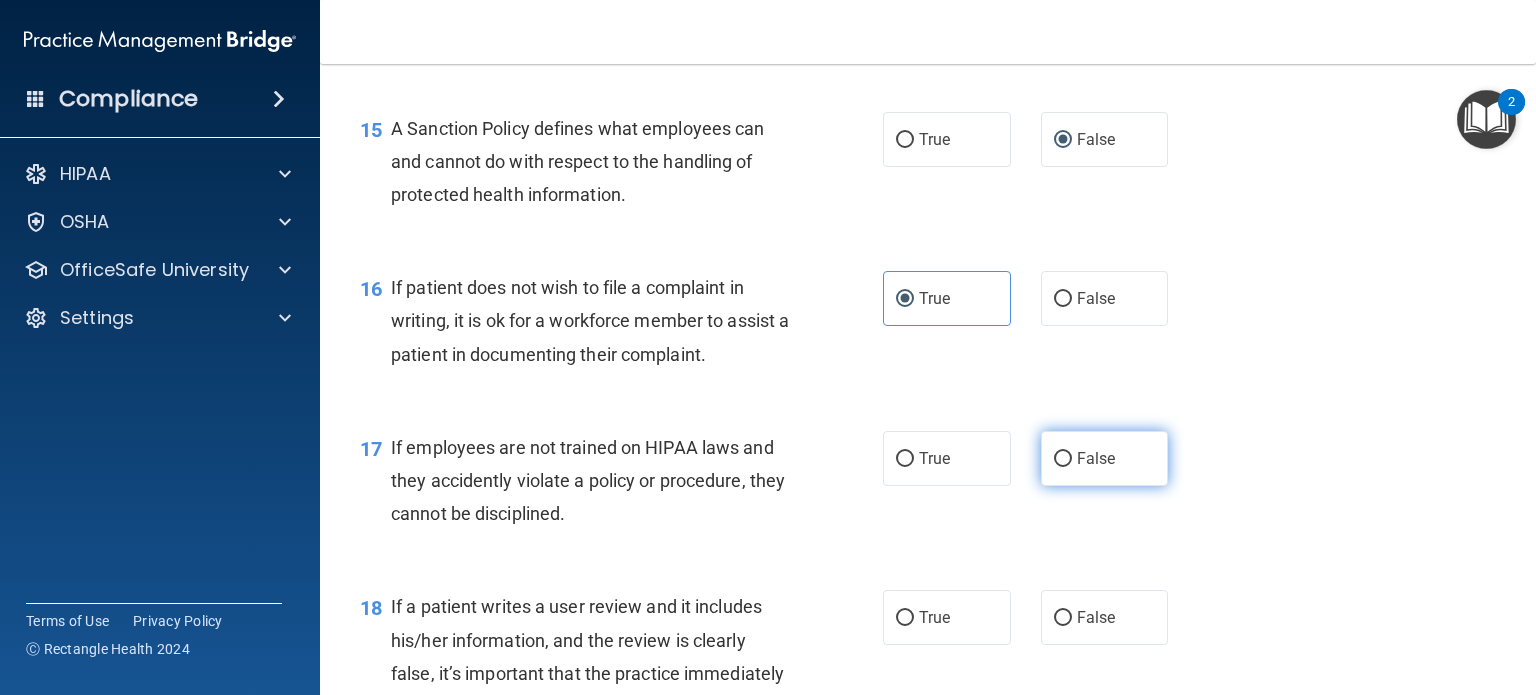 click on "False" at bounding box center (1105, 458) 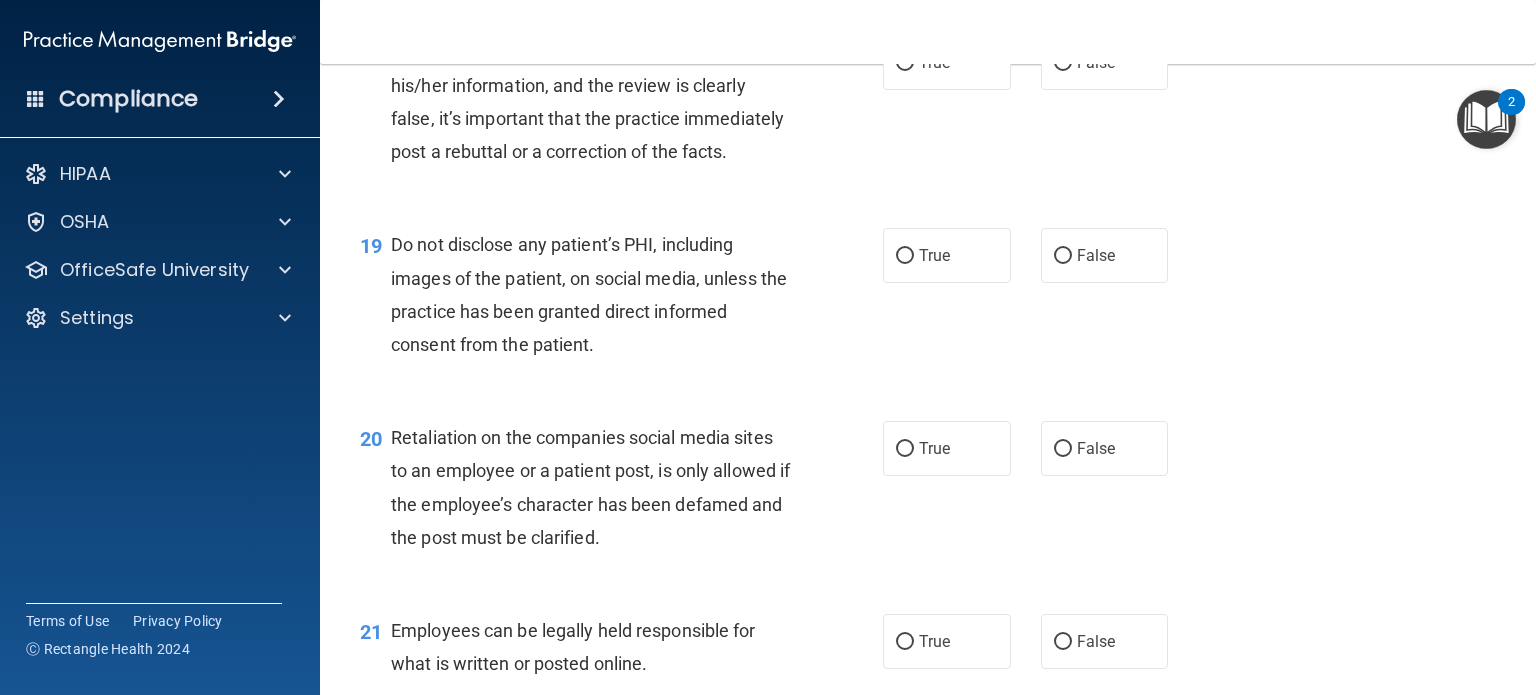 scroll, scrollTop: 3440, scrollLeft: 0, axis: vertical 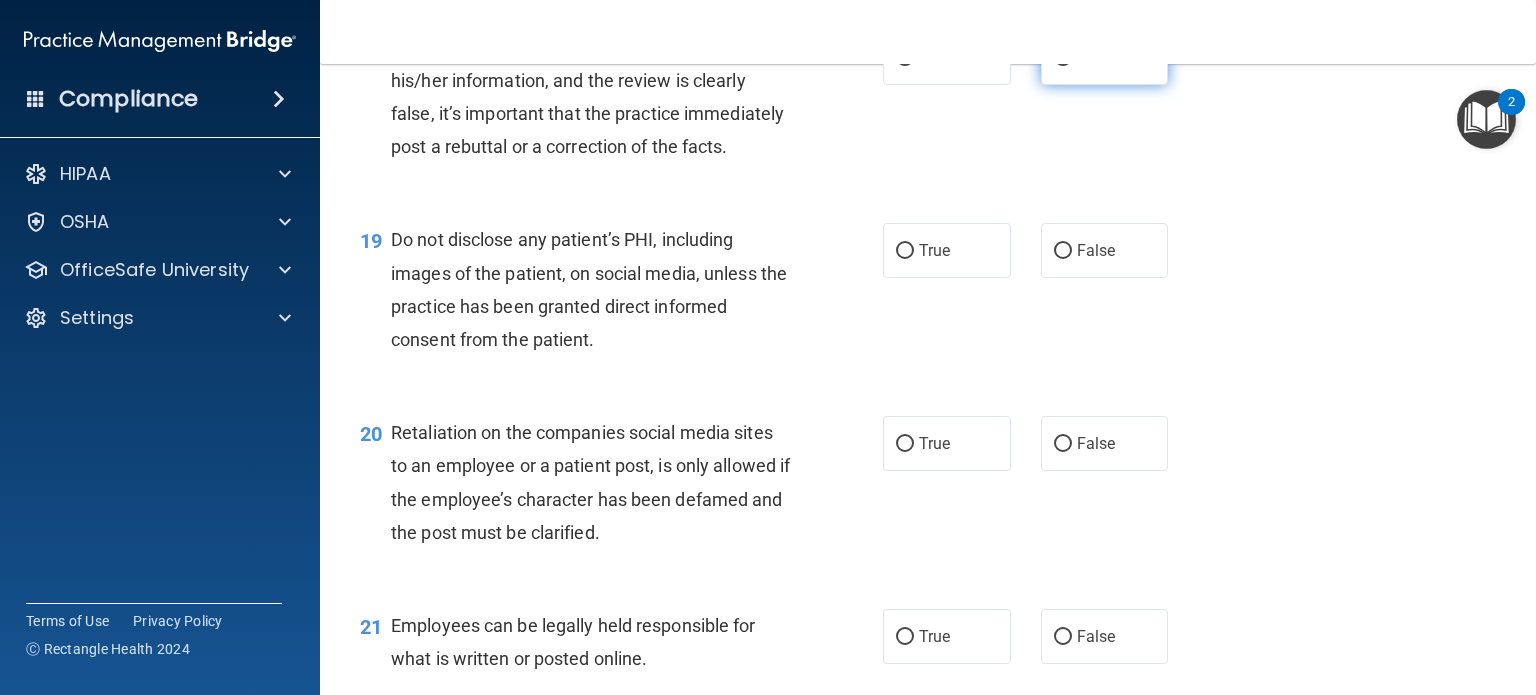 click on "False" at bounding box center [1105, 57] 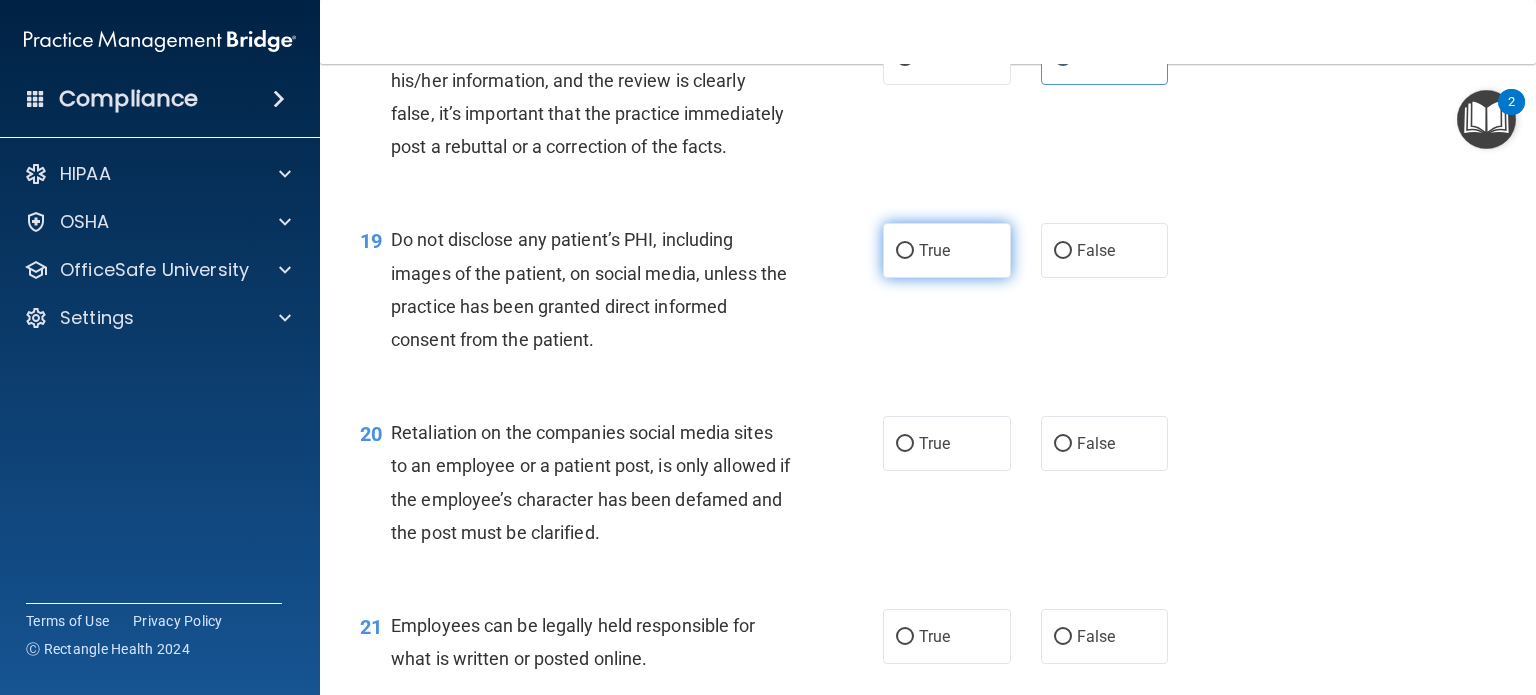 click on "True" at bounding box center (934, 250) 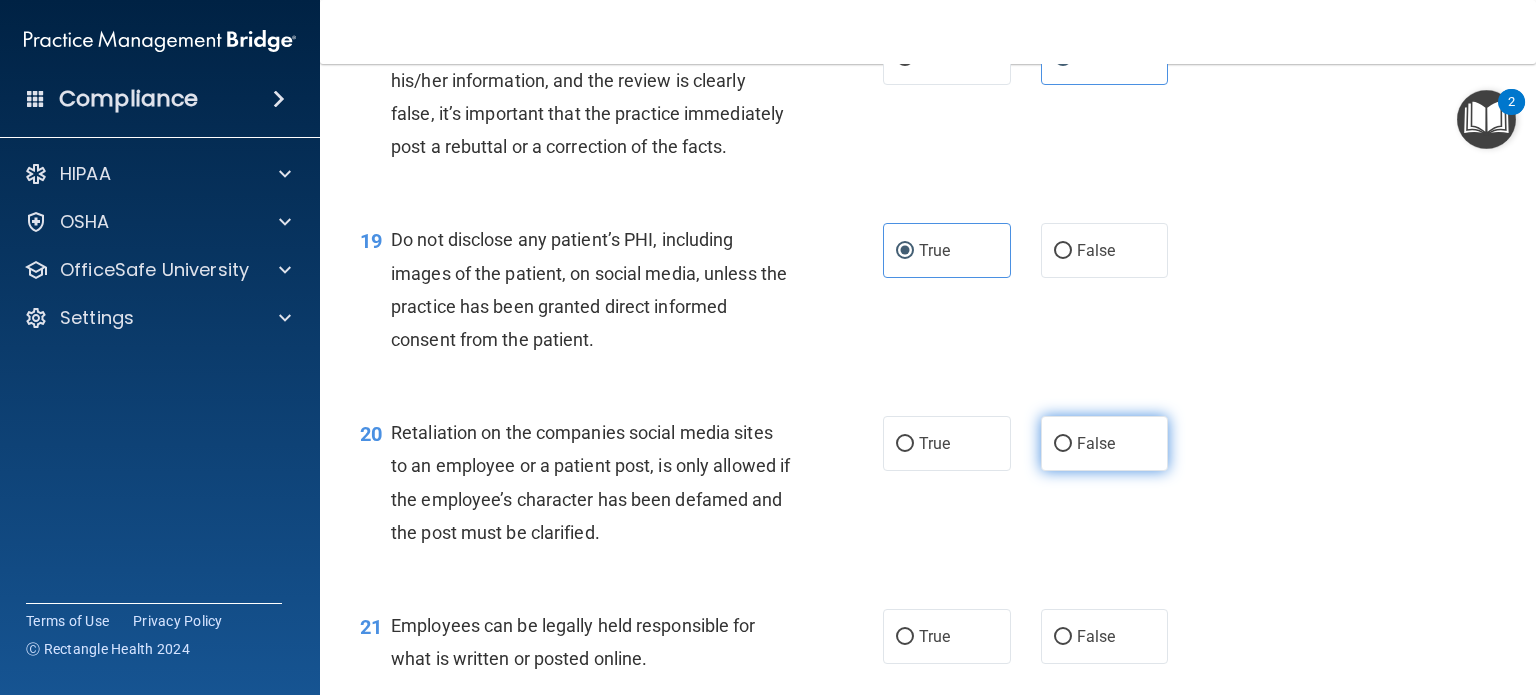 click on "False" at bounding box center [1105, 443] 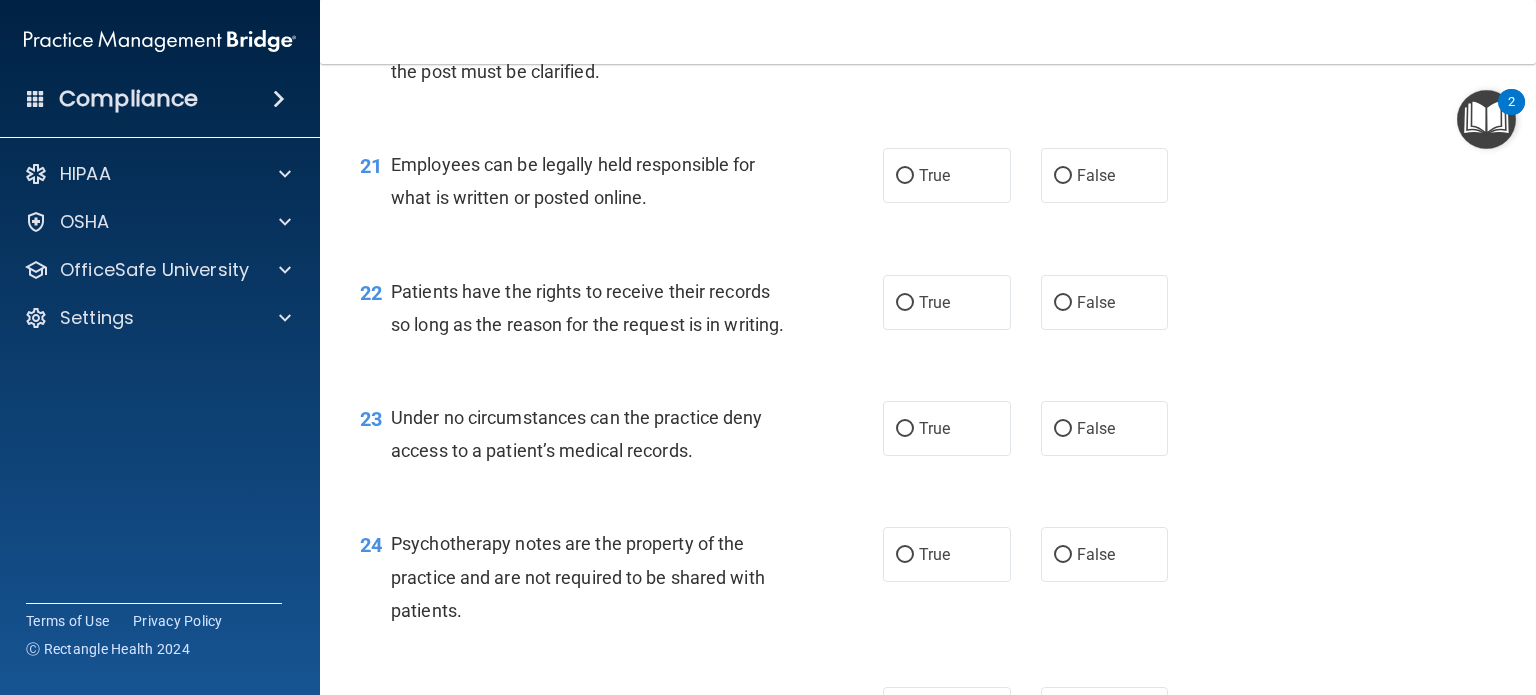 scroll, scrollTop: 3920, scrollLeft: 0, axis: vertical 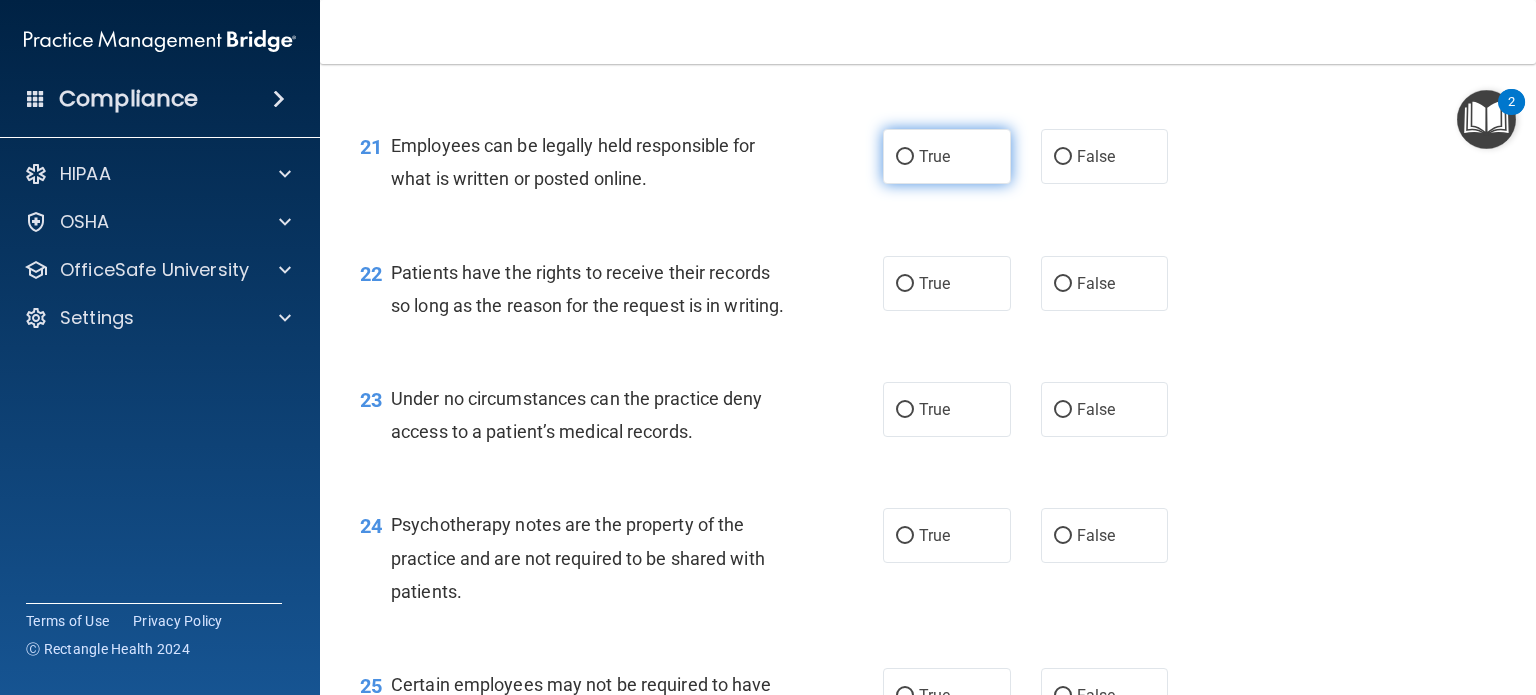 click on "True" at bounding box center (934, 156) 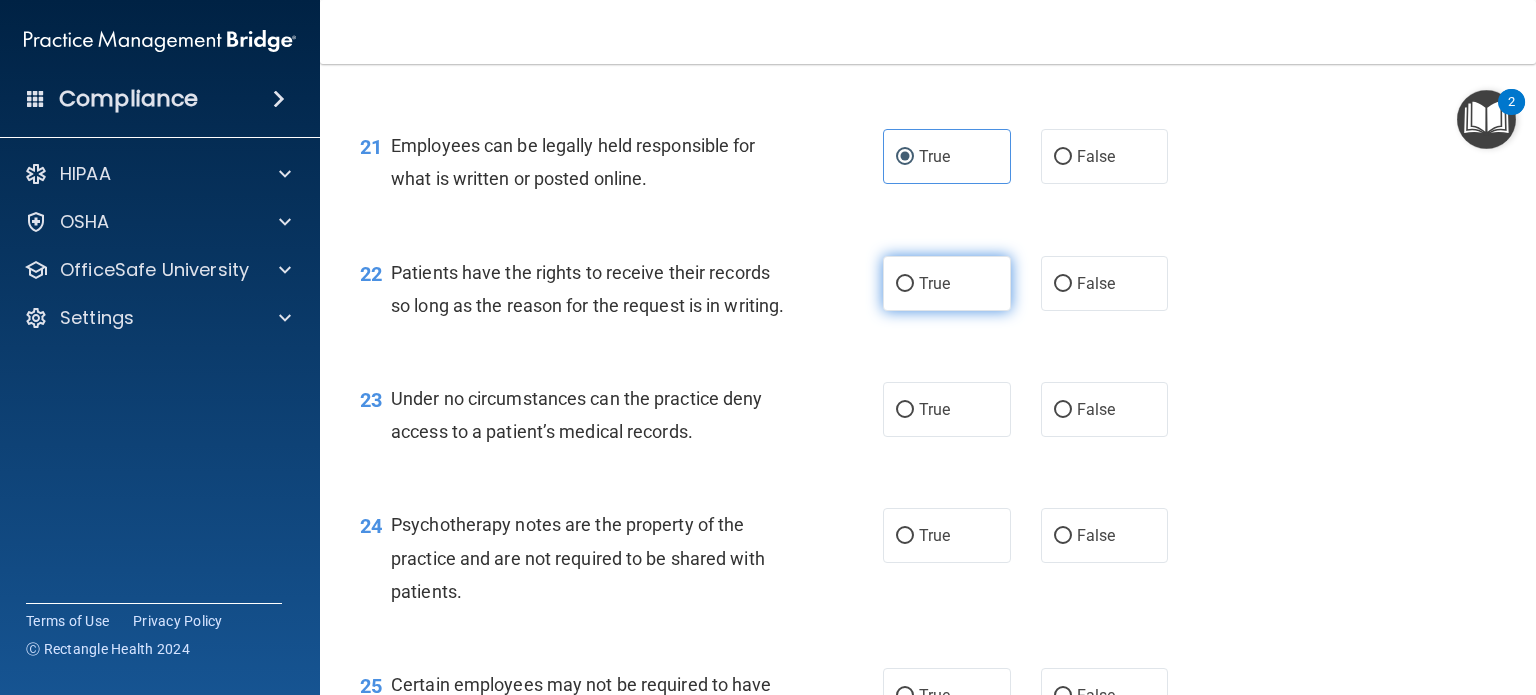 click on "True" at bounding box center (934, 283) 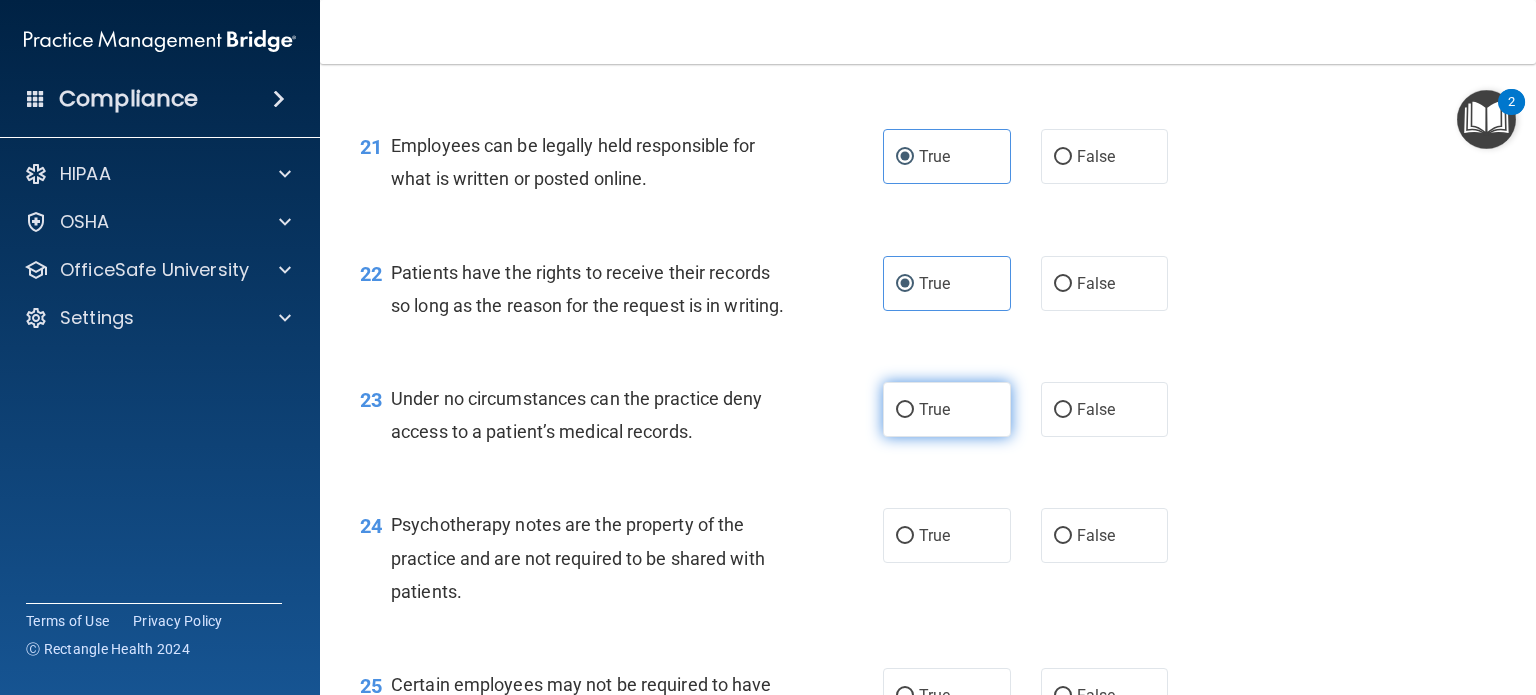 click on "True" at bounding box center [934, 409] 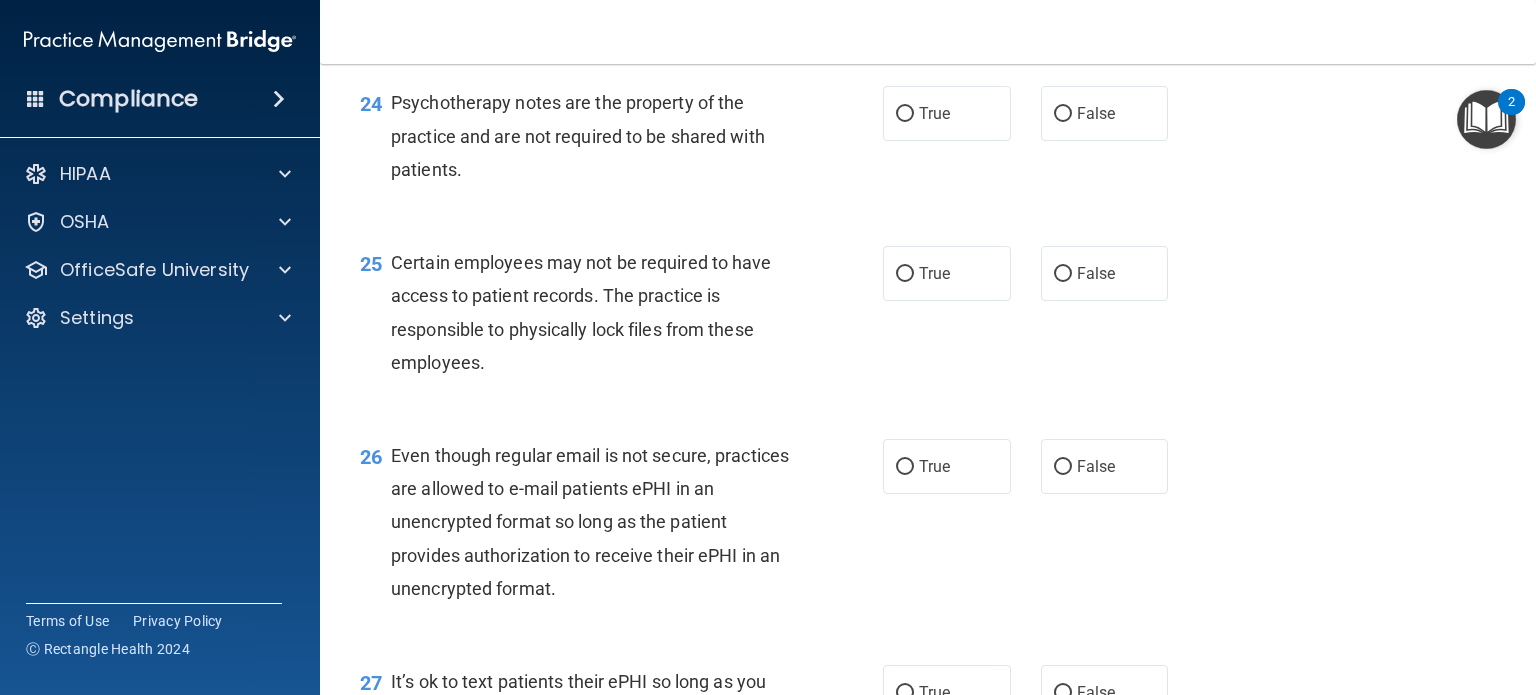scroll, scrollTop: 4360, scrollLeft: 0, axis: vertical 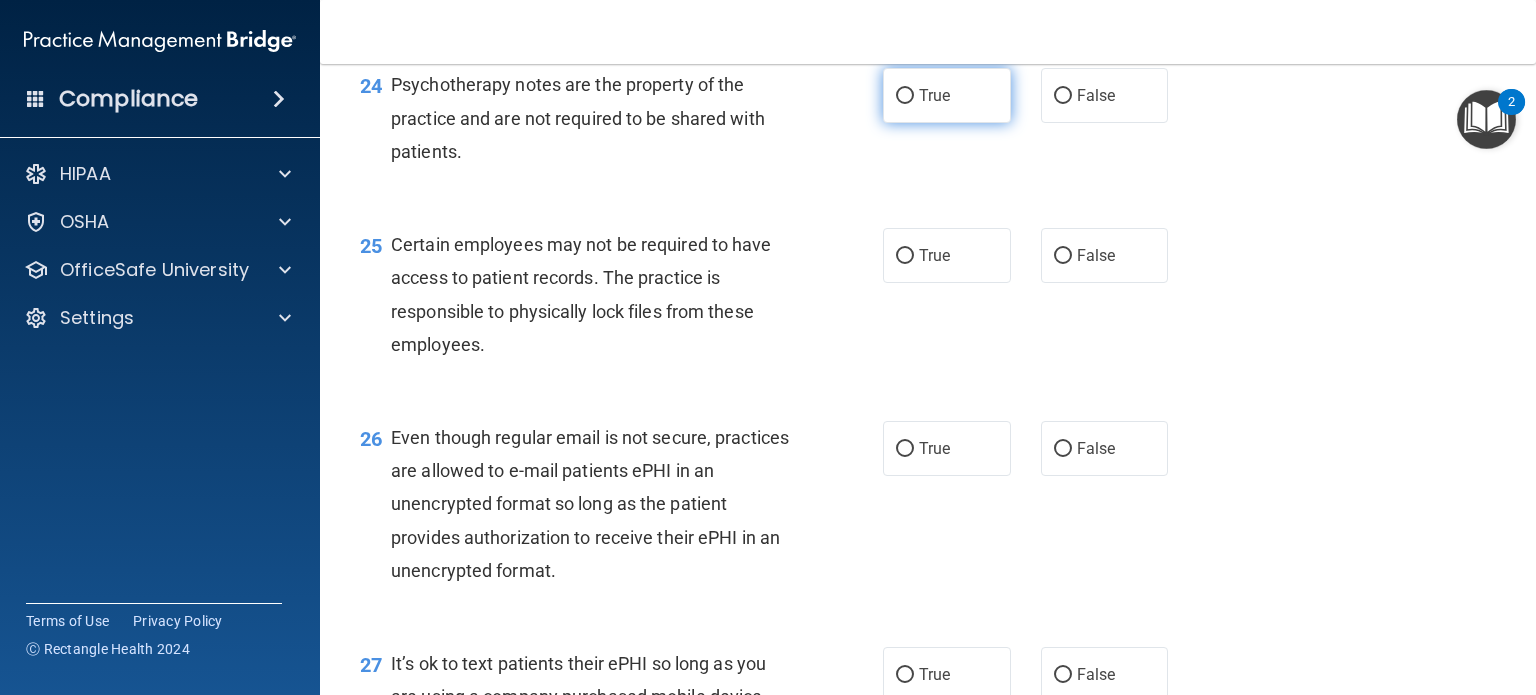 click on "True" at bounding box center [934, 95] 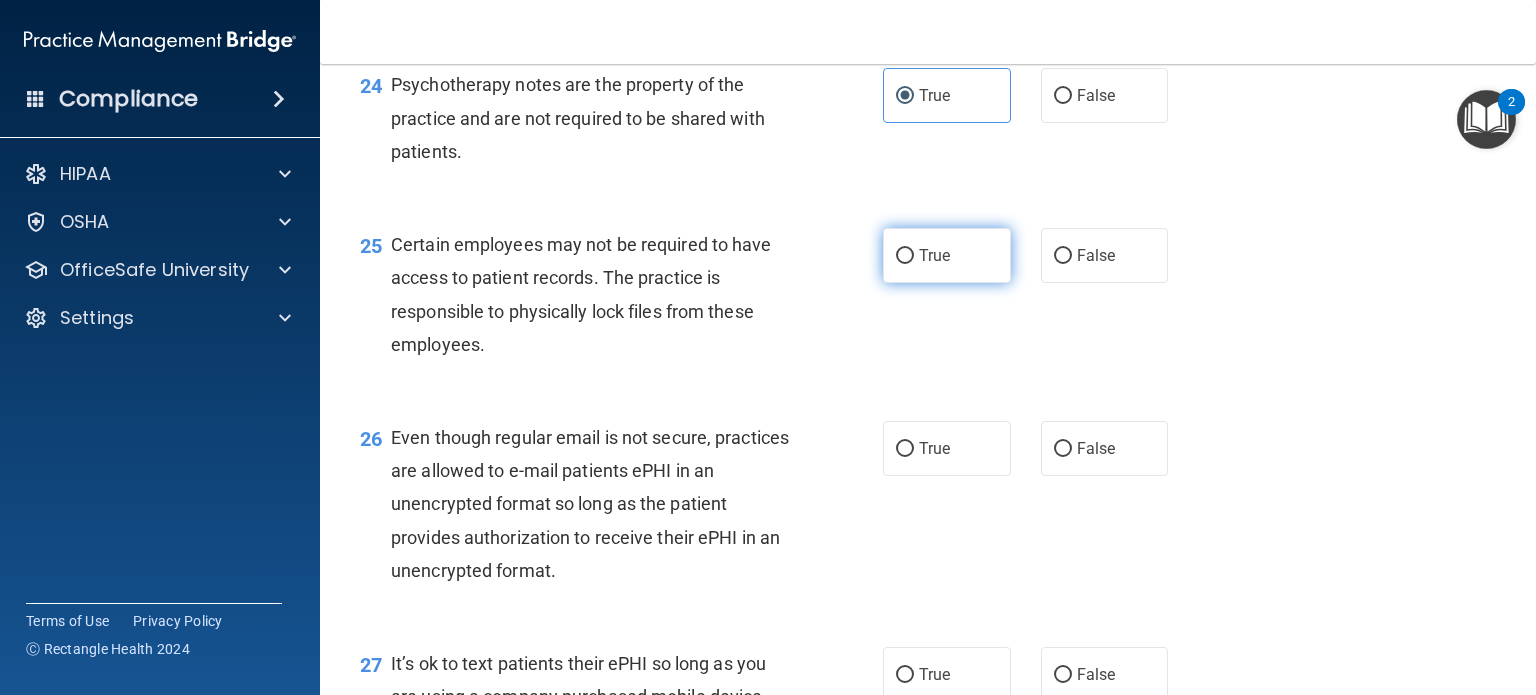 click on "True" at bounding box center (934, 255) 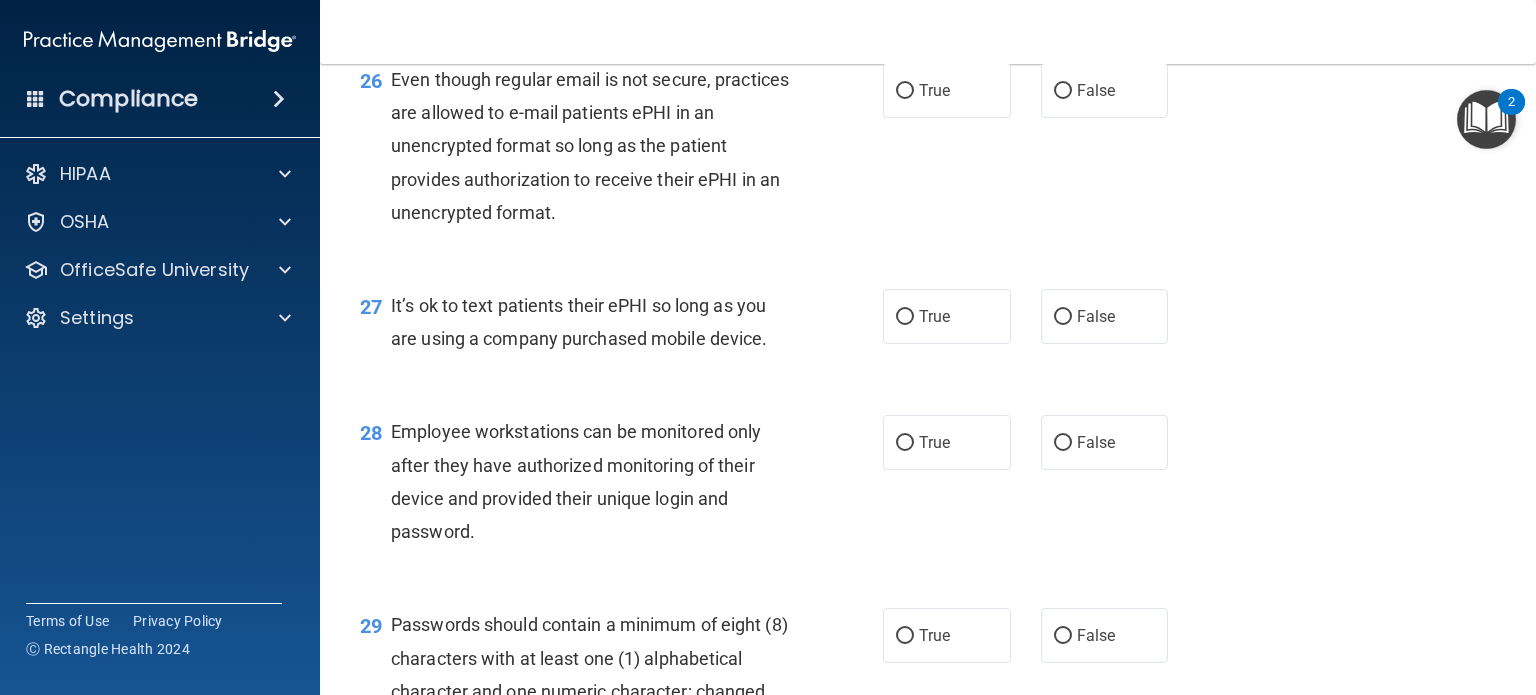 scroll, scrollTop: 4798, scrollLeft: 0, axis: vertical 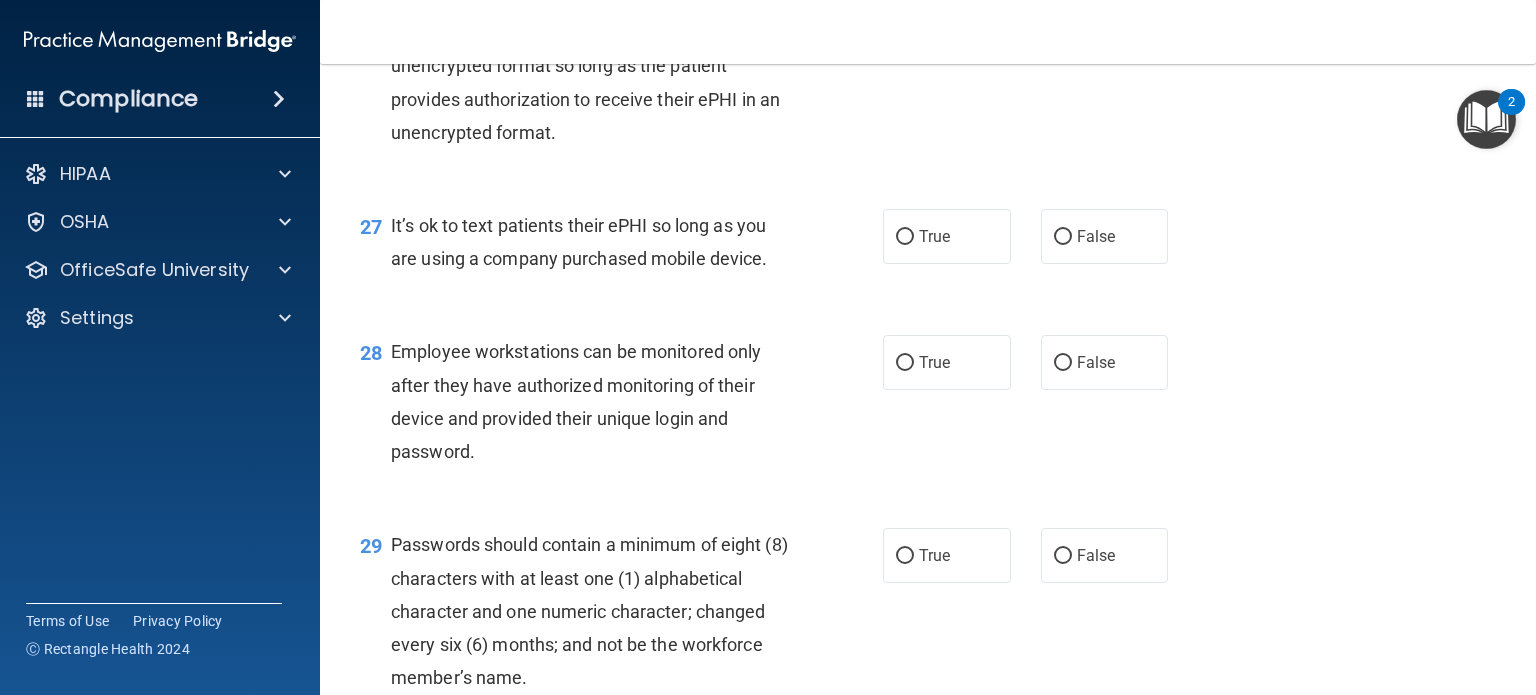 click on "True" at bounding box center [934, 10] 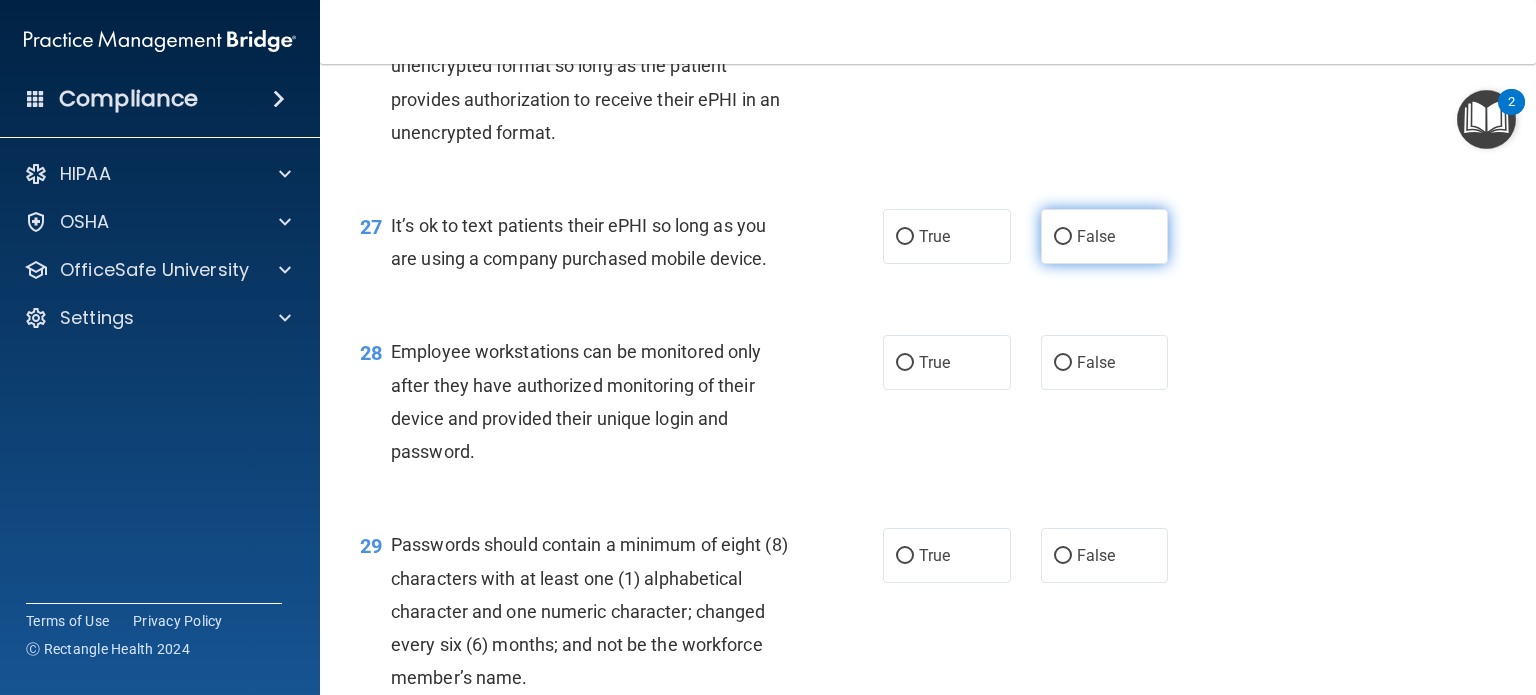 click on "False" at bounding box center (1063, 237) 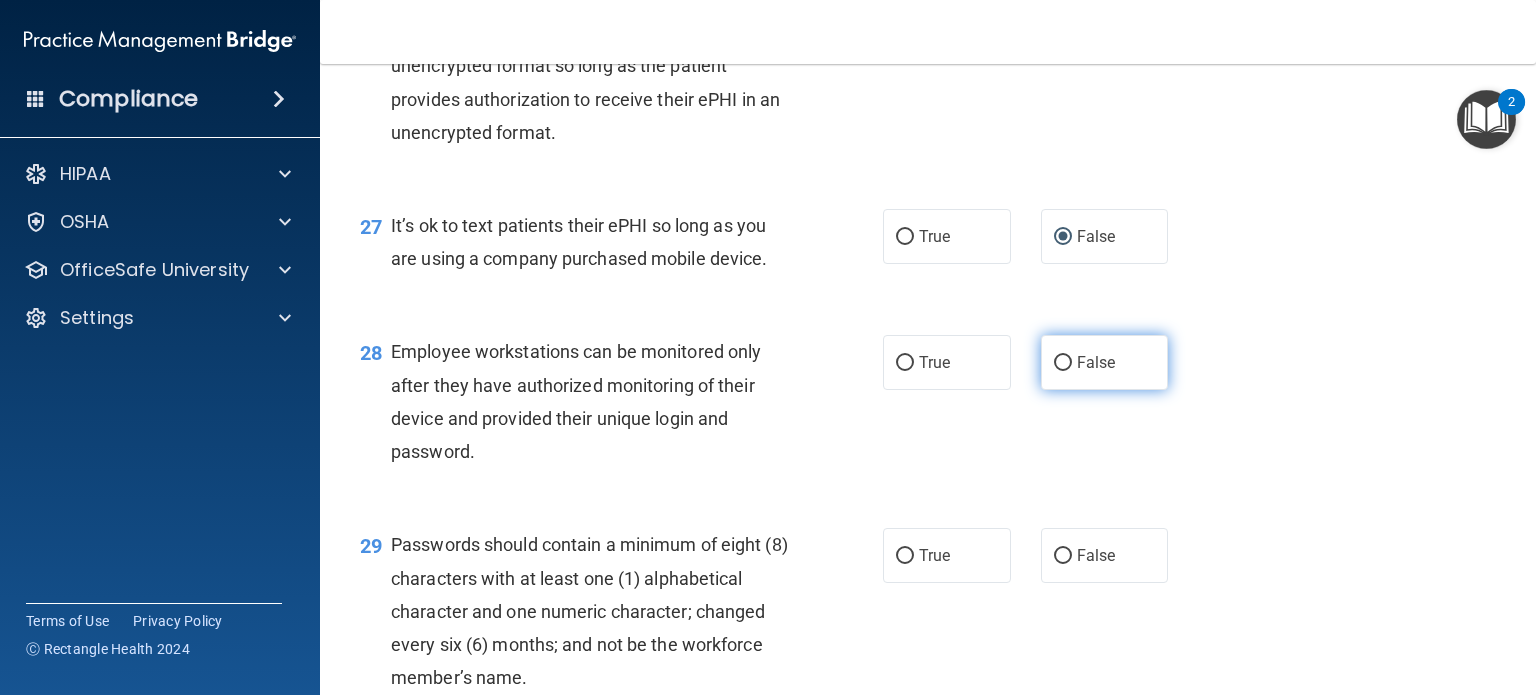 click on "False" at bounding box center (1063, 363) 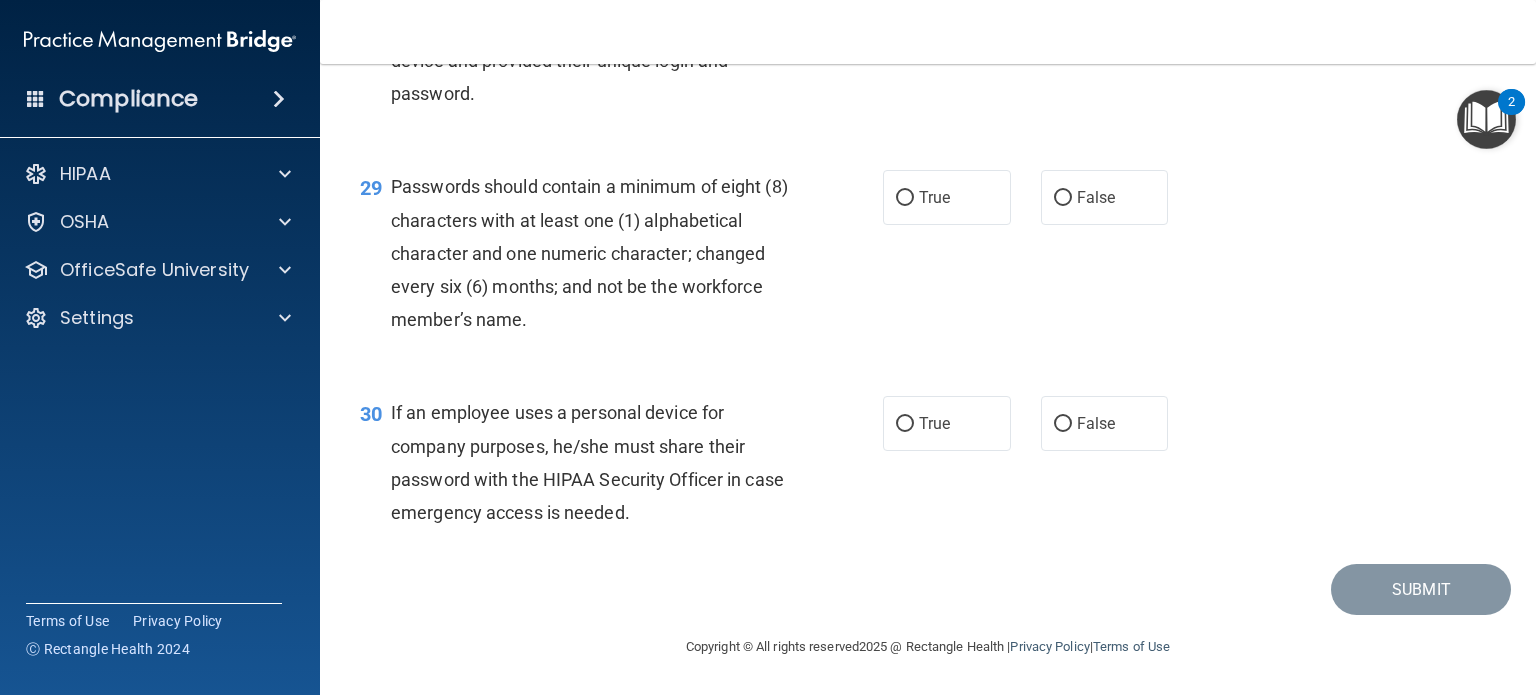 scroll, scrollTop: 5256, scrollLeft: 0, axis: vertical 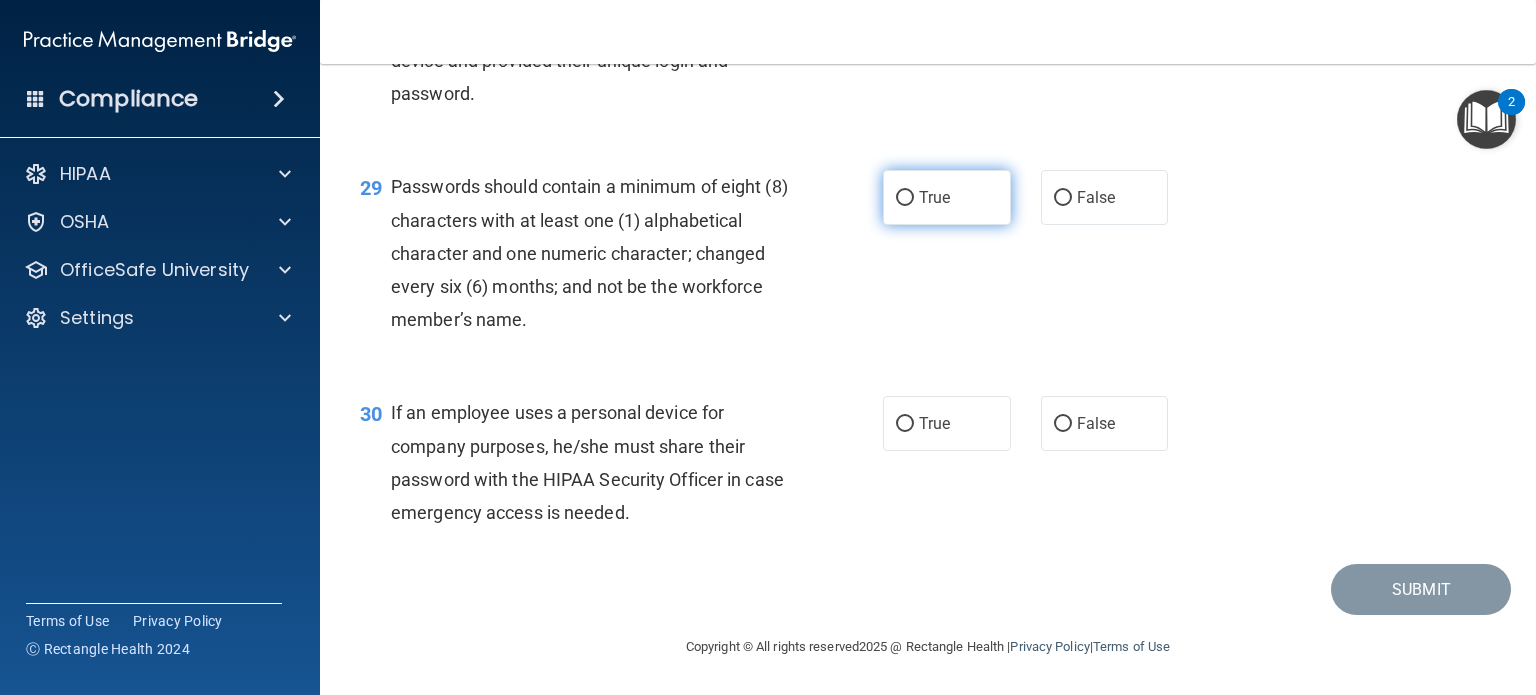 click on "True" at bounding box center [905, 198] 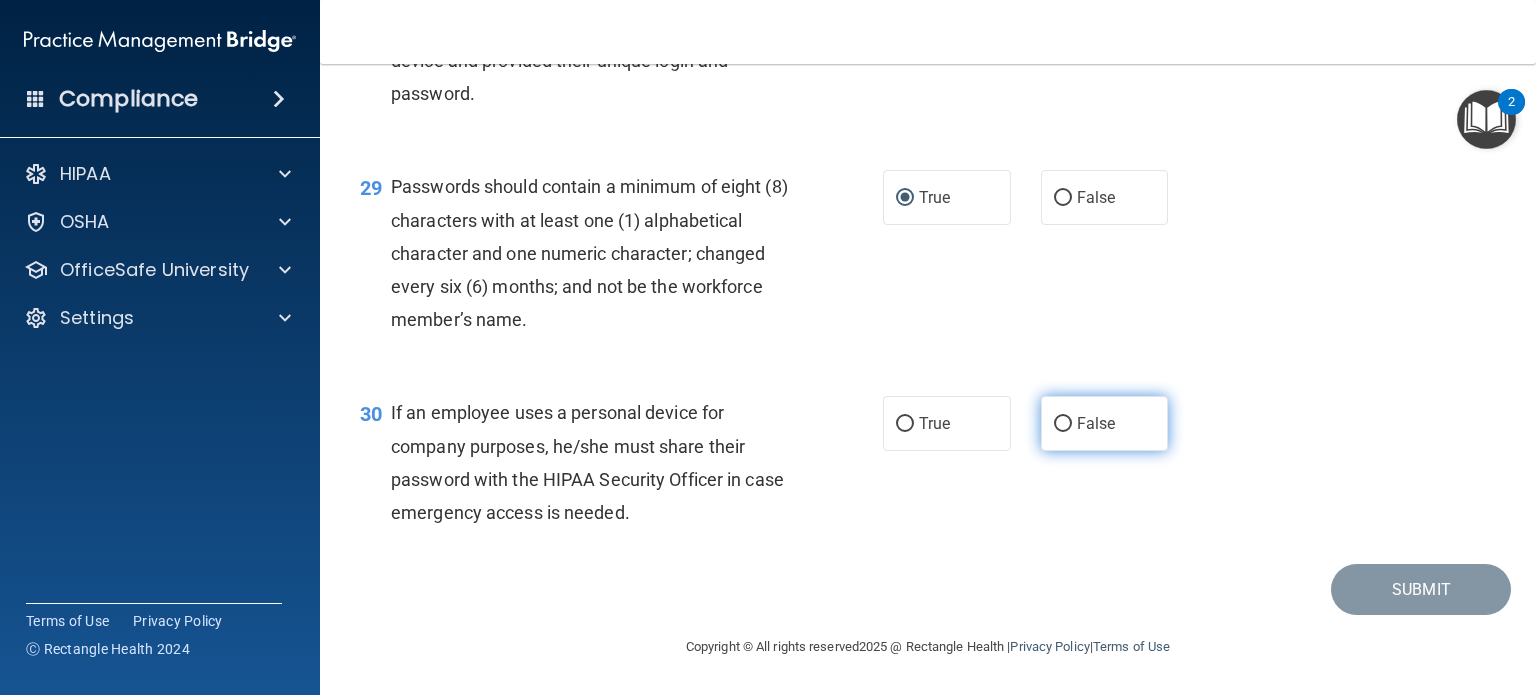 click on "False" at bounding box center [1096, 423] 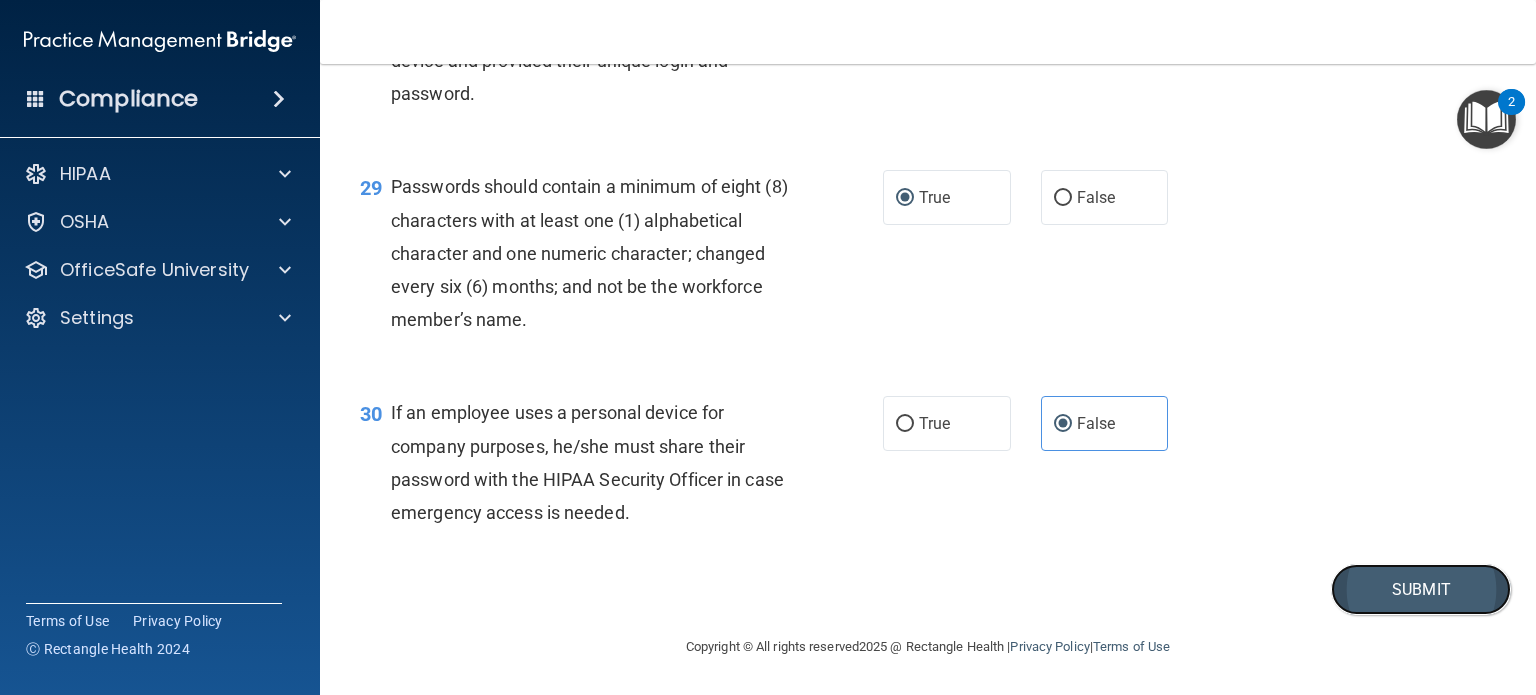 click on "Submit" at bounding box center [1421, 589] 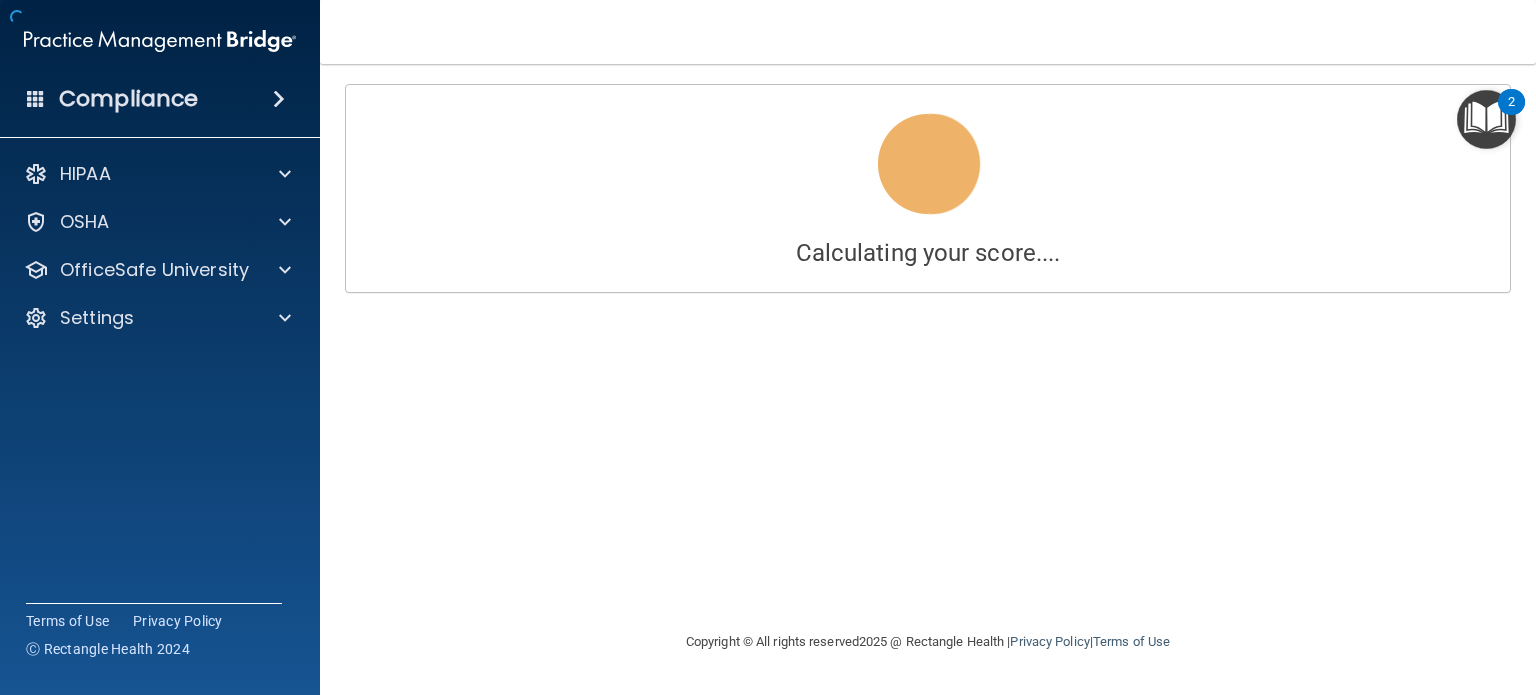 scroll, scrollTop: 0, scrollLeft: 0, axis: both 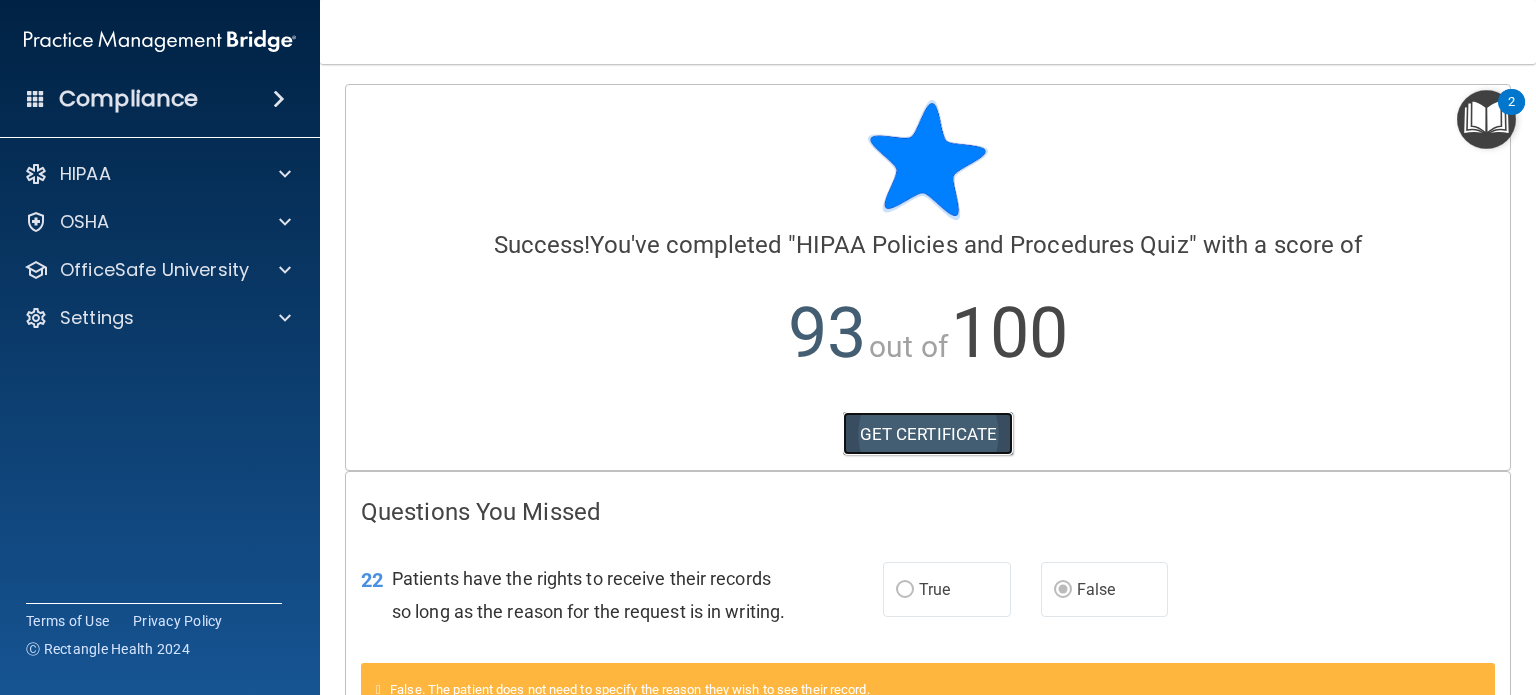 click on "GET CERTIFICATE" at bounding box center (928, 434) 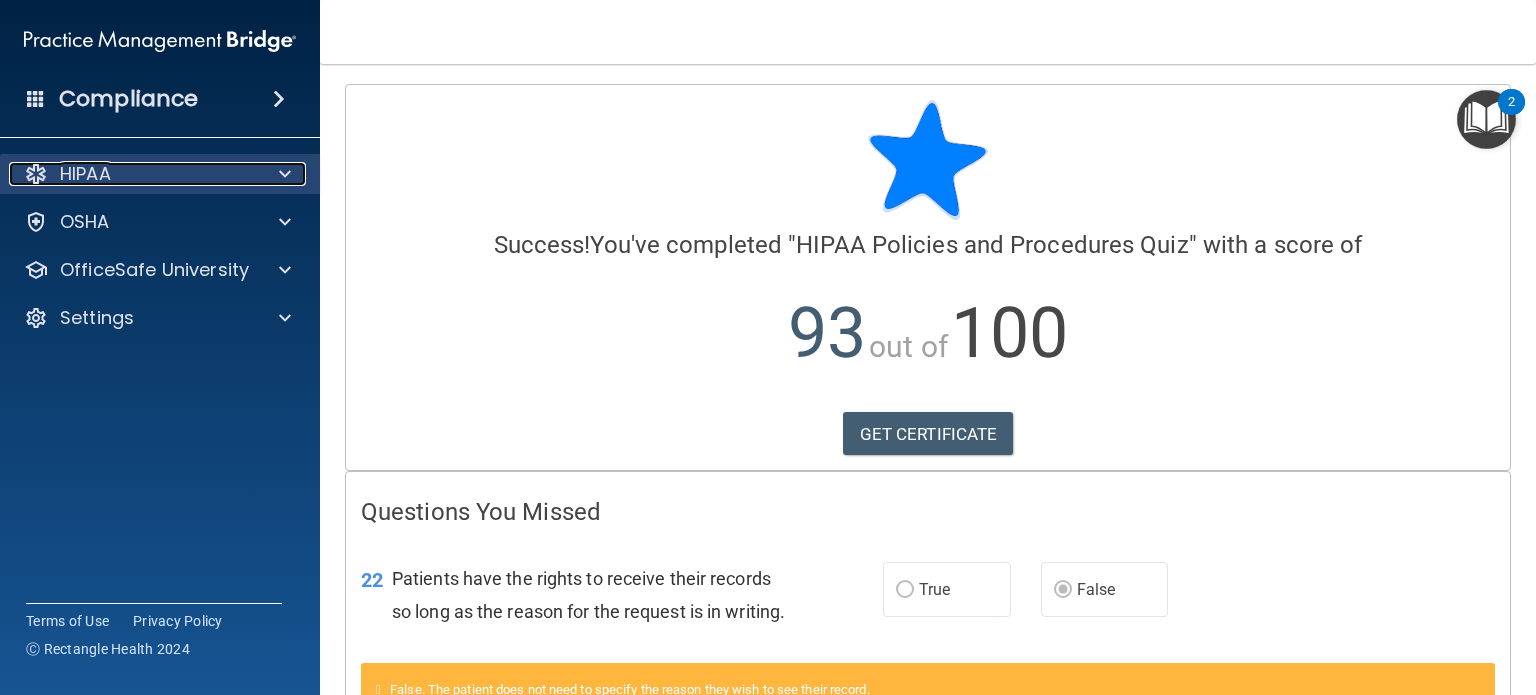 click at bounding box center (282, 174) 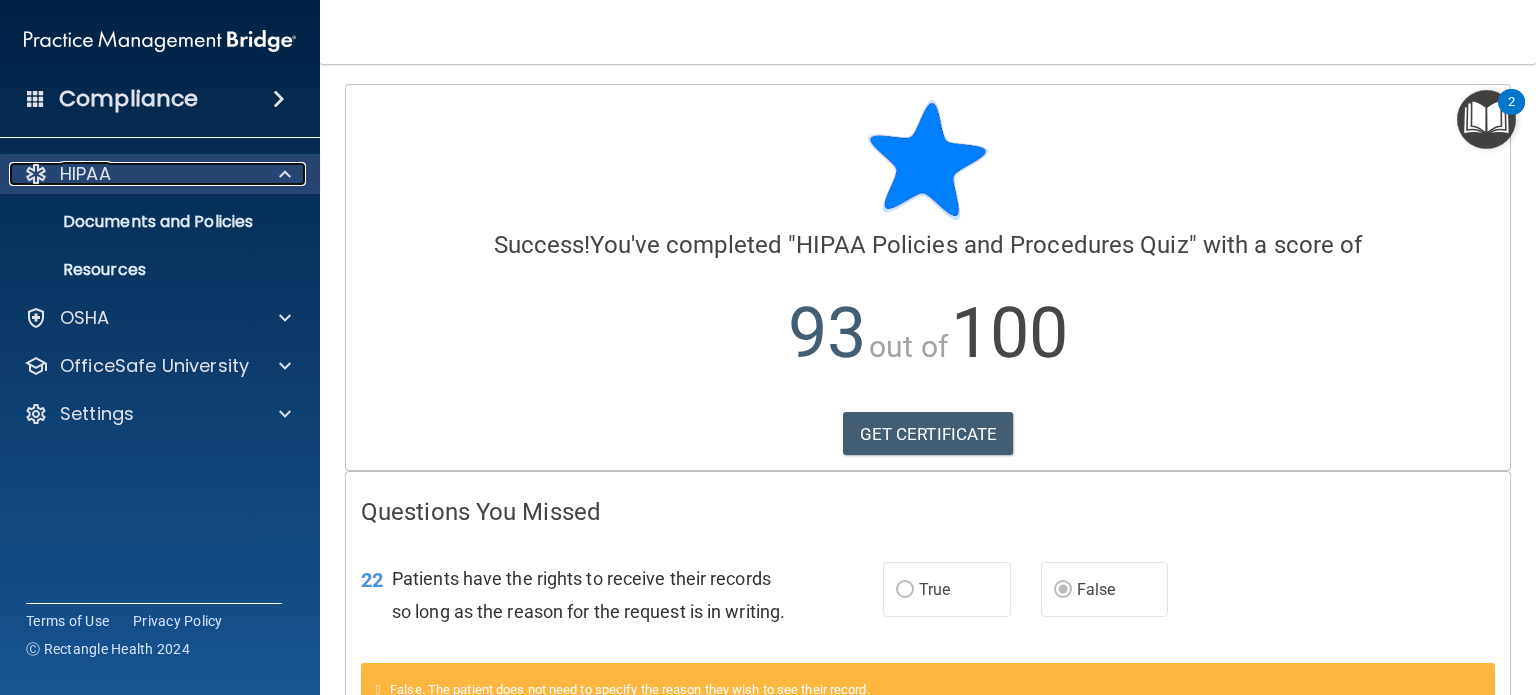 click at bounding box center [282, 174] 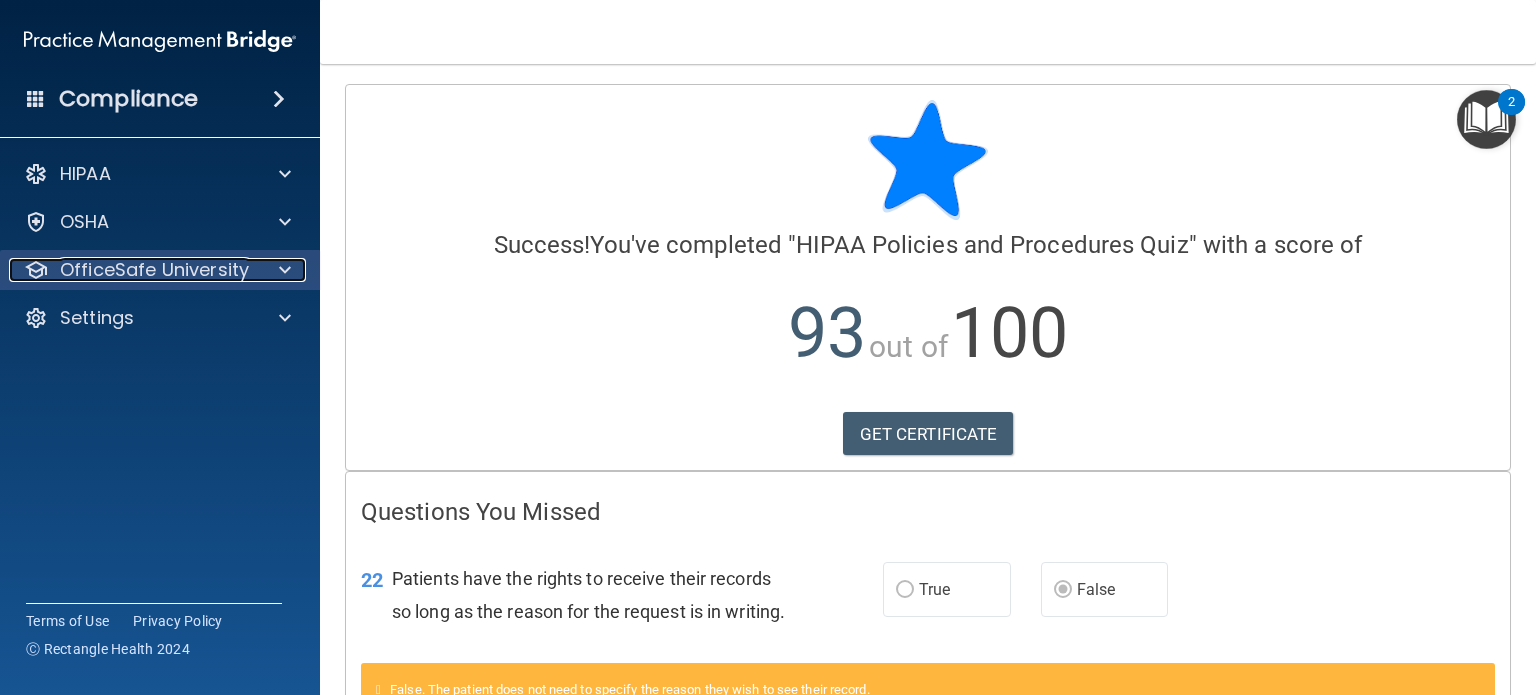 click at bounding box center (282, 270) 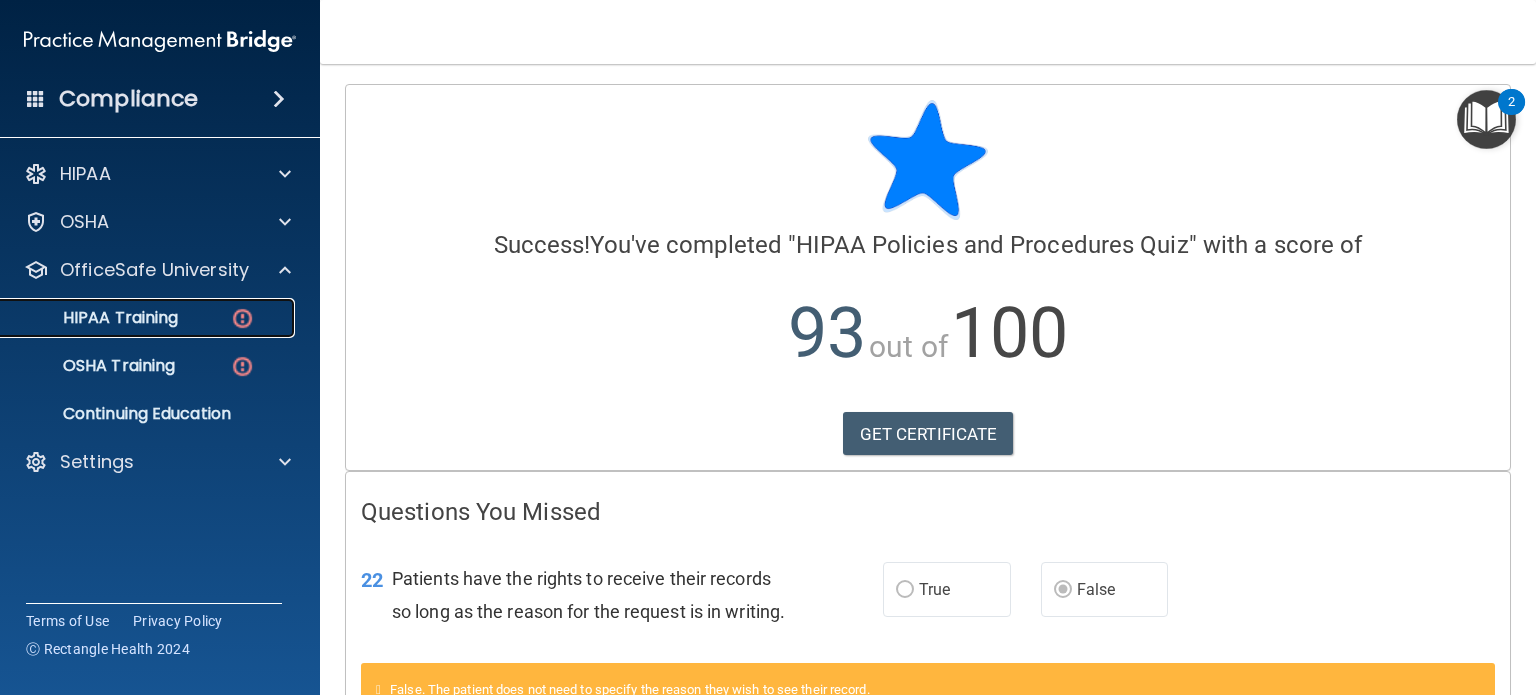 click at bounding box center (242, 318) 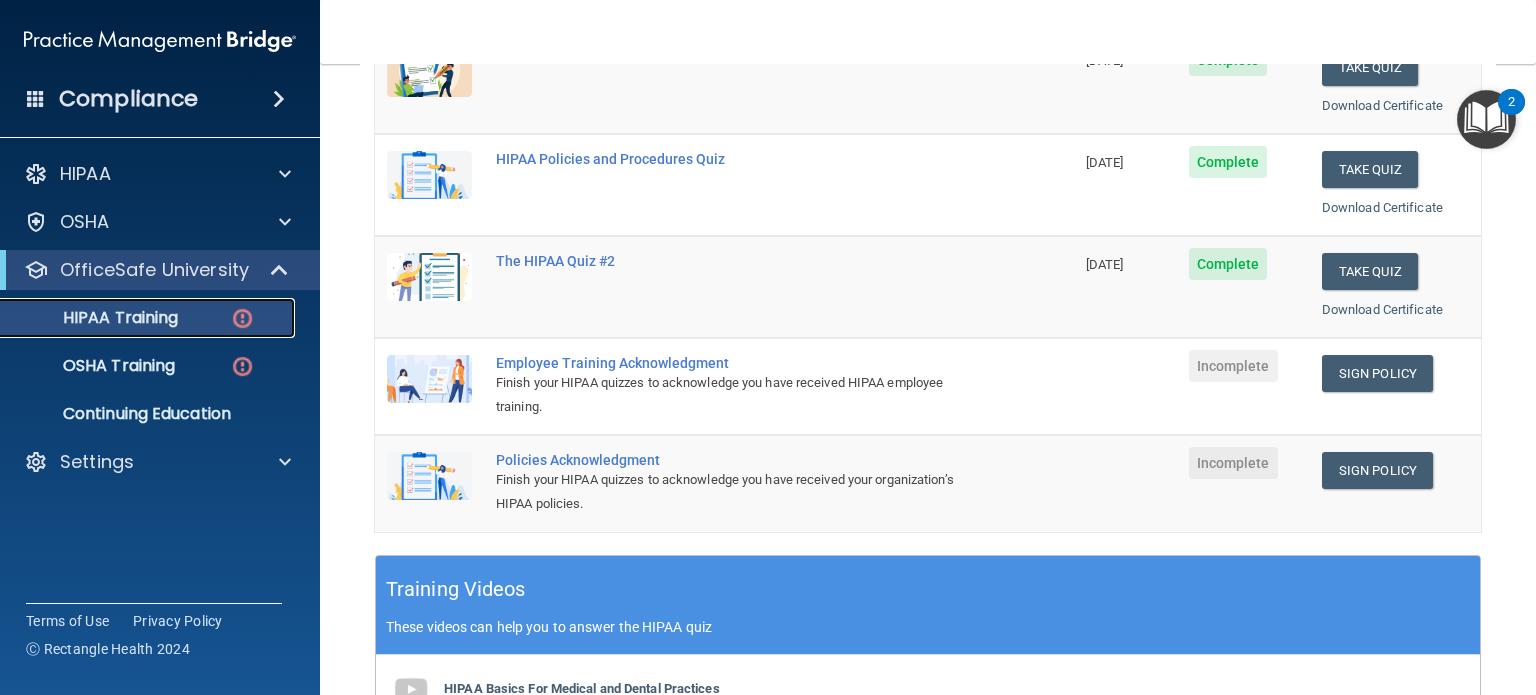 scroll, scrollTop: 360, scrollLeft: 0, axis: vertical 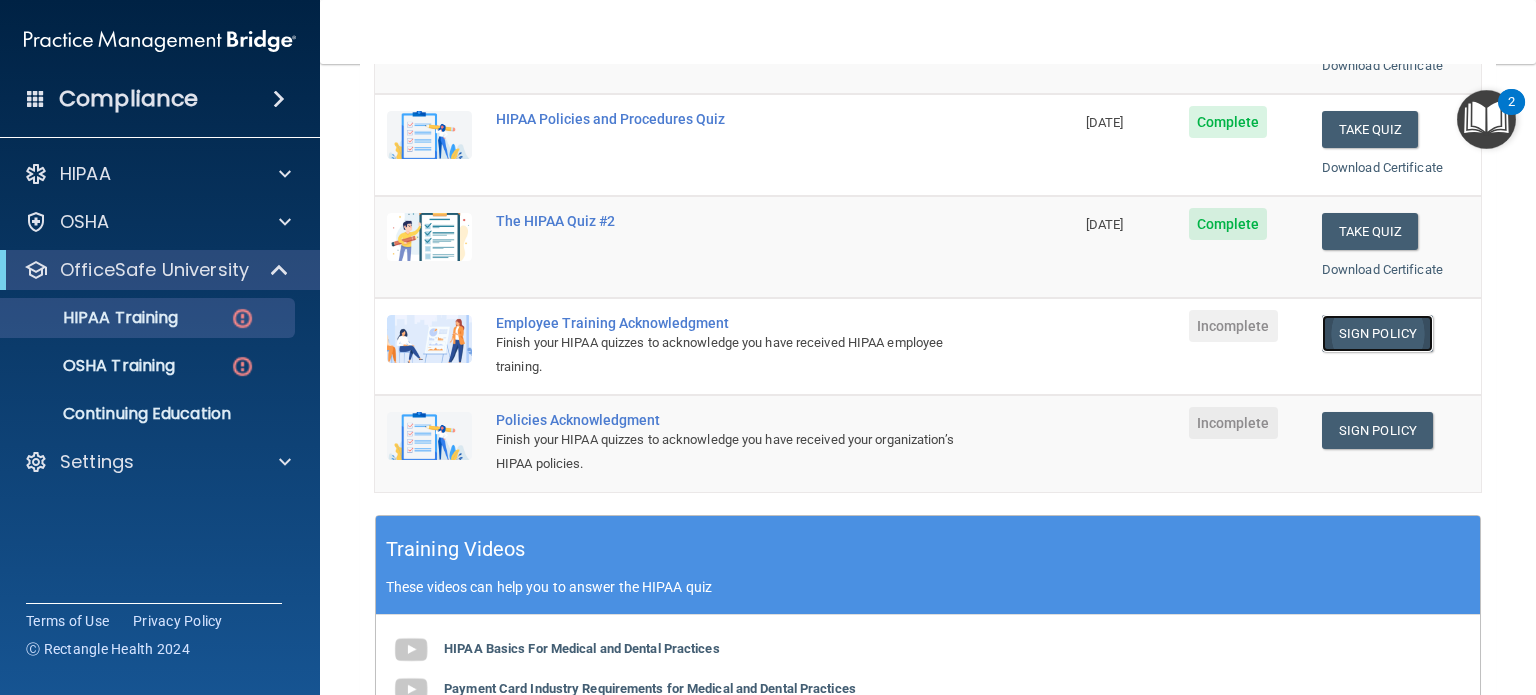 click on "Sign Policy" at bounding box center [1377, 333] 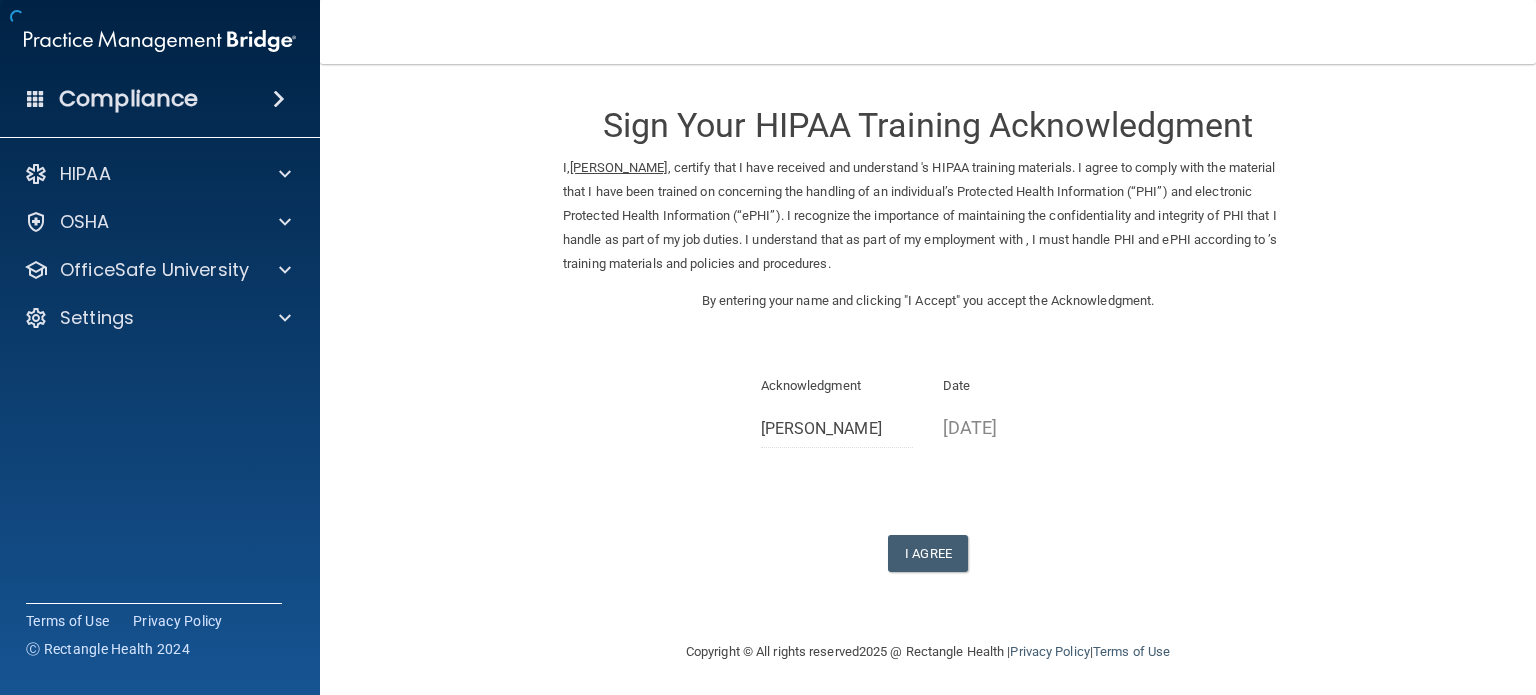 scroll, scrollTop: 0, scrollLeft: 0, axis: both 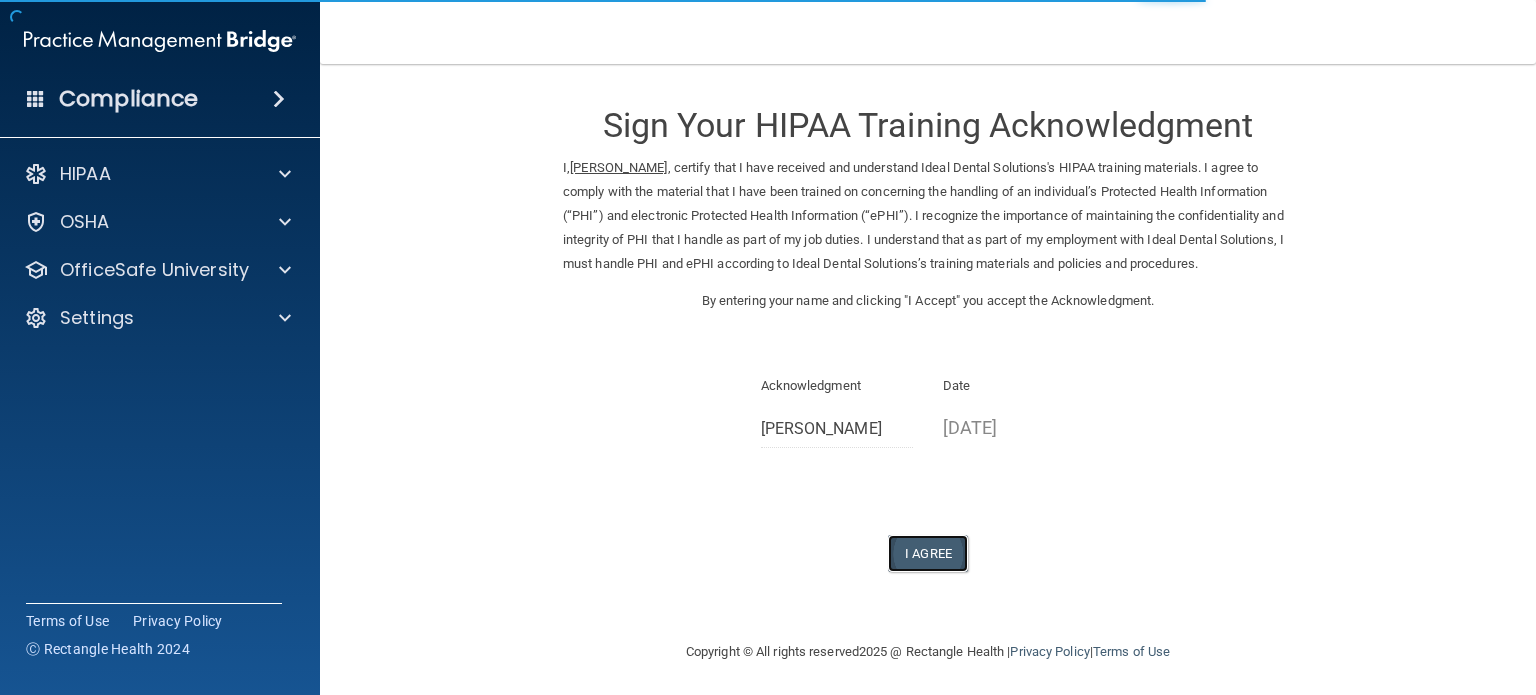 click on "I Agree" at bounding box center (928, 553) 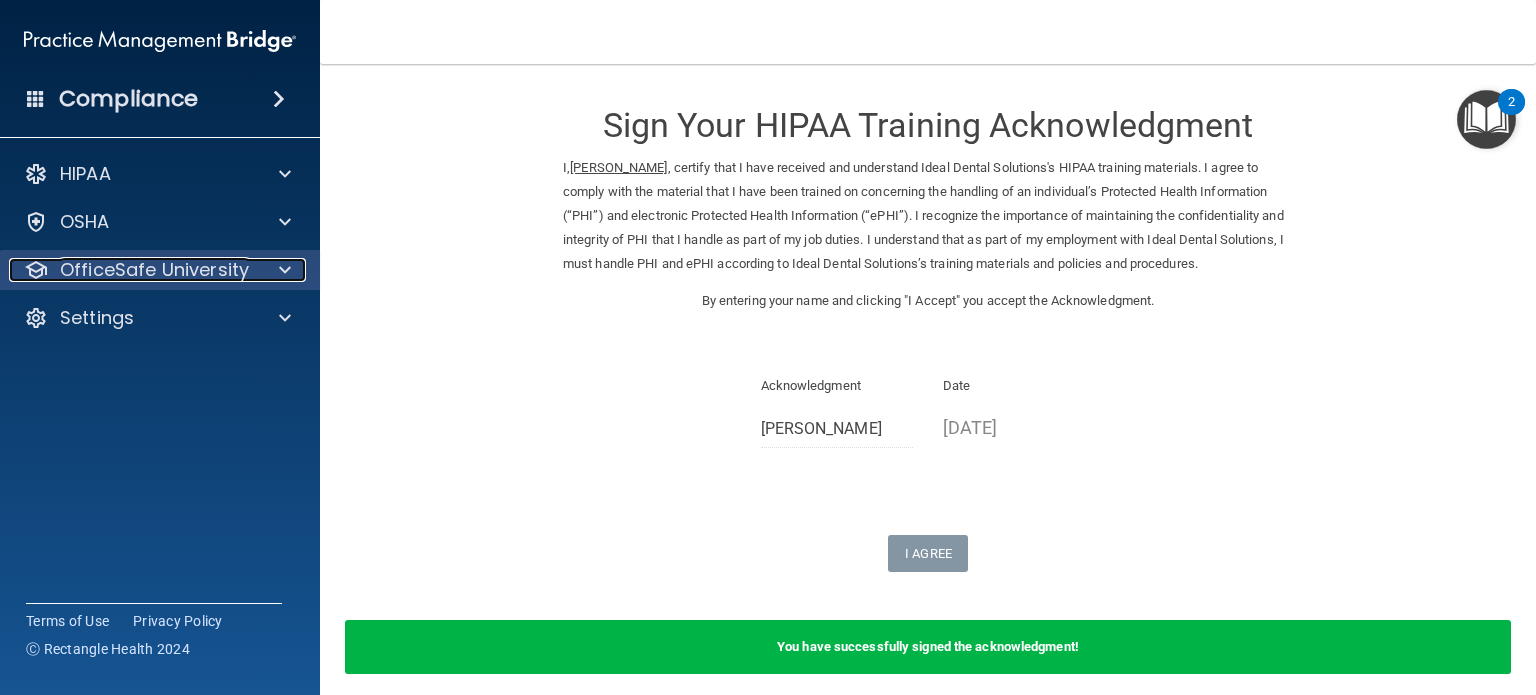 click at bounding box center [282, 270] 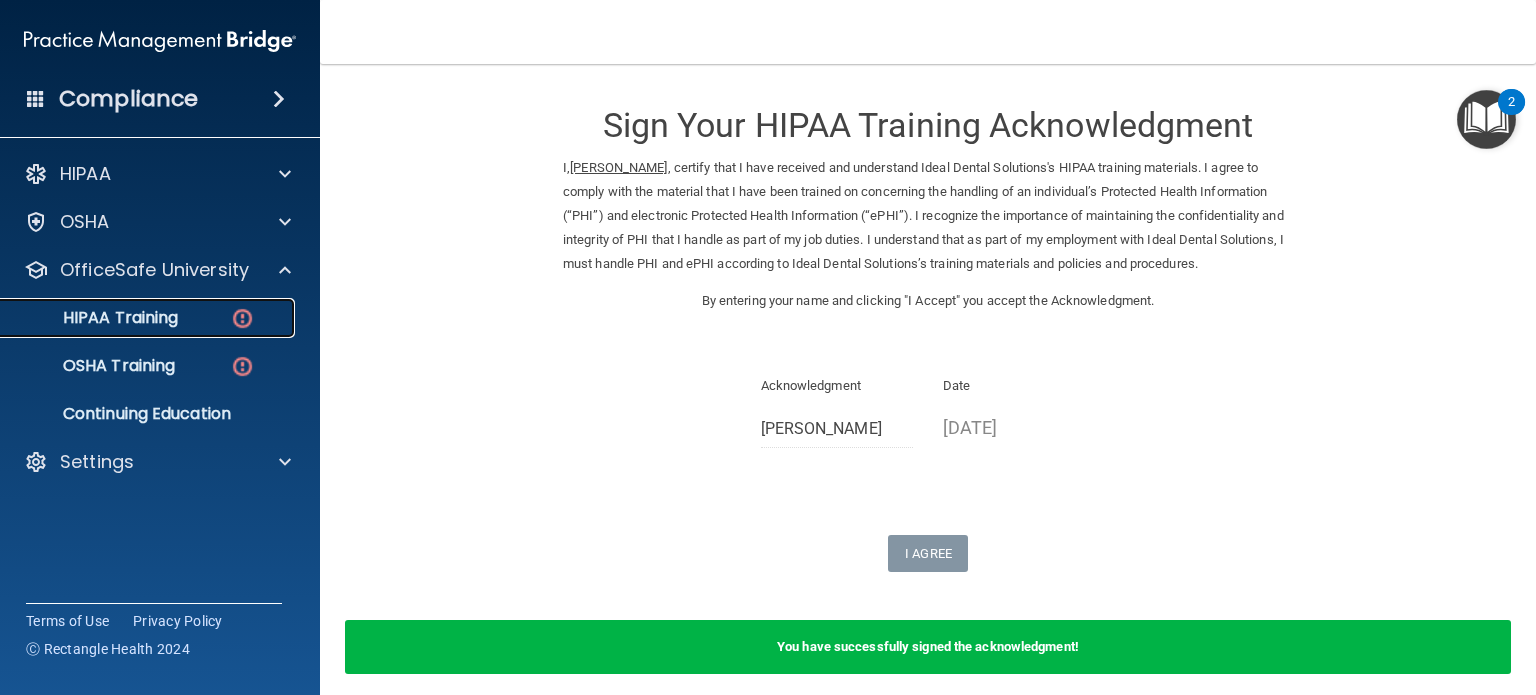 click at bounding box center [242, 318] 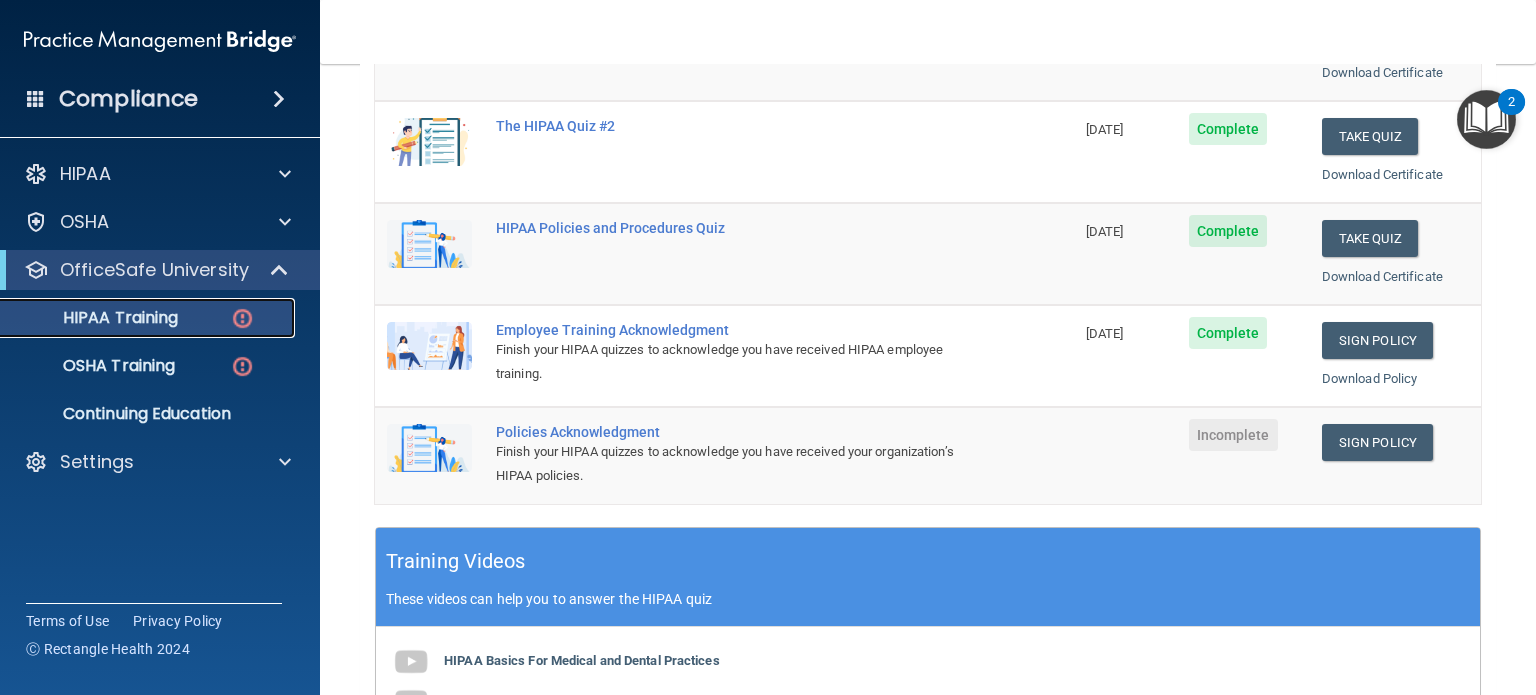 scroll, scrollTop: 360, scrollLeft: 0, axis: vertical 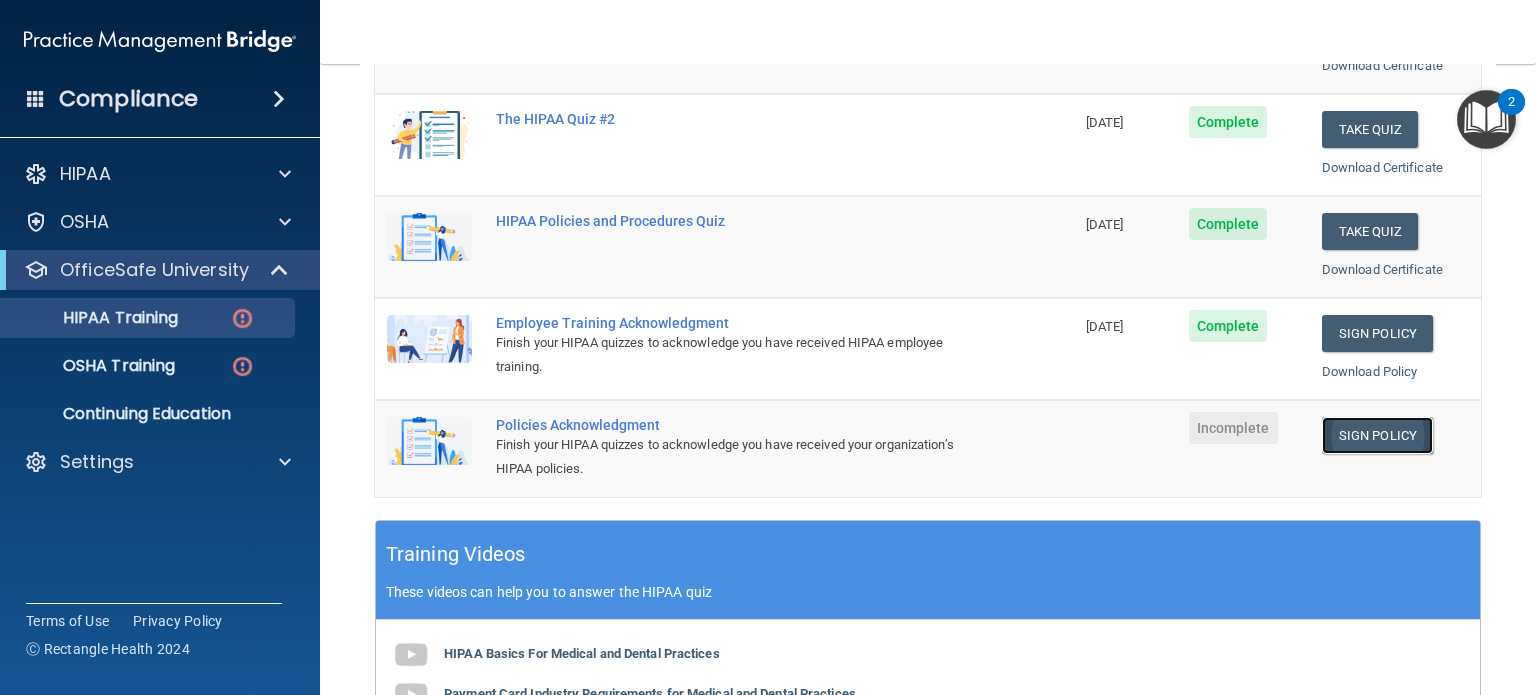 click on "Sign Policy" at bounding box center [1377, 435] 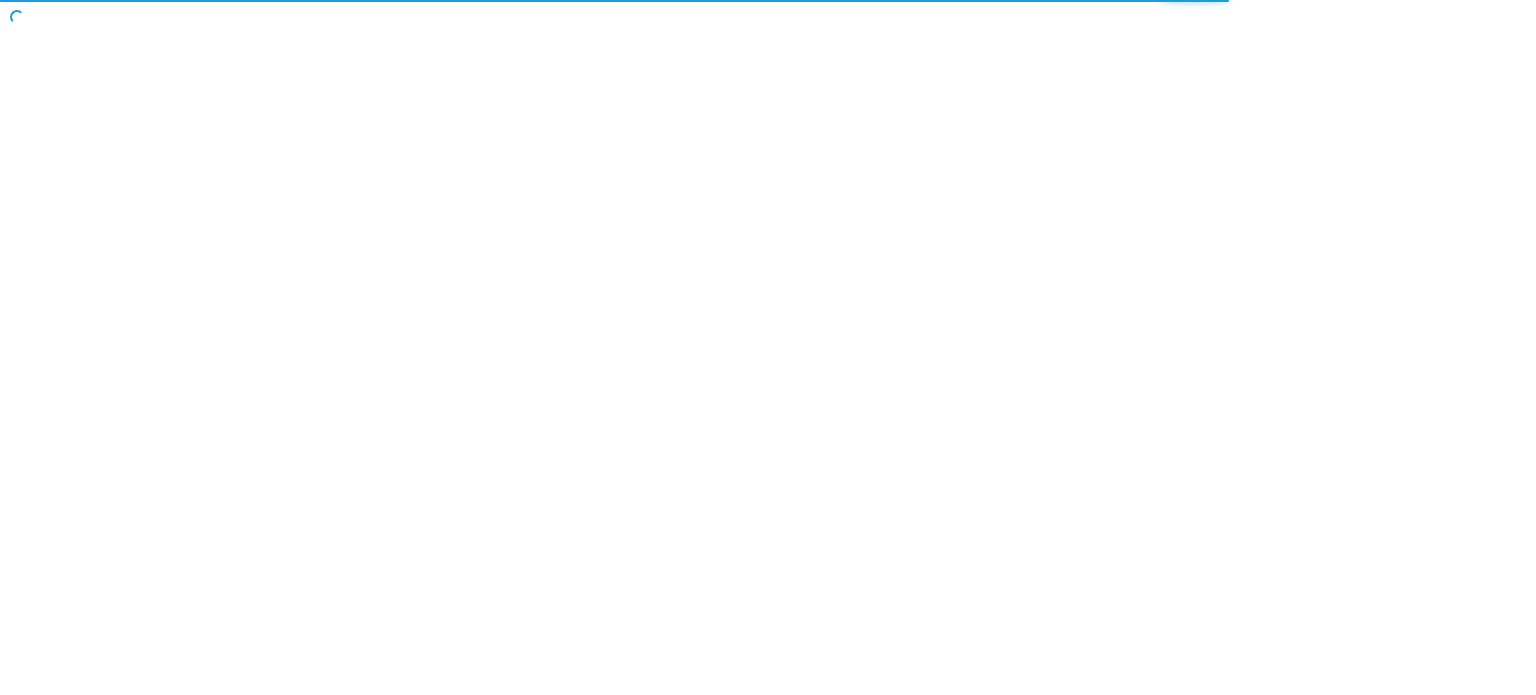 scroll, scrollTop: 0, scrollLeft: 0, axis: both 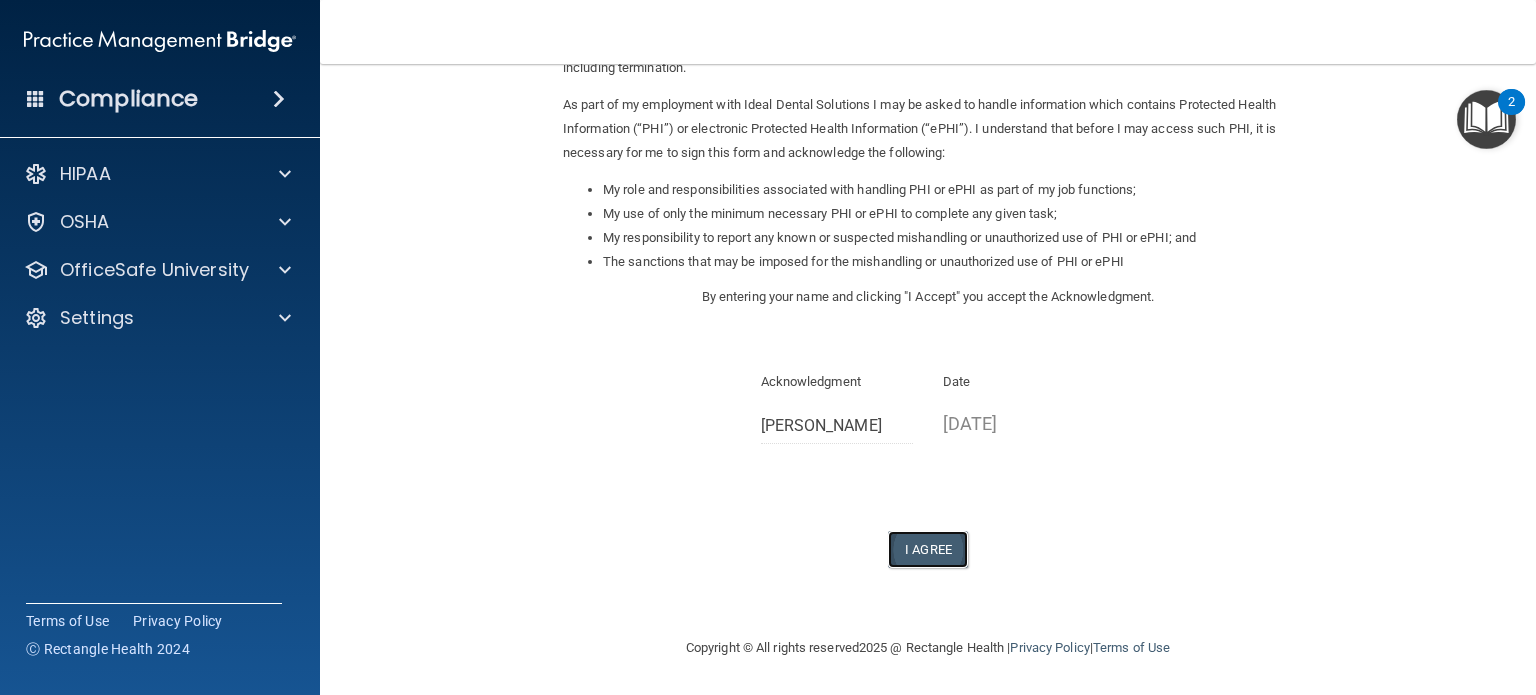 click on "I Agree" at bounding box center [928, 549] 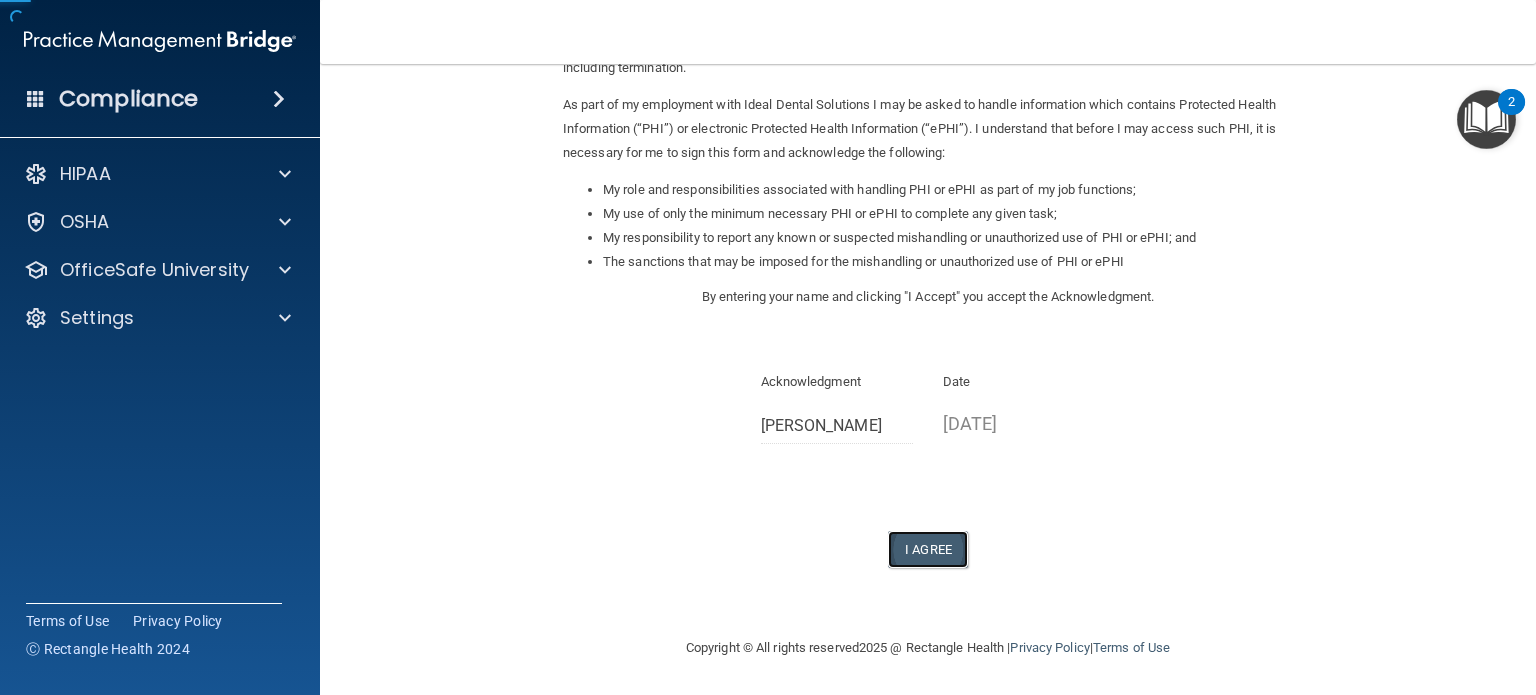 click on "I Agree" at bounding box center (928, 549) 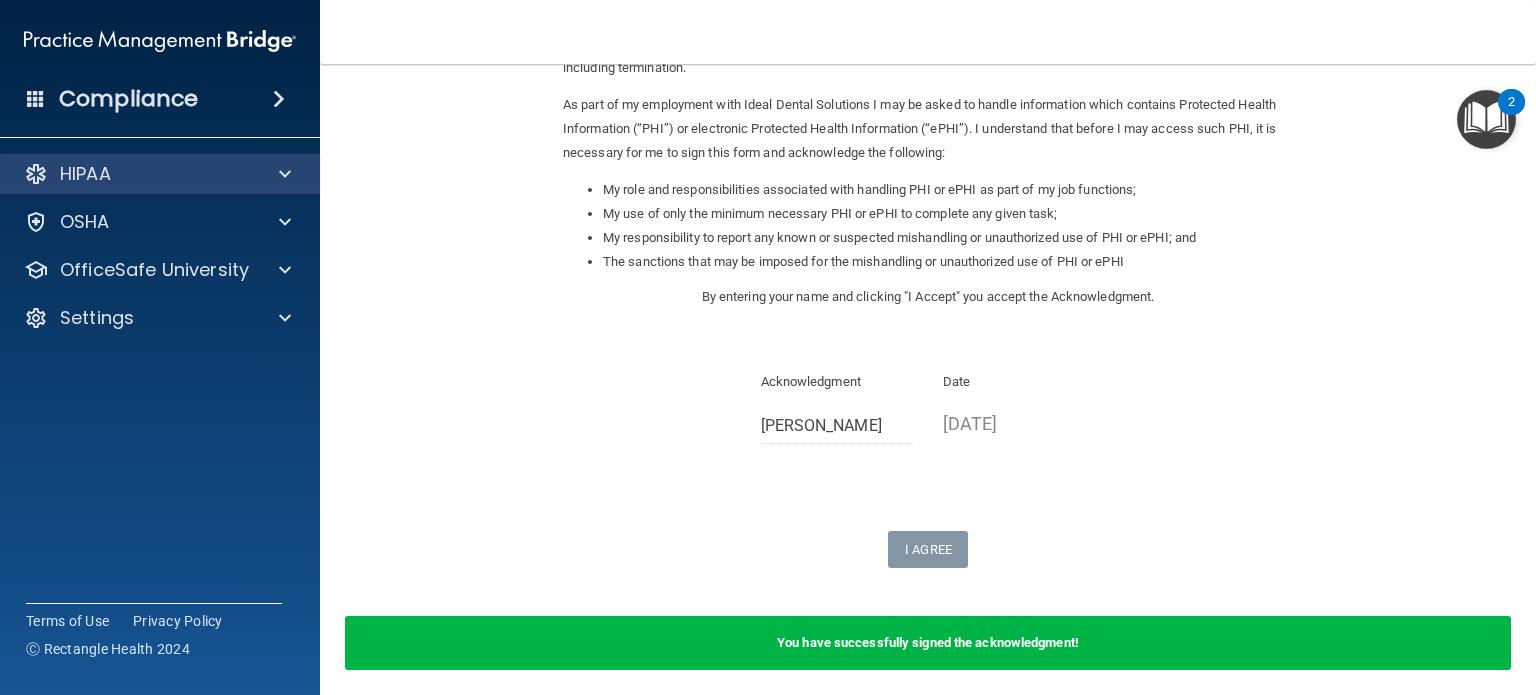 click on "HIPAA" at bounding box center (160, 174) 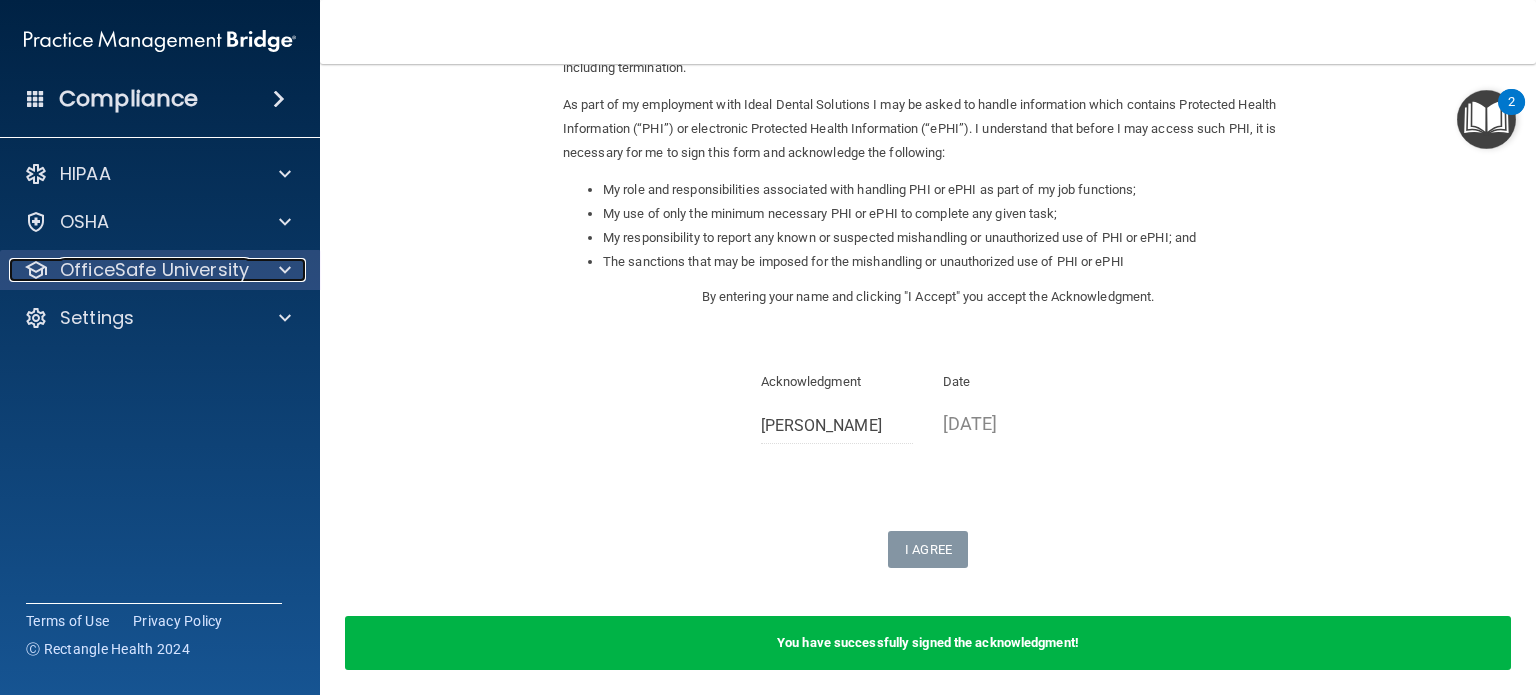 click at bounding box center [282, 270] 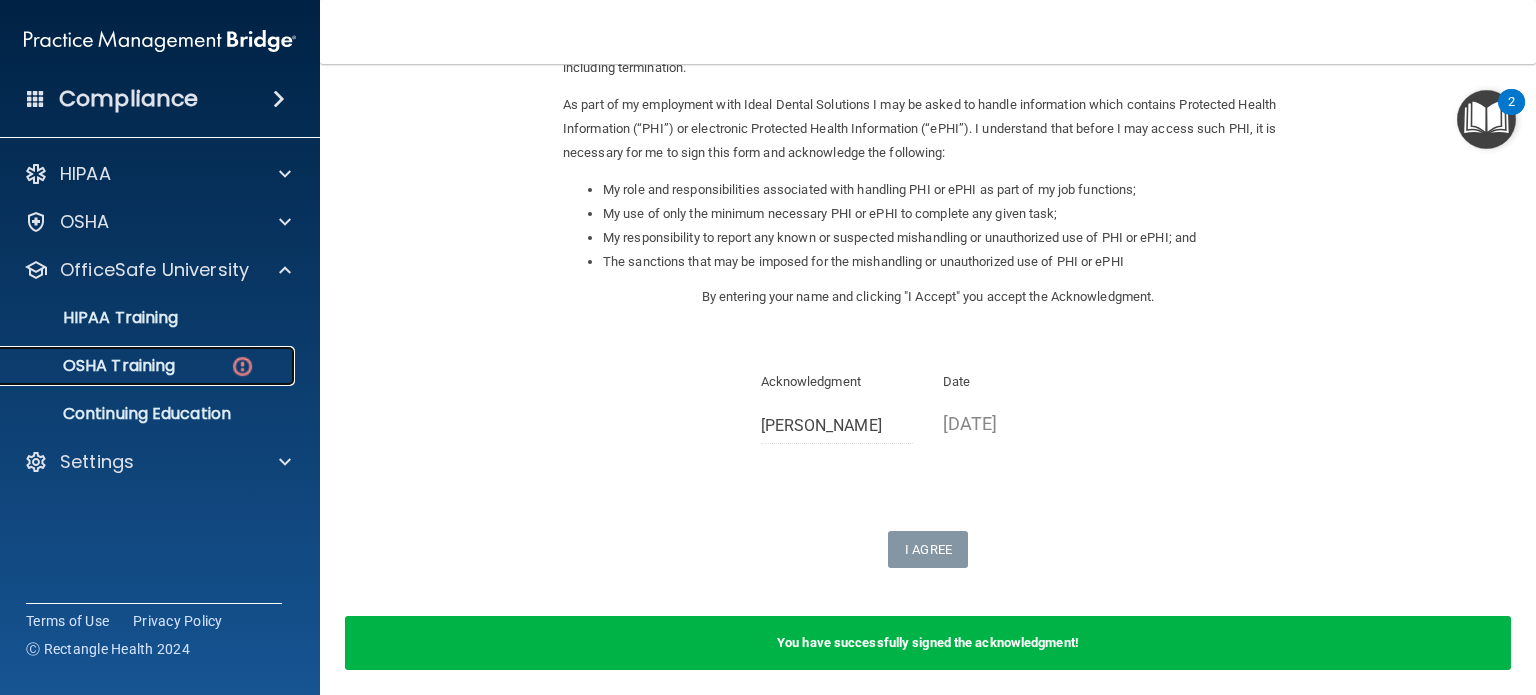 click on "OSHA Training" at bounding box center (149, 366) 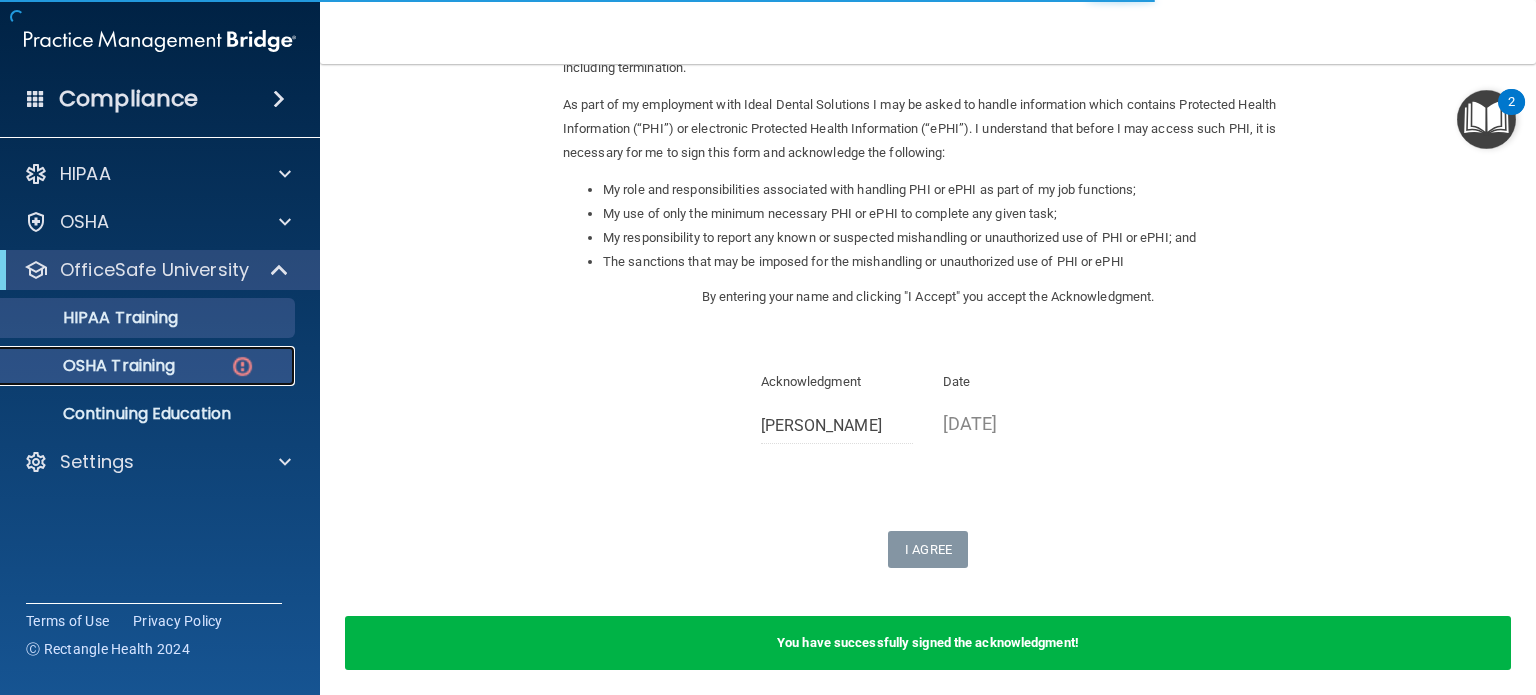 scroll, scrollTop: 241, scrollLeft: 0, axis: vertical 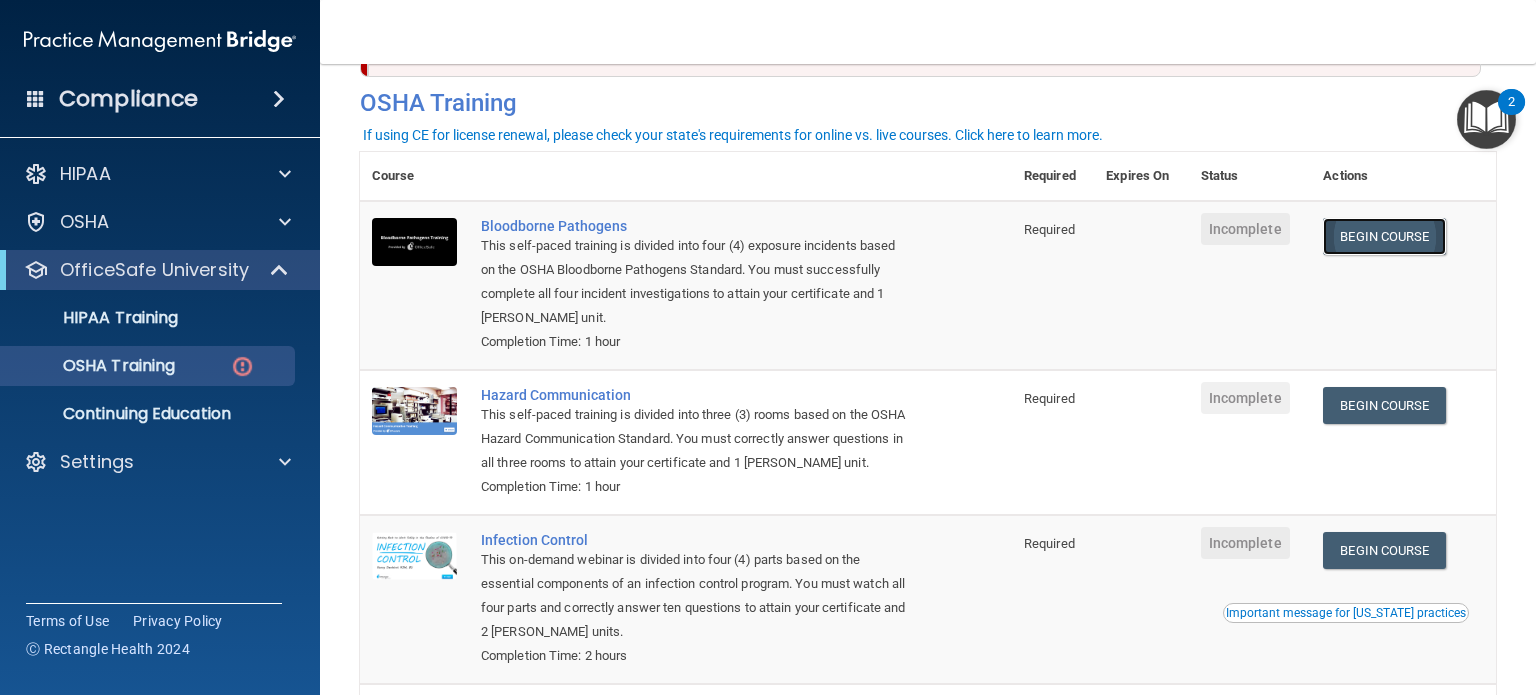 click on "Begin Course" at bounding box center [1384, 236] 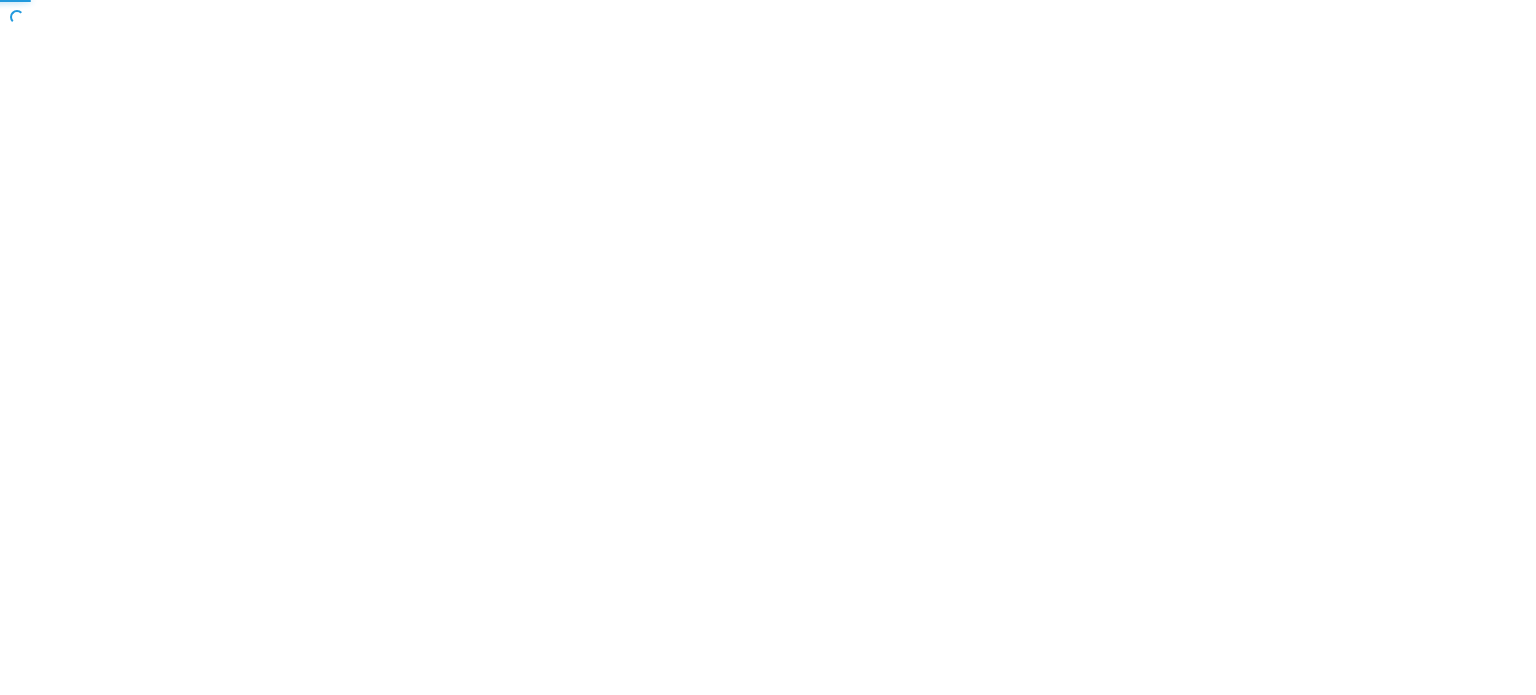 scroll, scrollTop: 0, scrollLeft: 0, axis: both 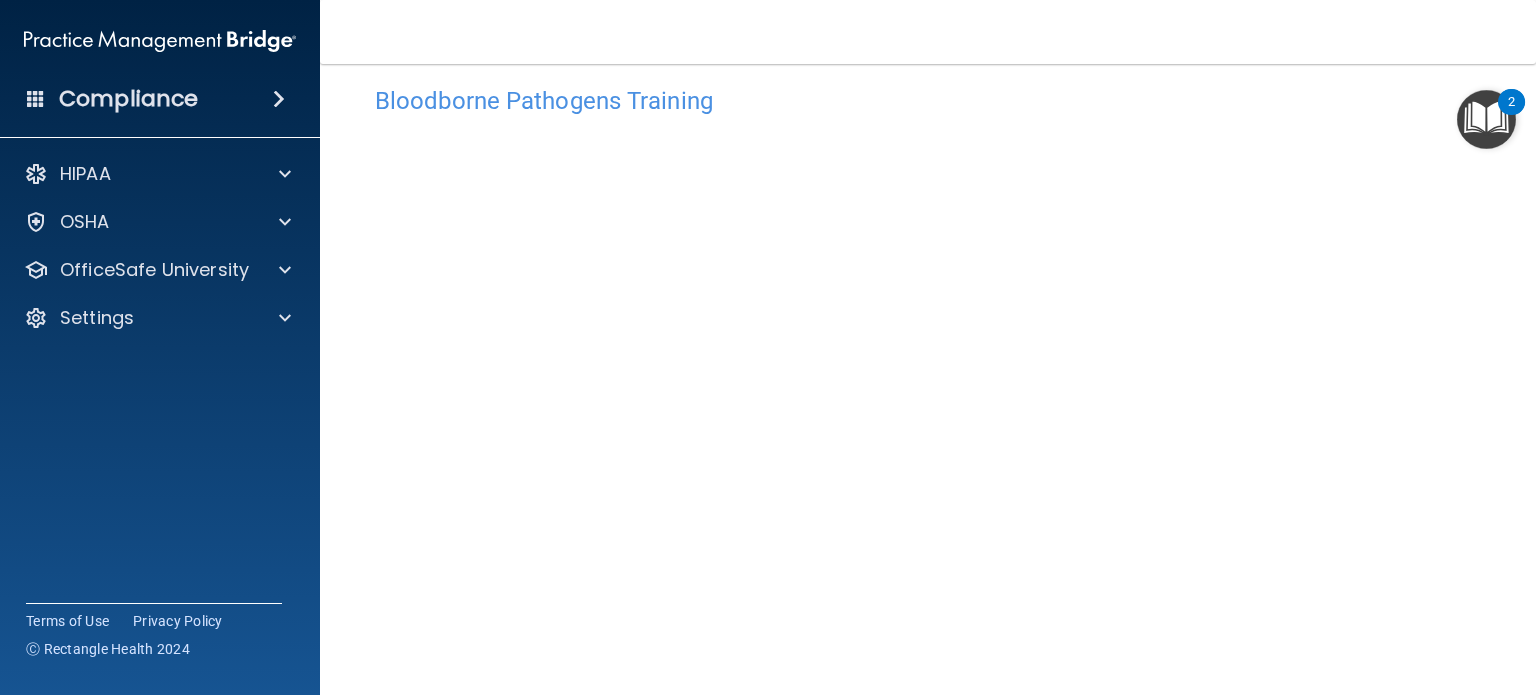 click on "Bloodborne Pathogens Training         This course doesn’t expire until . Are you sure you want to take this course now?   Take the course anyway!" at bounding box center [928, 422] 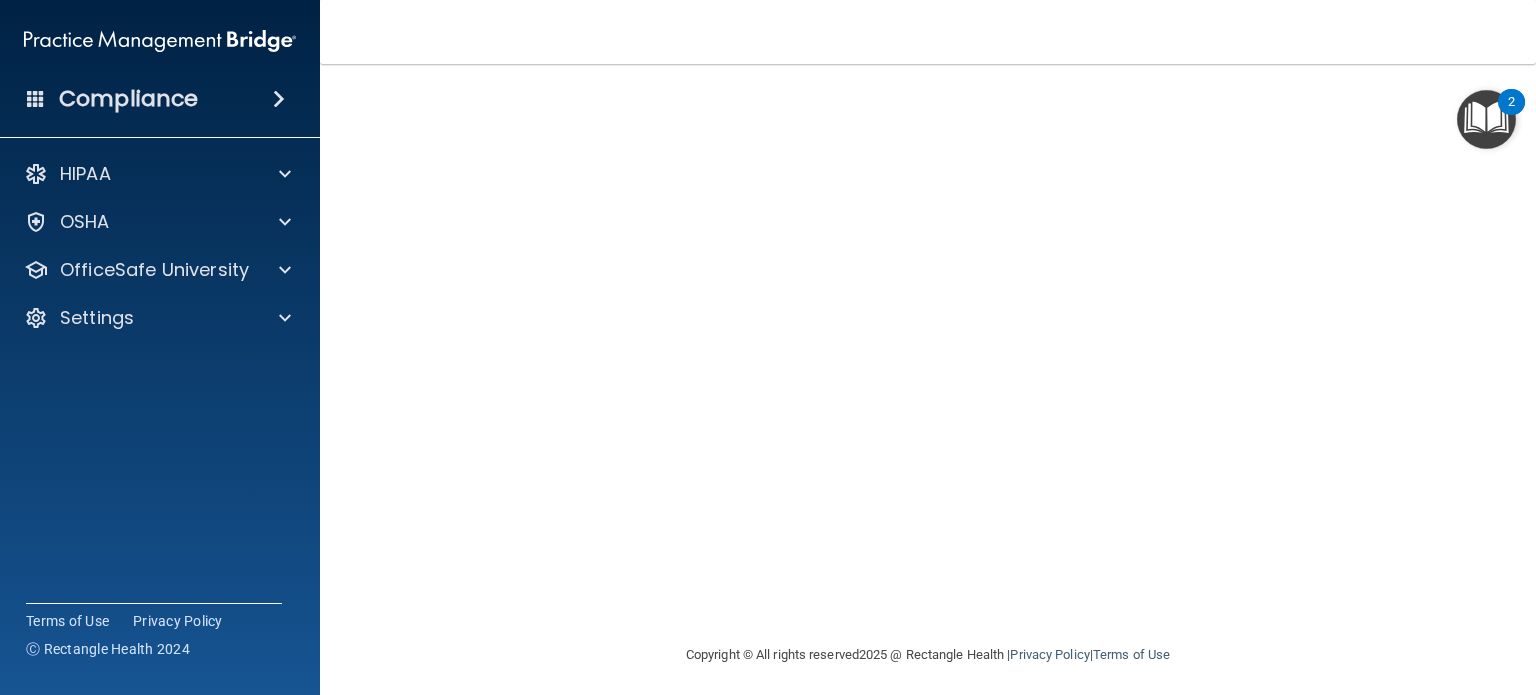 scroll, scrollTop: 160, scrollLeft: 0, axis: vertical 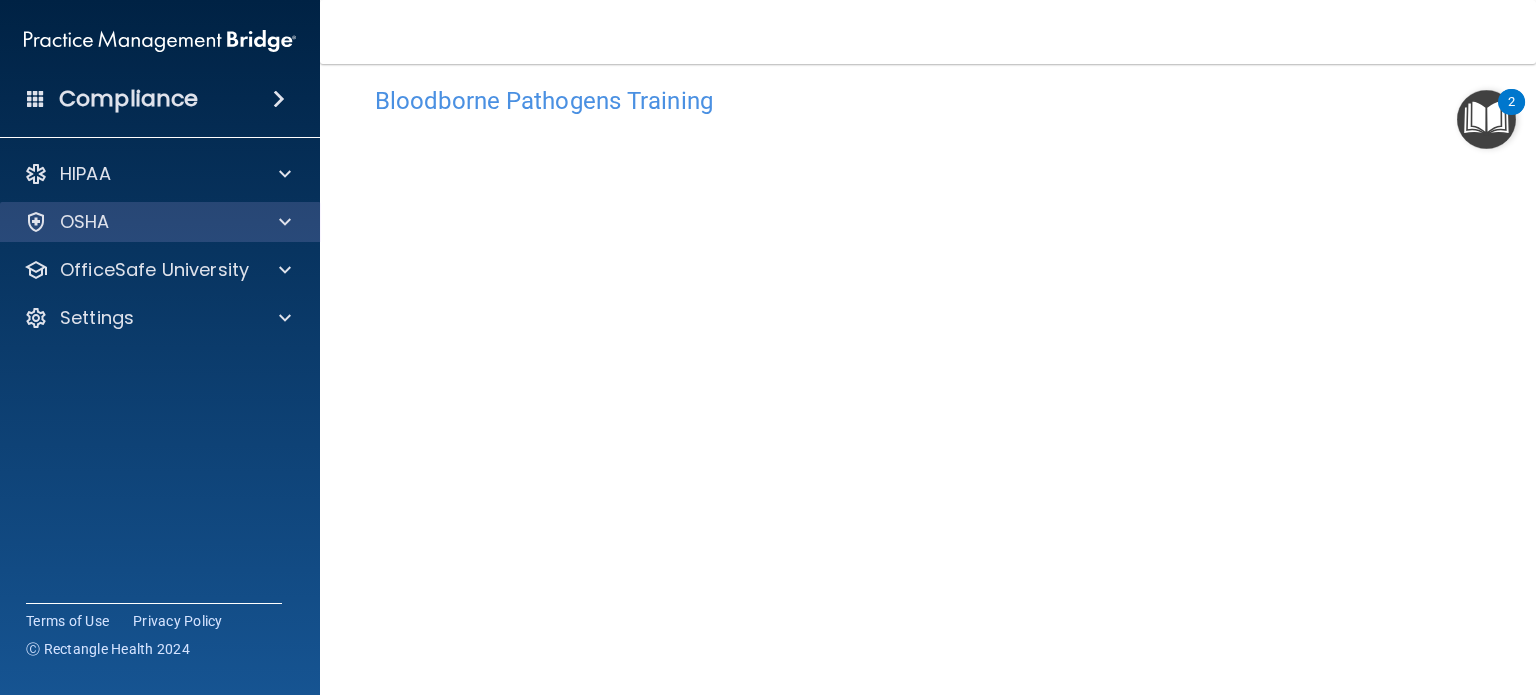 click on "OSHA" at bounding box center [160, 222] 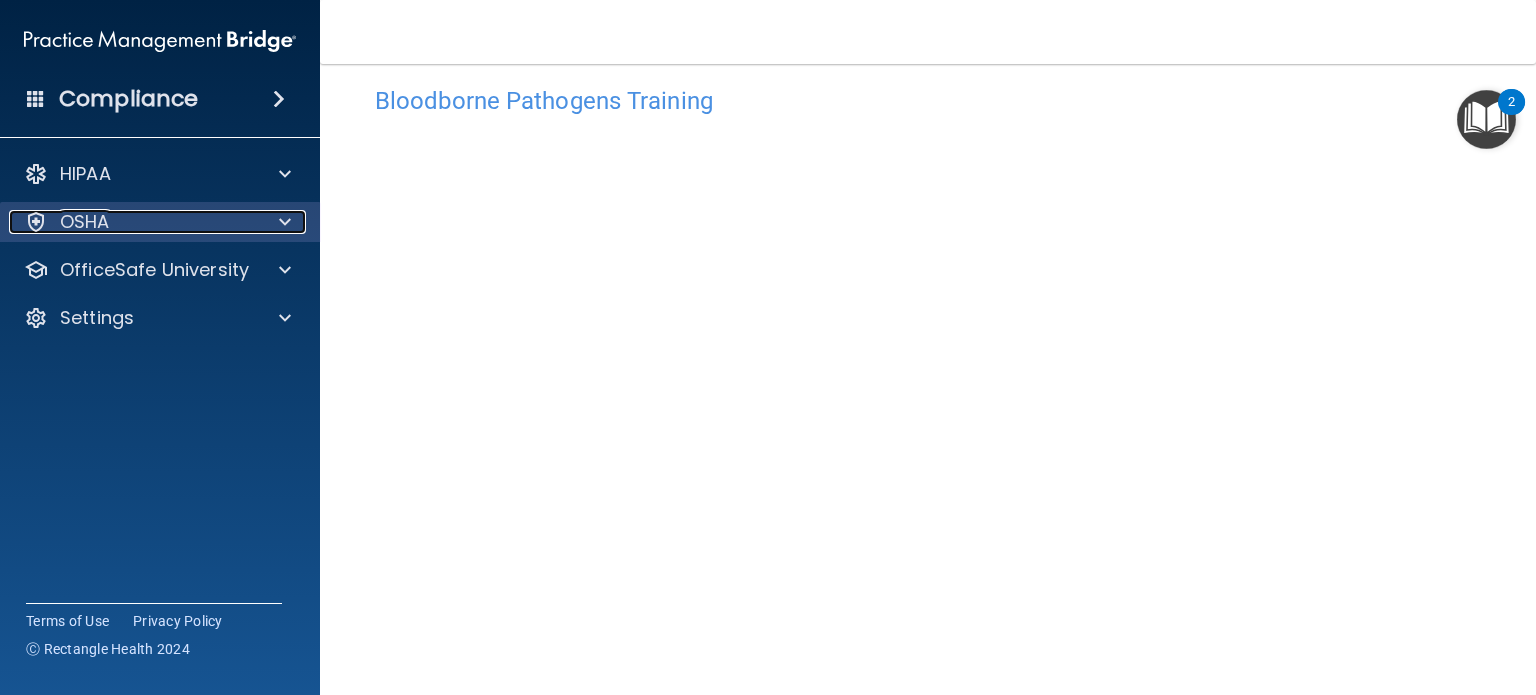 click at bounding box center (282, 222) 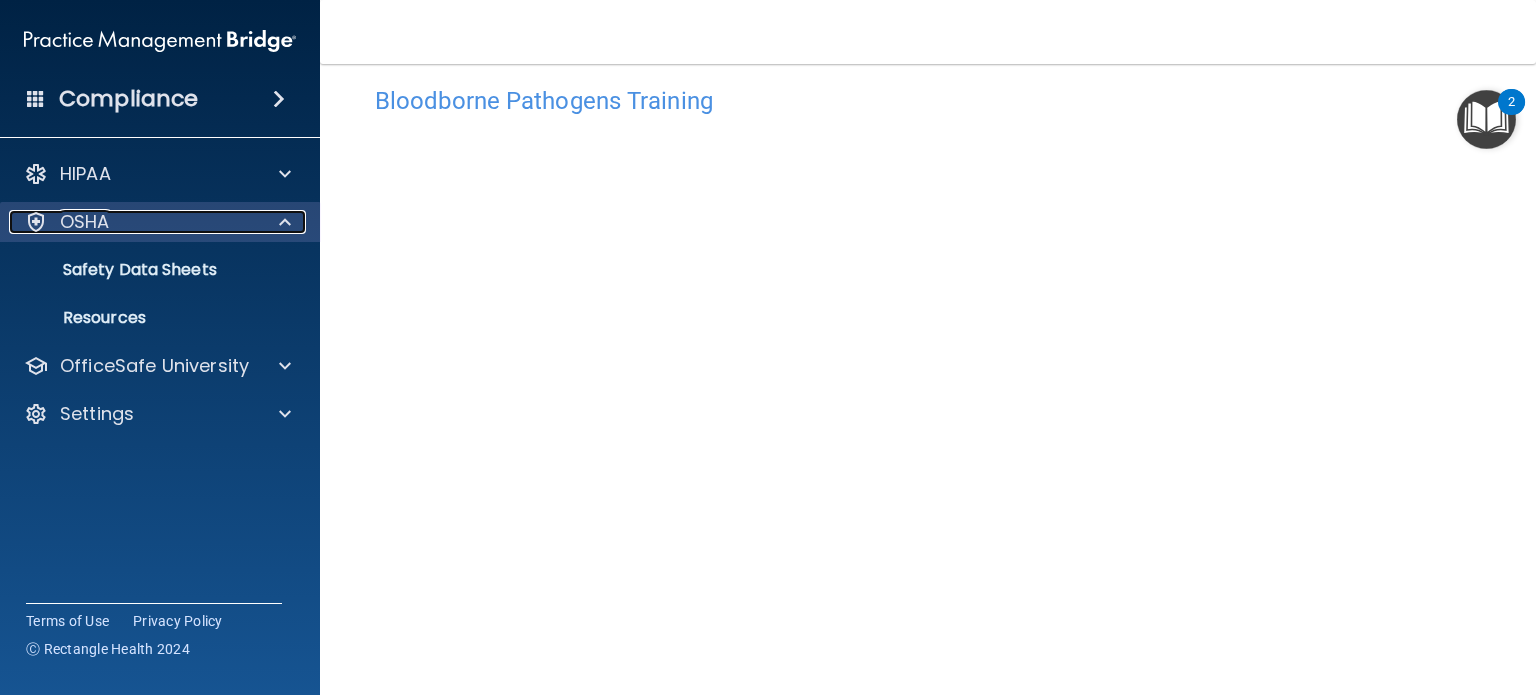 click at bounding box center (282, 222) 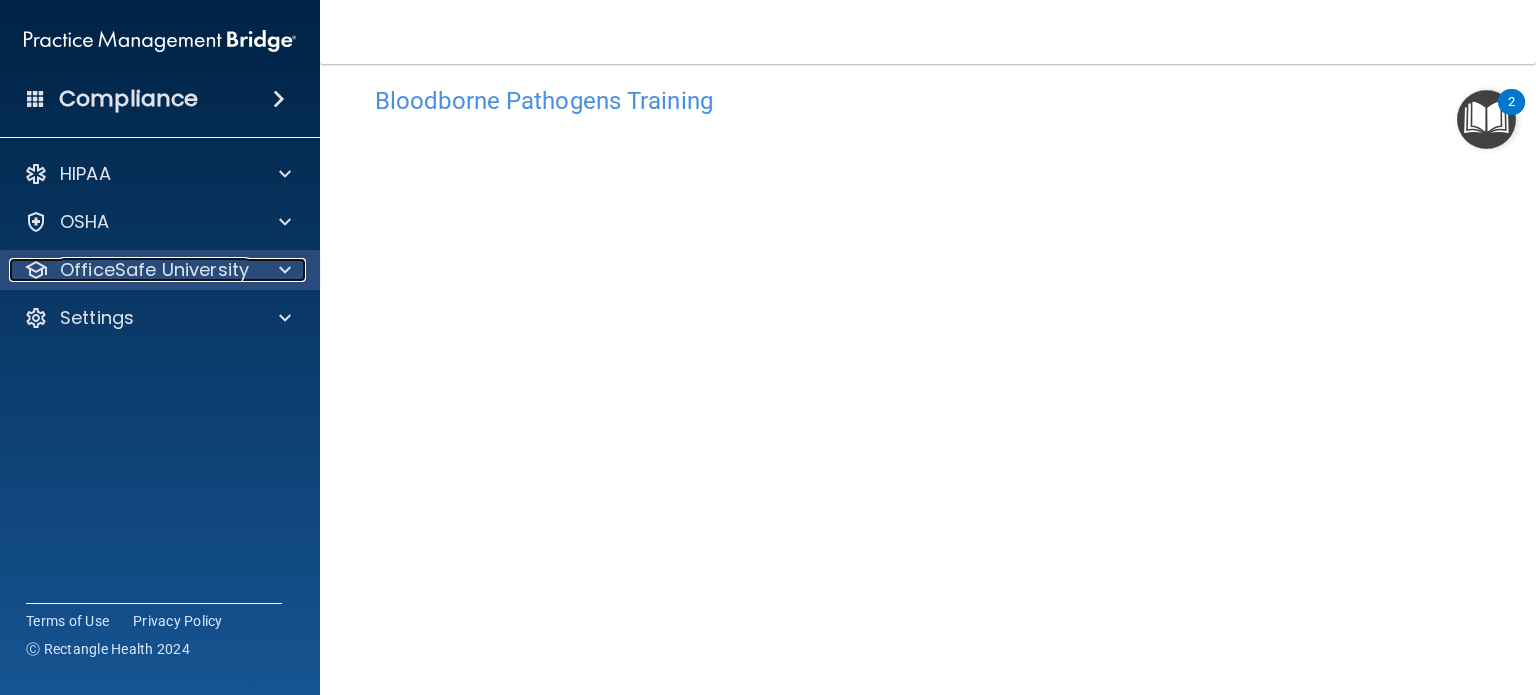 click at bounding box center [285, 270] 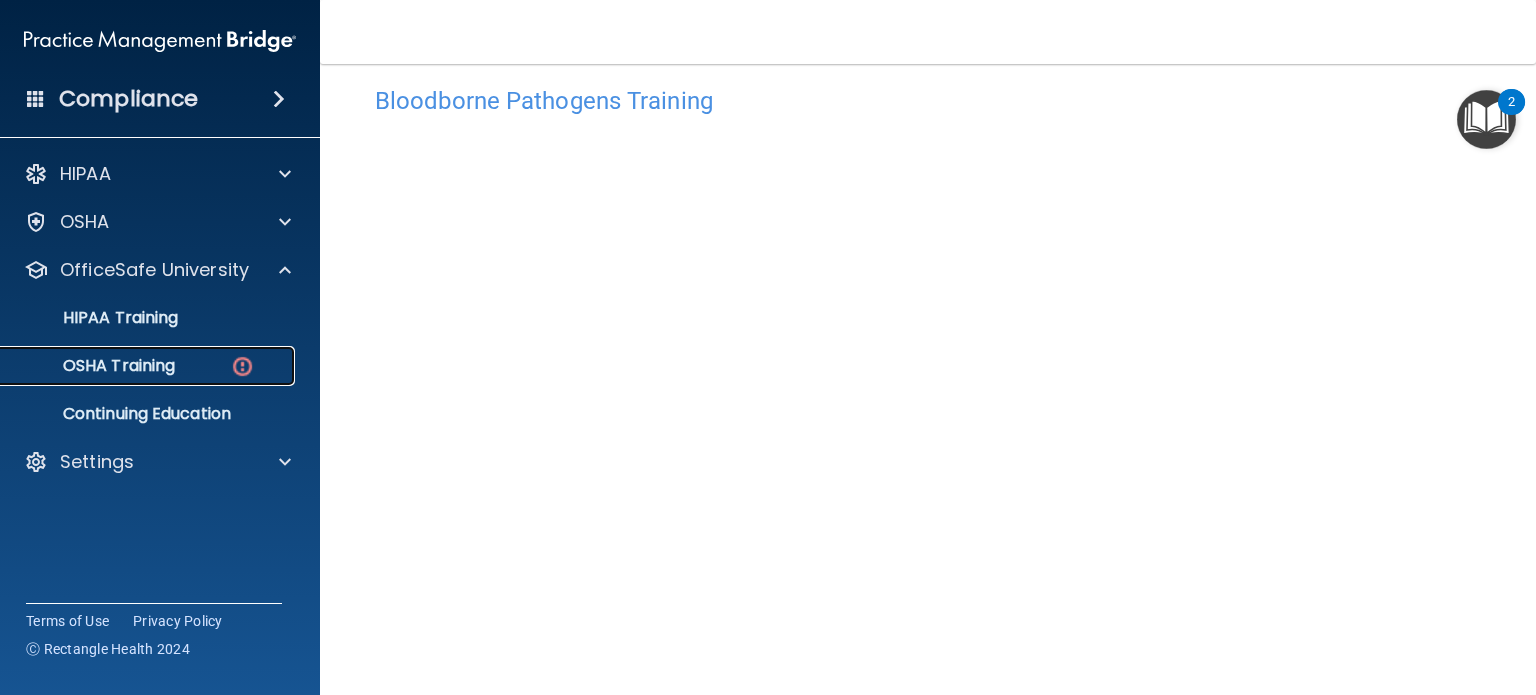 click on "OSHA Training" at bounding box center [149, 366] 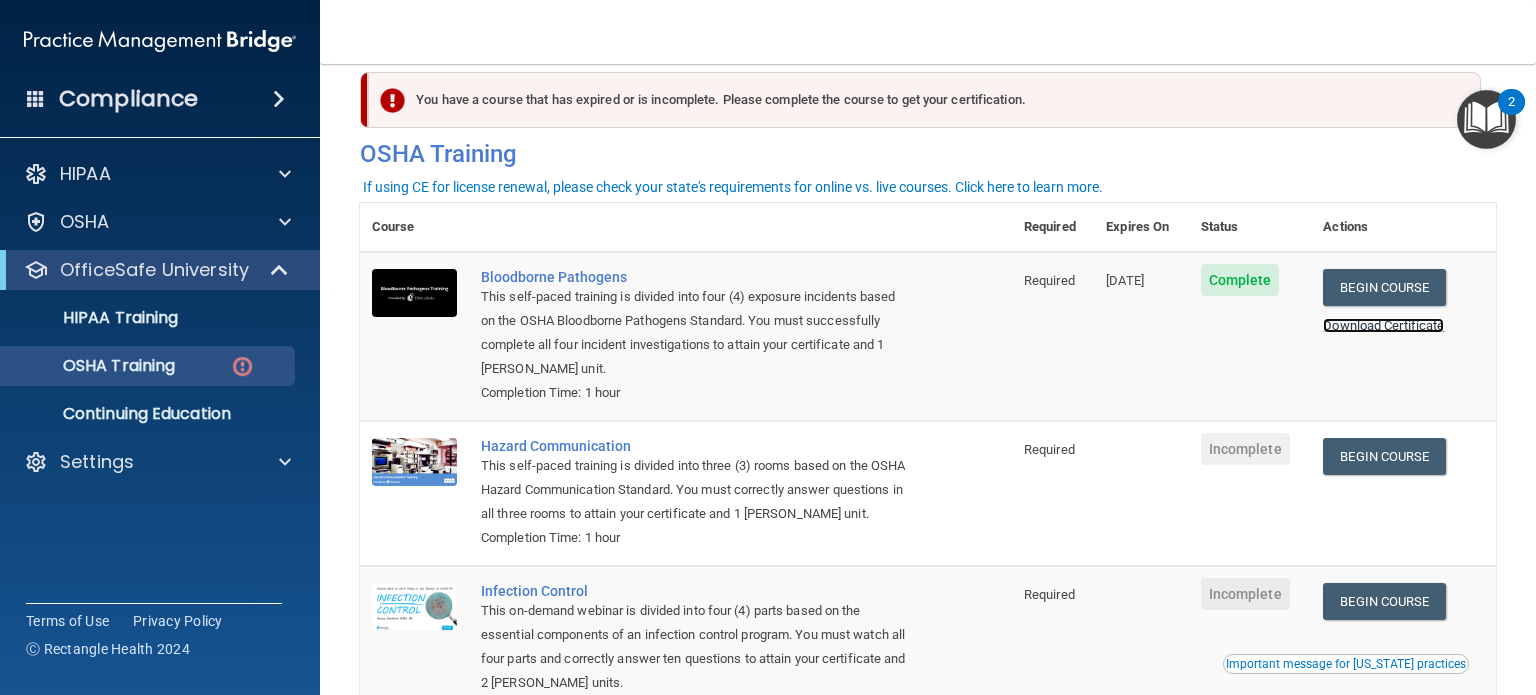 click on "Download Certificate" at bounding box center (1383, 325) 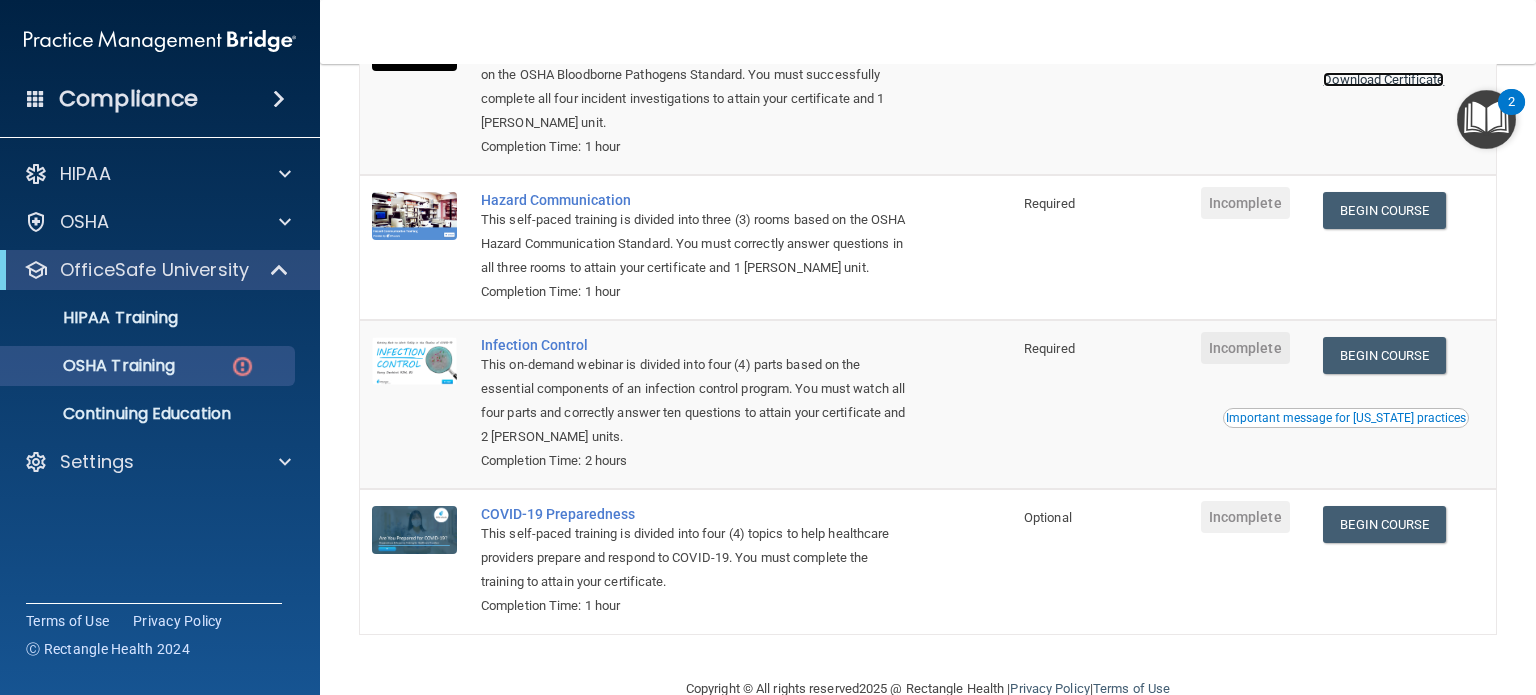 scroll, scrollTop: 308, scrollLeft: 0, axis: vertical 